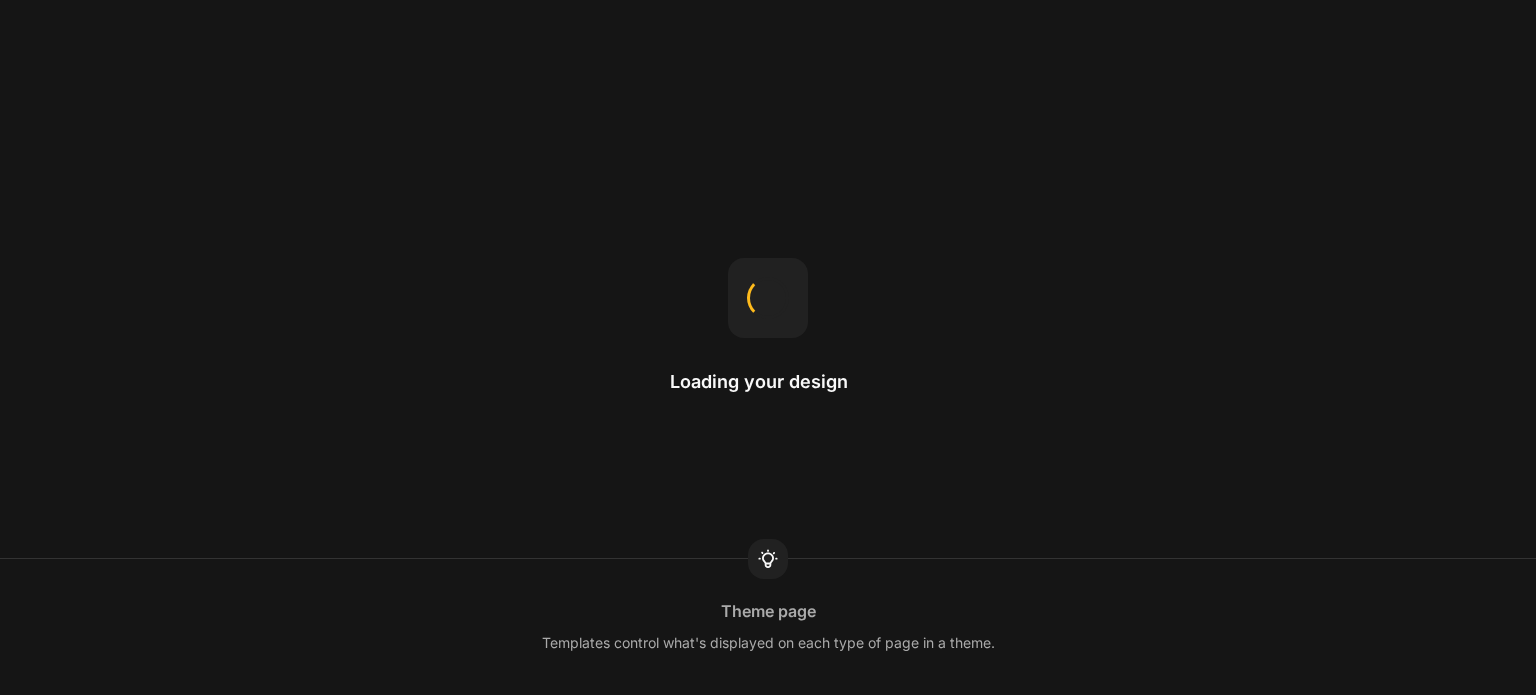scroll, scrollTop: 0, scrollLeft: 0, axis: both 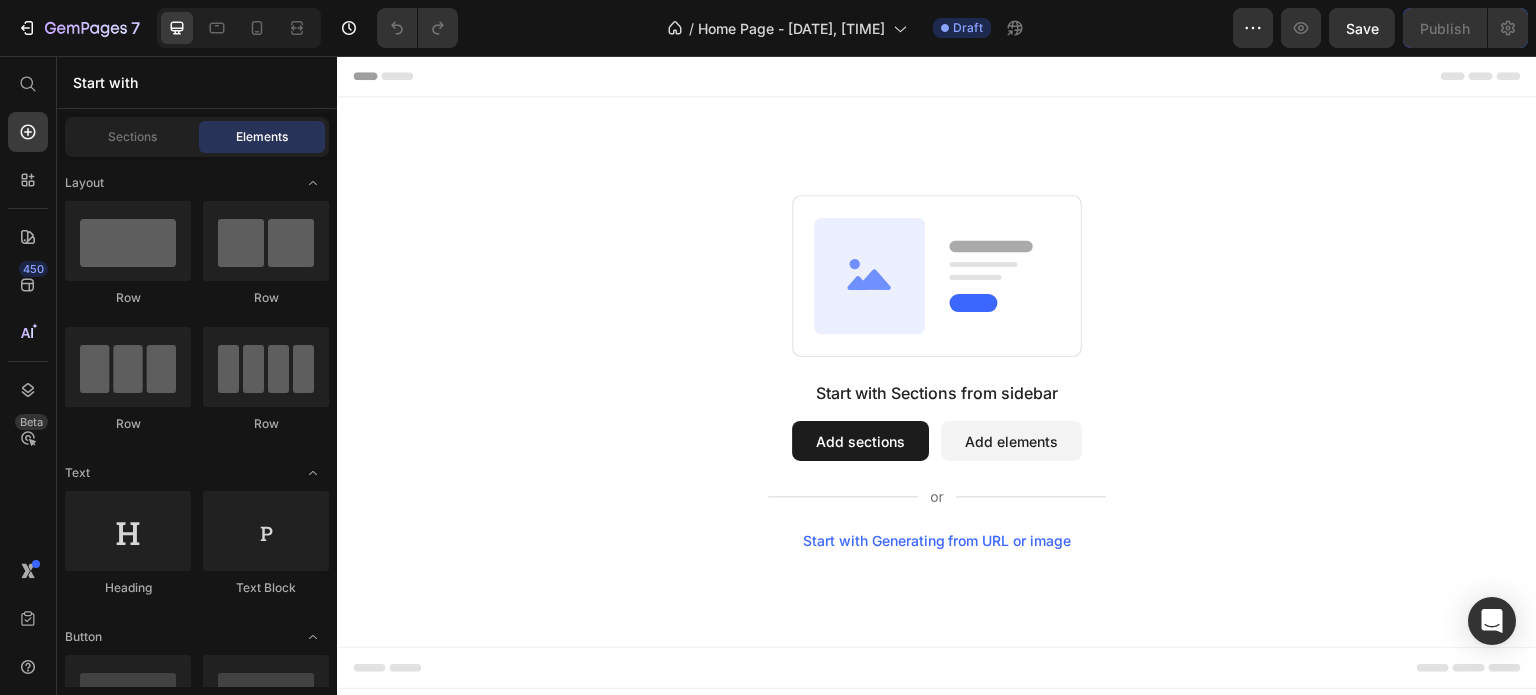 click on "Add sections" at bounding box center (860, 441) 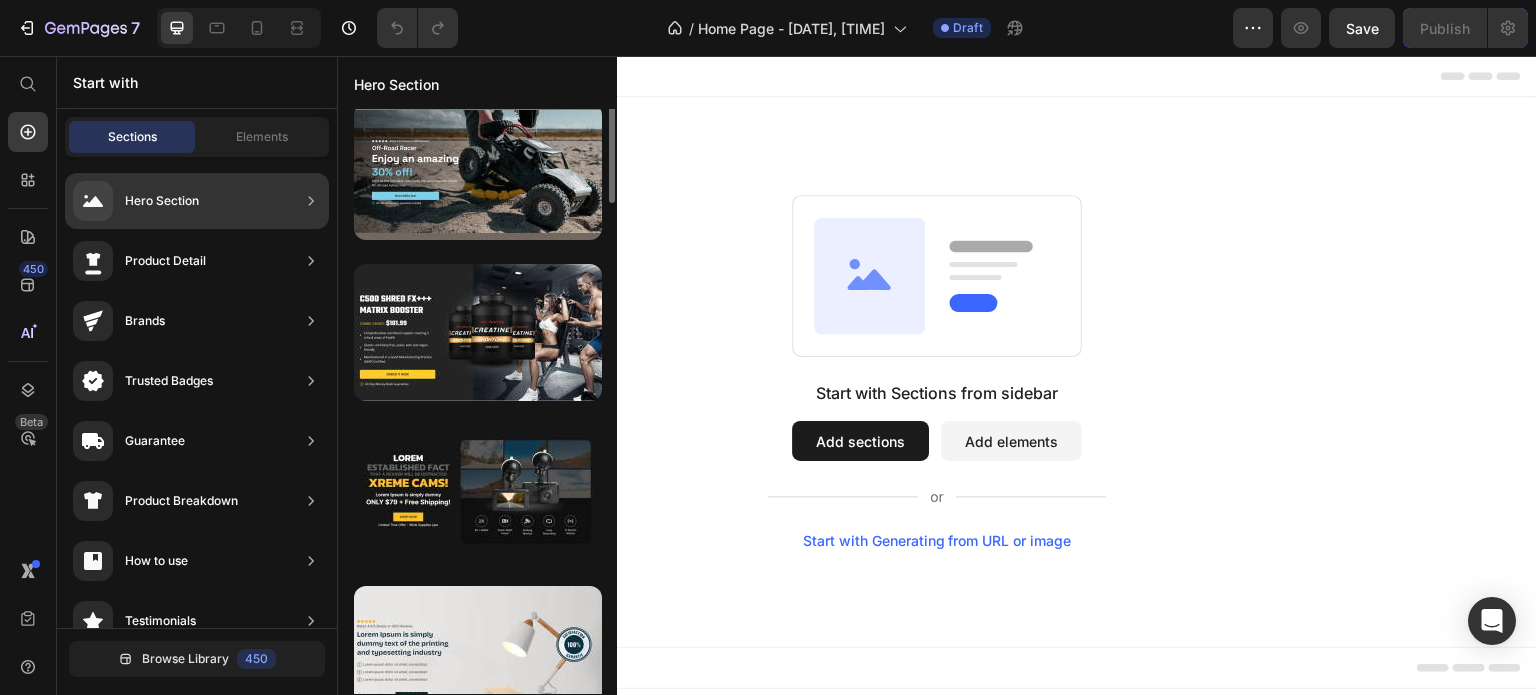 scroll, scrollTop: 0, scrollLeft: 0, axis: both 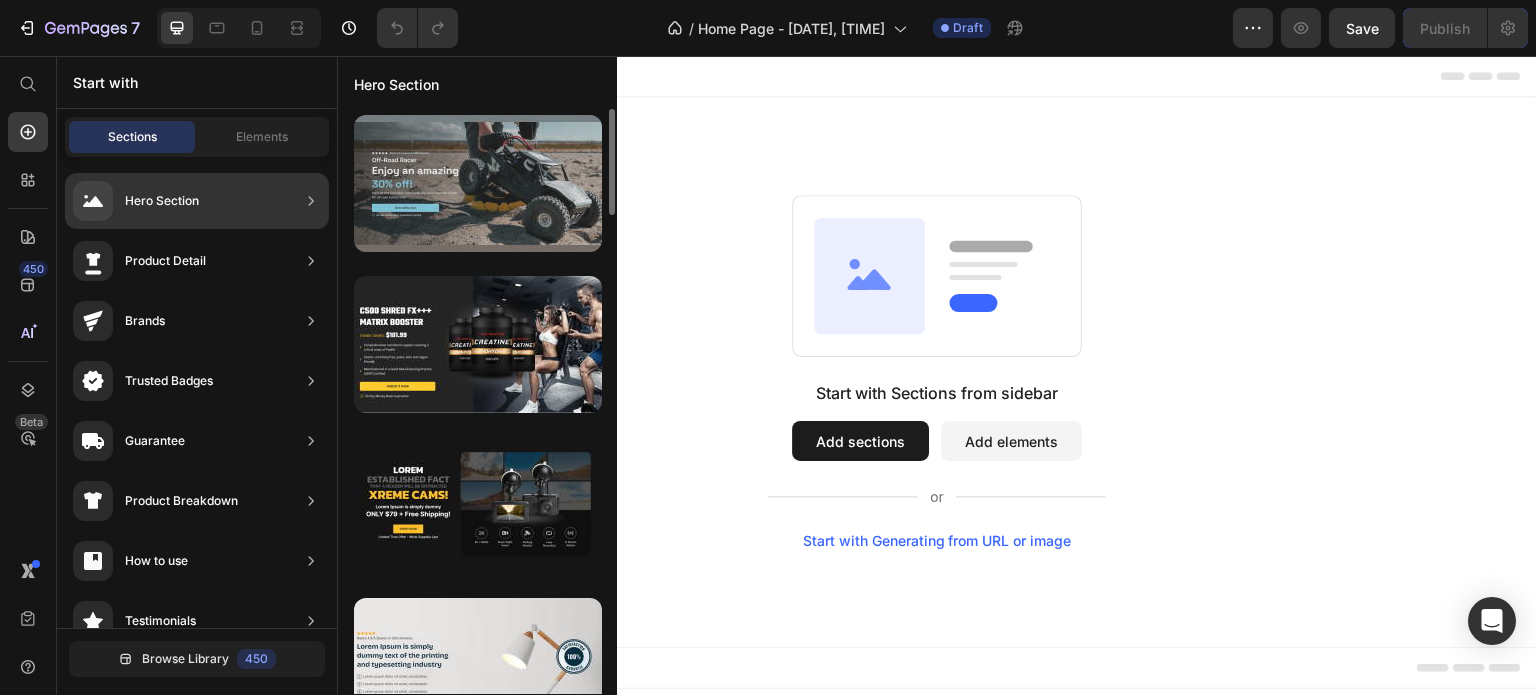 click at bounding box center (478, 183) 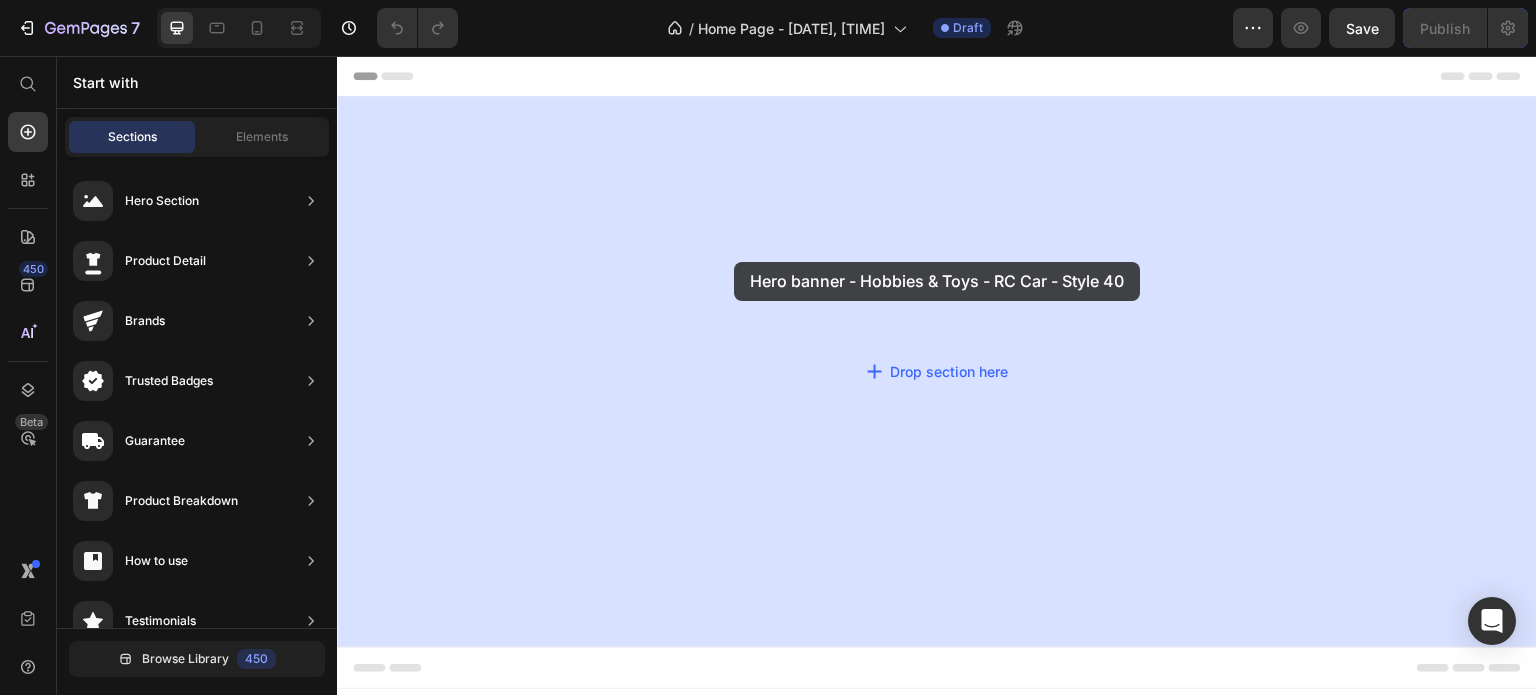 drag, startPoint x: 868, startPoint y: 266, endPoint x: 734, endPoint y: 262, distance: 134.0597 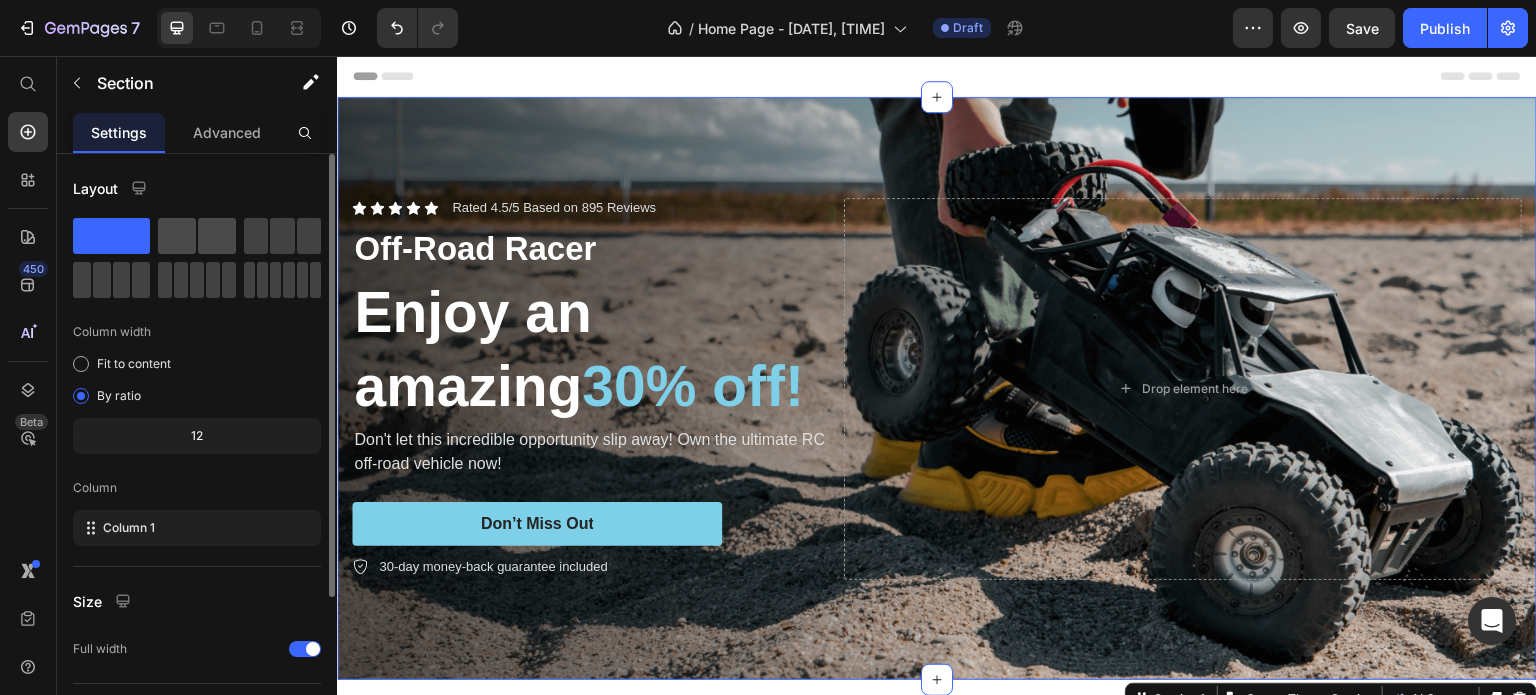 click 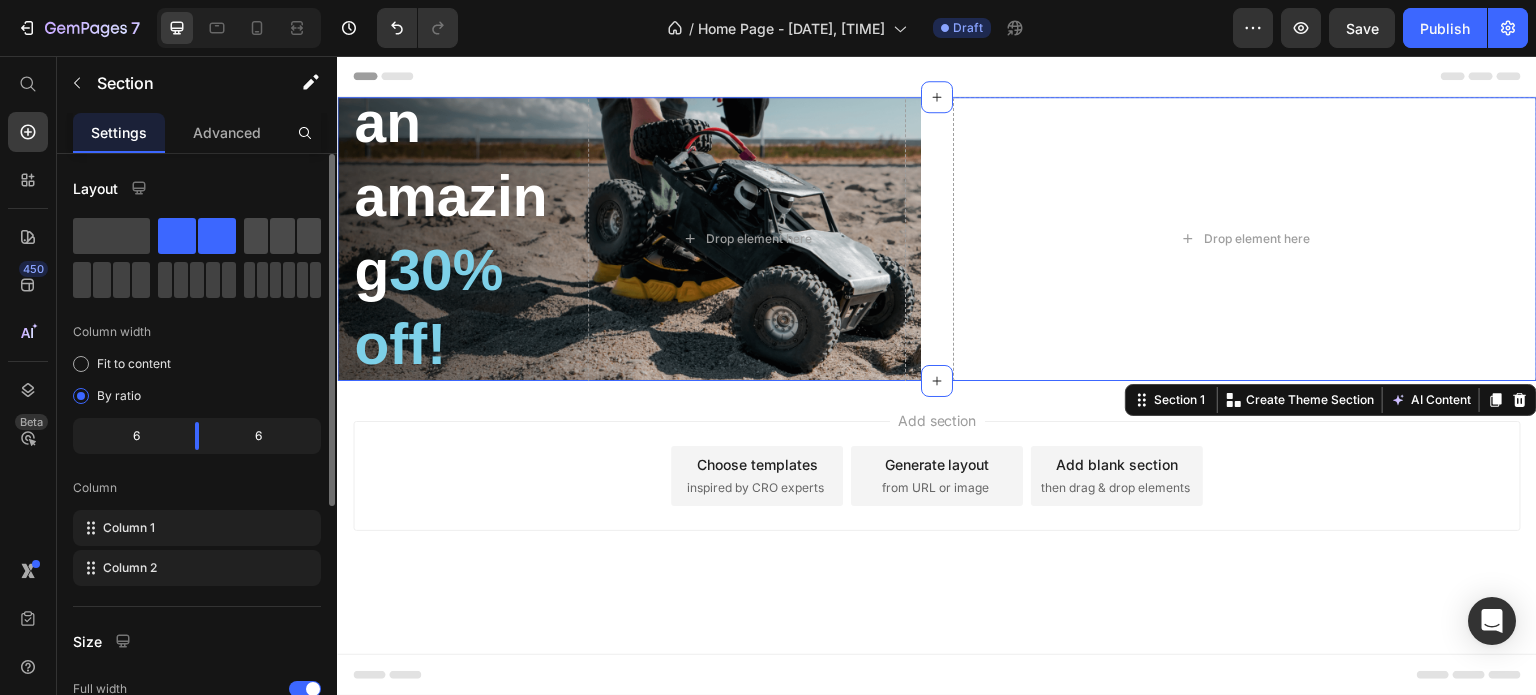 click 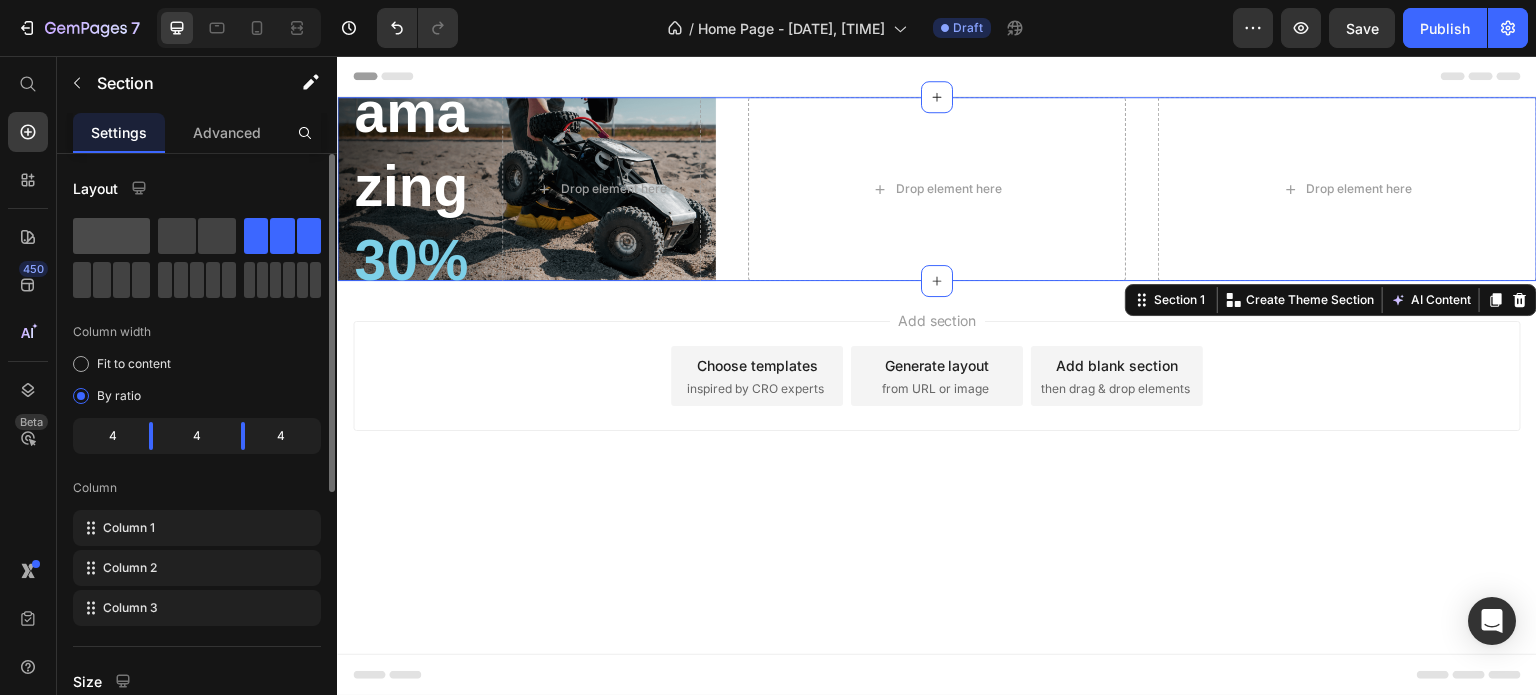 click 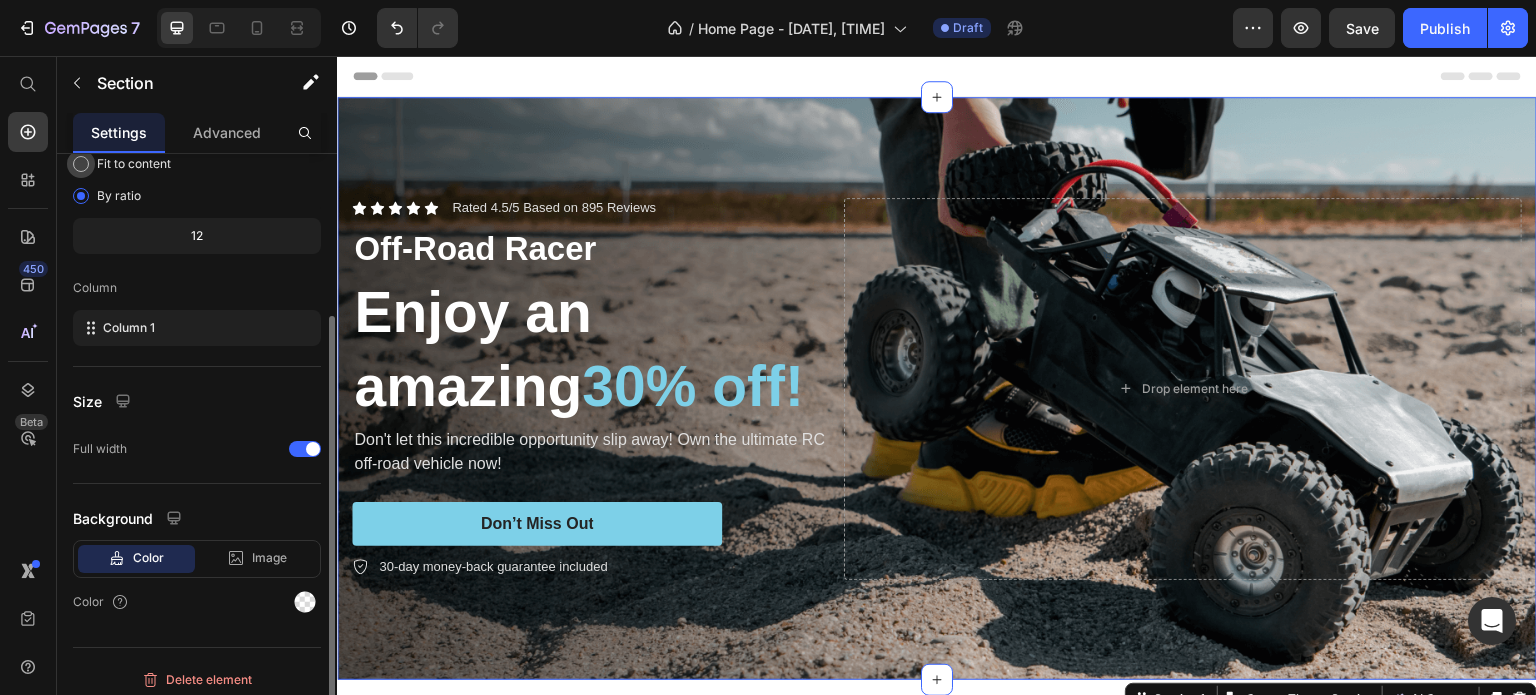 scroll, scrollTop: 208, scrollLeft: 0, axis: vertical 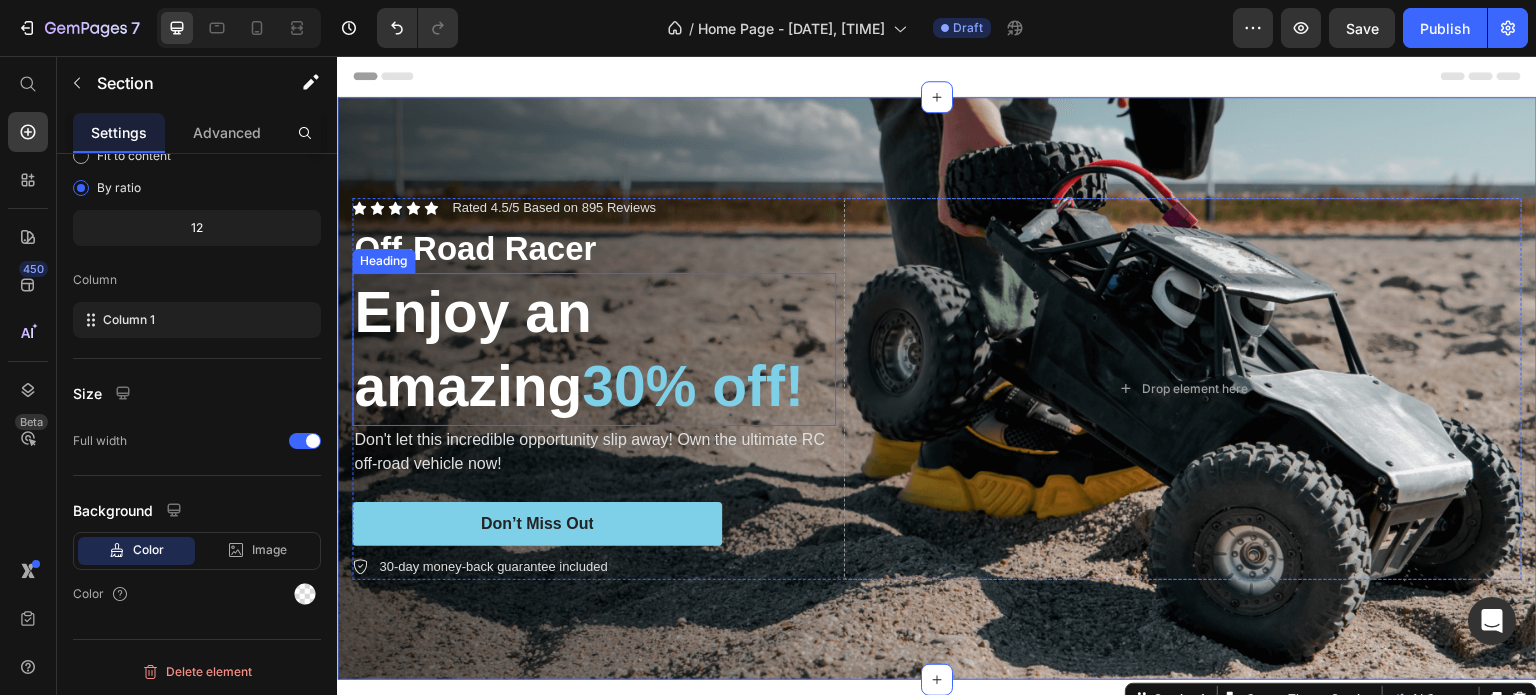 click on "Enjoy an amazing  30% off!" at bounding box center [594, 349] 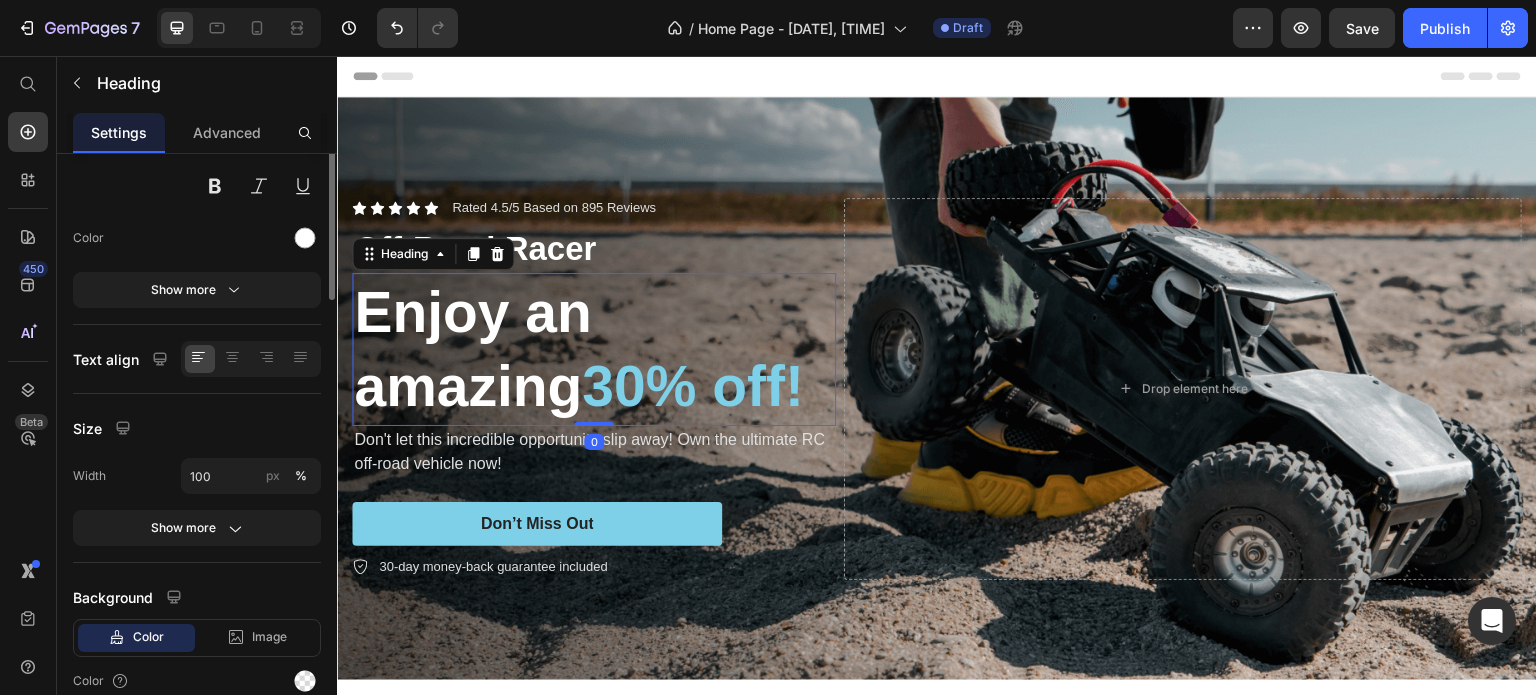 scroll, scrollTop: 0, scrollLeft: 0, axis: both 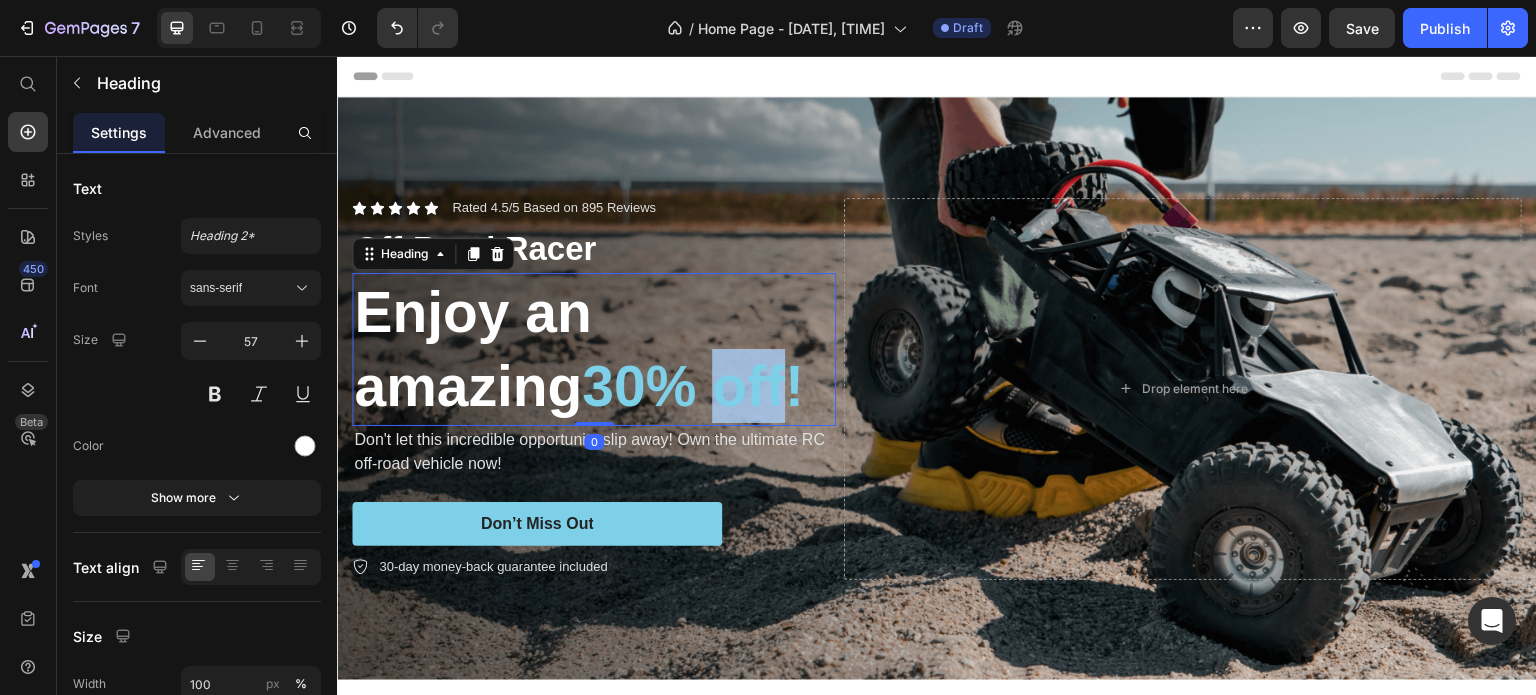 click on "30% off!" at bounding box center (693, 386) 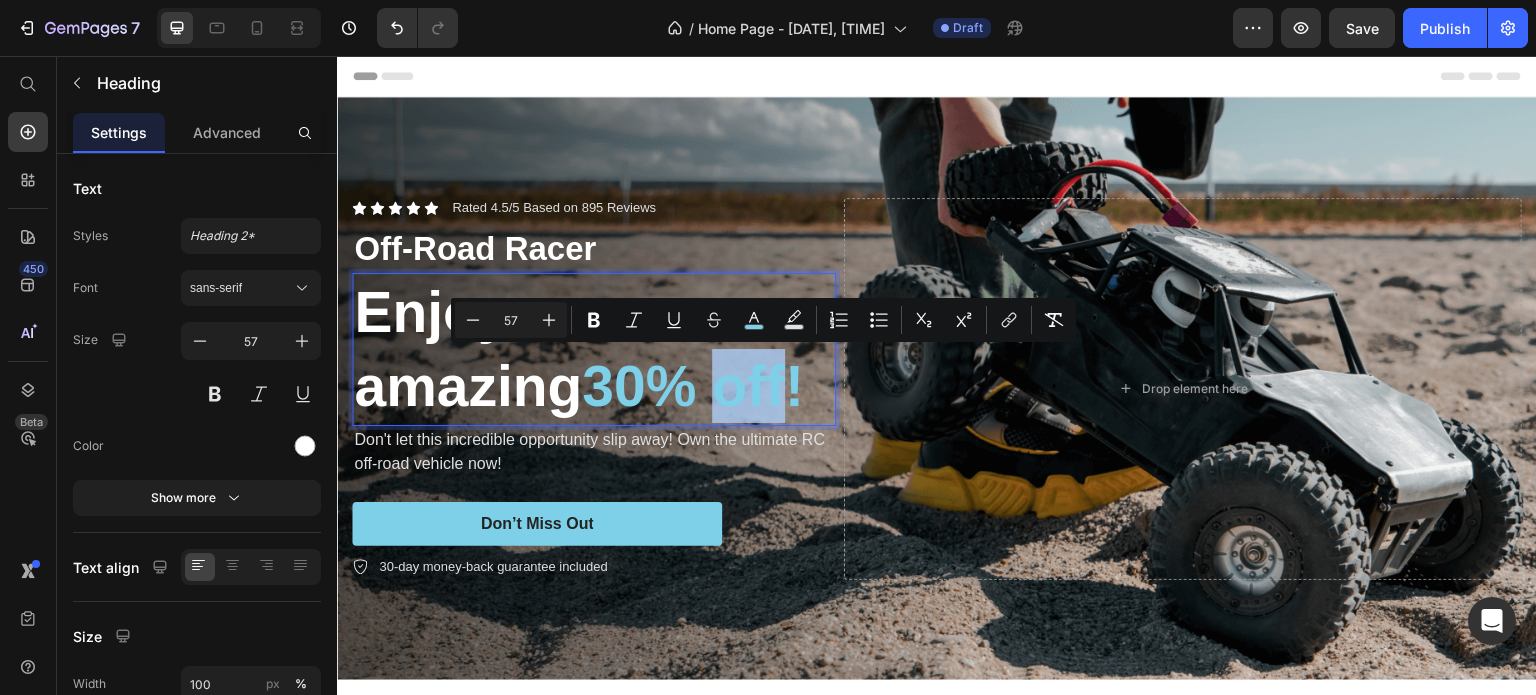 click on "30% off!" at bounding box center [693, 386] 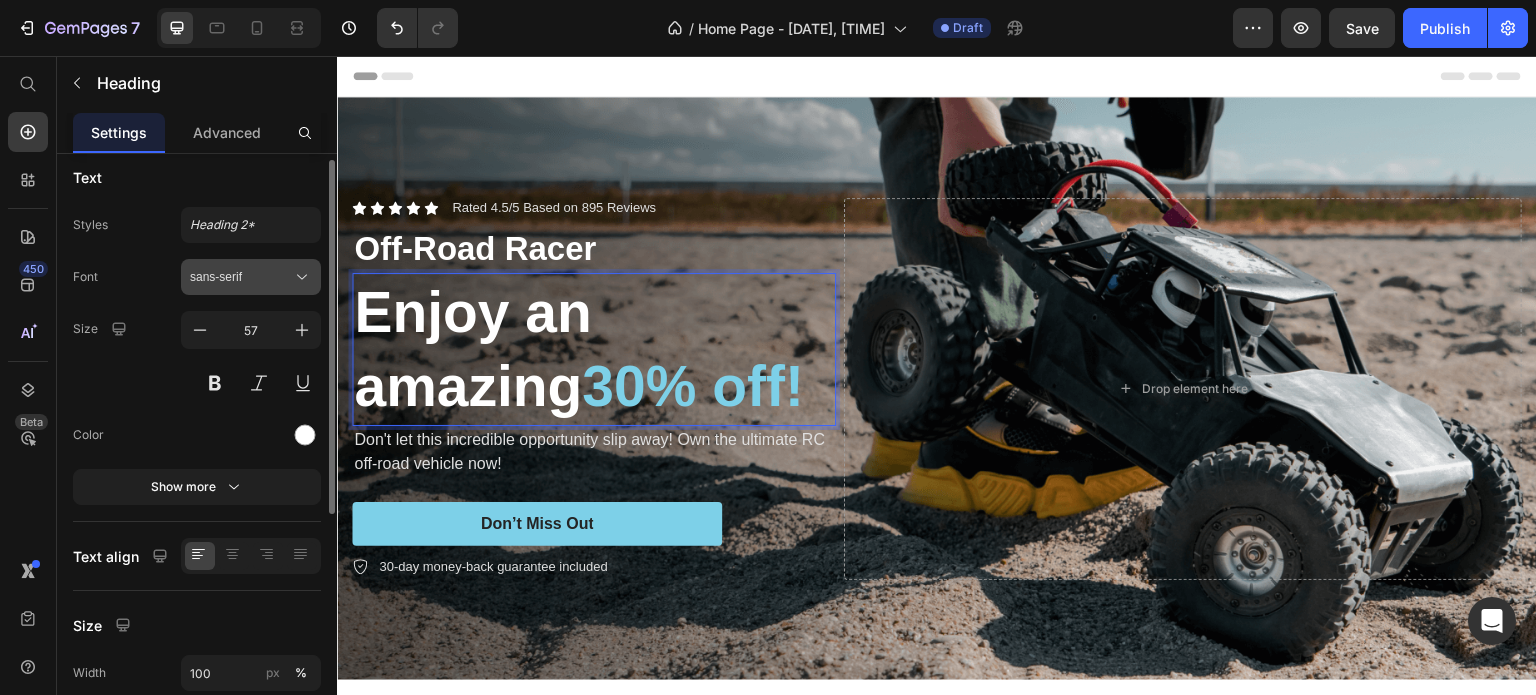 scroll, scrollTop: 0, scrollLeft: 0, axis: both 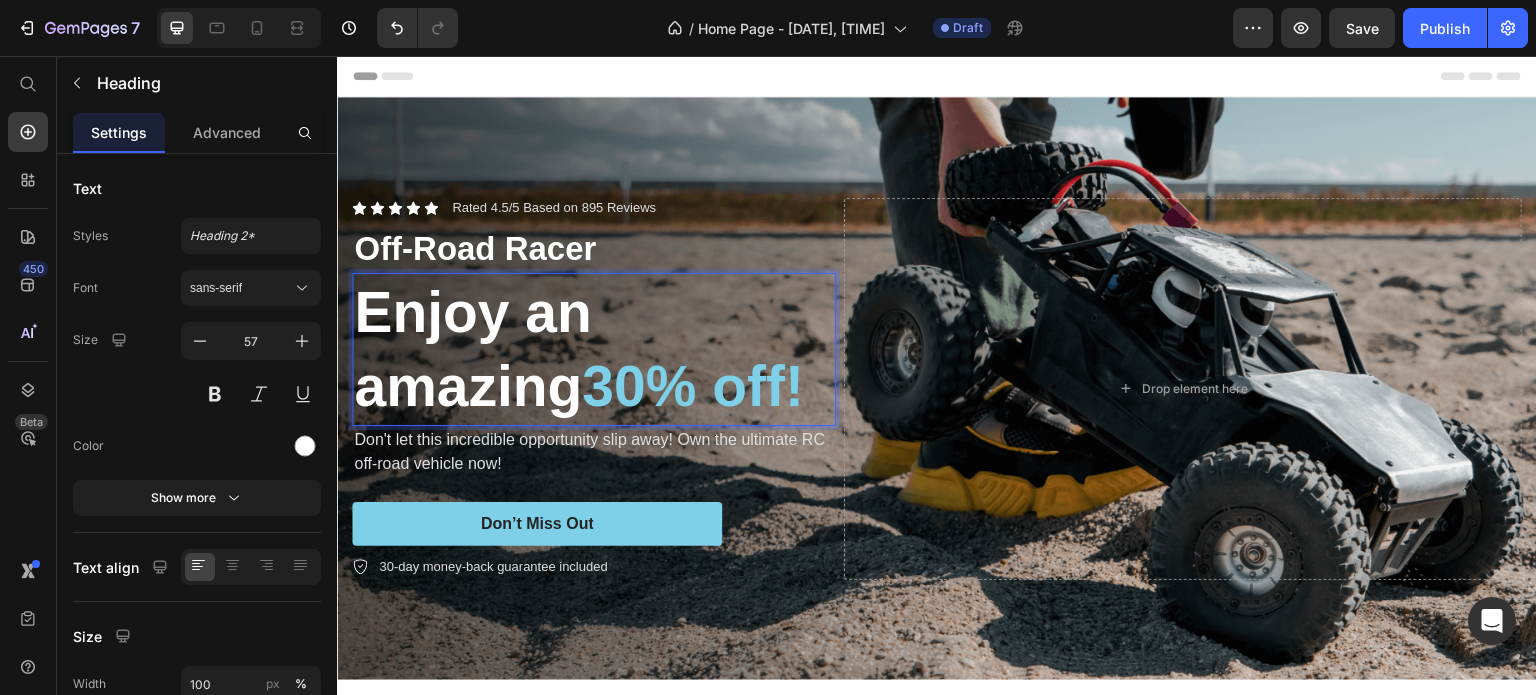 click on "Enjoy an amazing  30% off!" at bounding box center [594, 349] 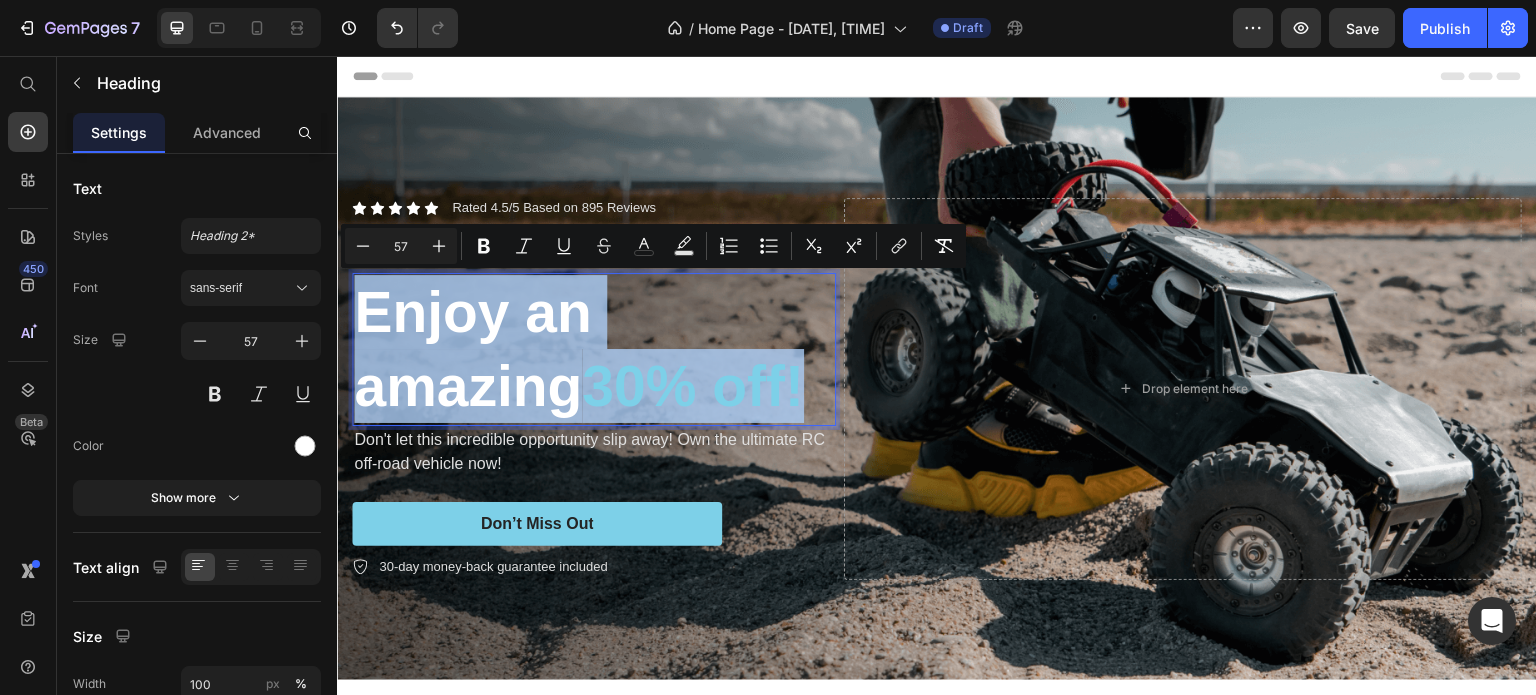 drag, startPoint x: 814, startPoint y: 380, endPoint x: 371, endPoint y: 316, distance: 447.59915 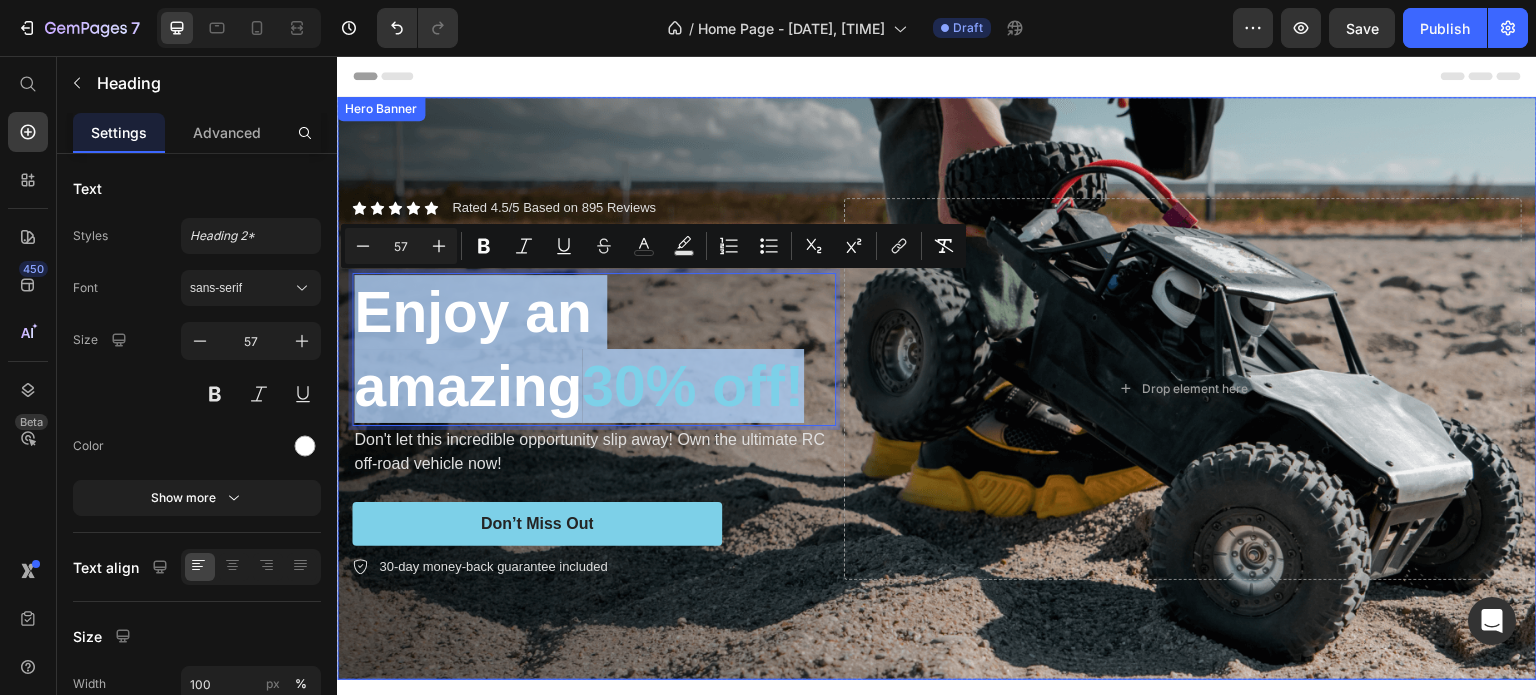 click at bounding box center (937, 388) 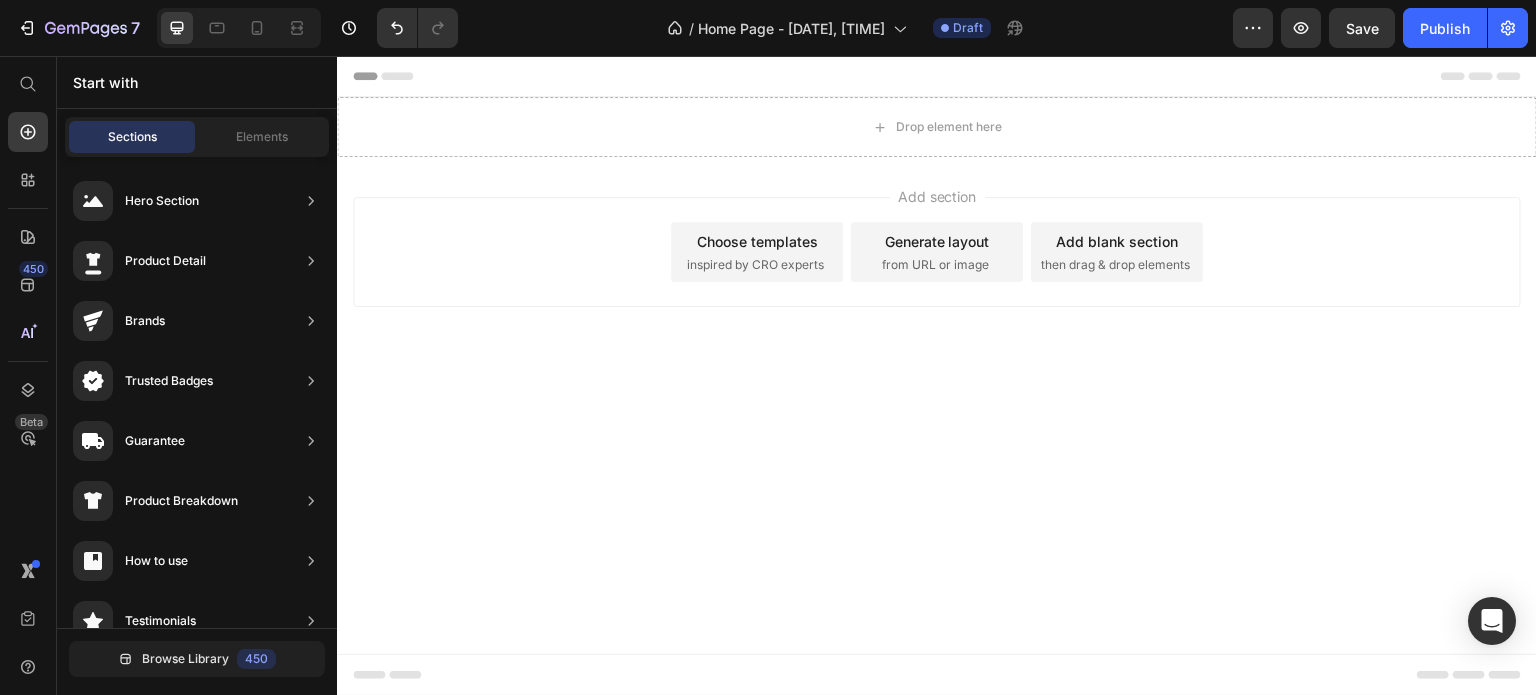 click on "Choose templates inspired by CRO experts" at bounding box center [757, 252] 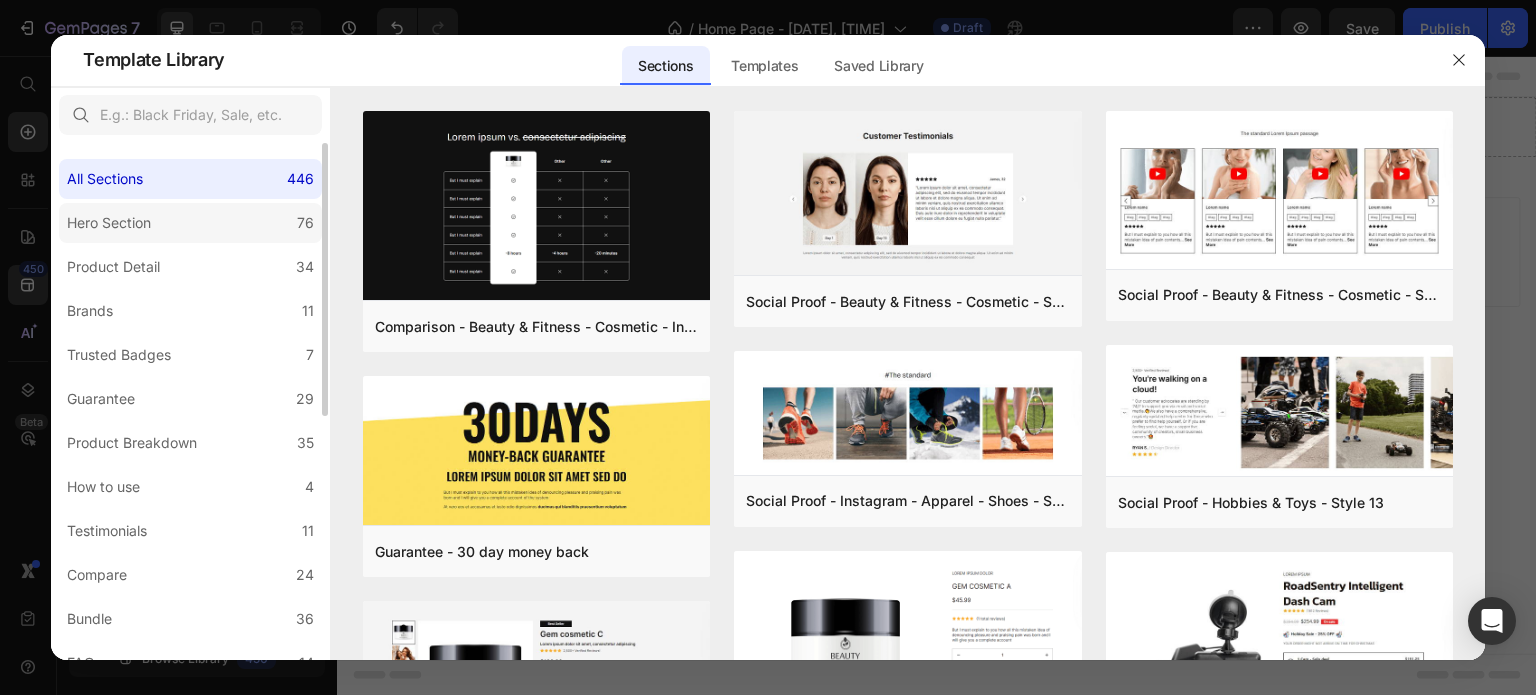 click on "Hero Section 76" 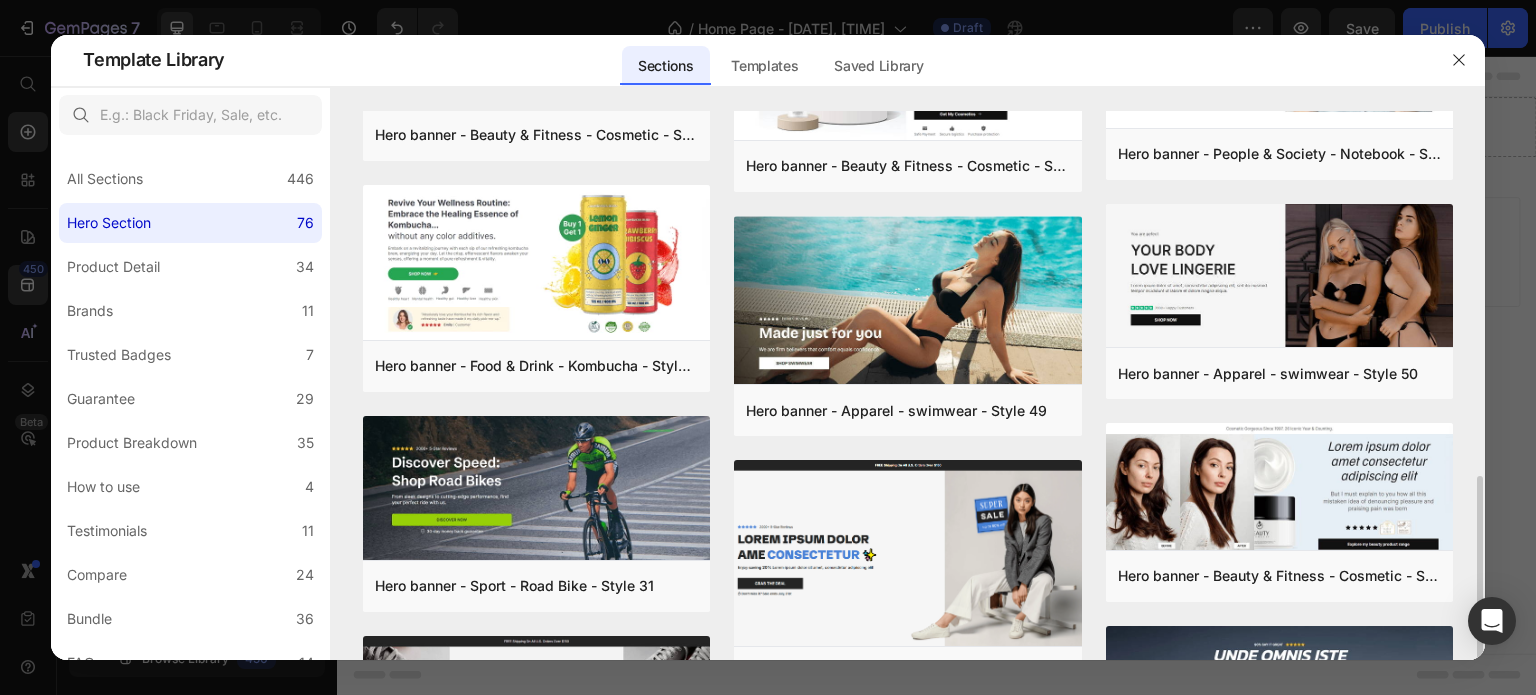 scroll, scrollTop: 700, scrollLeft: 0, axis: vertical 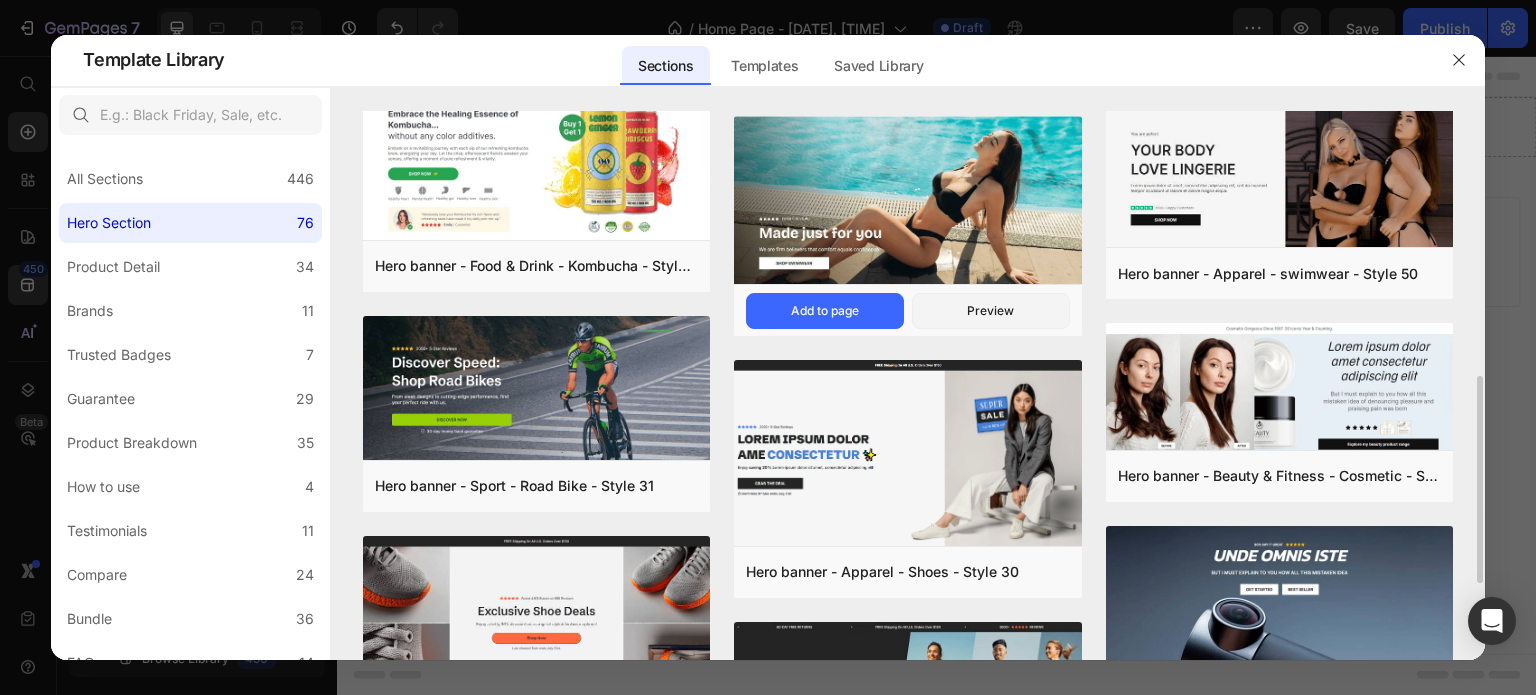 click at bounding box center (907, 202) 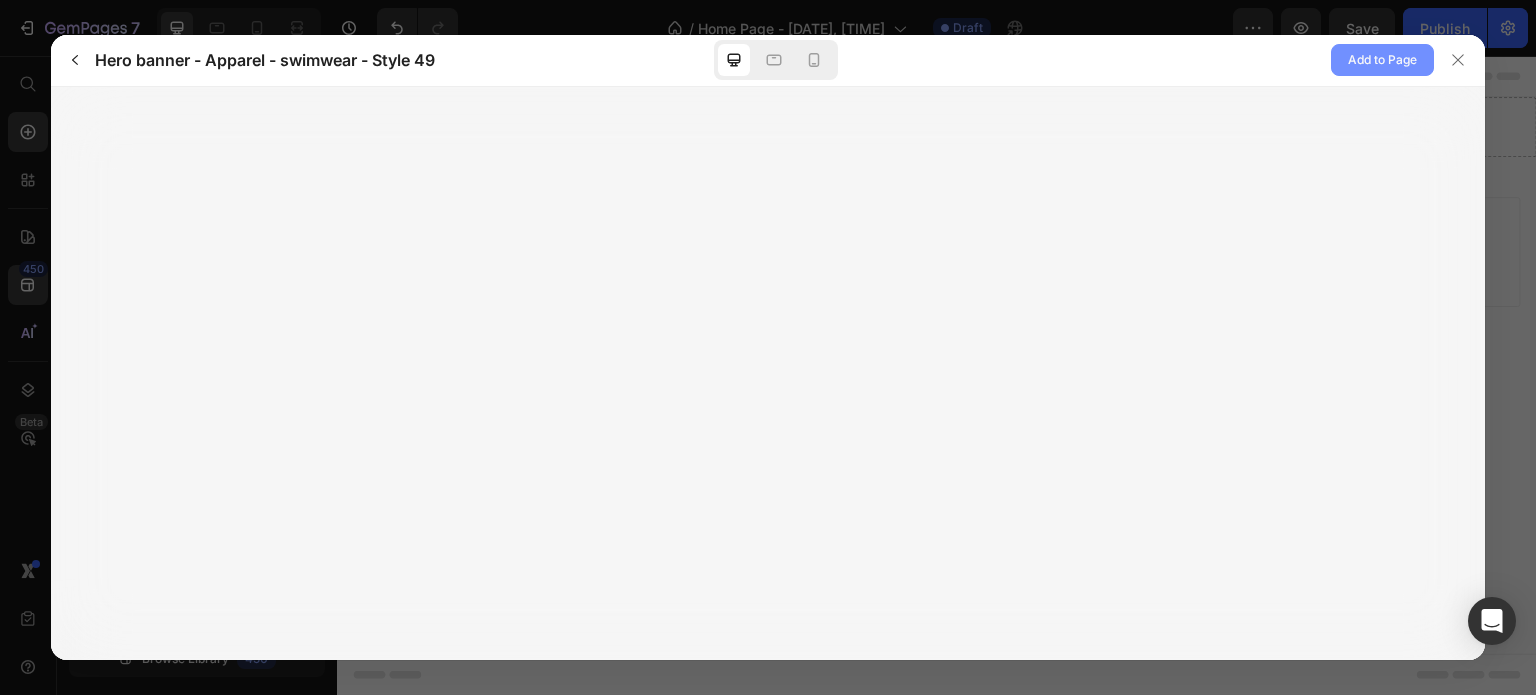 click on "Add to Page" 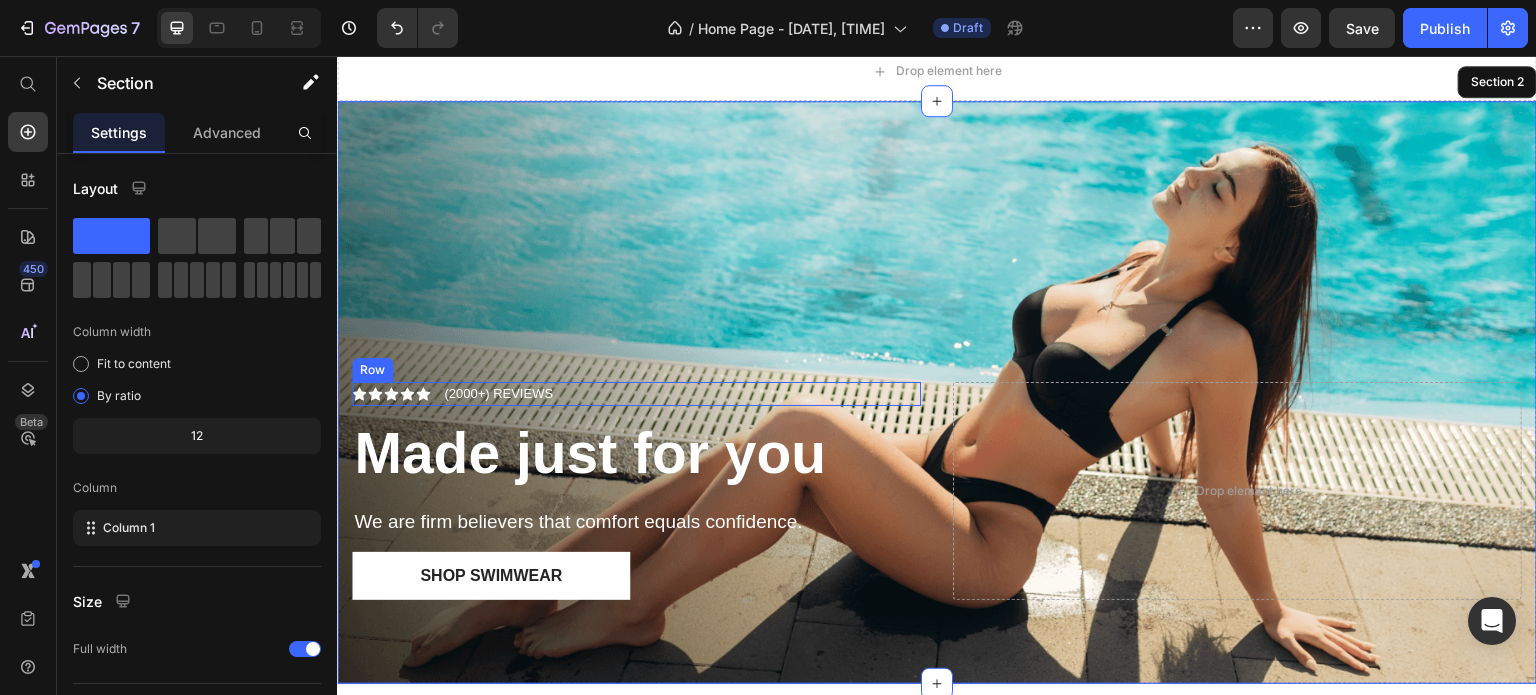 scroll, scrollTop: 100, scrollLeft: 0, axis: vertical 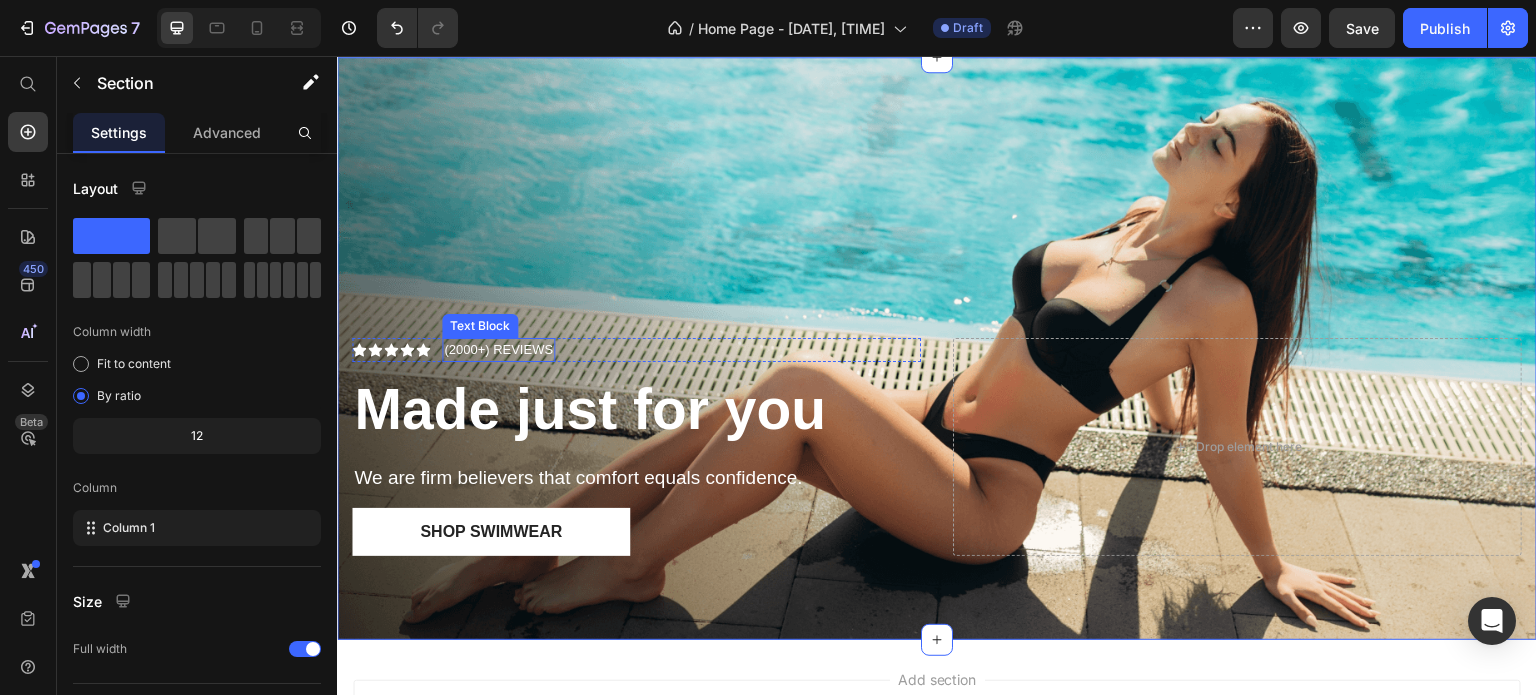 click on "(2000+) REVIEWS" at bounding box center (498, 350) 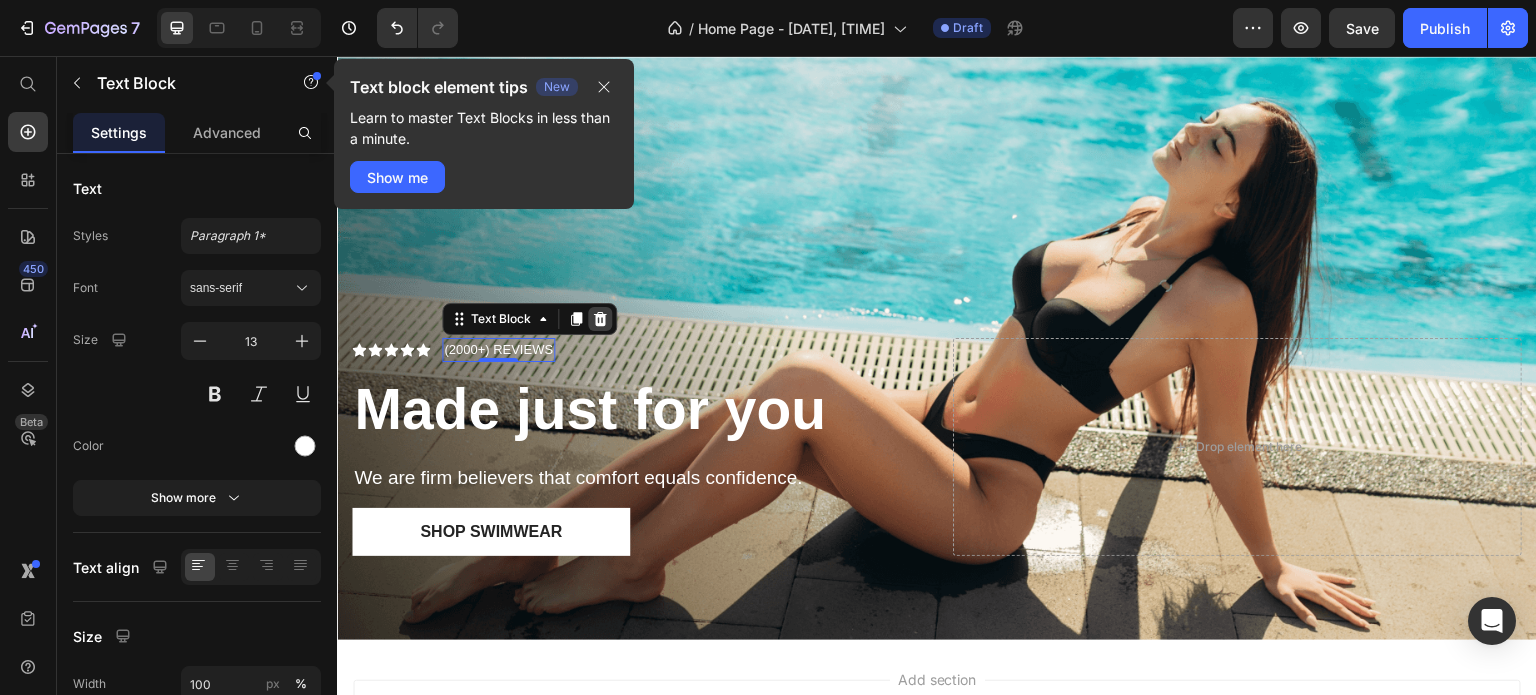 click 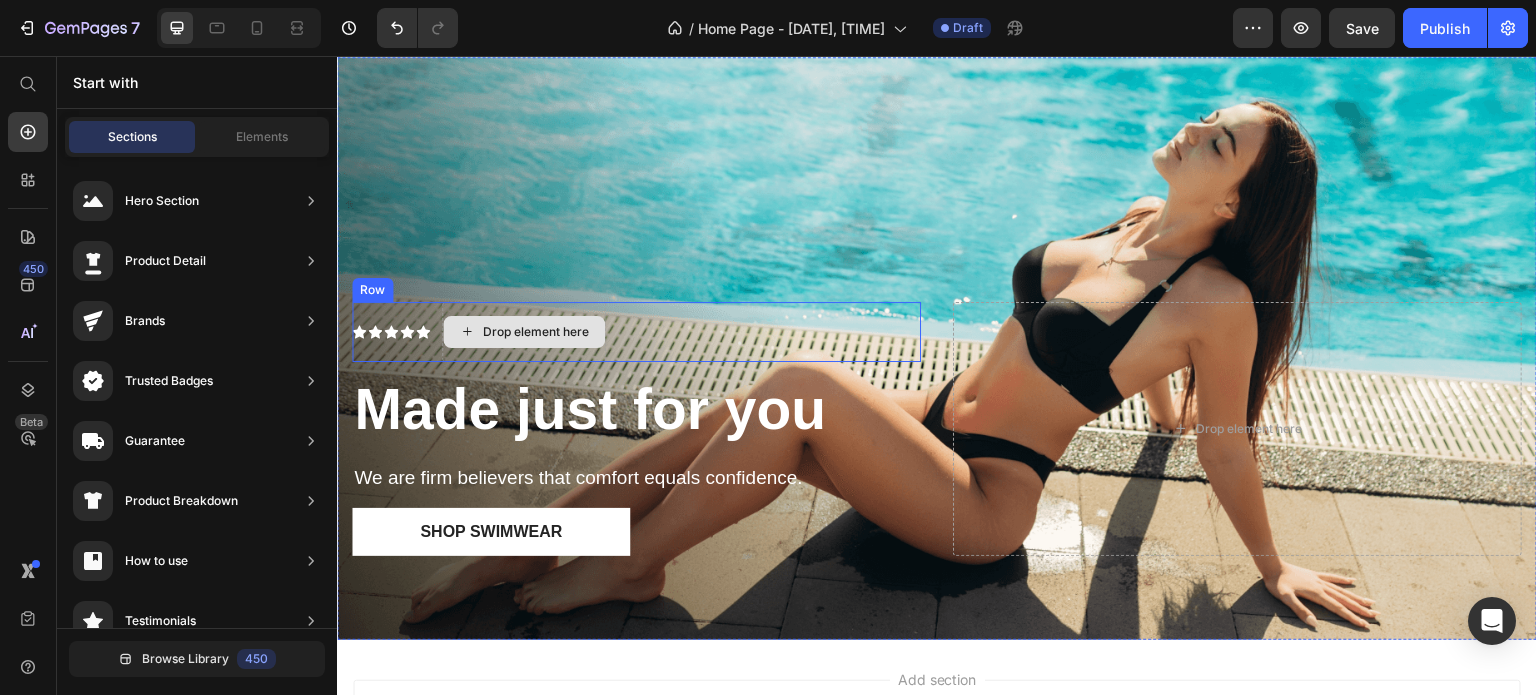 click on "Drop element here" at bounding box center [524, 332] 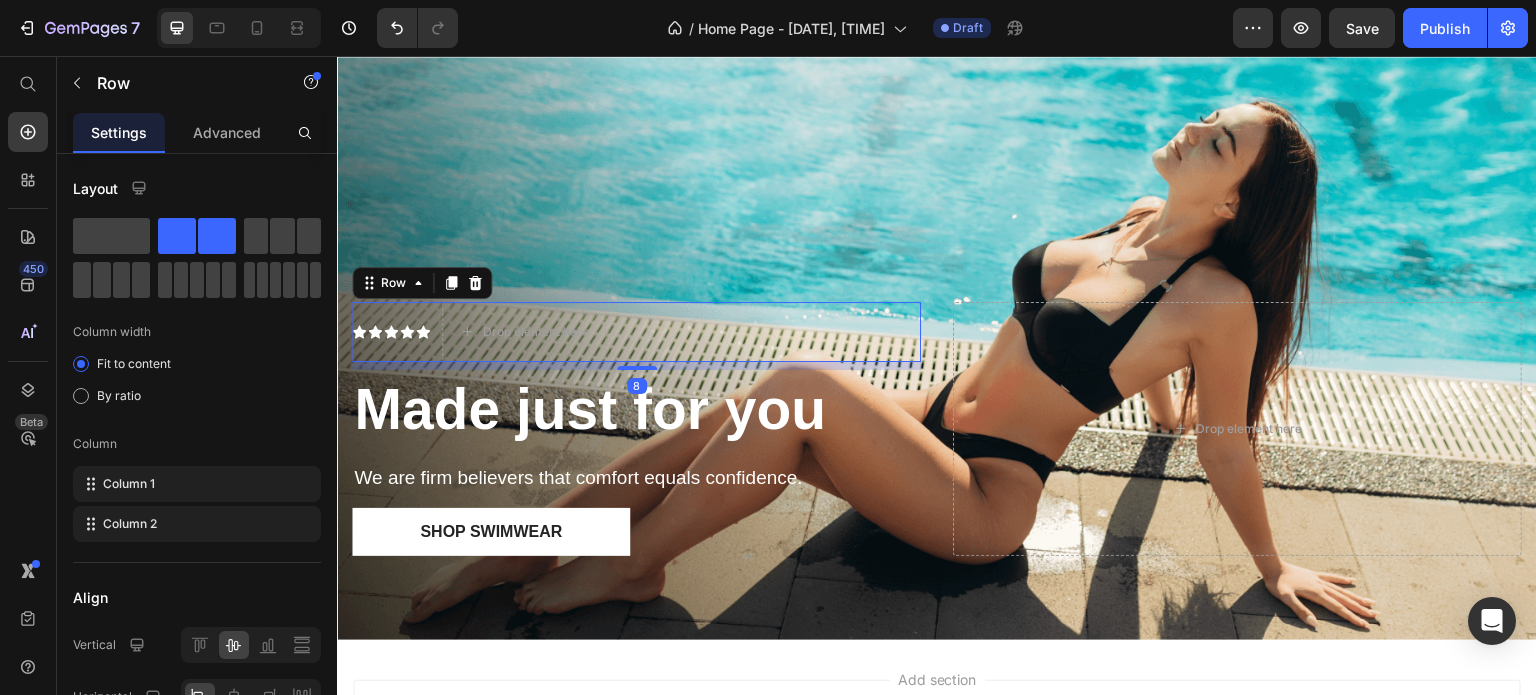 click on "Row" at bounding box center (422, 283) 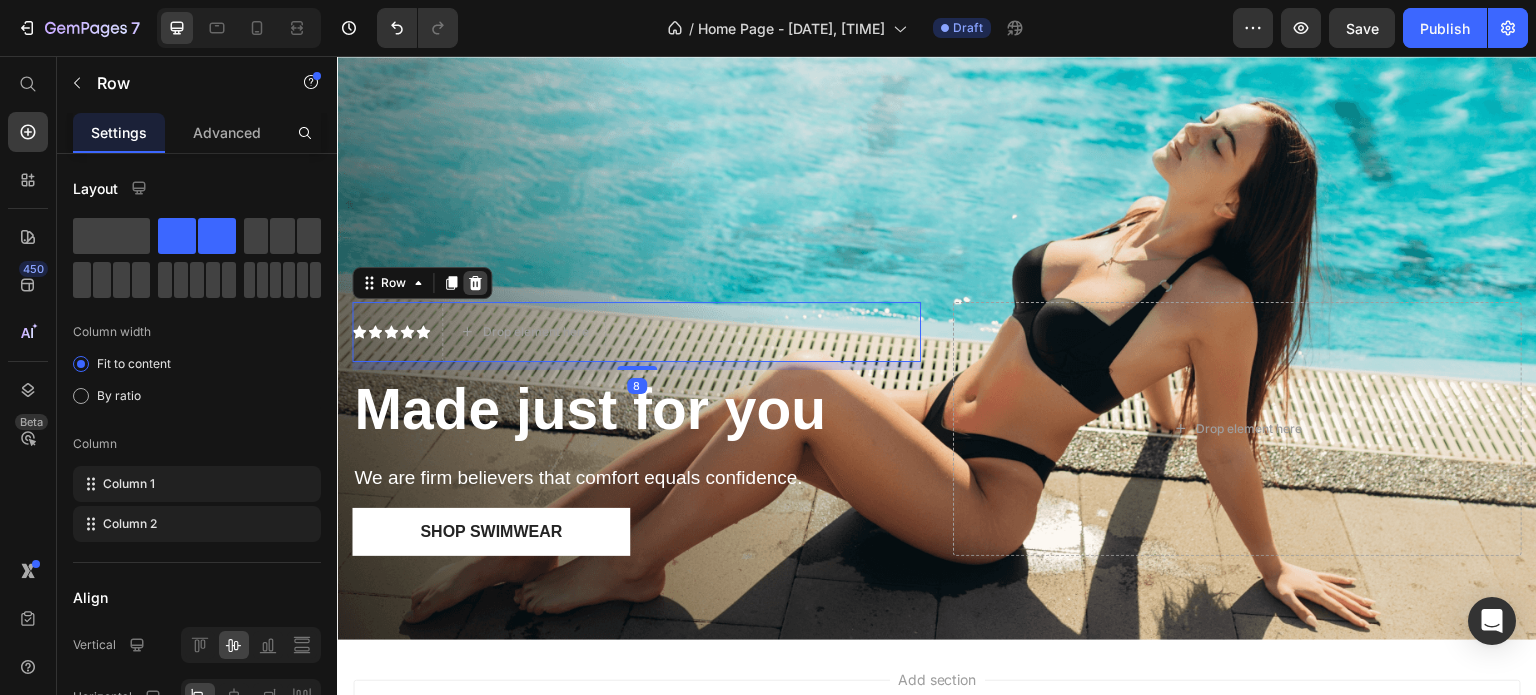click 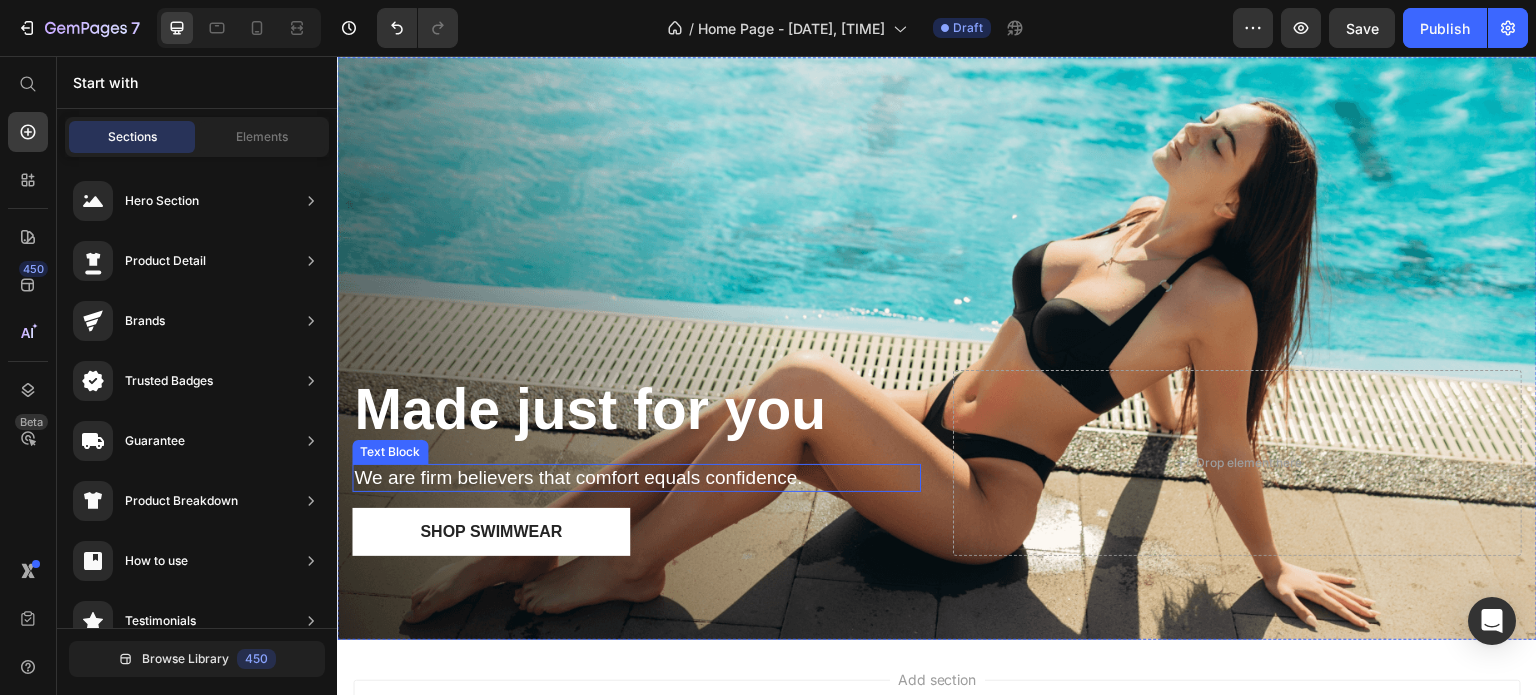 click on "We are firm believers that comfort equals confidence." at bounding box center [636, 478] 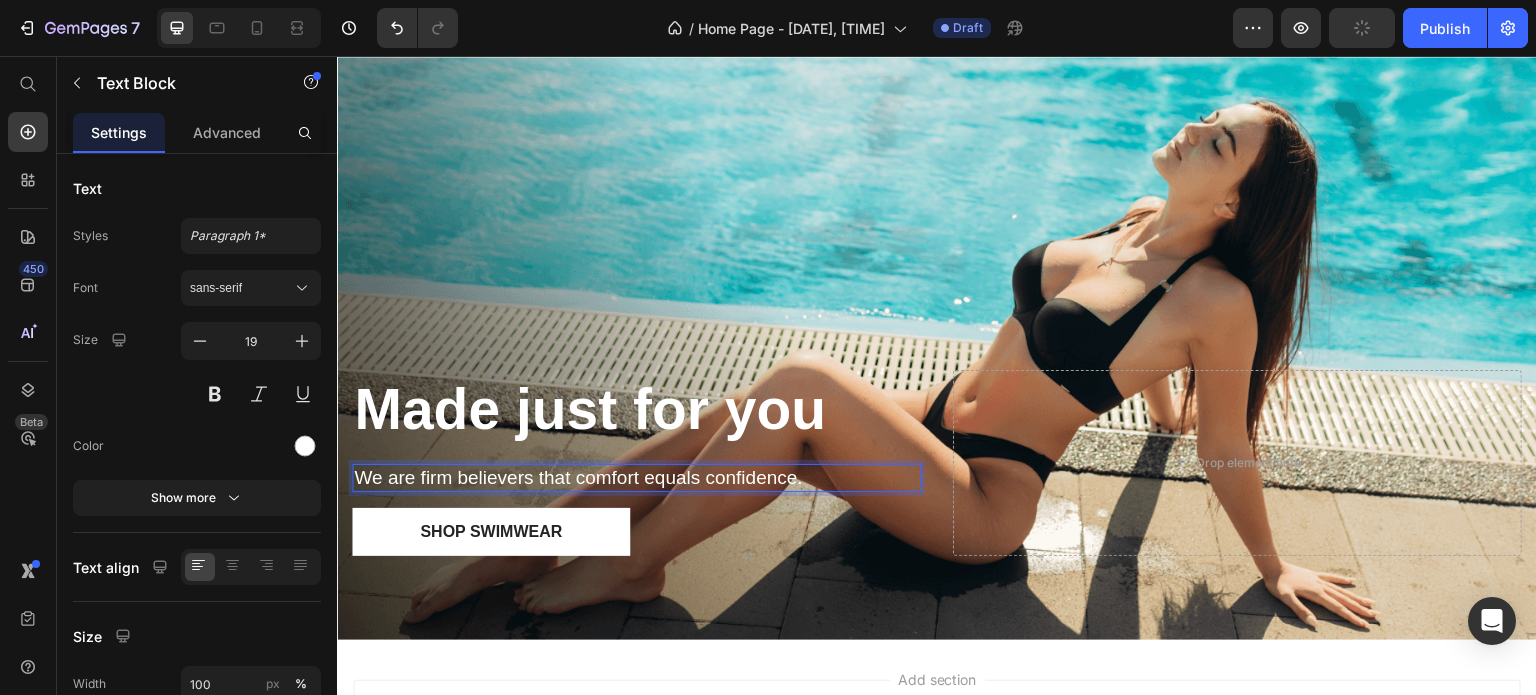 click on "We are firm believers that comfort equals confidence." at bounding box center [636, 478] 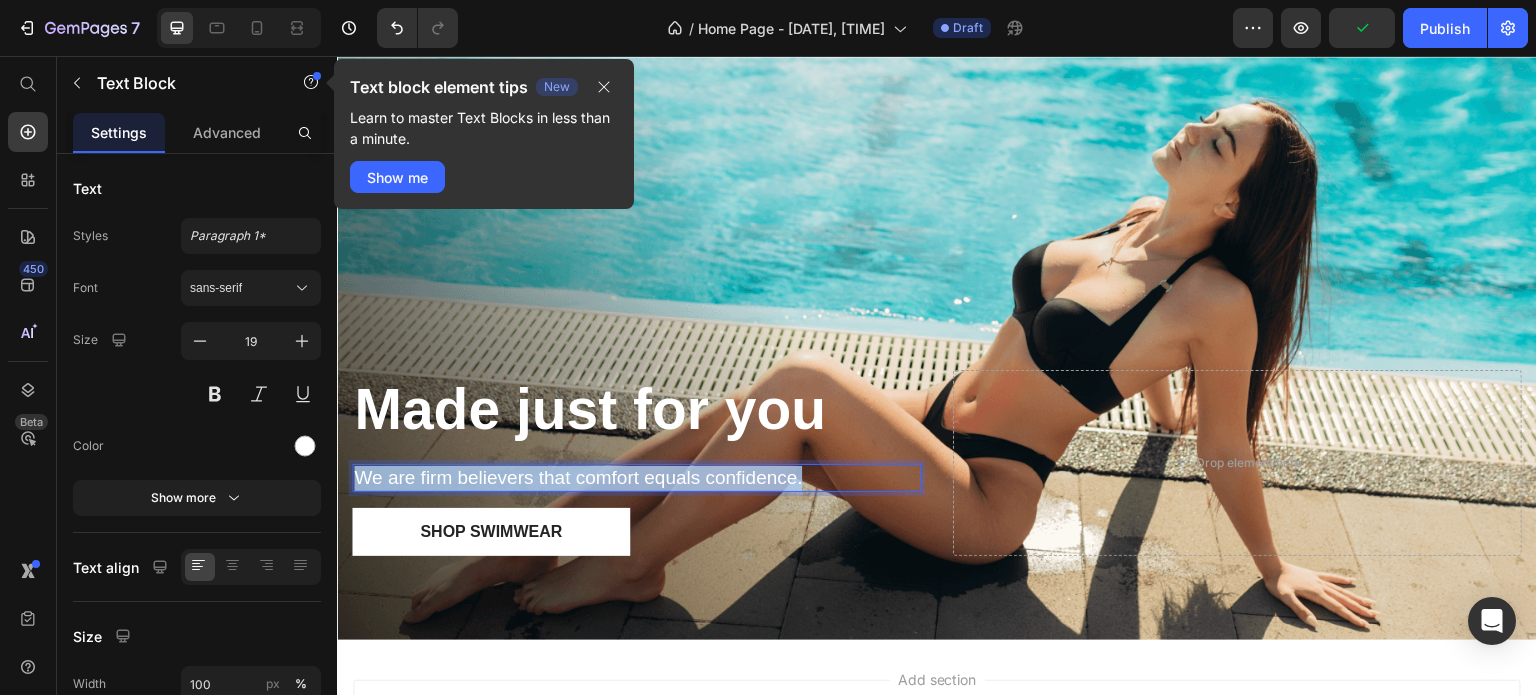 drag, startPoint x: 801, startPoint y: 467, endPoint x: 667, endPoint y: 539, distance: 152.11838 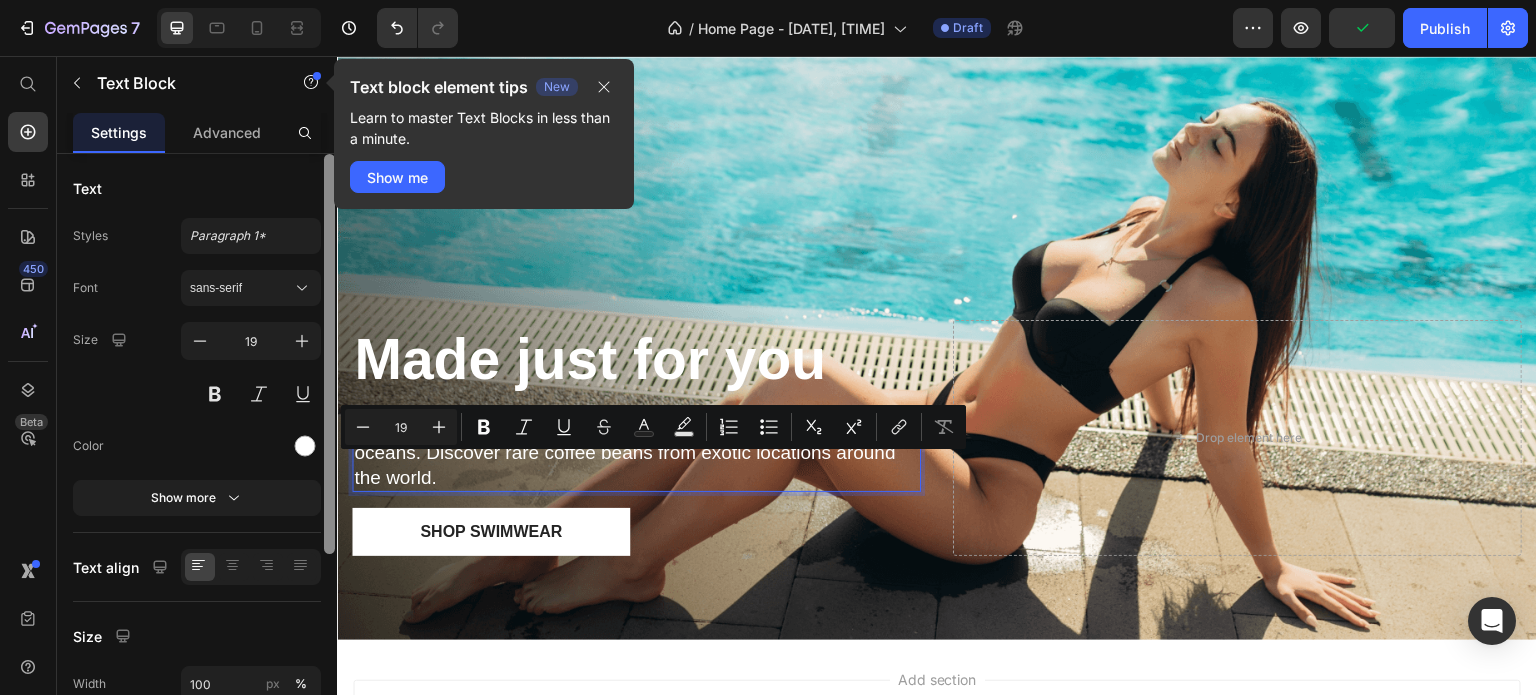 scroll, scrollTop: 51, scrollLeft: 0, axis: vertical 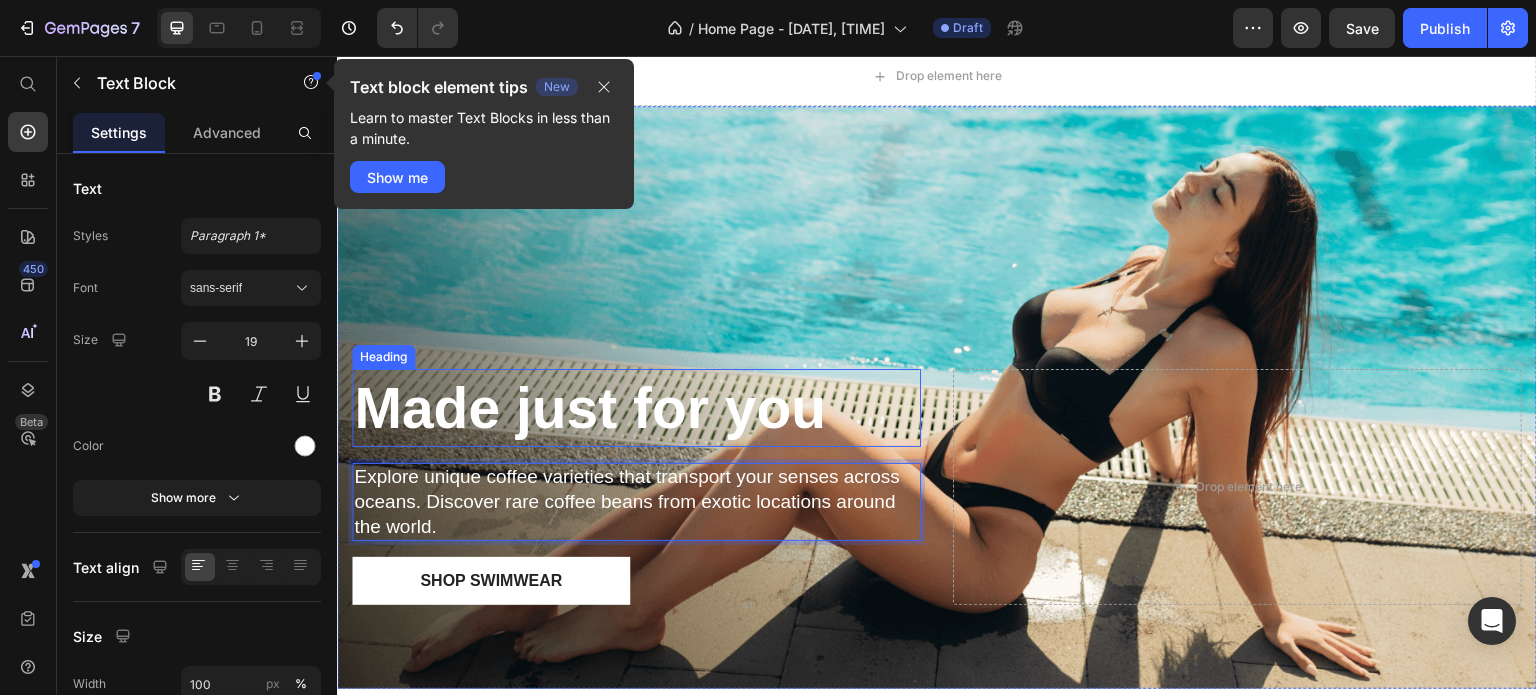 click on "Made just for you" at bounding box center (590, 408) 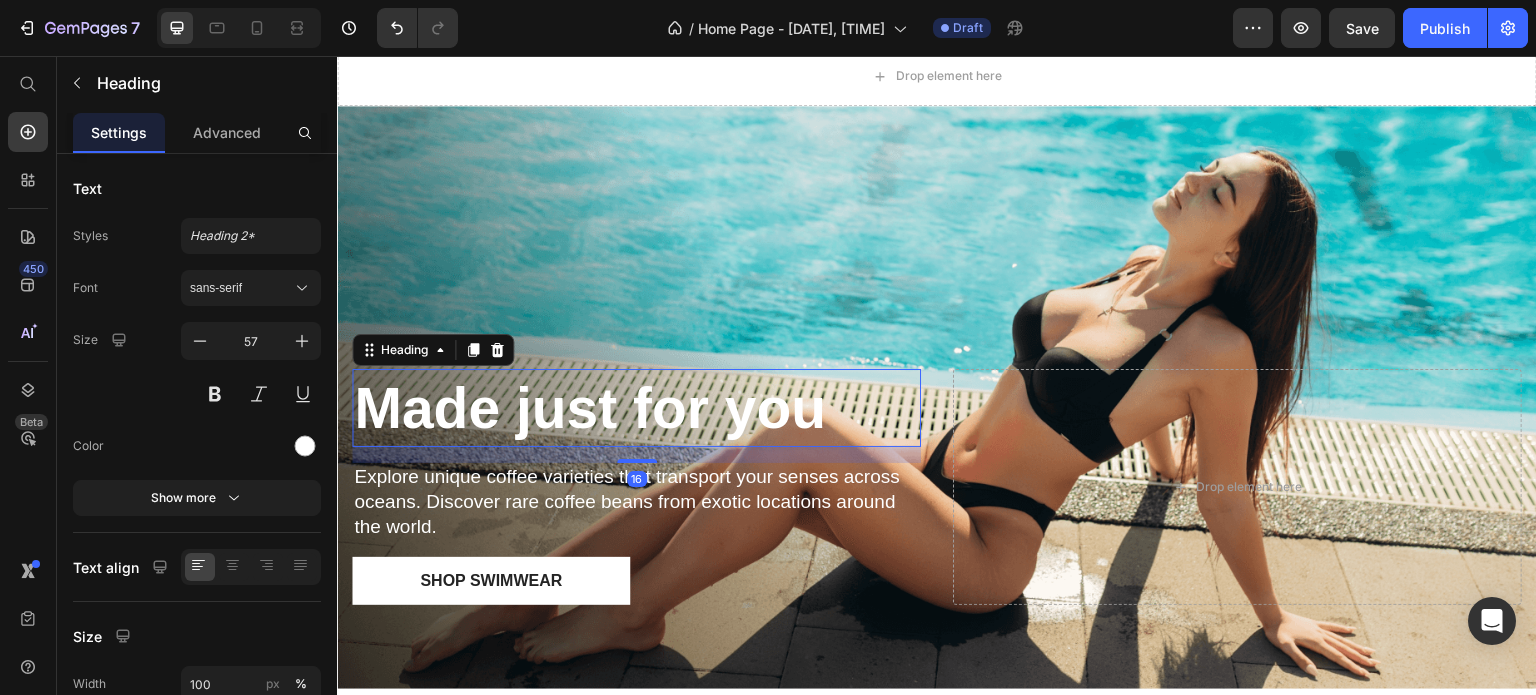 click on "Made just for you" at bounding box center [636, 408] 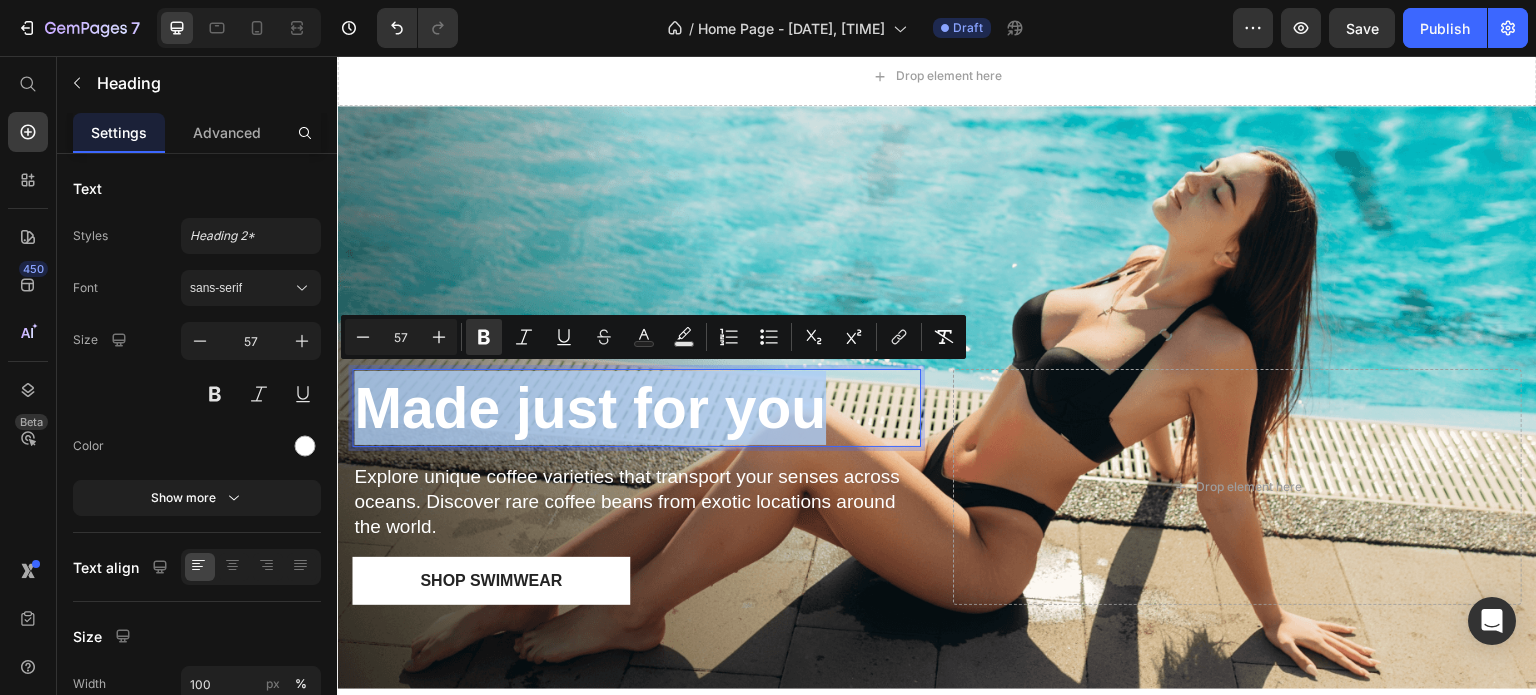 drag, startPoint x: 835, startPoint y: 398, endPoint x: 375, endPoint y: 403, distance: 460.02716 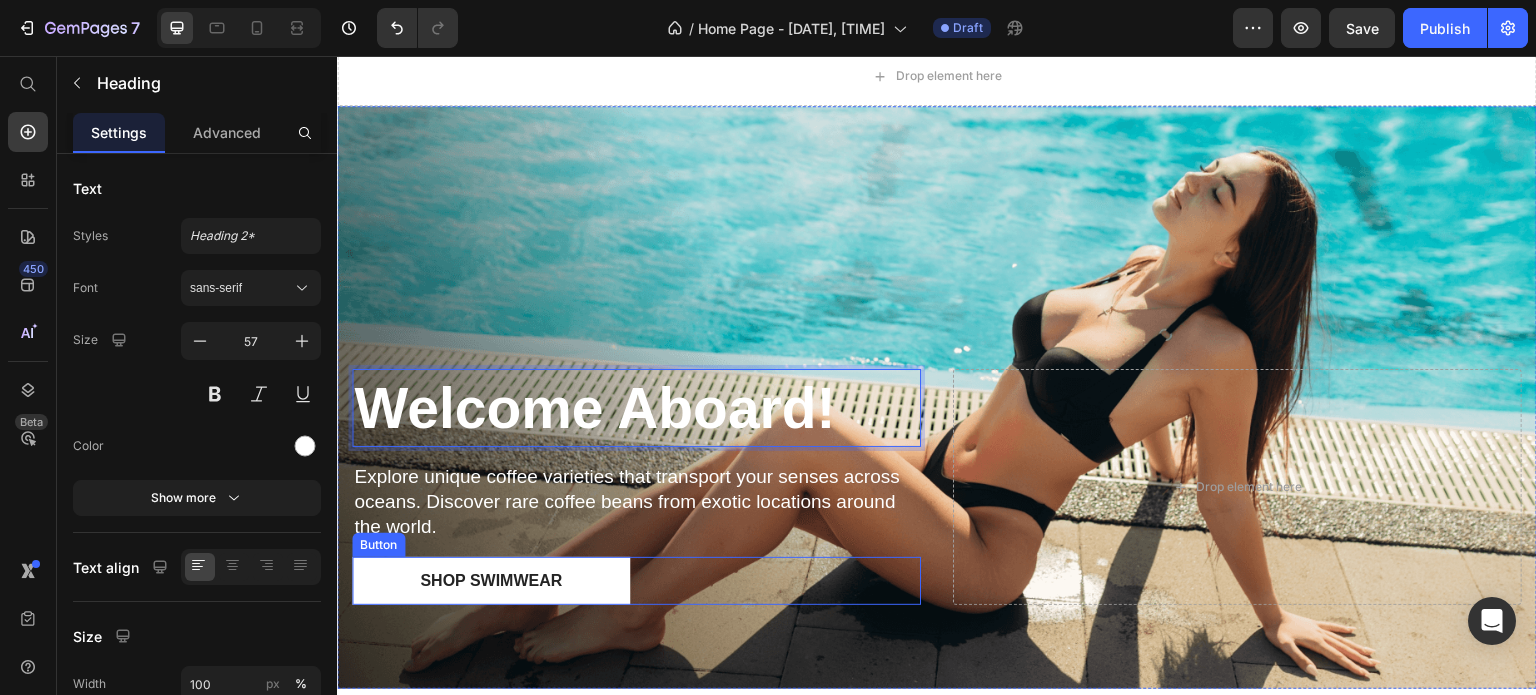 click on "Shop Swimwear Button" at bounding box center (636, 581) 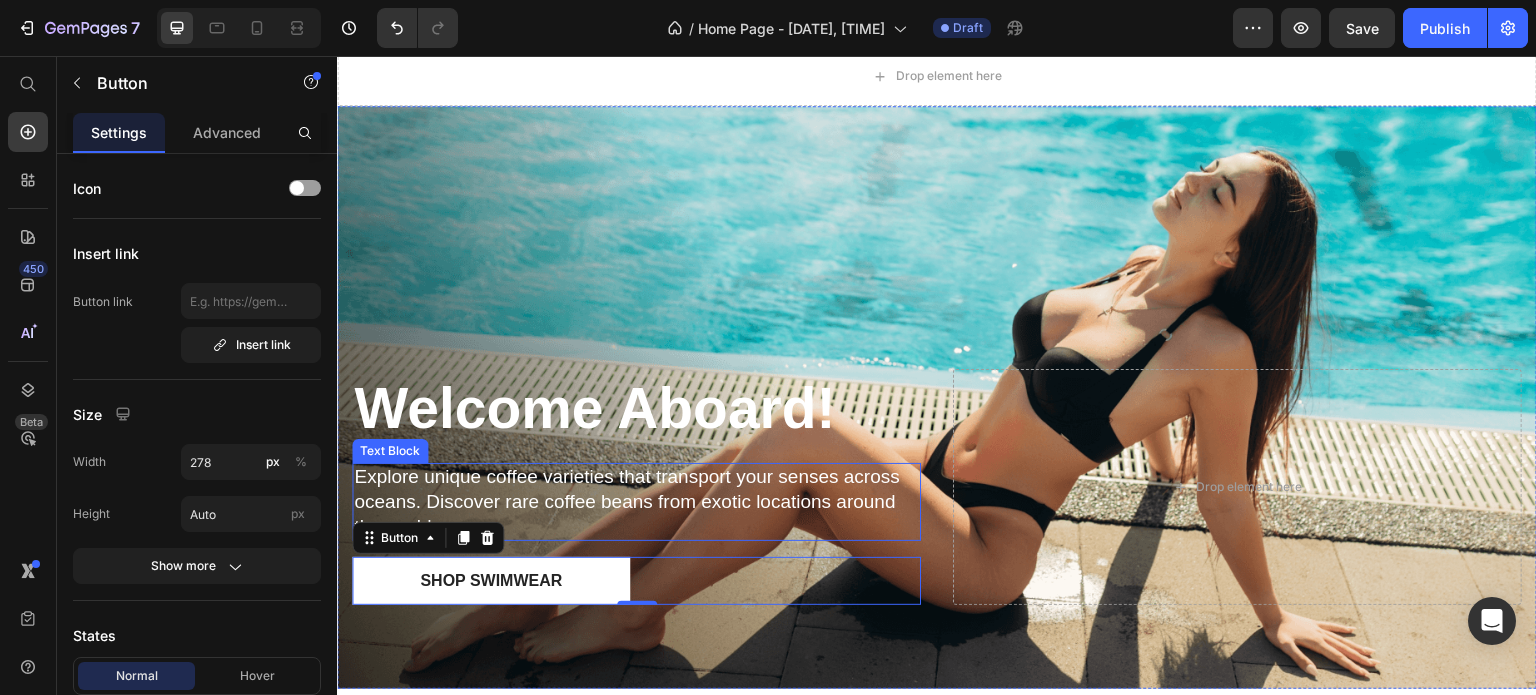 click on "Explore unique coffee varieties that transport your senses across oceans. Discover rare coffee beans from exotic locations around the world." at bounding box center [636, 502] 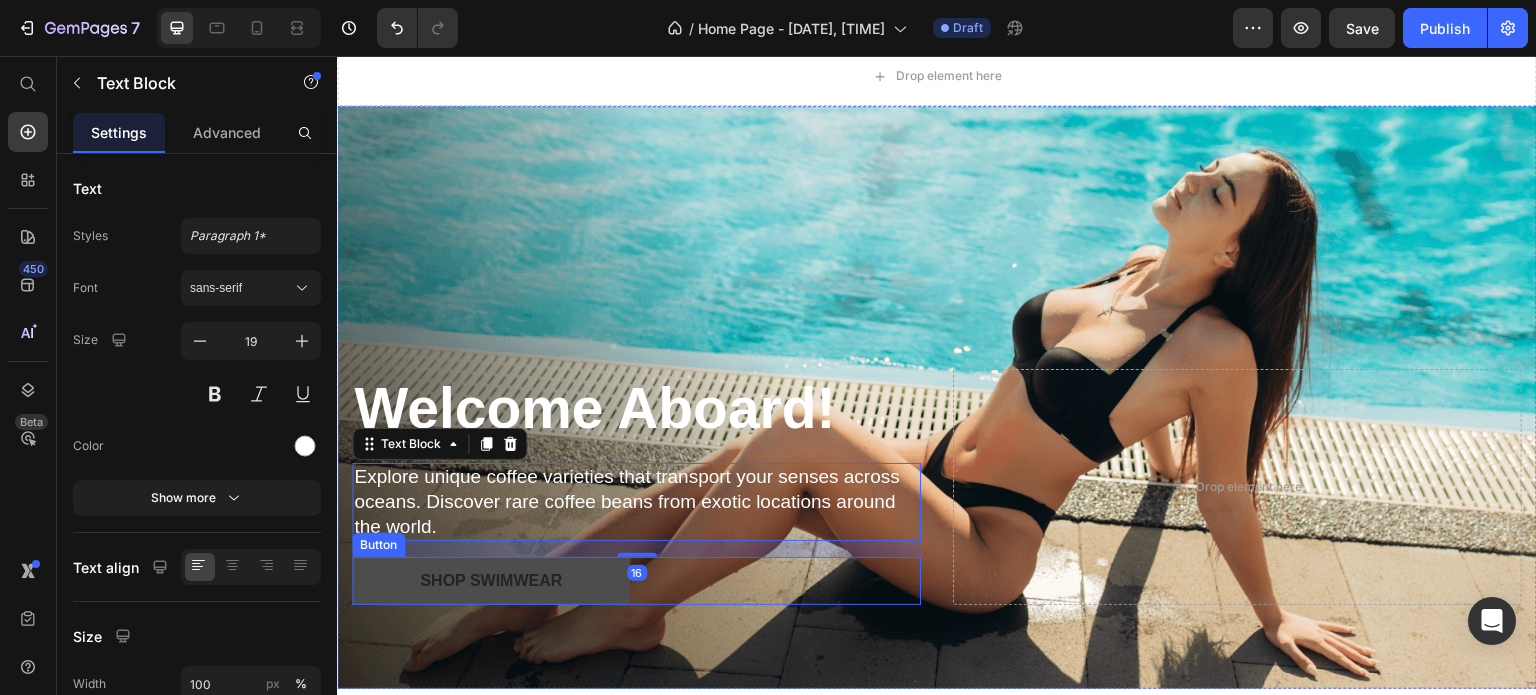 click on "Shop Swimwear" at bounding box center (491, 581) 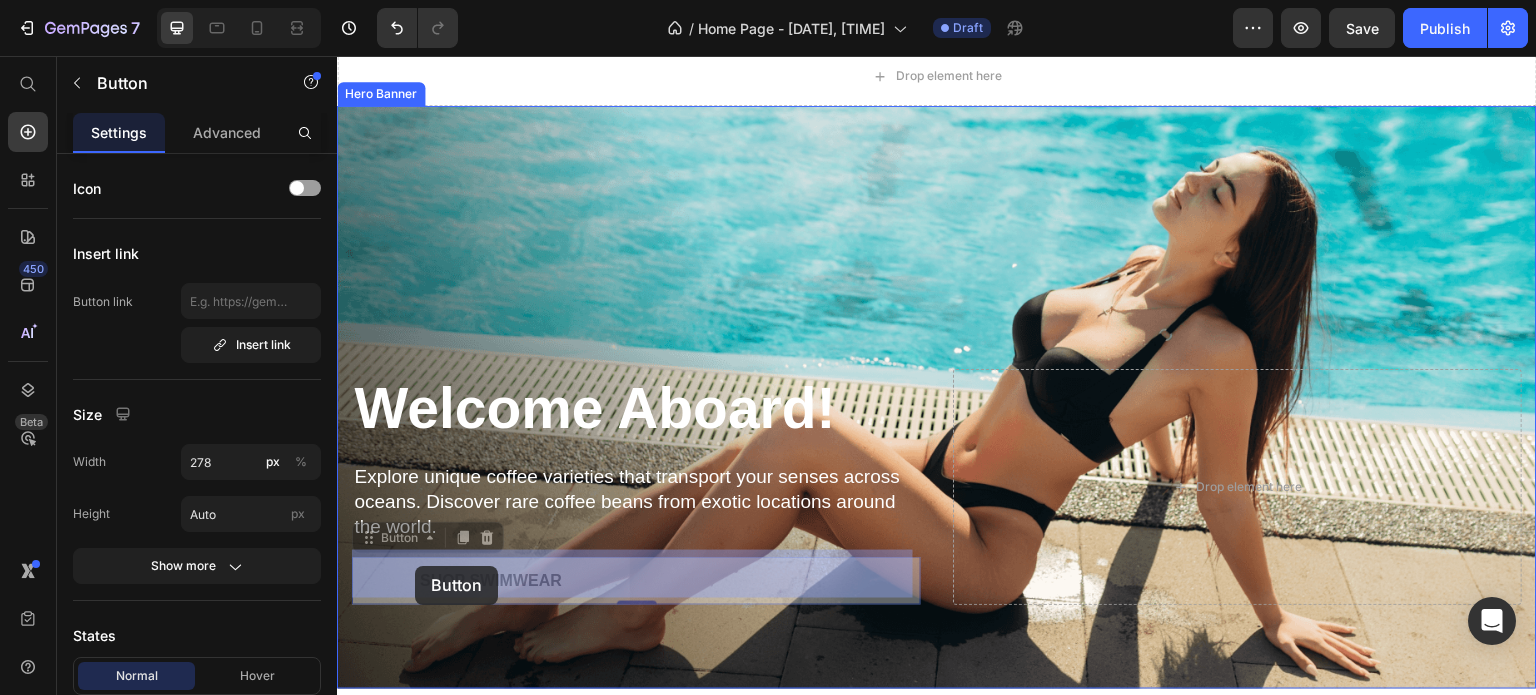 drag, startPoint x: 572, startPoint y: 564, endPoint x: 476, endPoint y: 566, distance: 96.02083 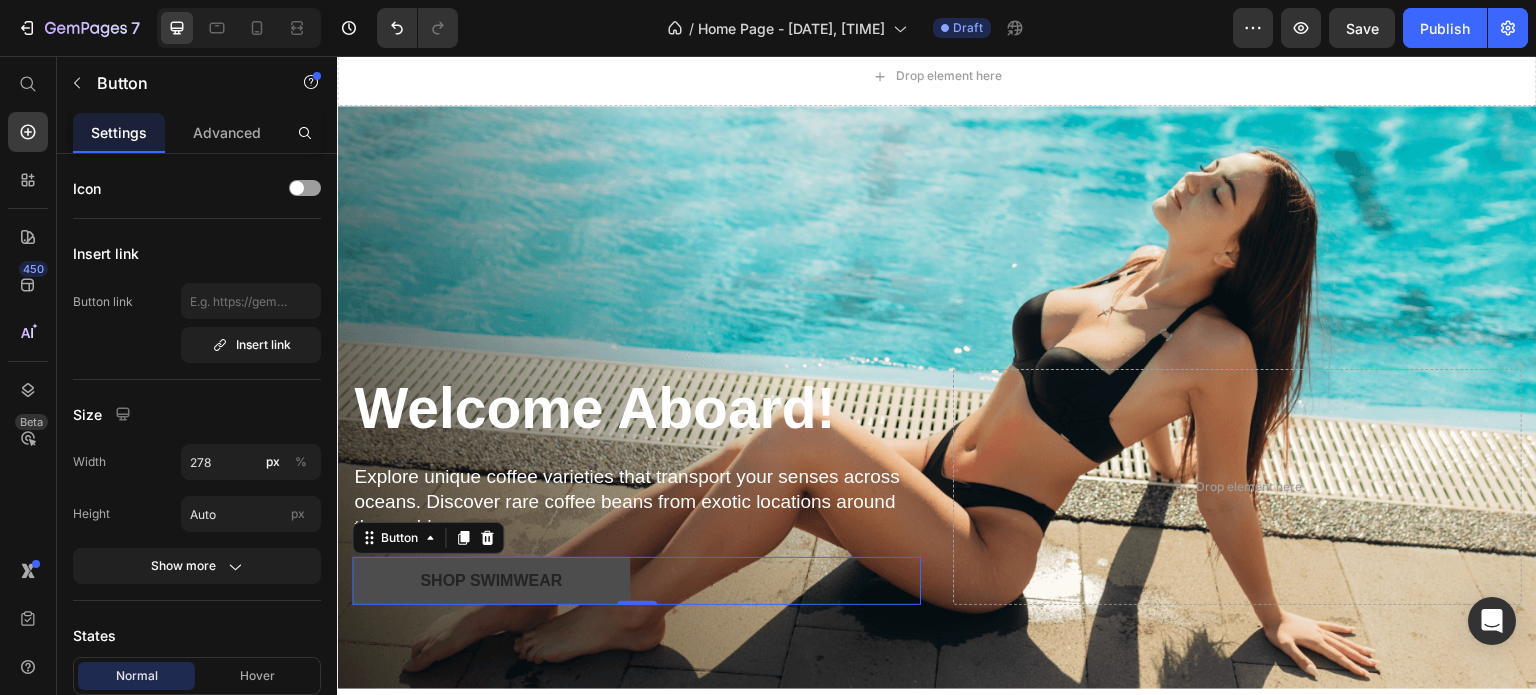 click on "Shop Swimwear" at bounding box center [491, 581] 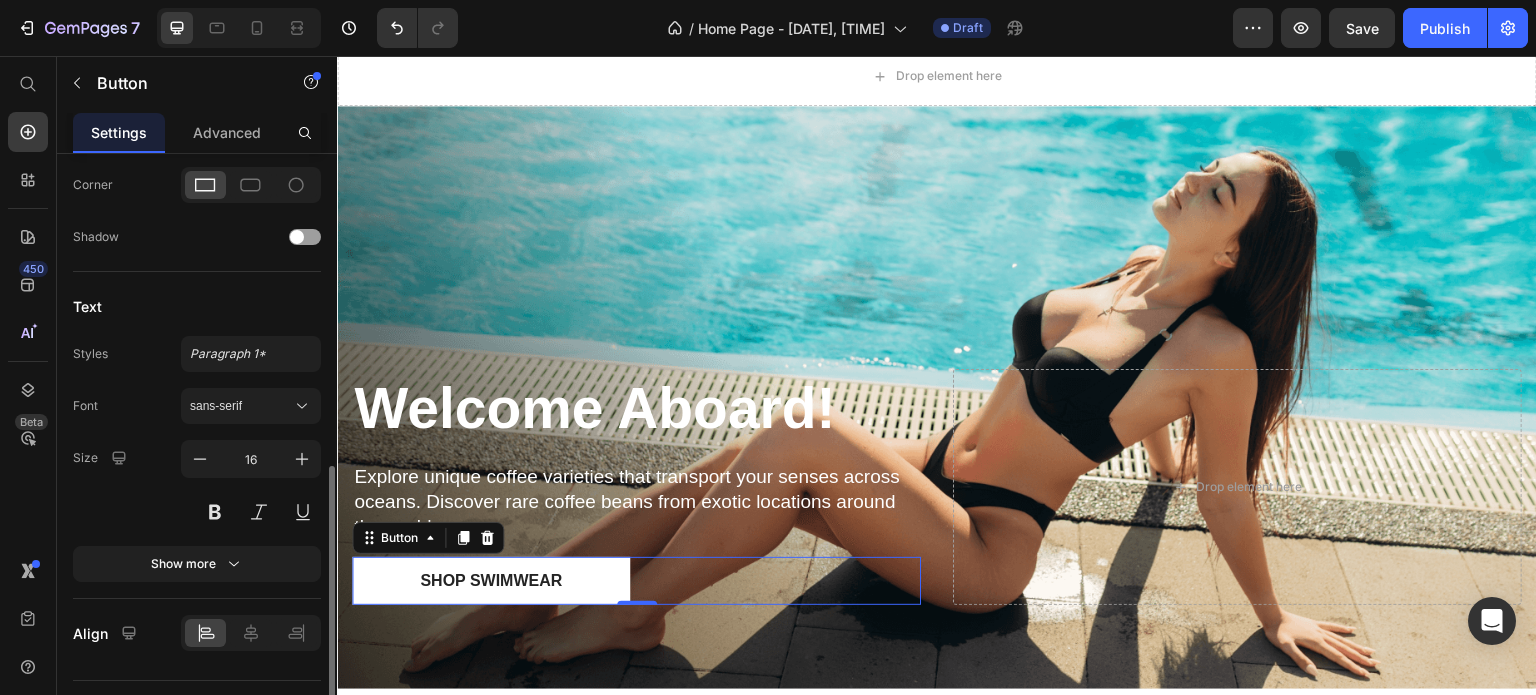 scroll, scrollTop: 740, scrollLeft: 0, axis: vertical 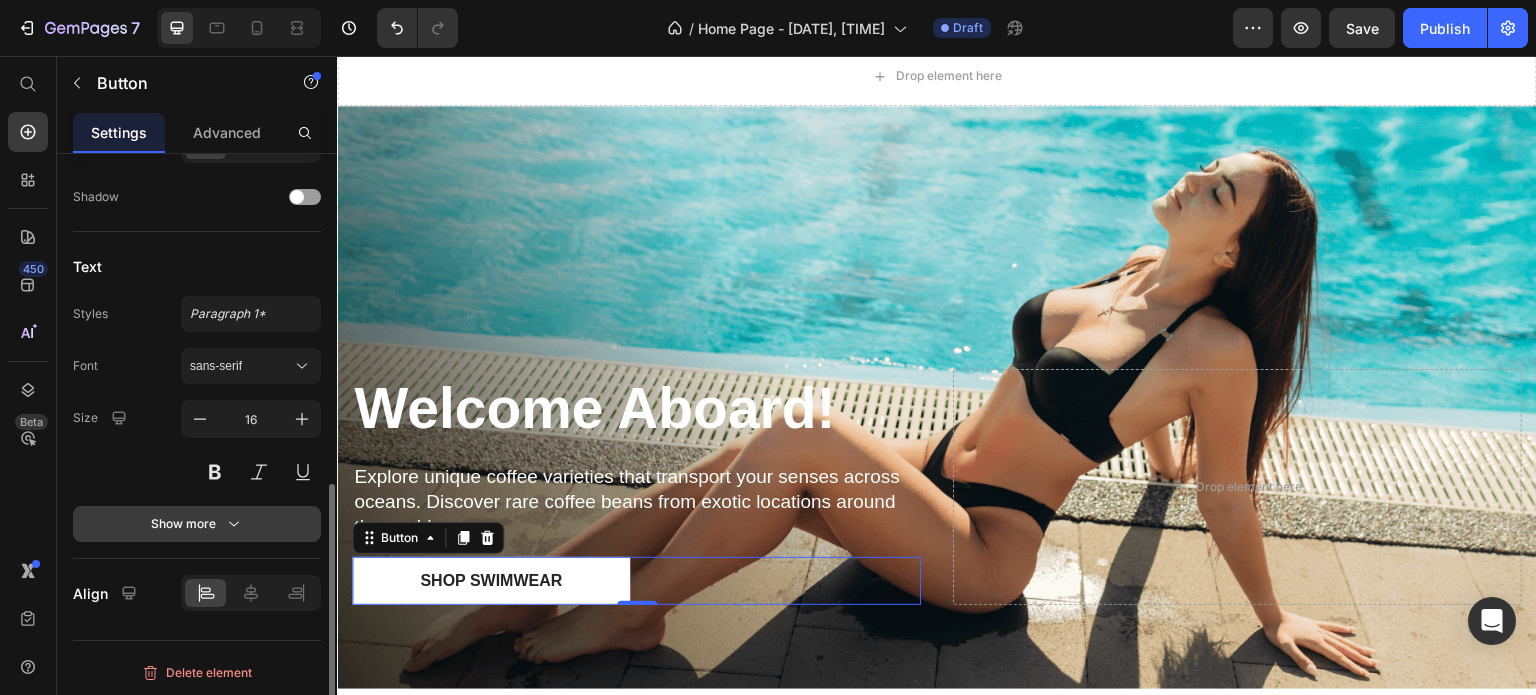 click 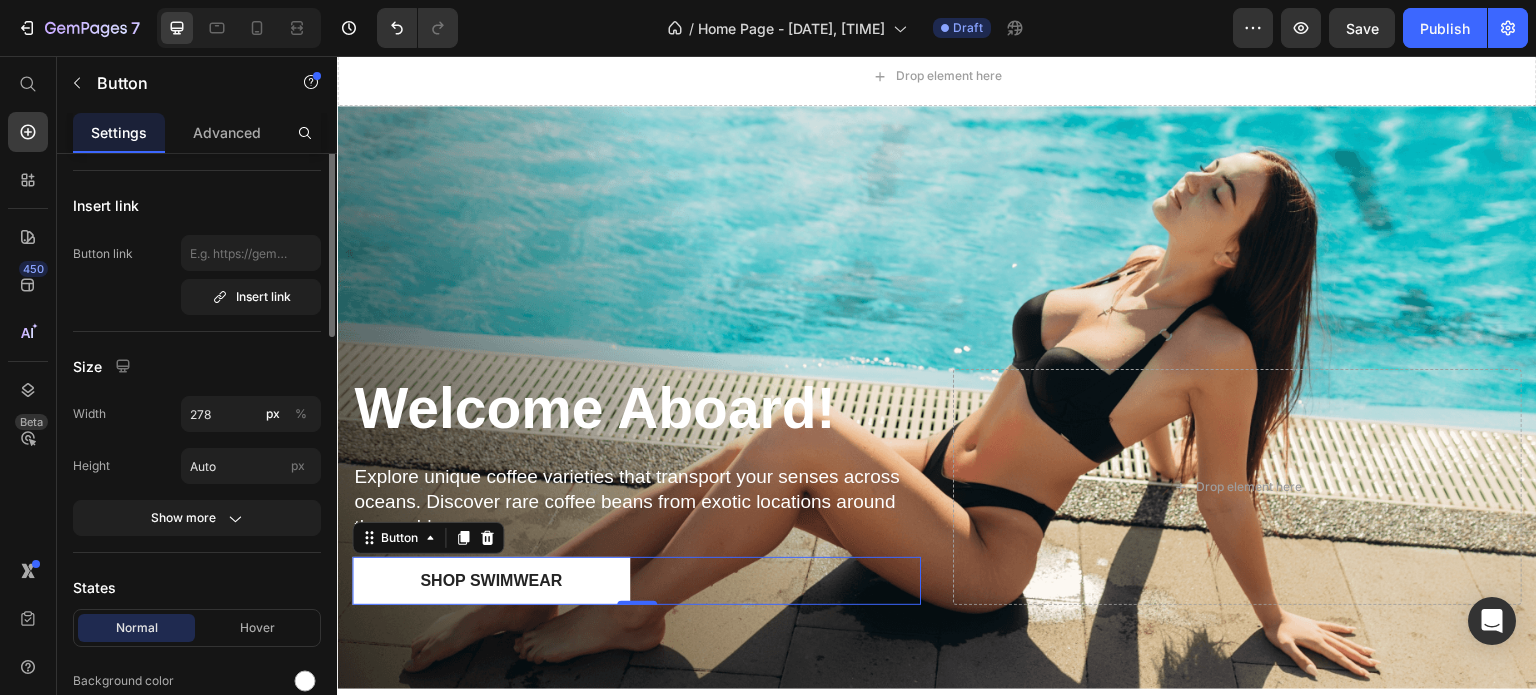 scroll, scrollTop: 0, scrollLeft: 0, axis: both 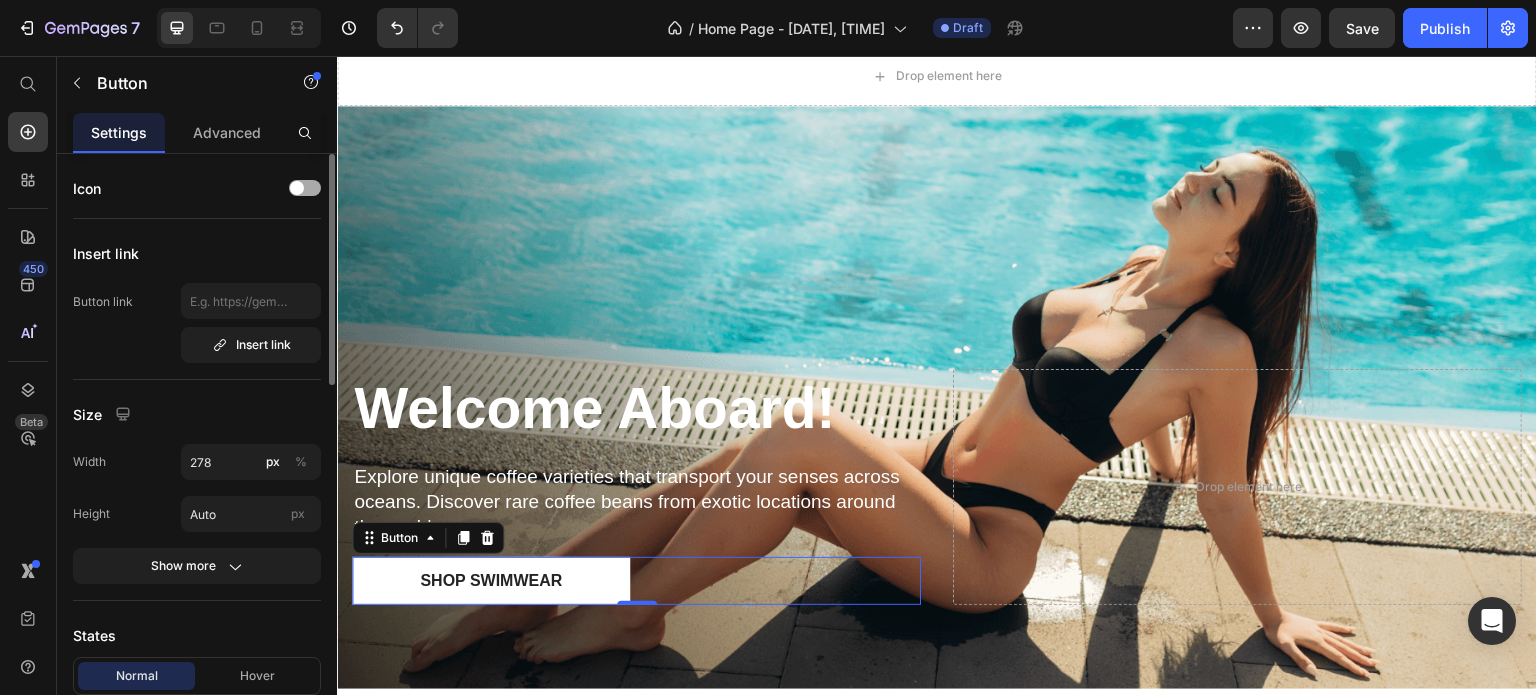 click at bounding box center [297, 188] 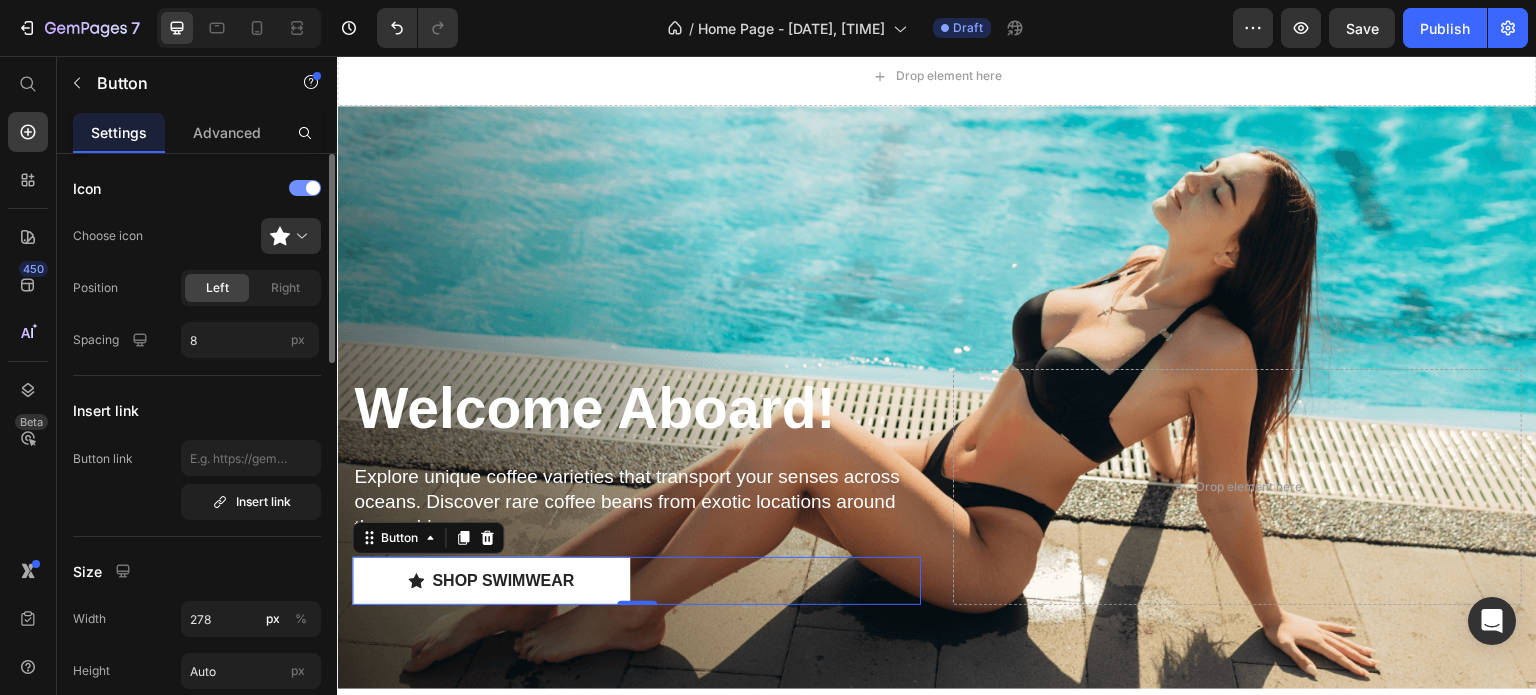 click at bounding box center (305, 188) 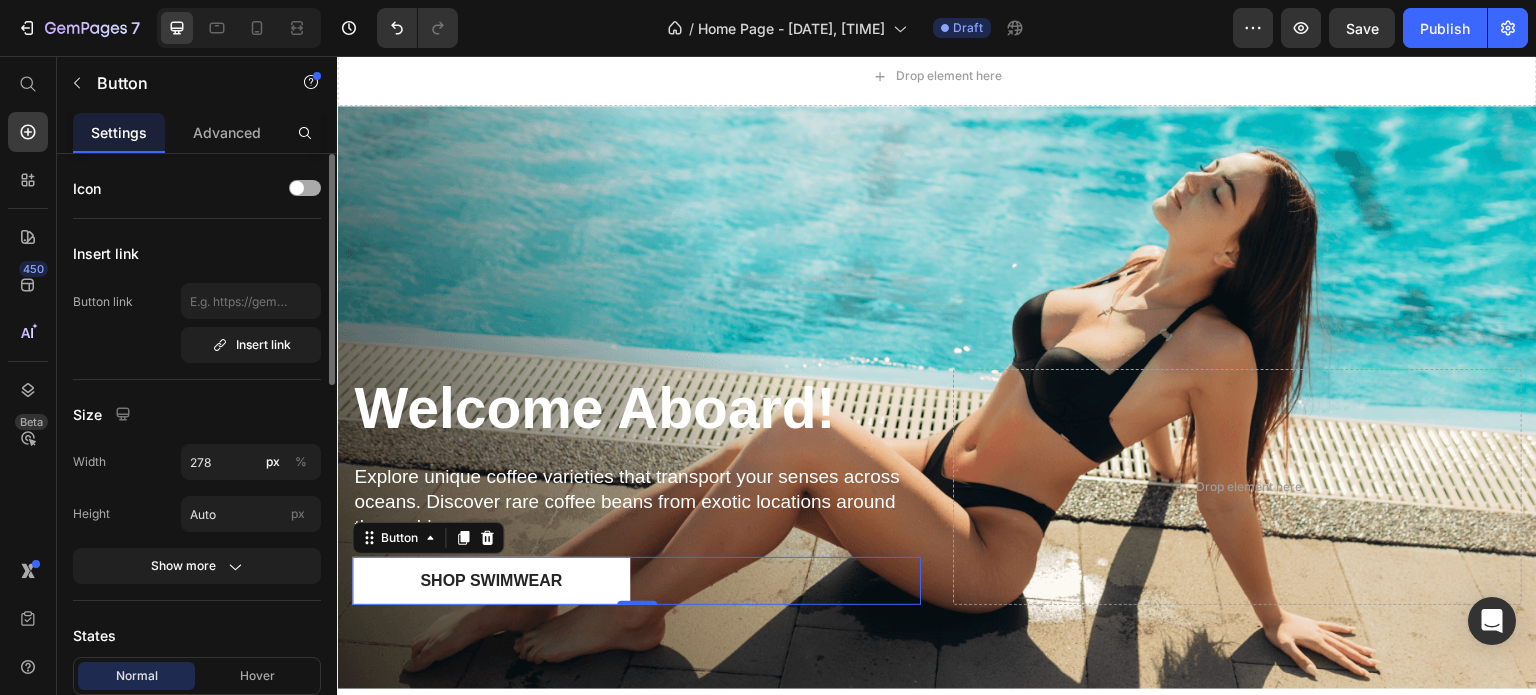 click at bounding box center (297, 188) 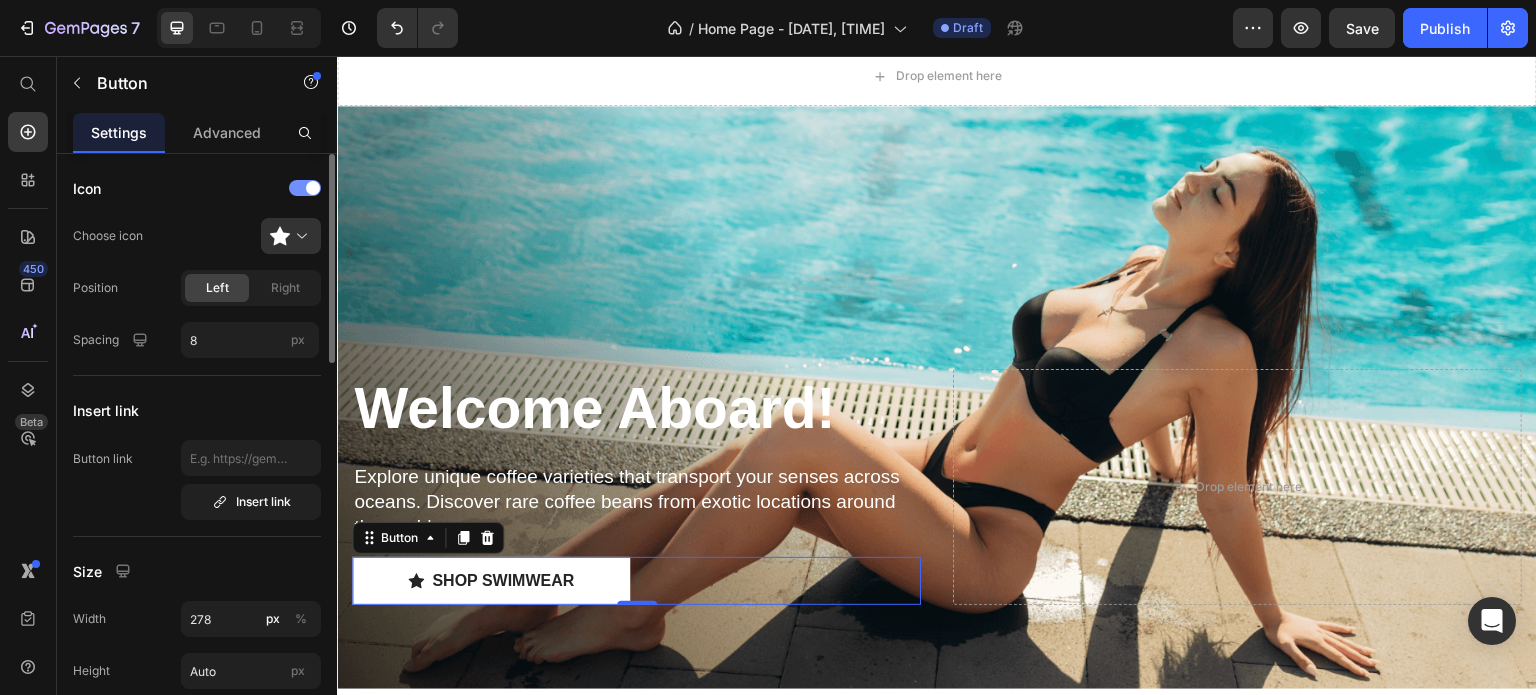 click at bounding box center [305, 188] 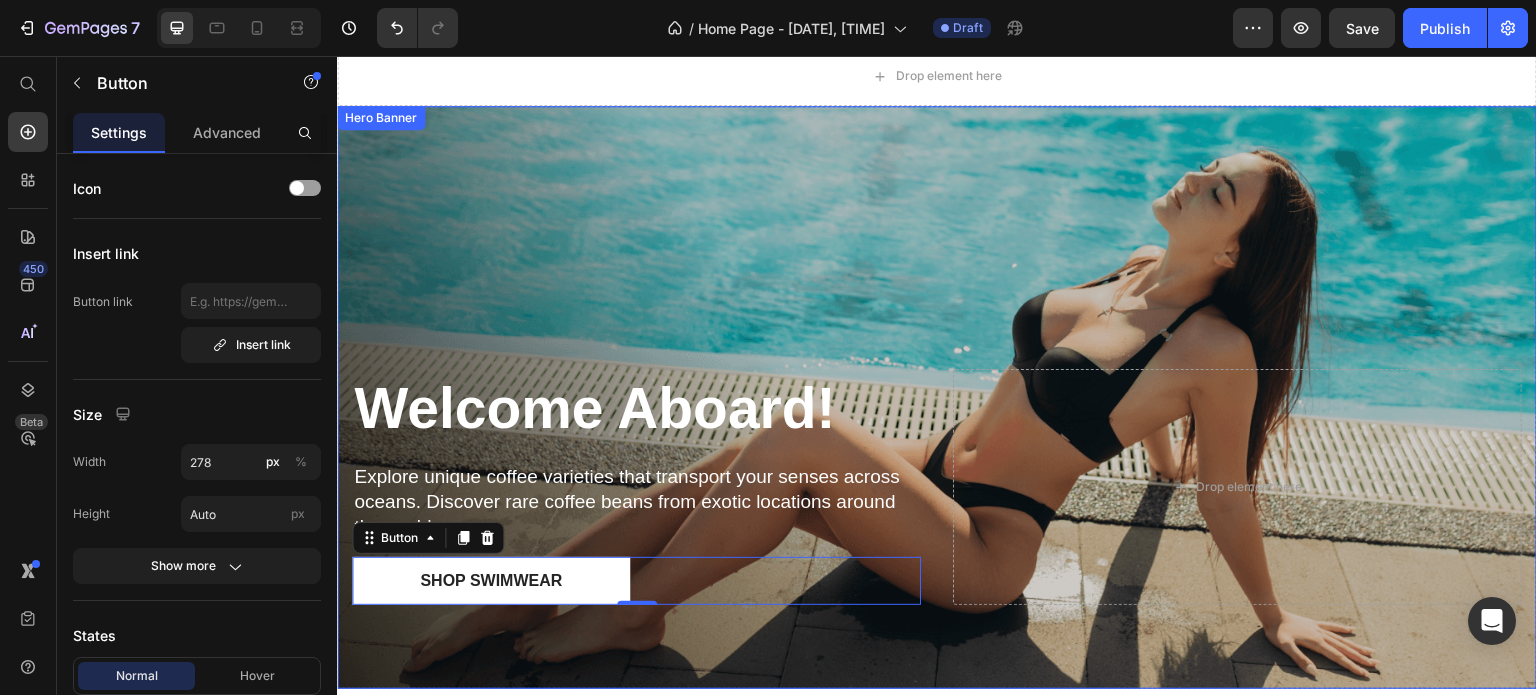 click at bounding box center [937, 397] 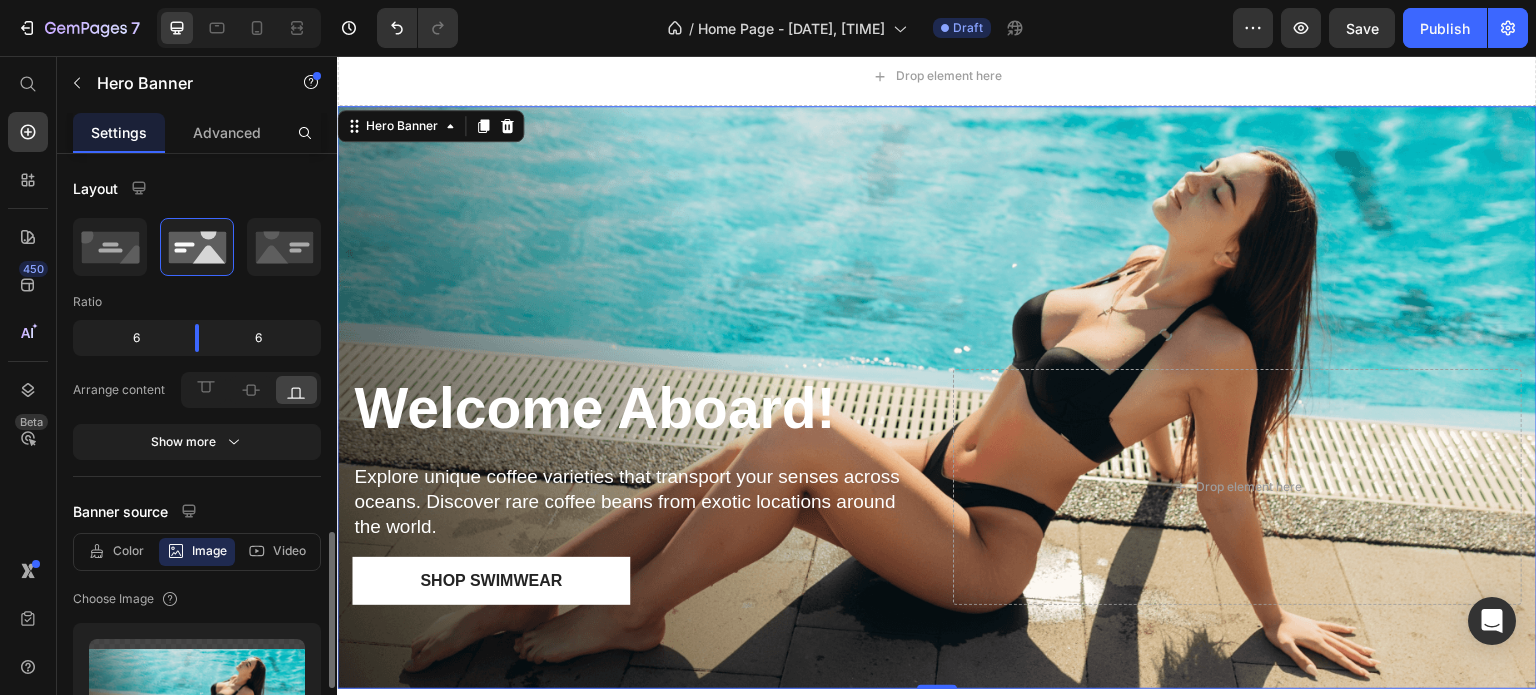 scroll, scrollTop: 300, scrollLeft: 0, axis: vertical 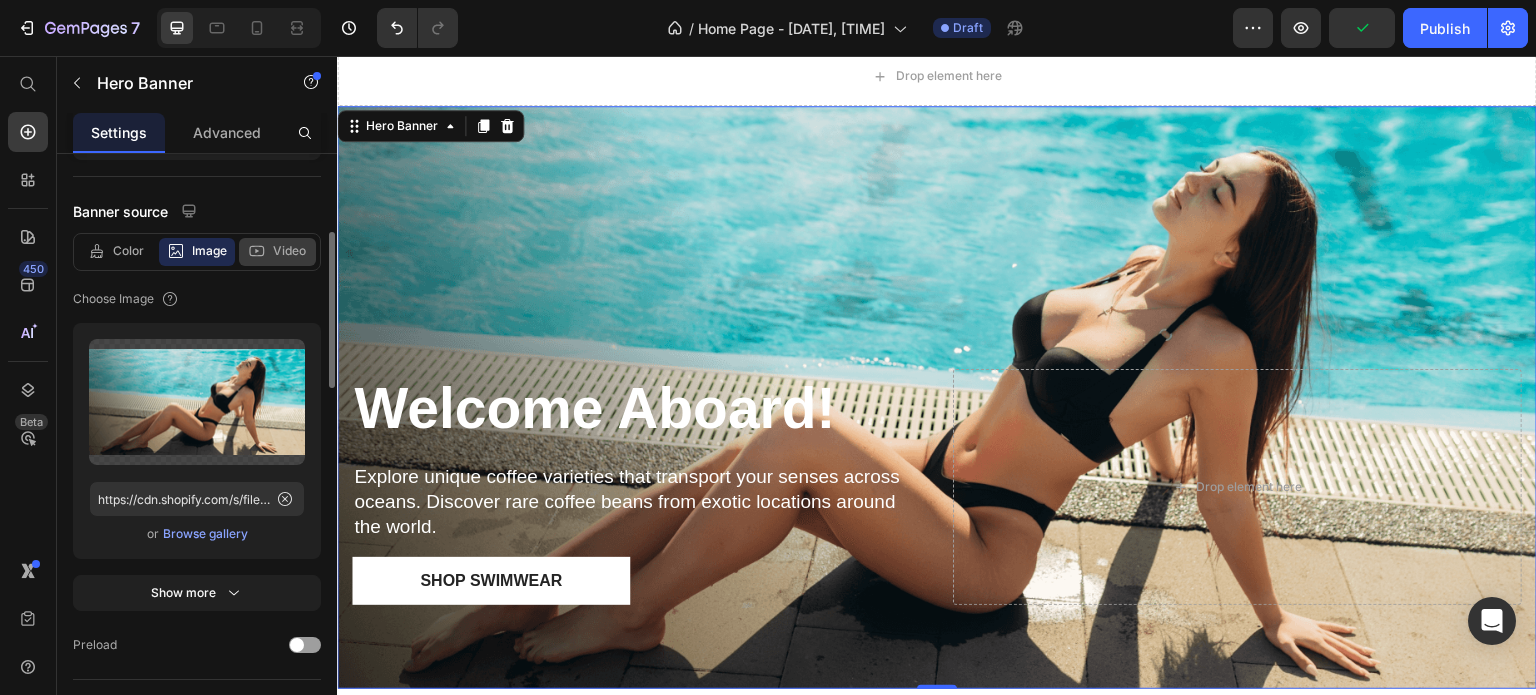 click on "Video" at bounding box center (289, 251) 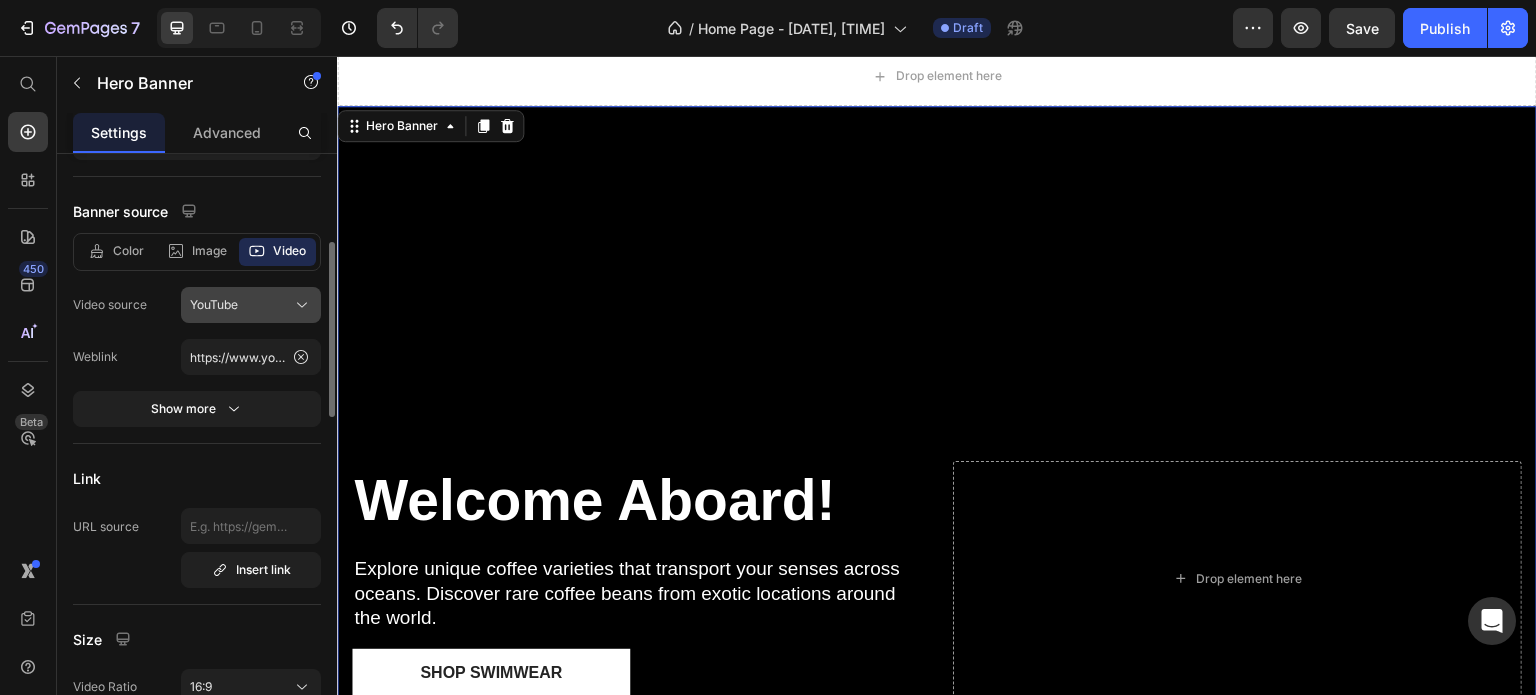 click on "YouTube" at bounding box center [251, 305] 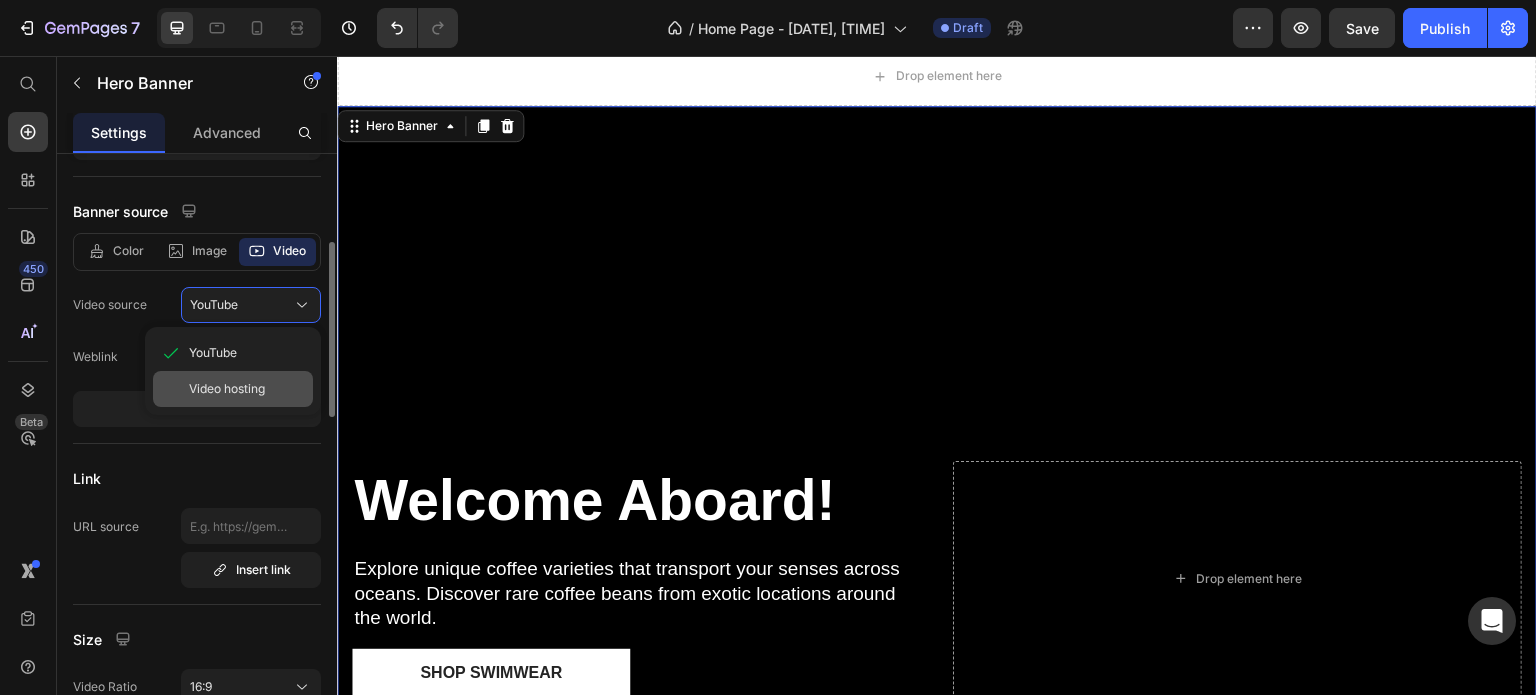 click on "Video hosting" 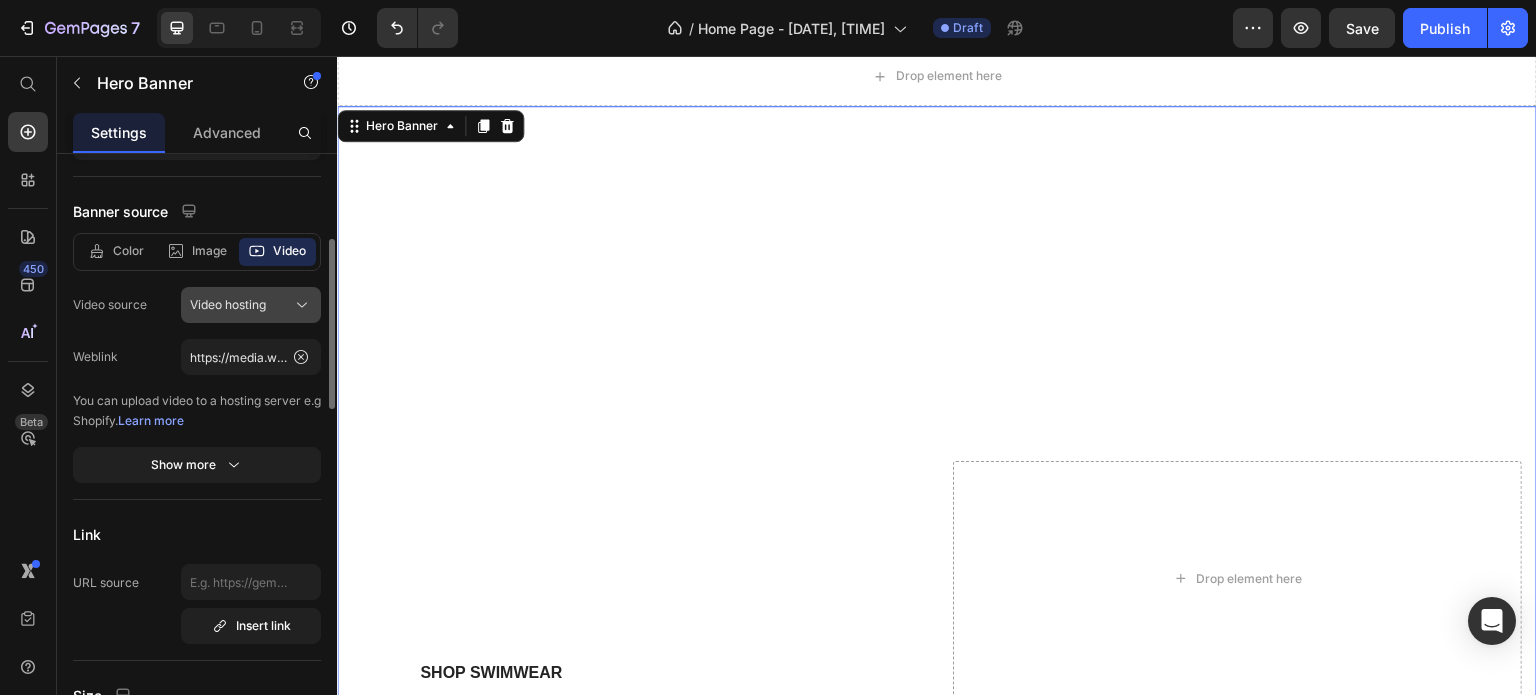click on "Video hosting" at bounding box center [251, 305] 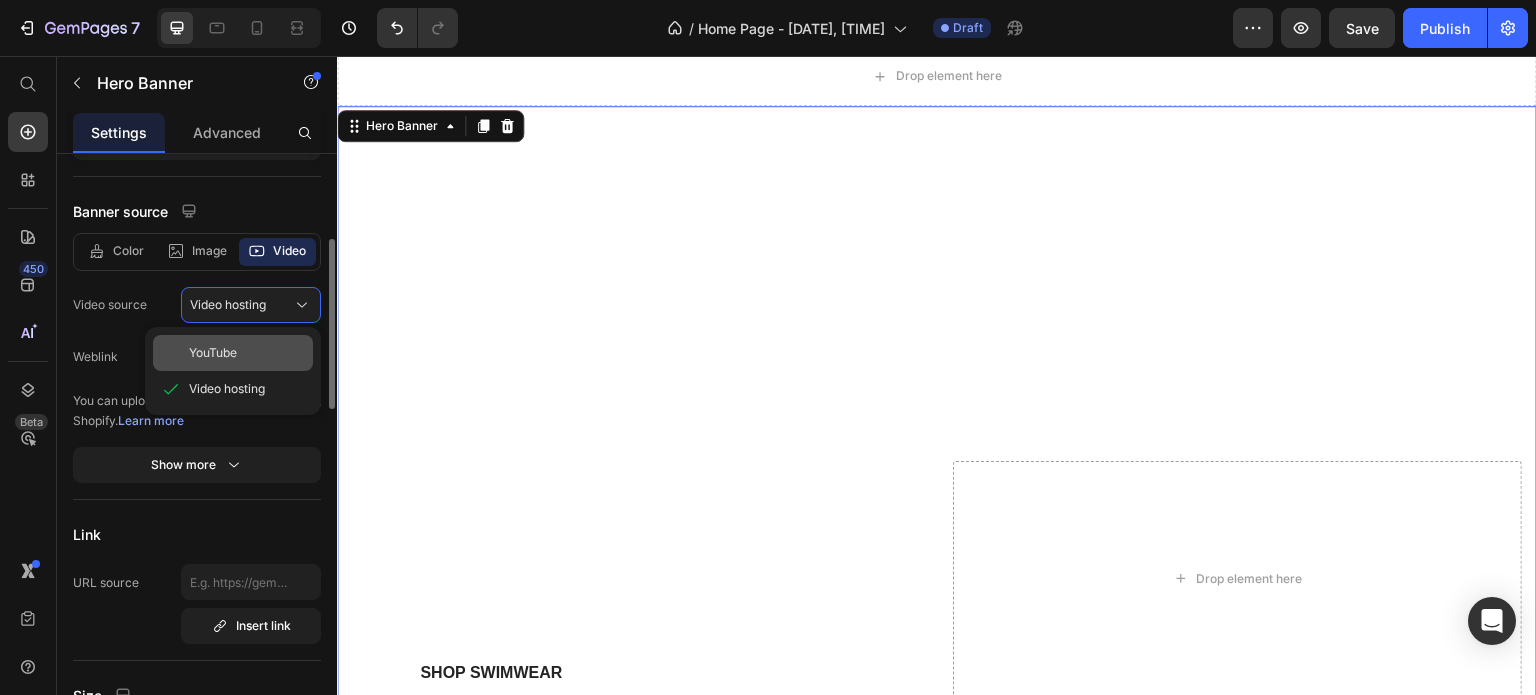 click on "YouTube" 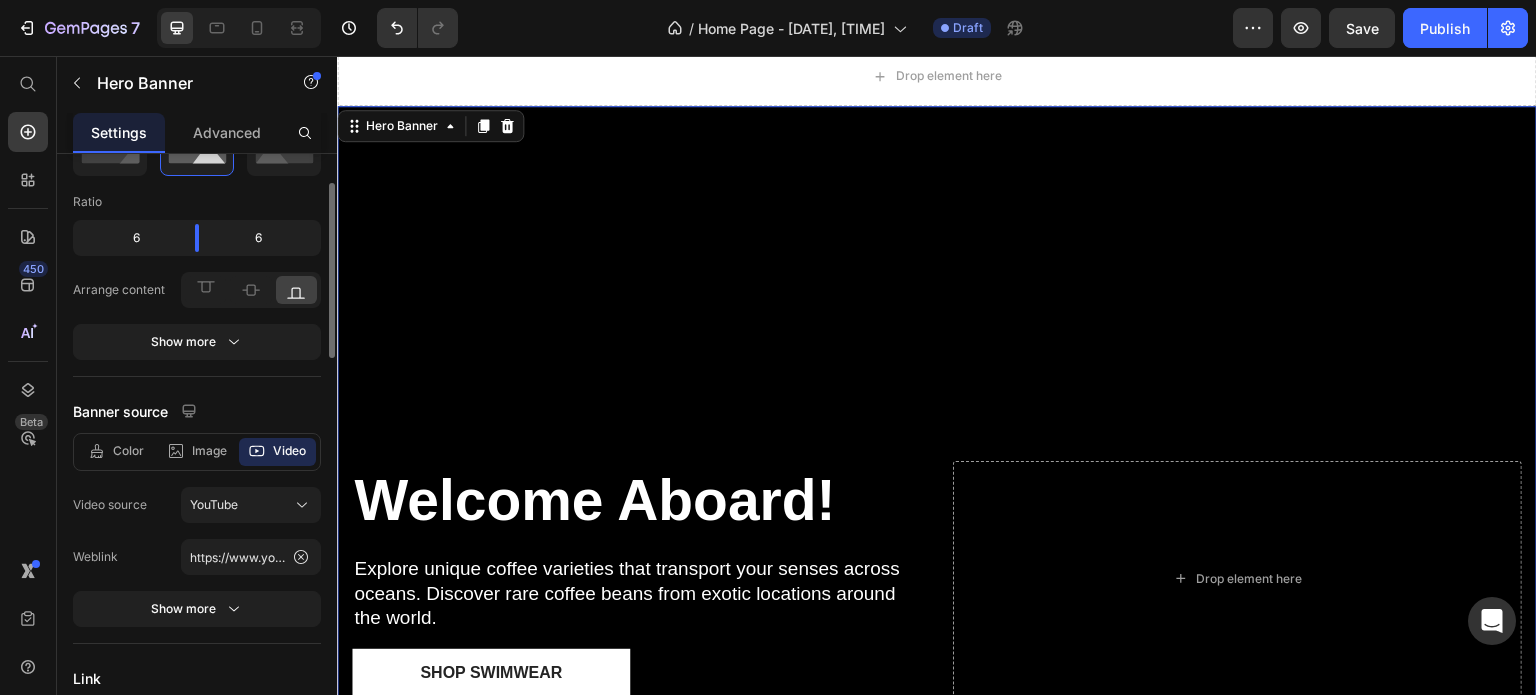 scroll, scrollTop: 0, scrollLeft: 0, axis: both 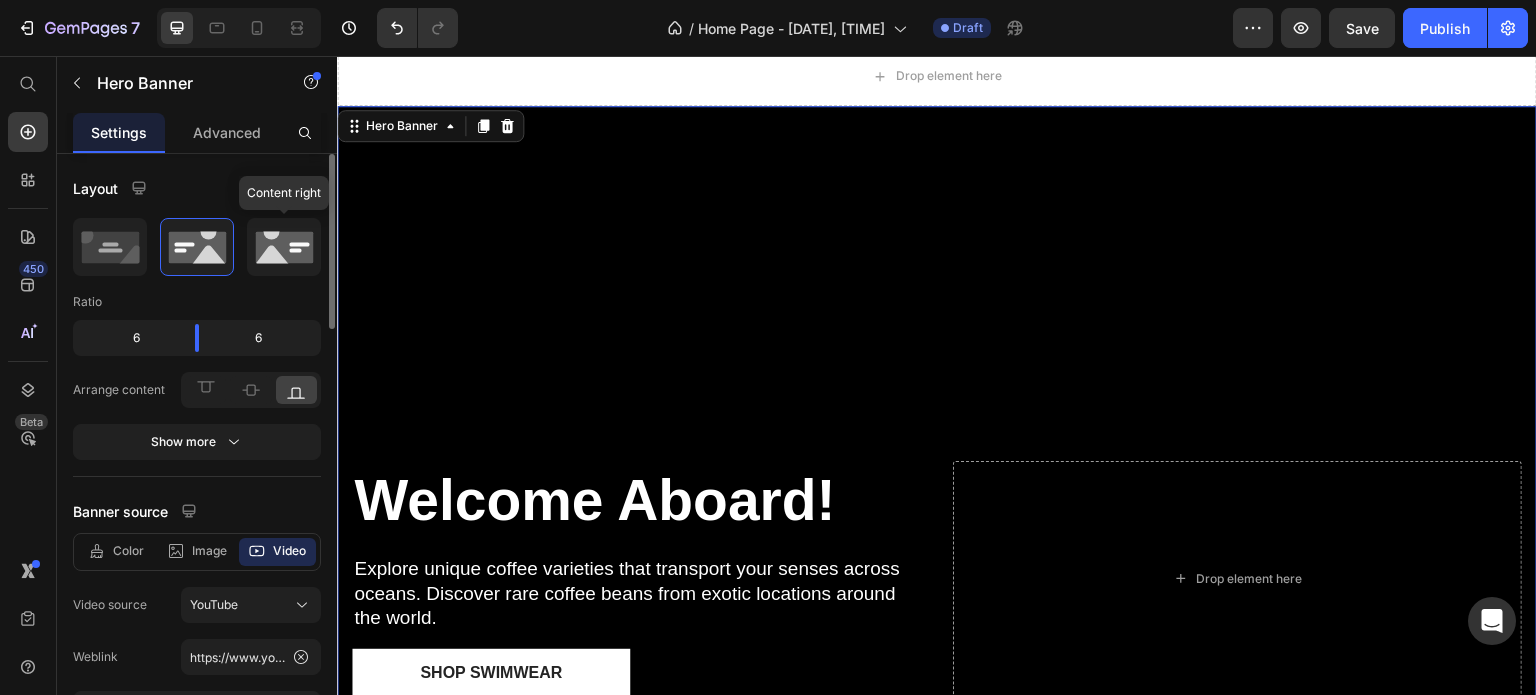 click 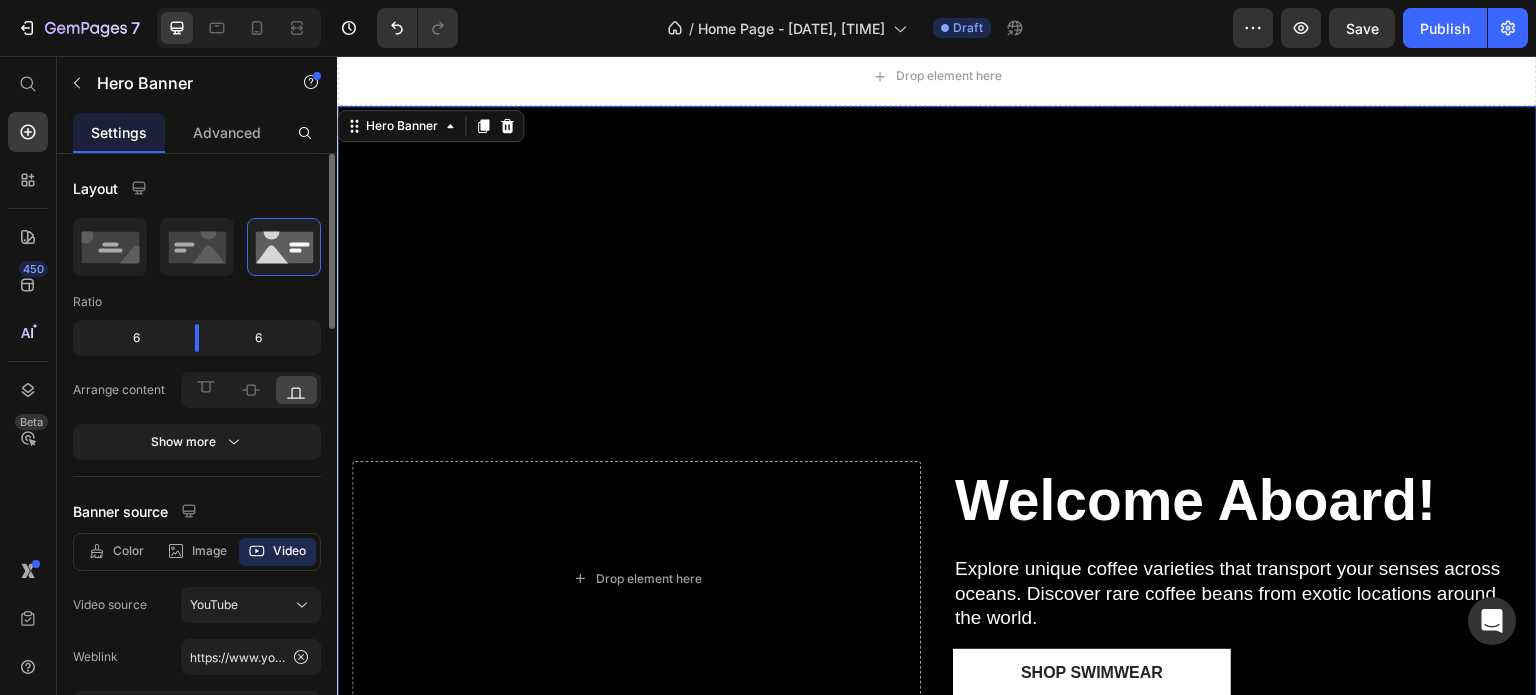 click 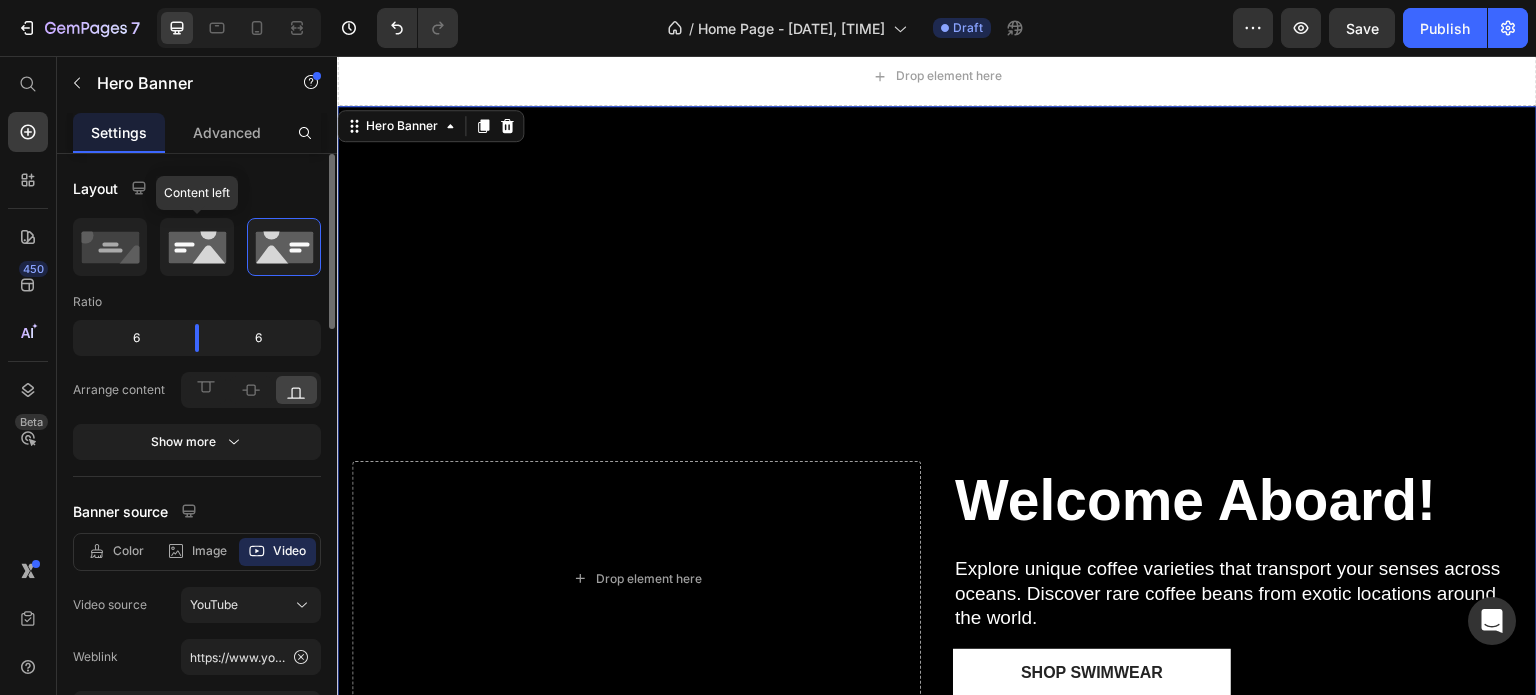 click 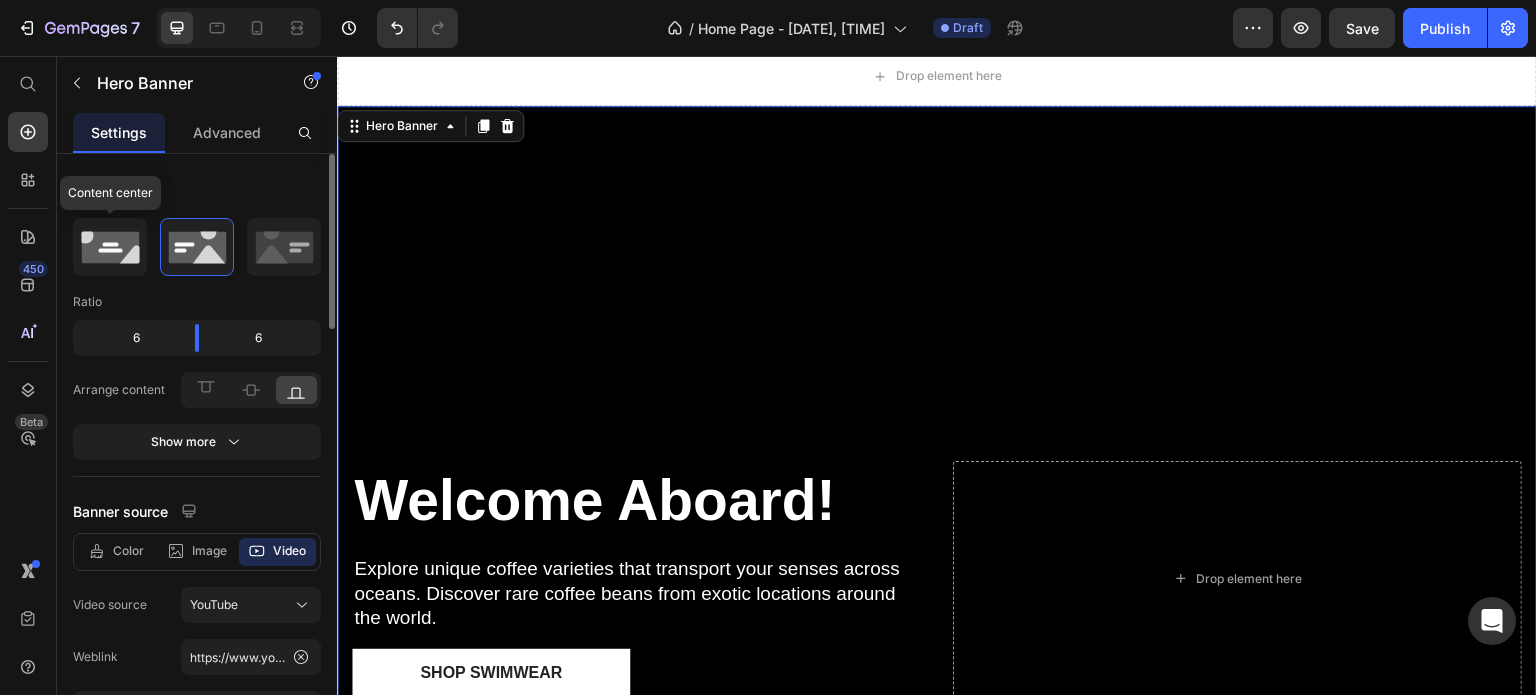 click 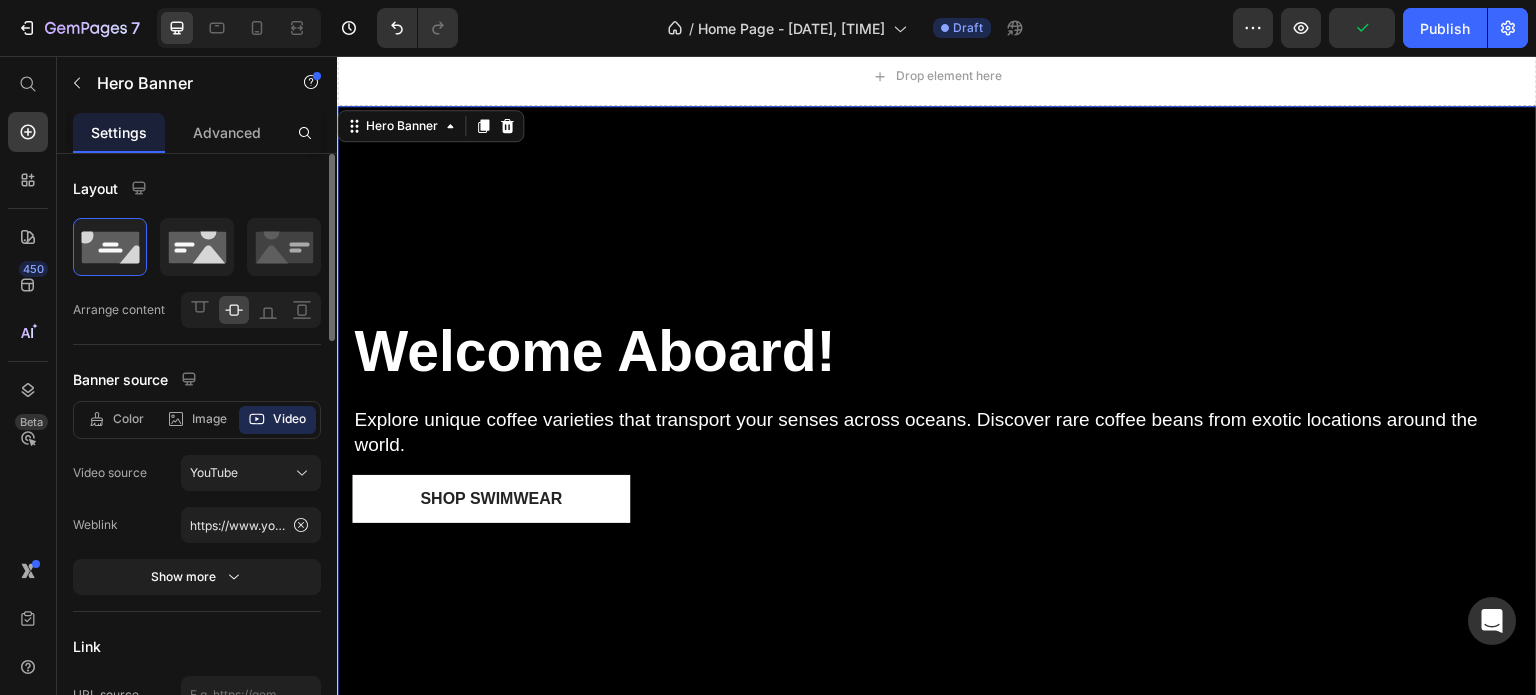 click 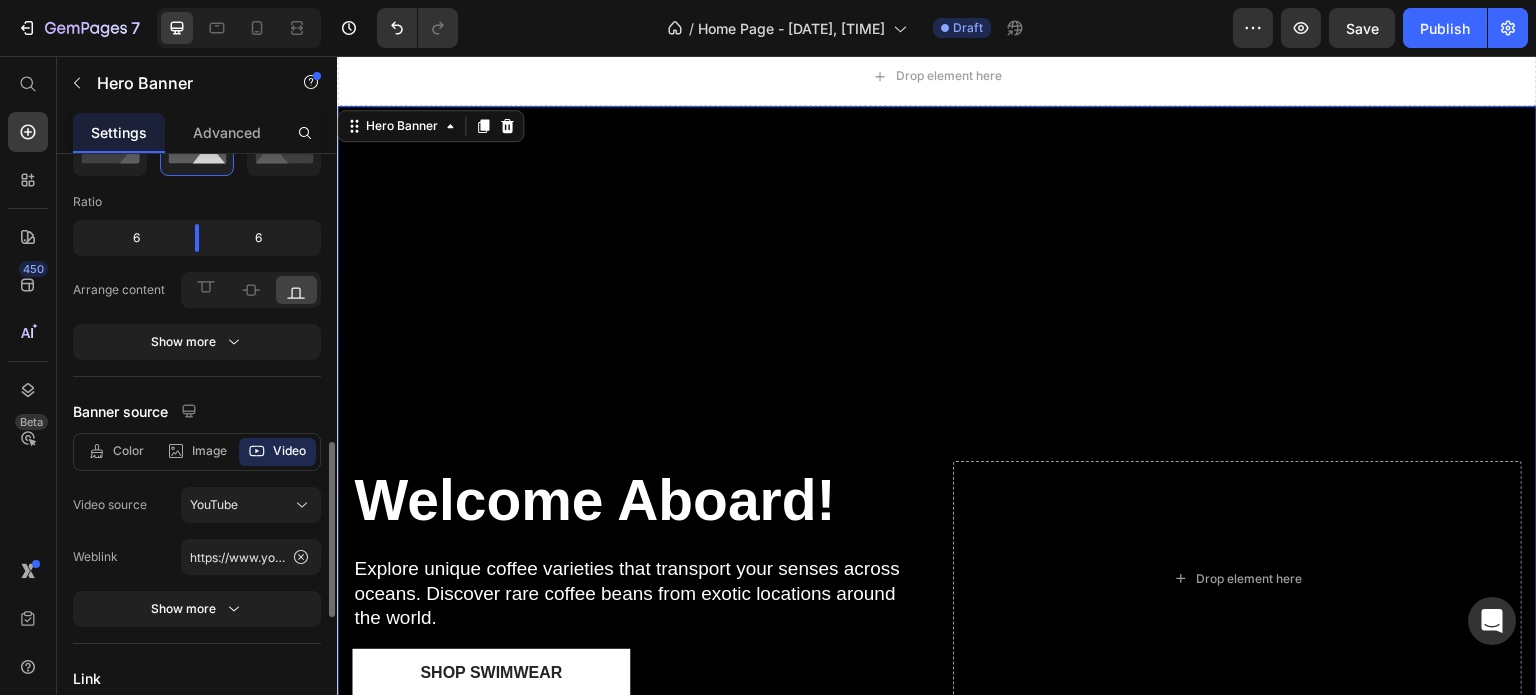 scroll, scrollTop: 300, scrollLeft: 0, axis: vertical 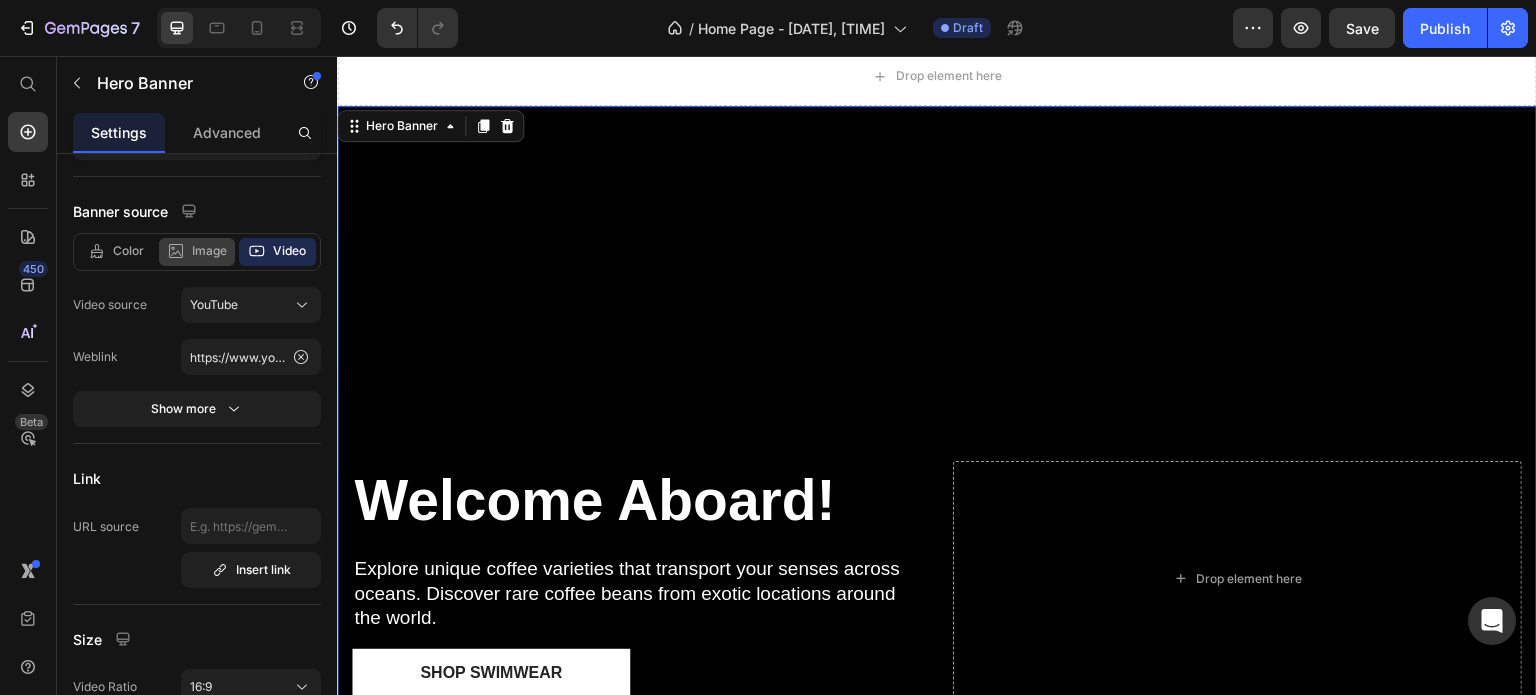 click on "Image" at bounding box center [209, 251] 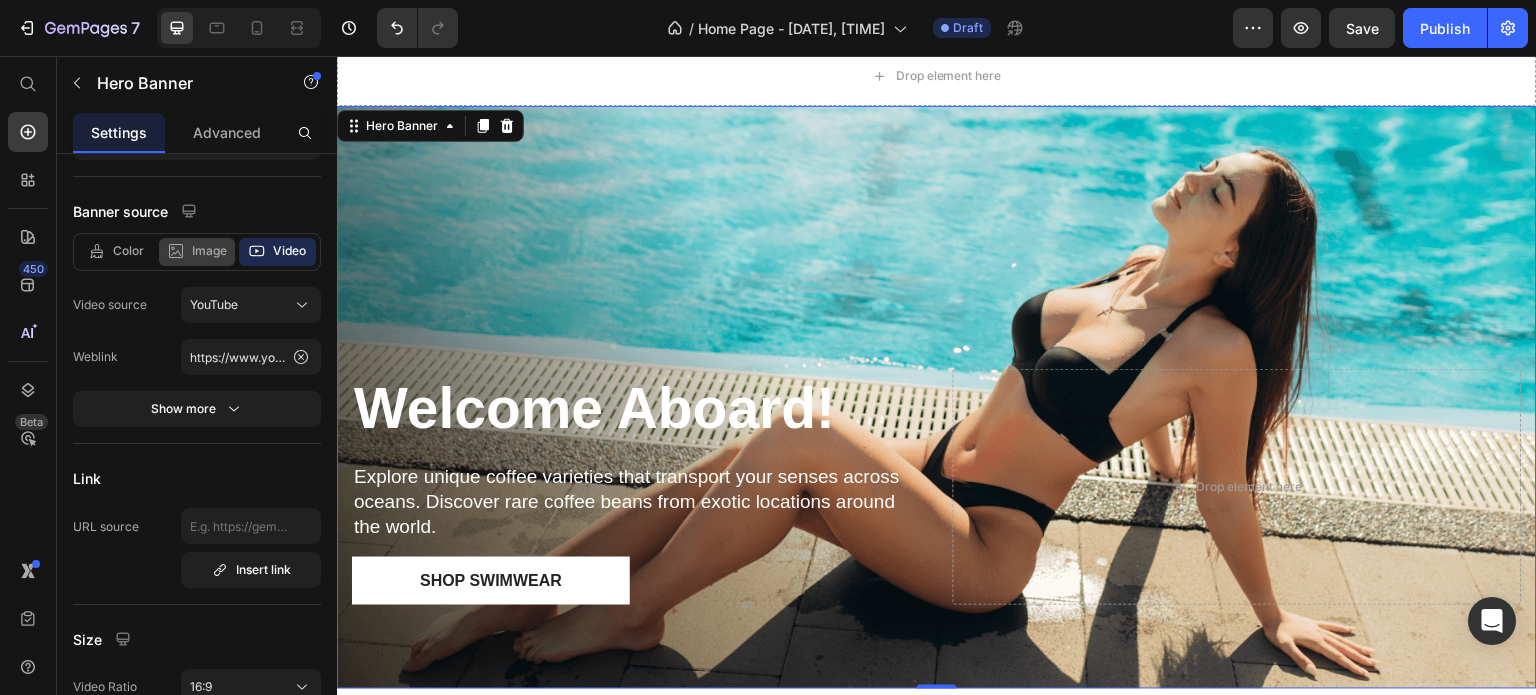 scroll, scrollTop: 0, scrollLeft: 0, axis: both 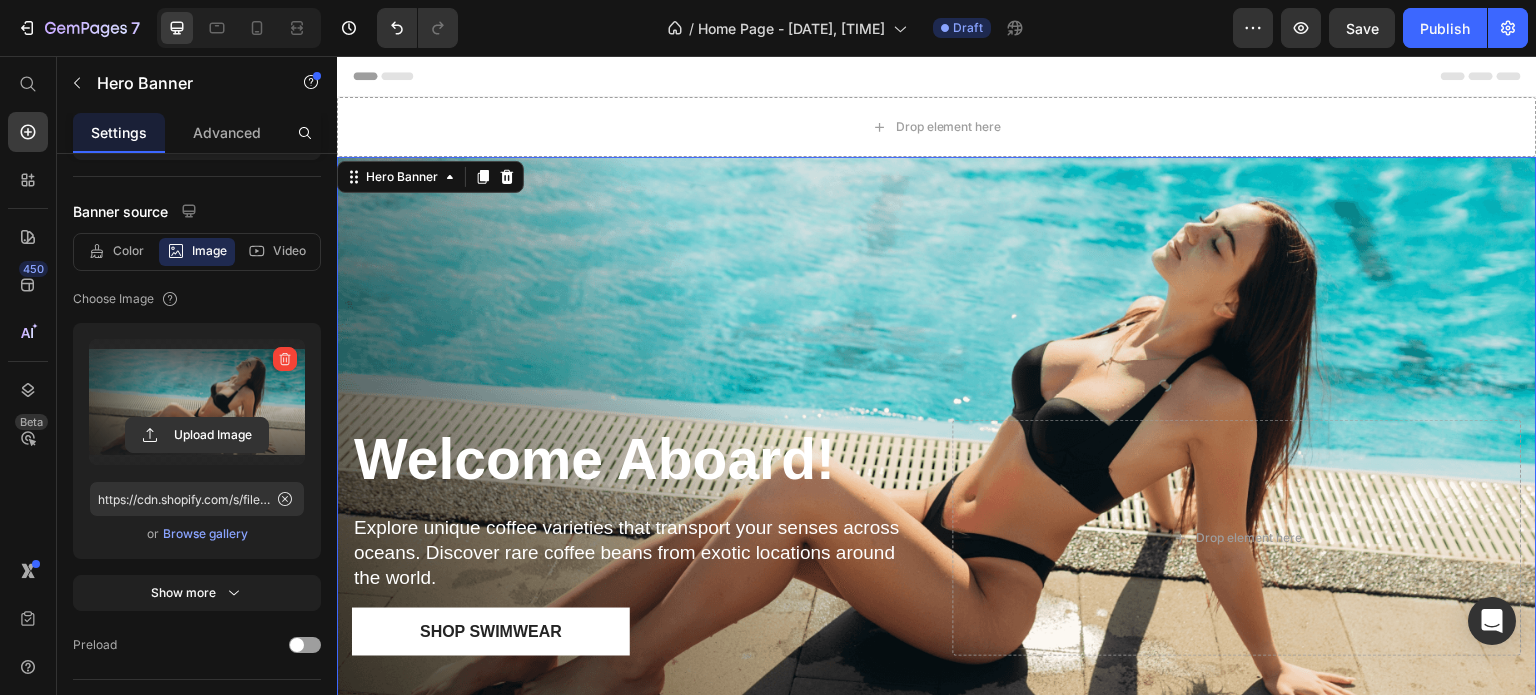 click at bounding box center [197, 402] 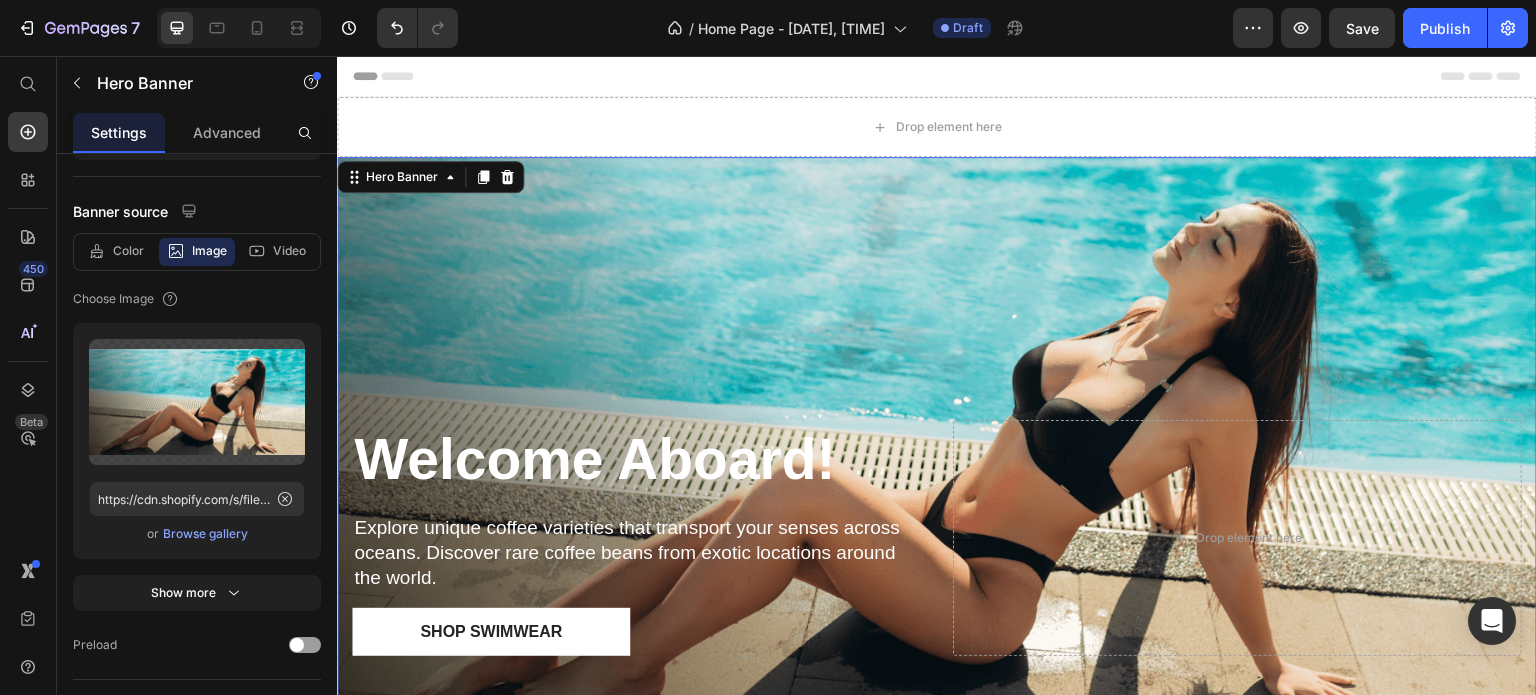 scroll, scrollTop: 500, scrollLeft: 0, axis: vertical 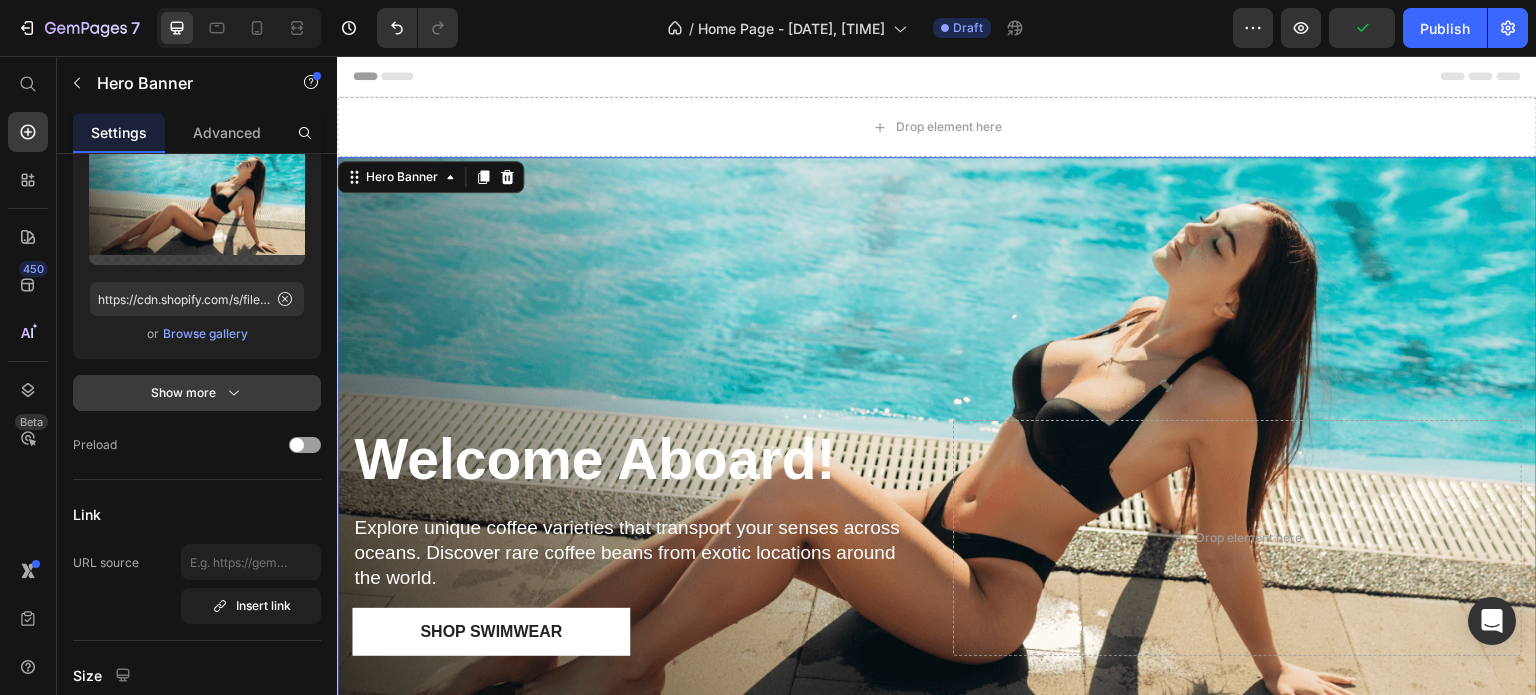 click 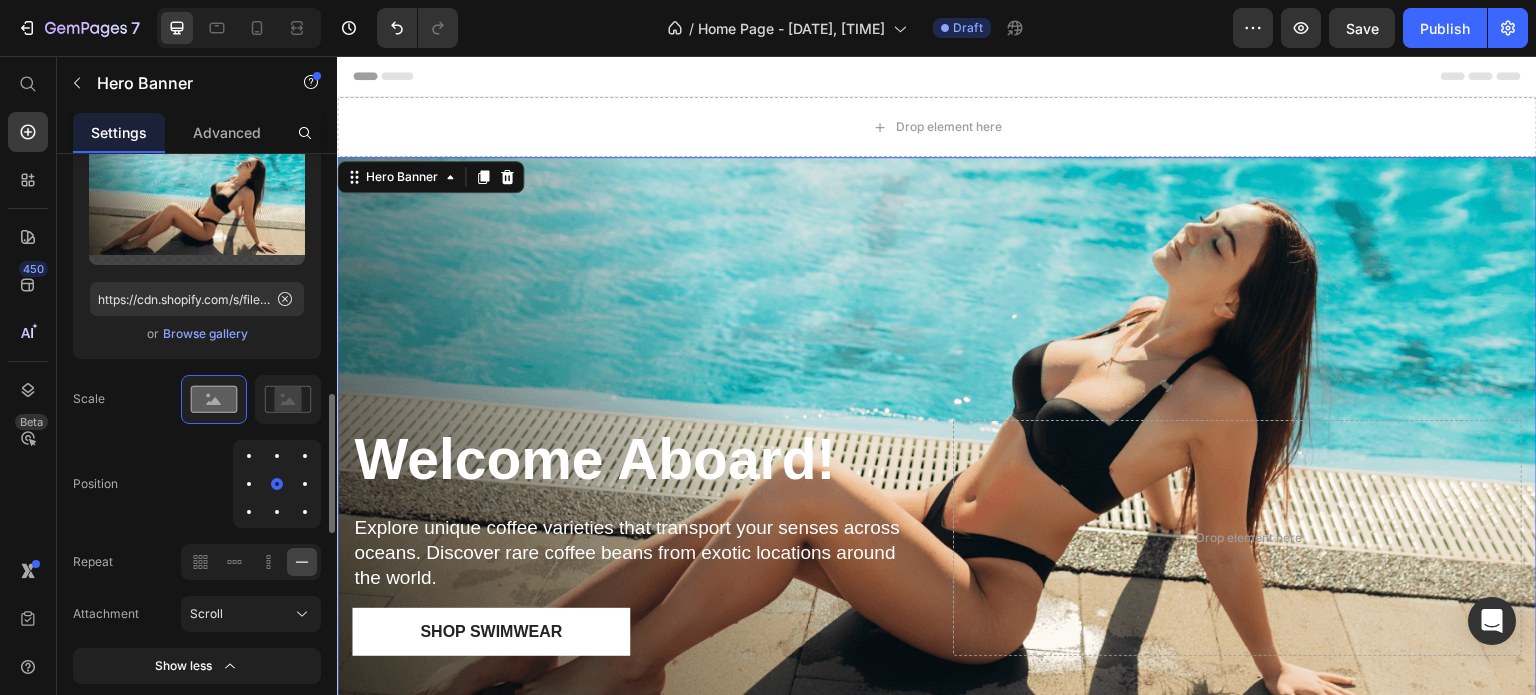 scroll, scrollTop: 600, scrollLeft: 0, axis: vertical 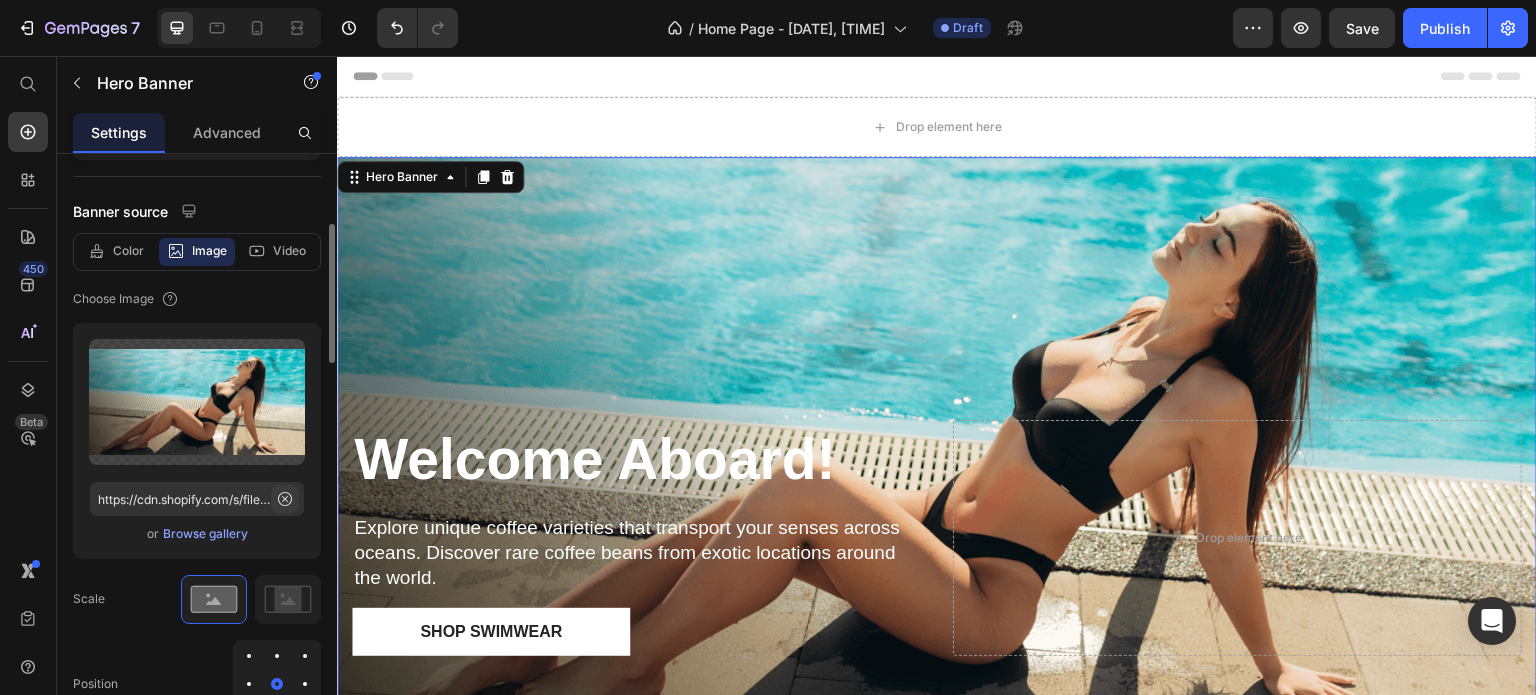click 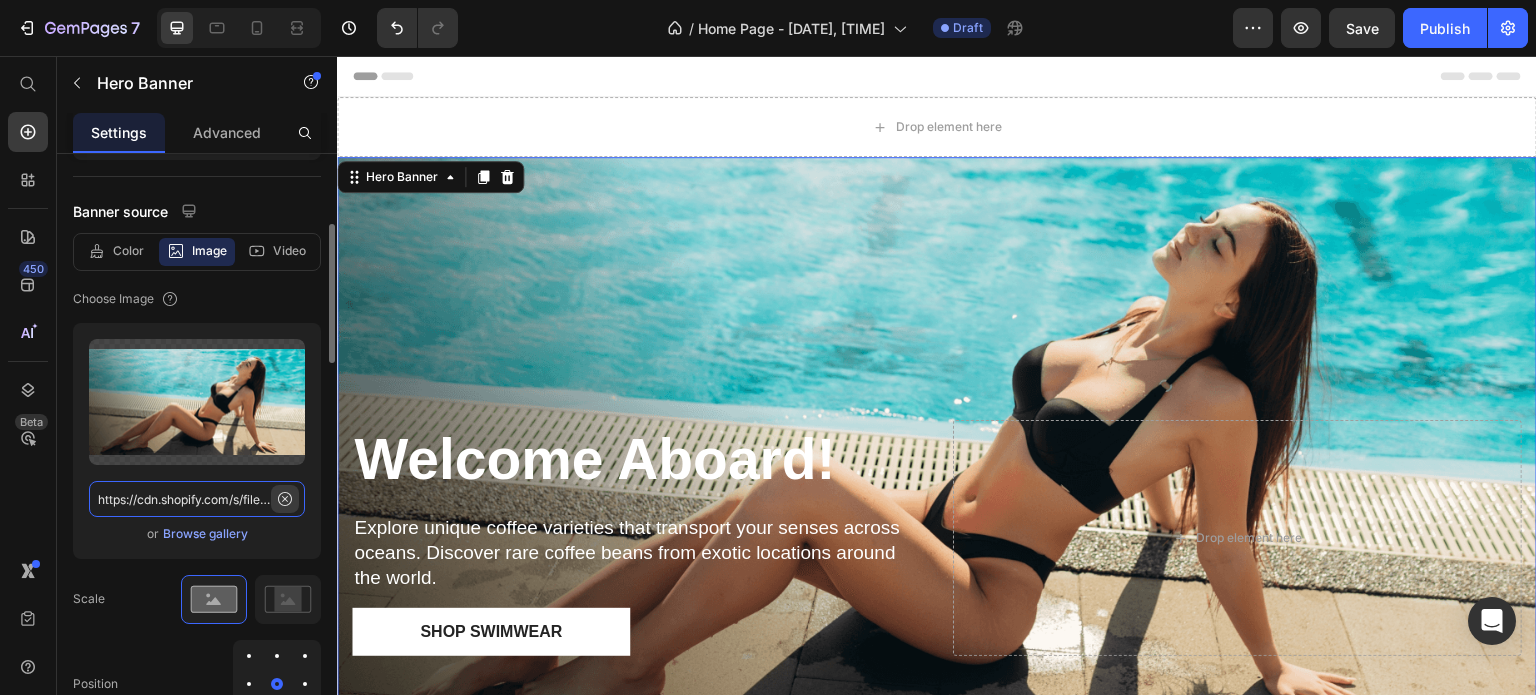 type 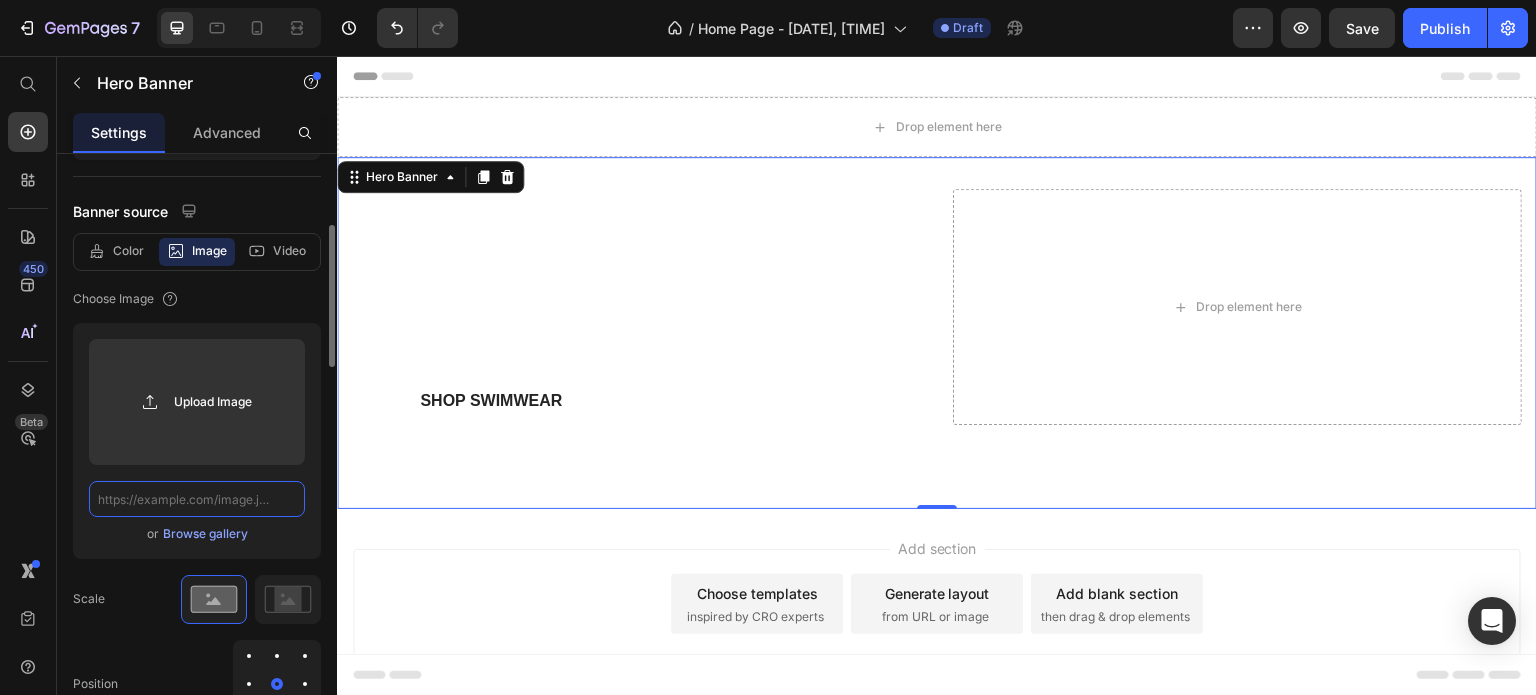 scroll, scrollTop: 0, scrollLeft: 0, axis: both 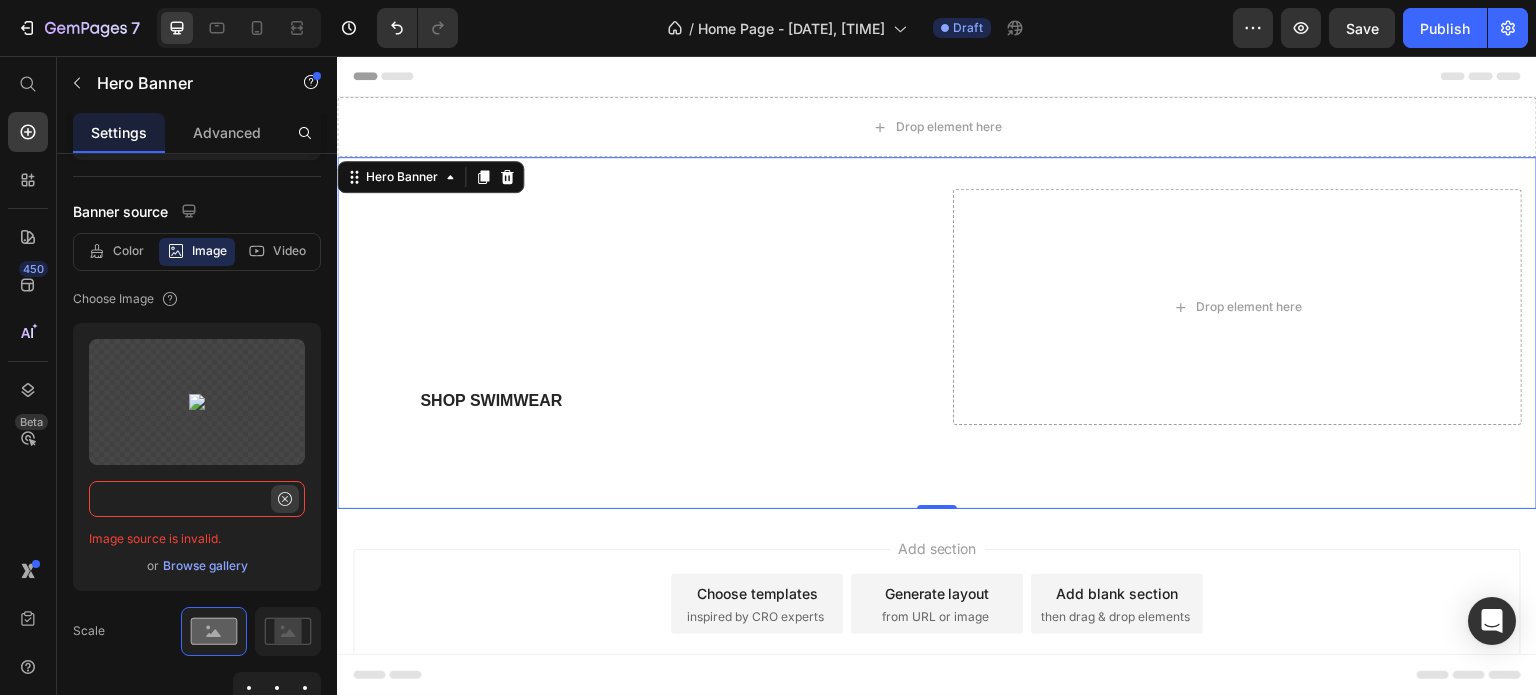 type on "https://cdn.shopify.com/videos/c/o/v/d8339e8189d3482293251698fd7a35e1.mp4" 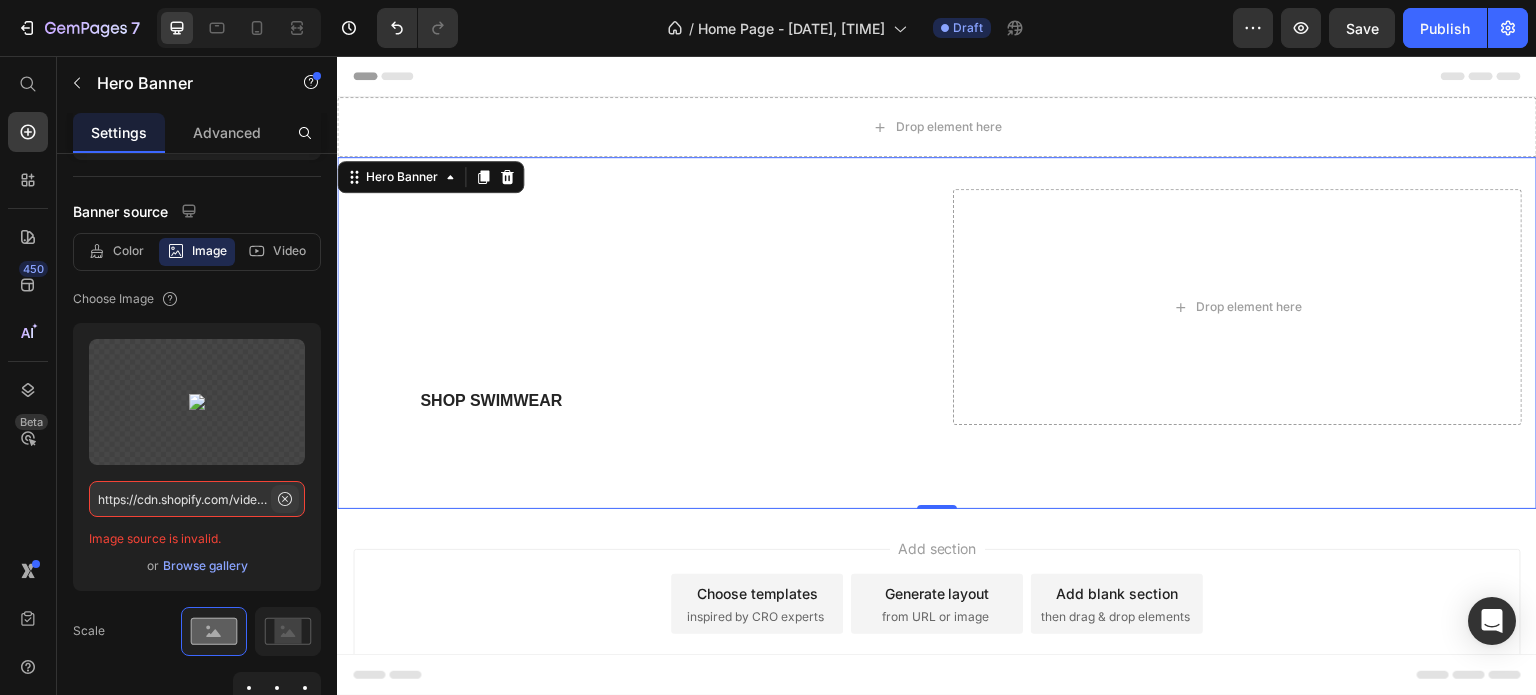 click 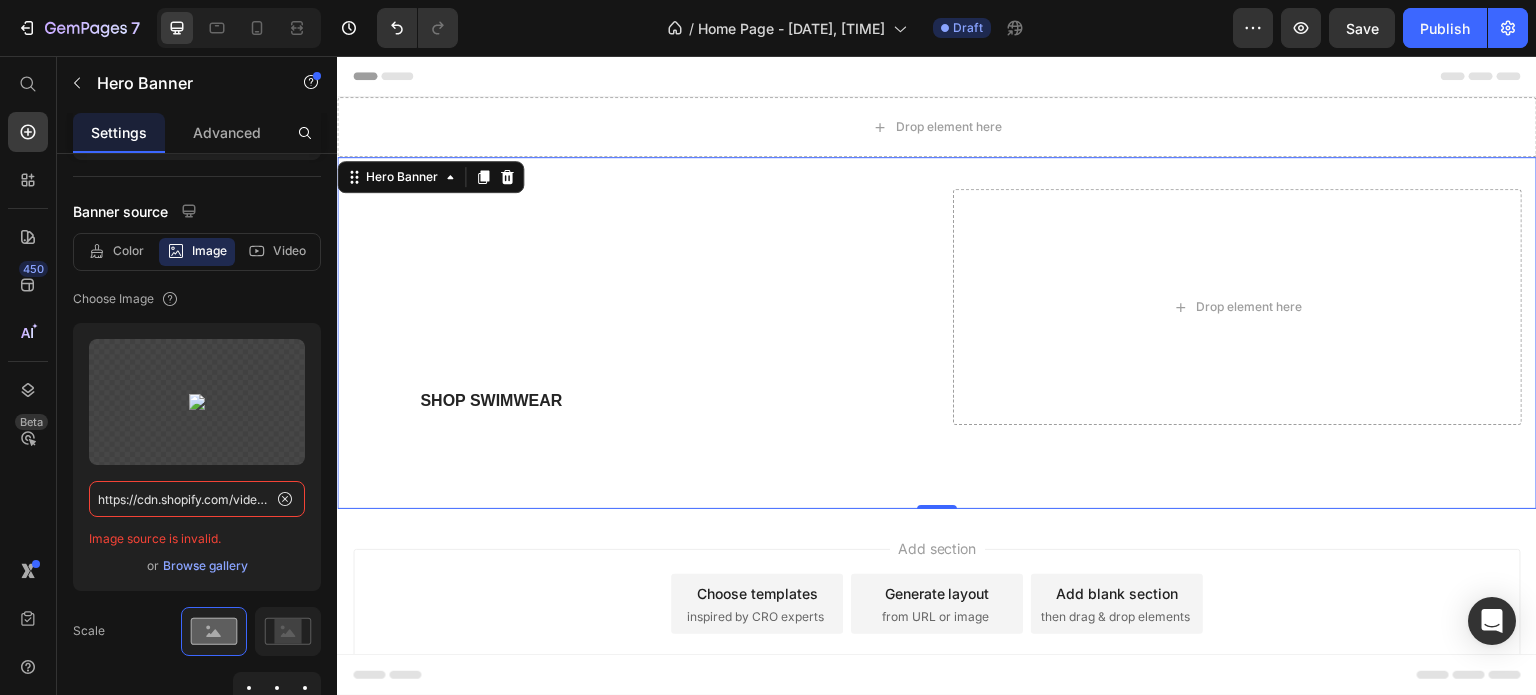 type 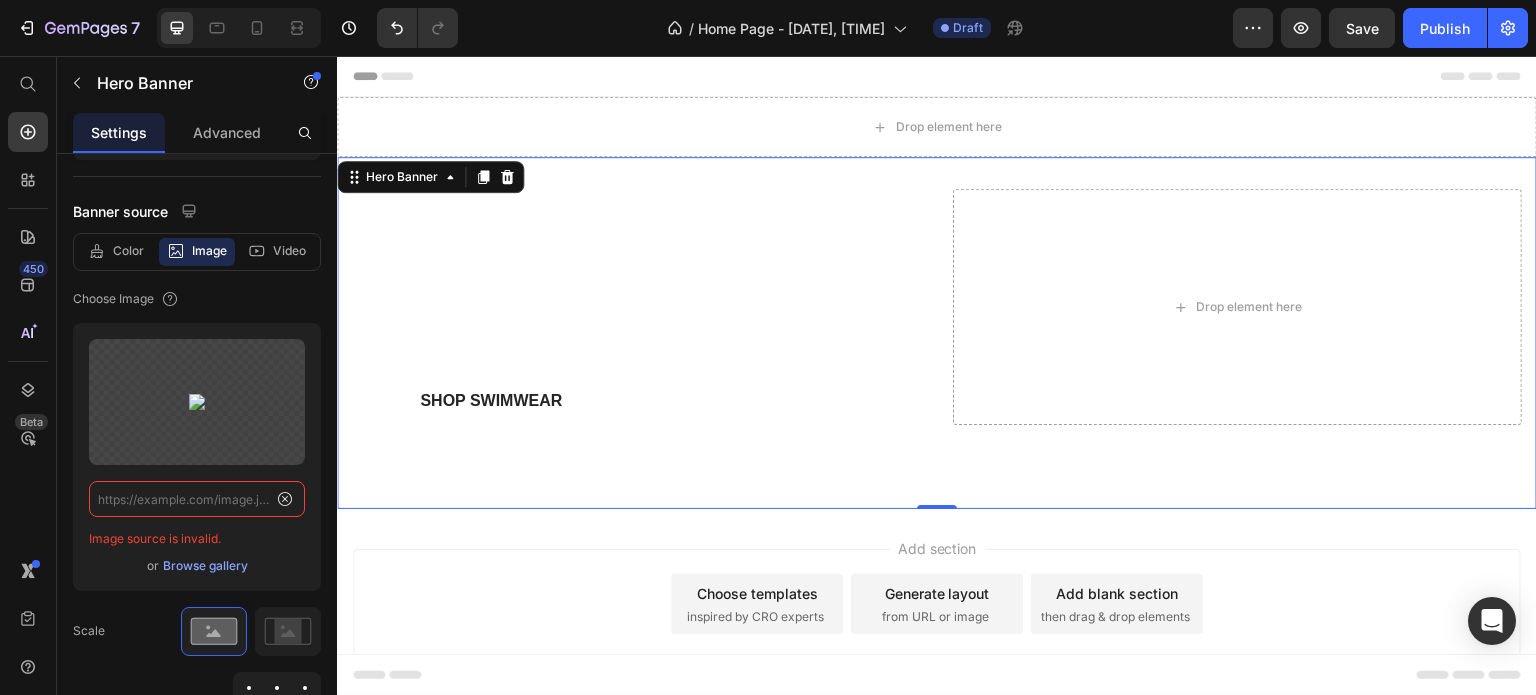 scroll, scrollTop: 0, scrollLeft: 0, axis: both 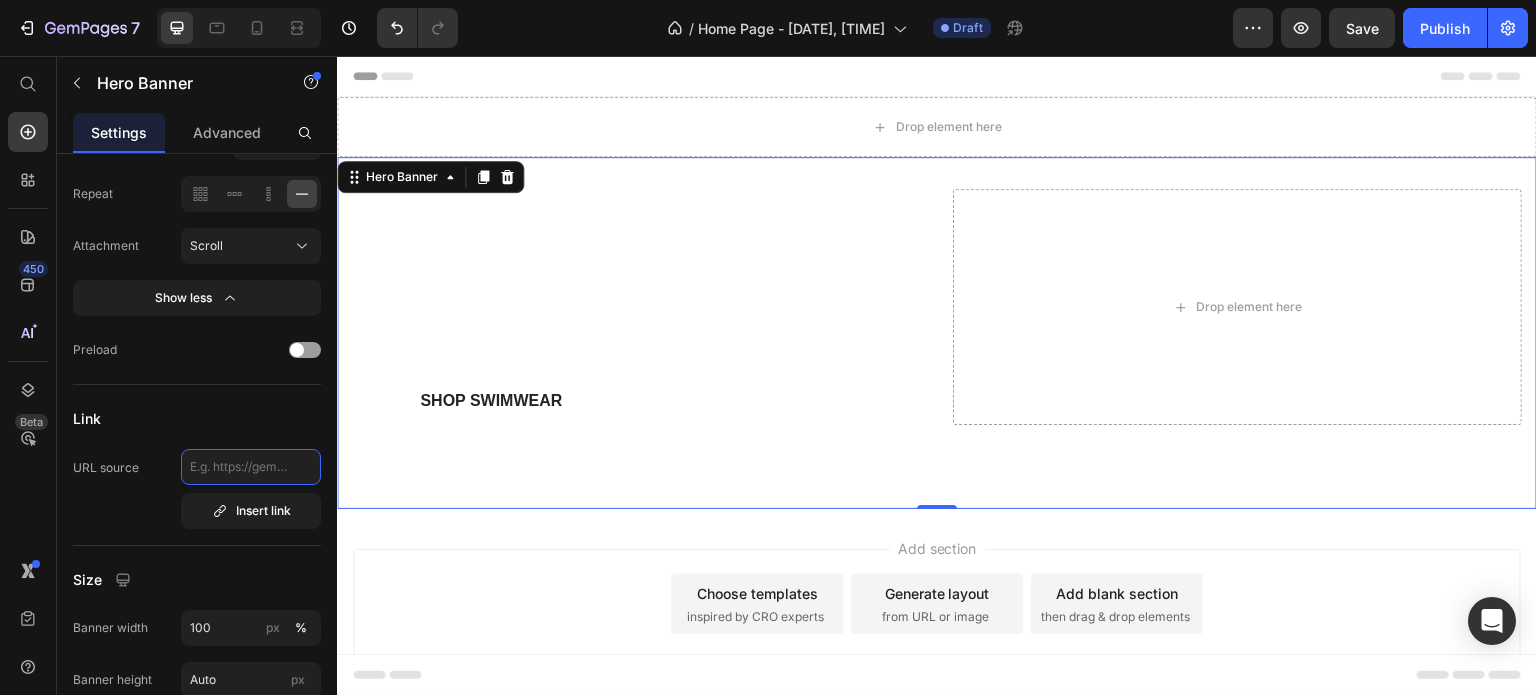 paste on "https://cdn.shopify.com/videos/c/o/v/d8339e8189d3482293251698fd7a35e1.mp4" 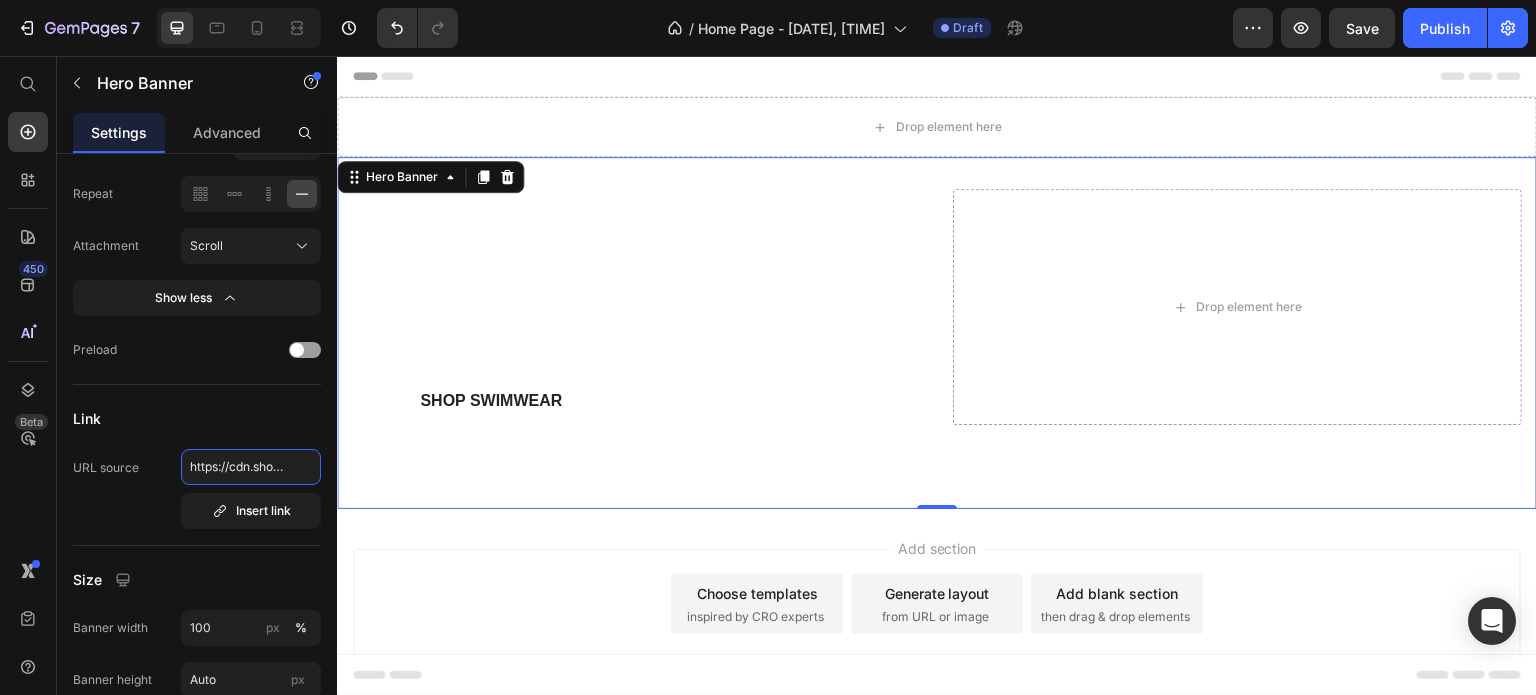 scroll, scrollTop: 0, scrollLeft: 368, axis: horizontal 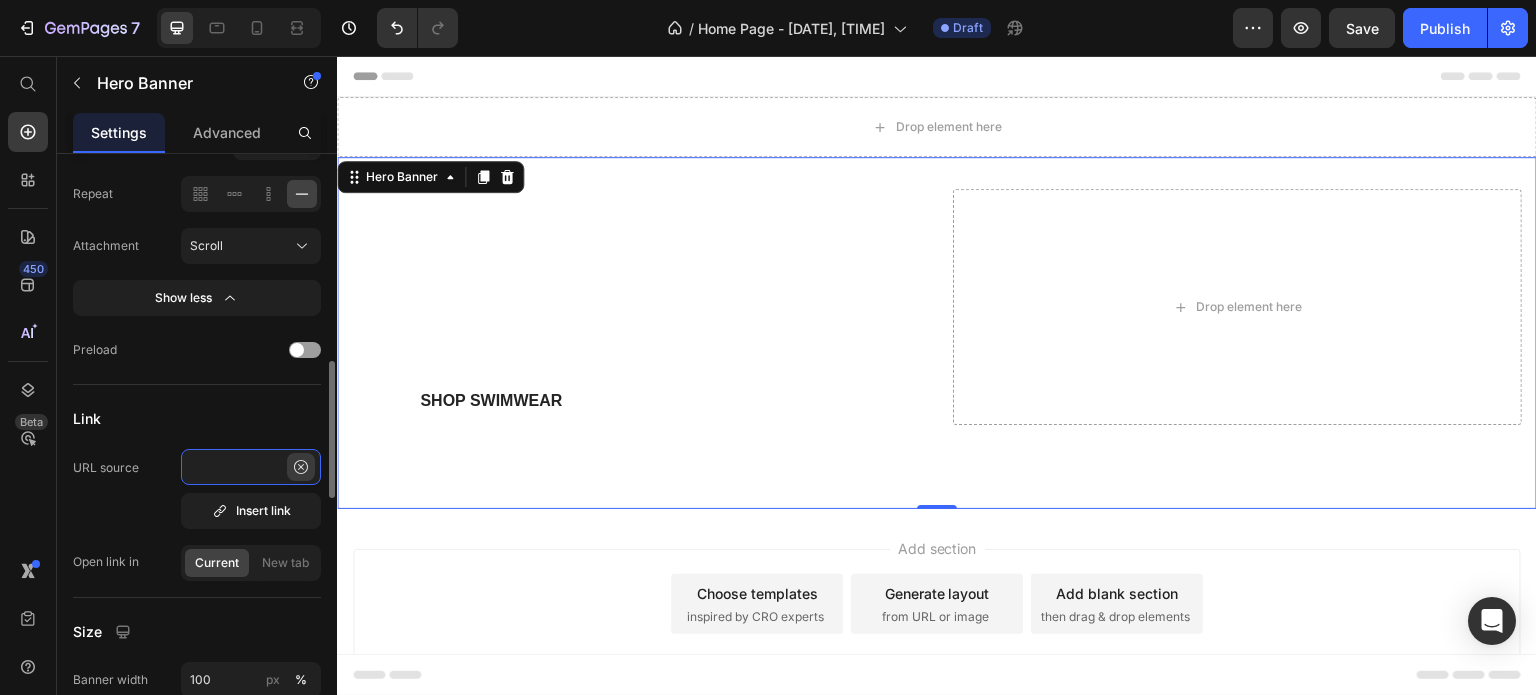 type on "https://cdn.shopify.com/videos/c/o/v/d8339e8189d3482293251698fd7a35e1.mp4" 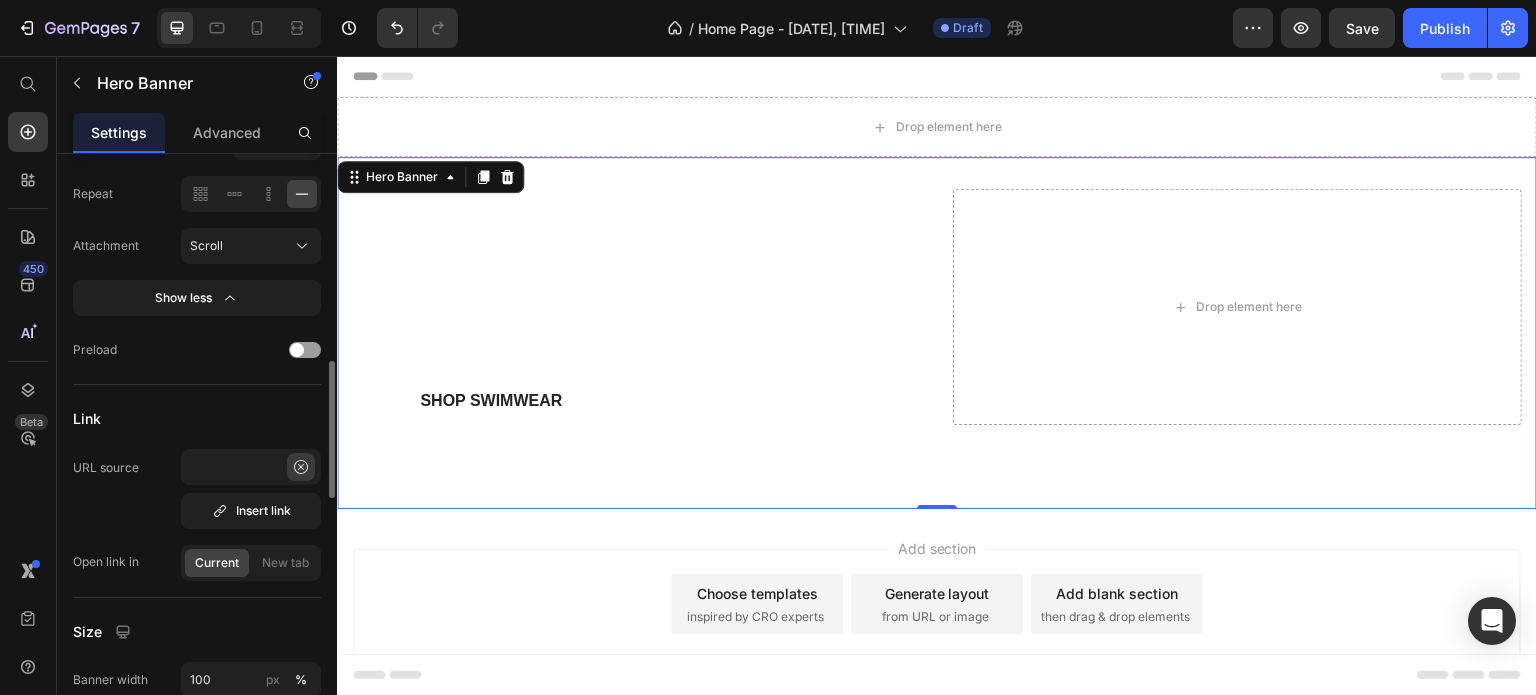 click 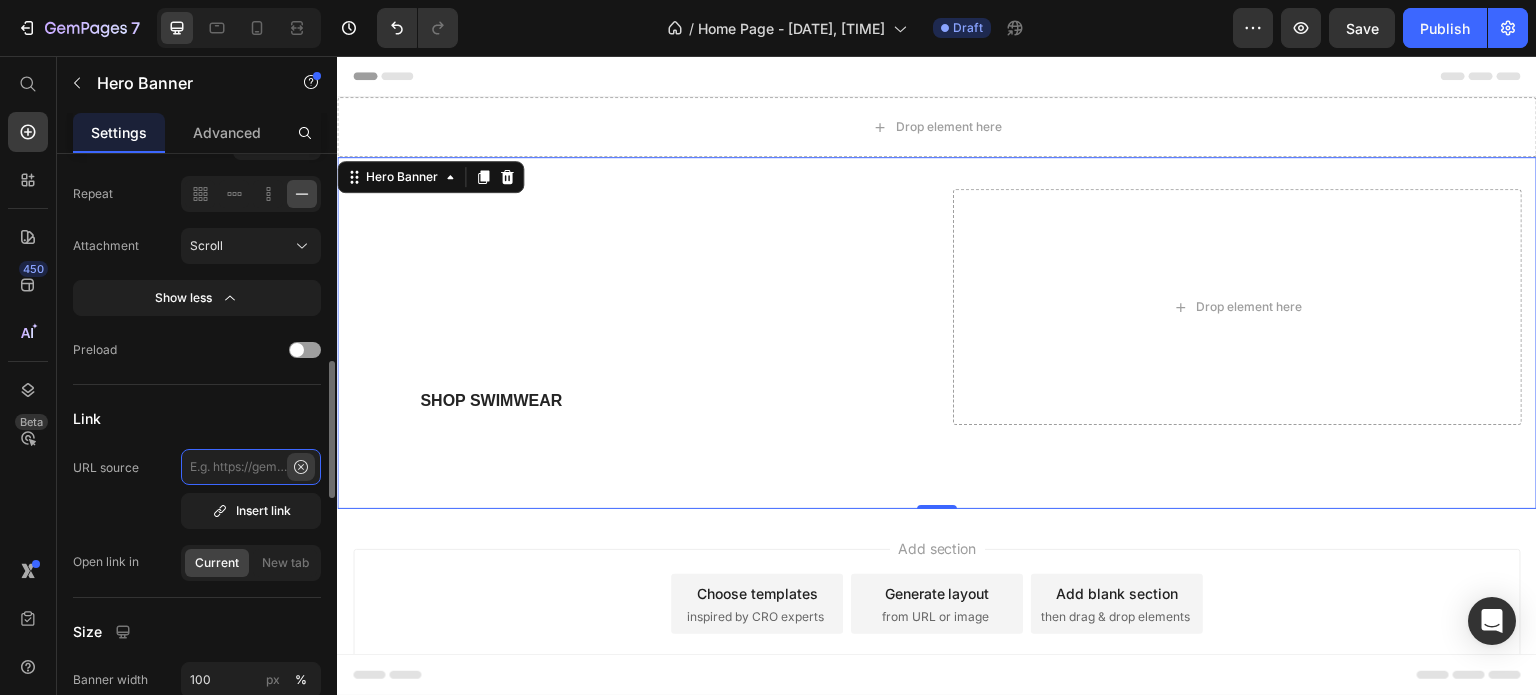 scroll, scrollTop: 0, scrollLeft: 0, axis: both 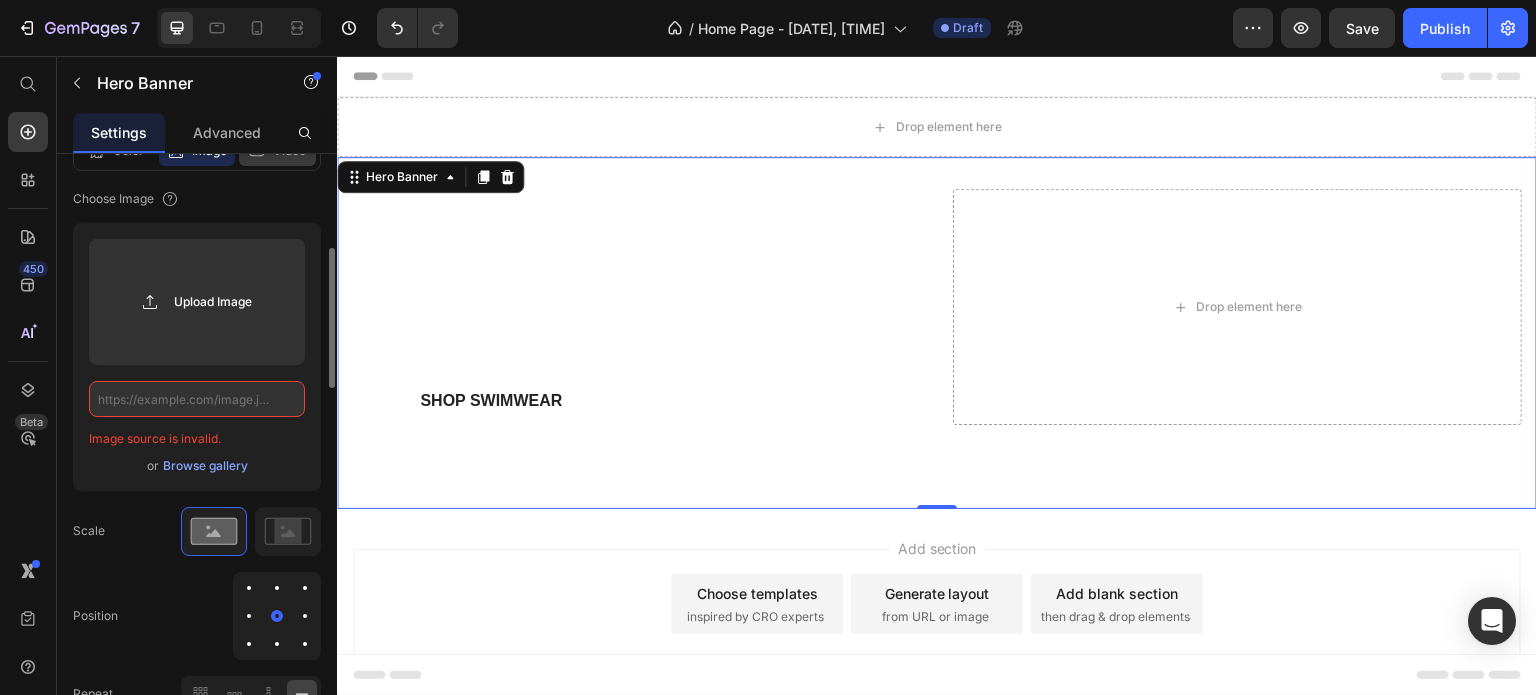 click on "Video" 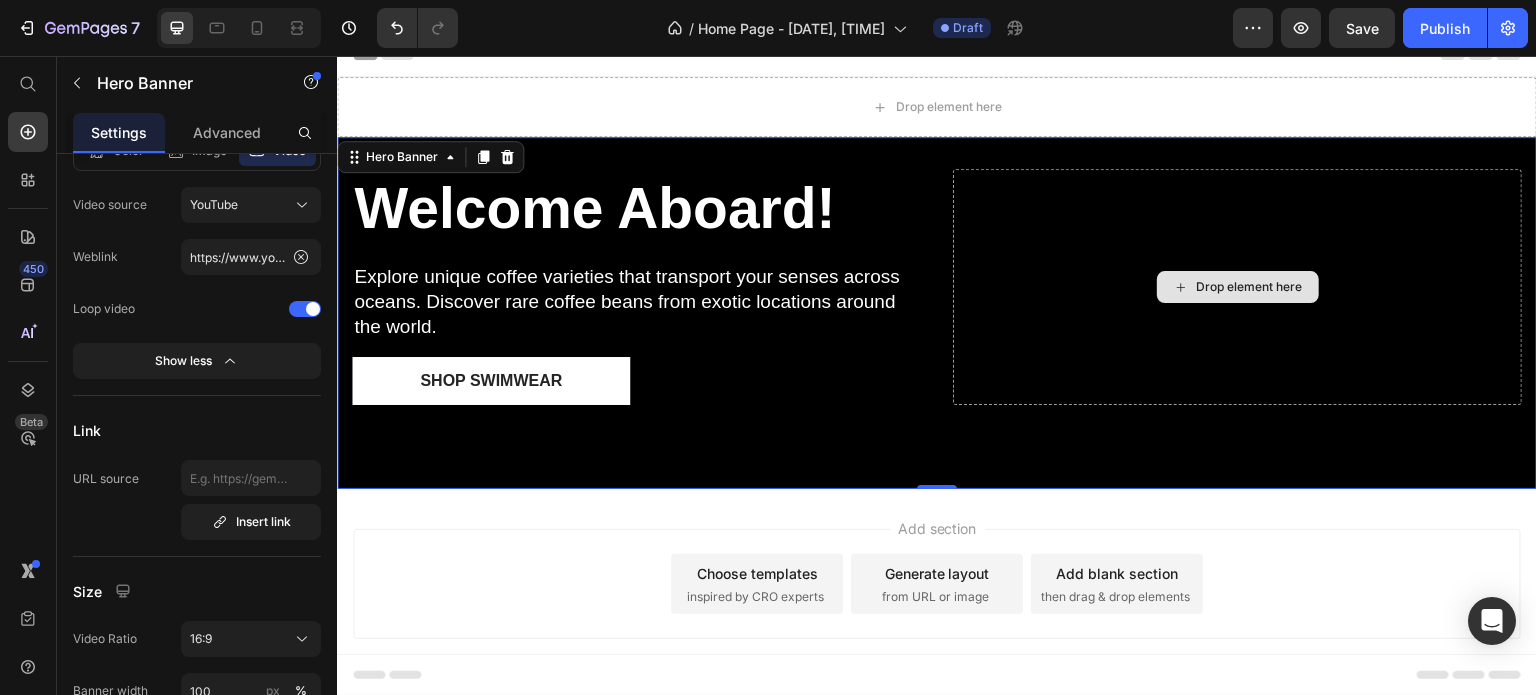 scroll, scrollTop: 0, scrollLeft: 0, axis: both 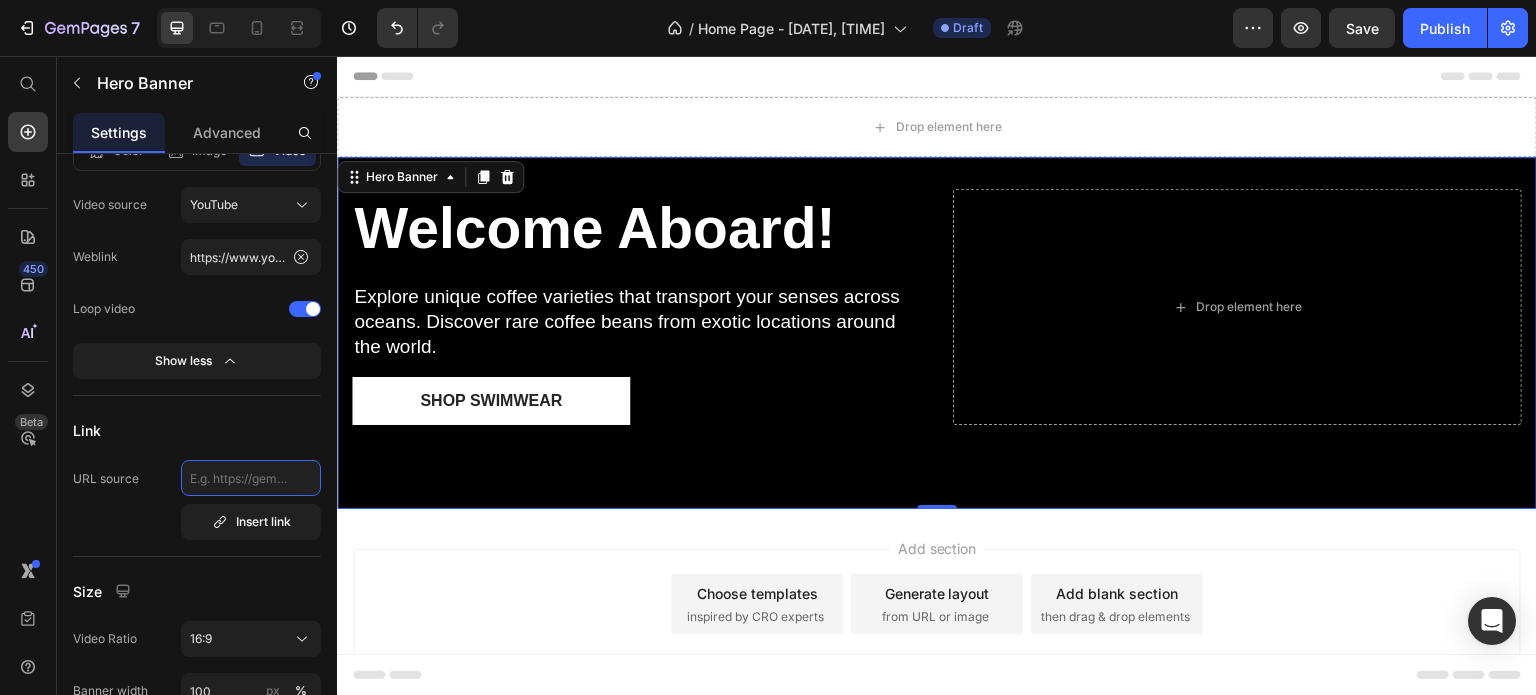 paste on "https://cdn.shopify.com/videos/c/o/v/d8339e8189d3482293251698fd7a35e1.mp4" 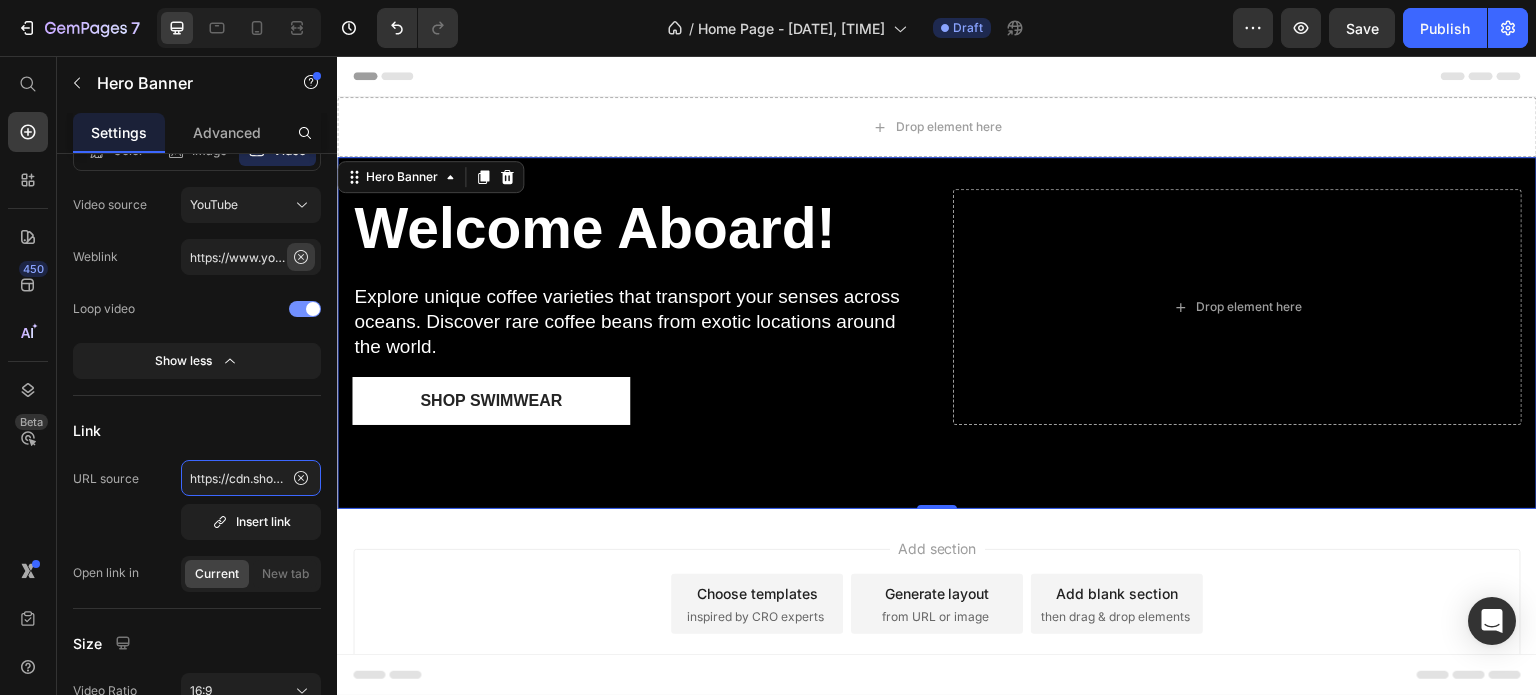 scroll, scrollTop: 0, scrollLeft: 368, axis: horizontal 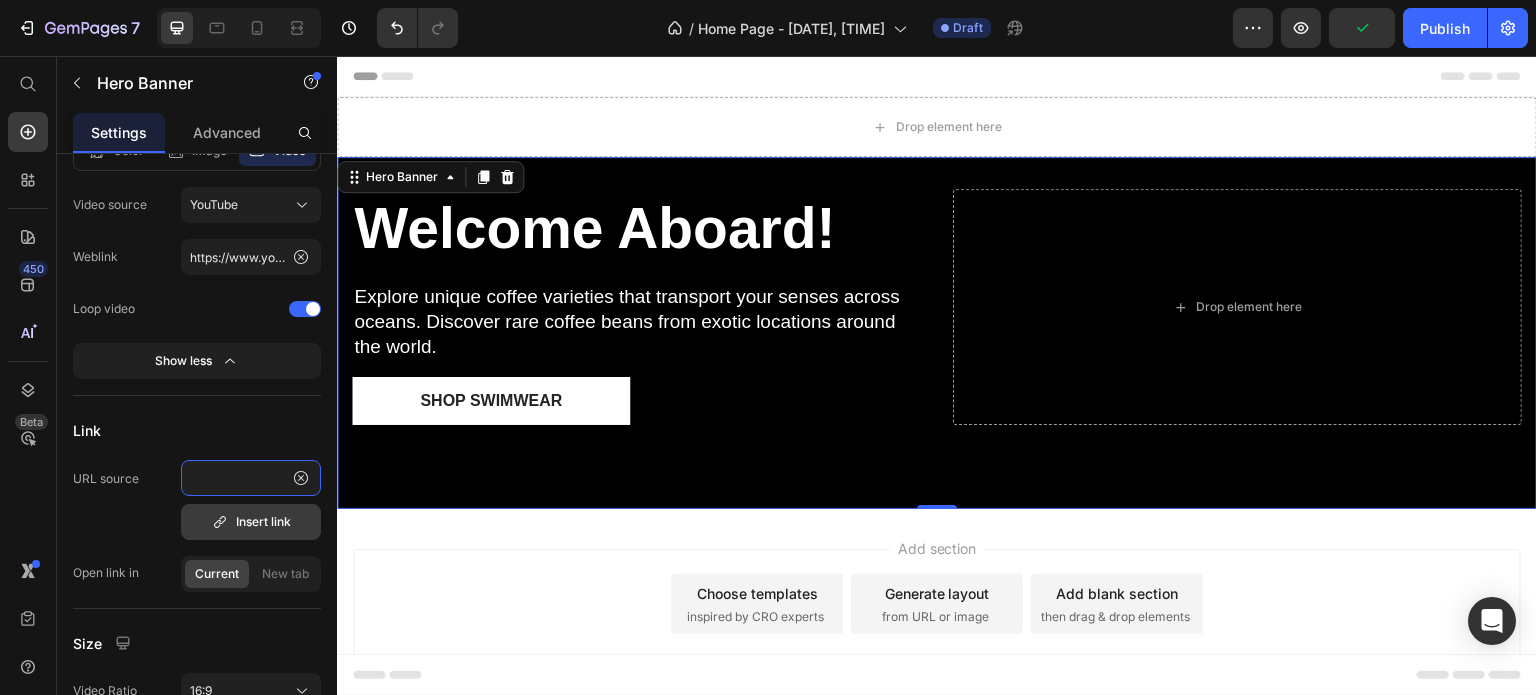 type on "https://cdn.shopify.com/videos/c/o/v/d8339e8189d3482293251698fd7a35e1.mp4" 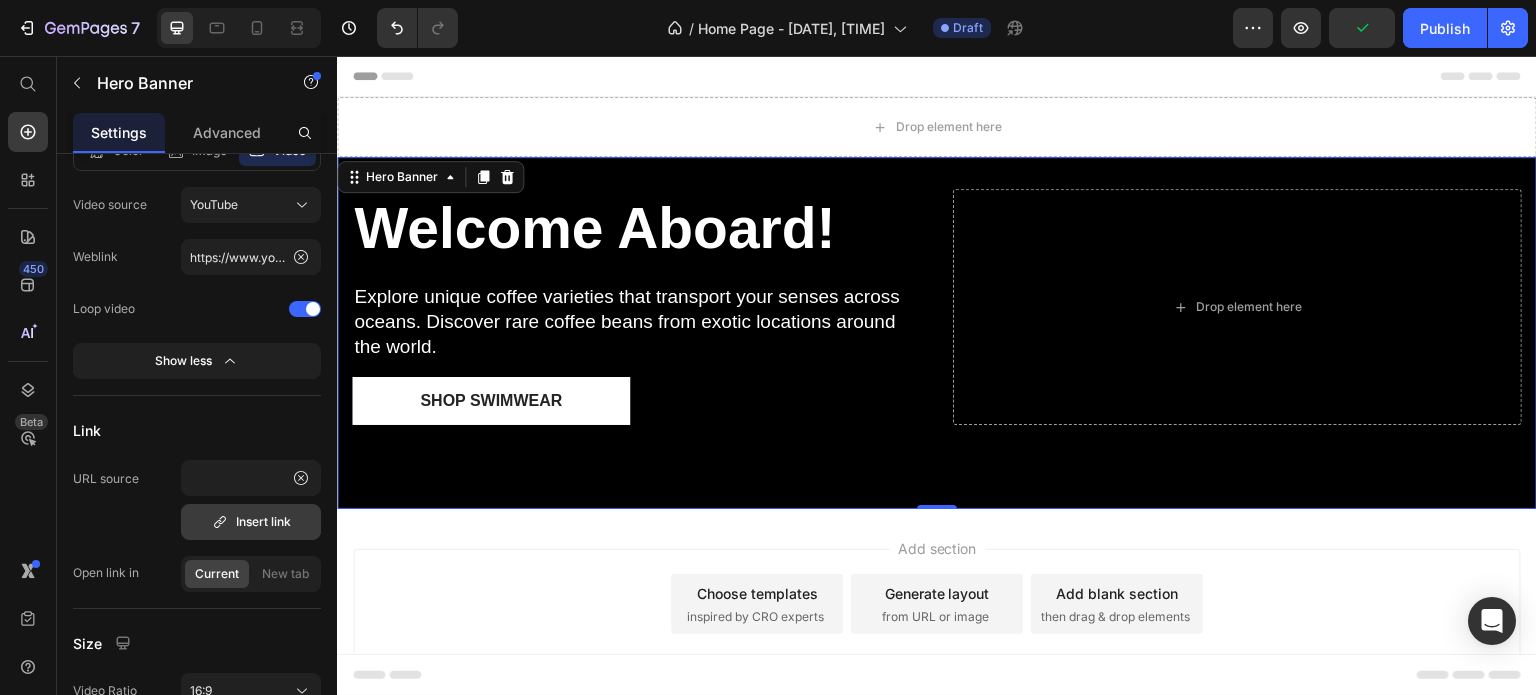 click on "Insert link" at bounding box center [251, 522] 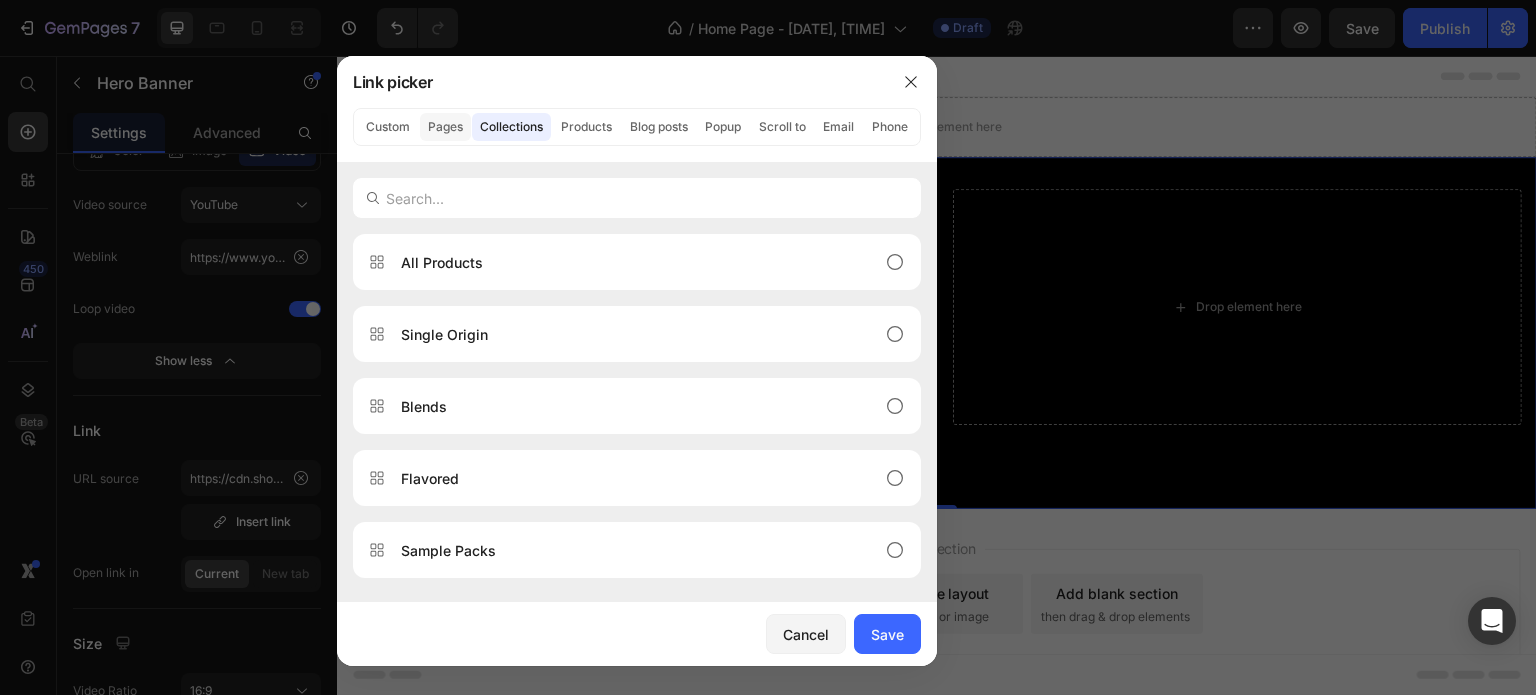 click on "Pages" 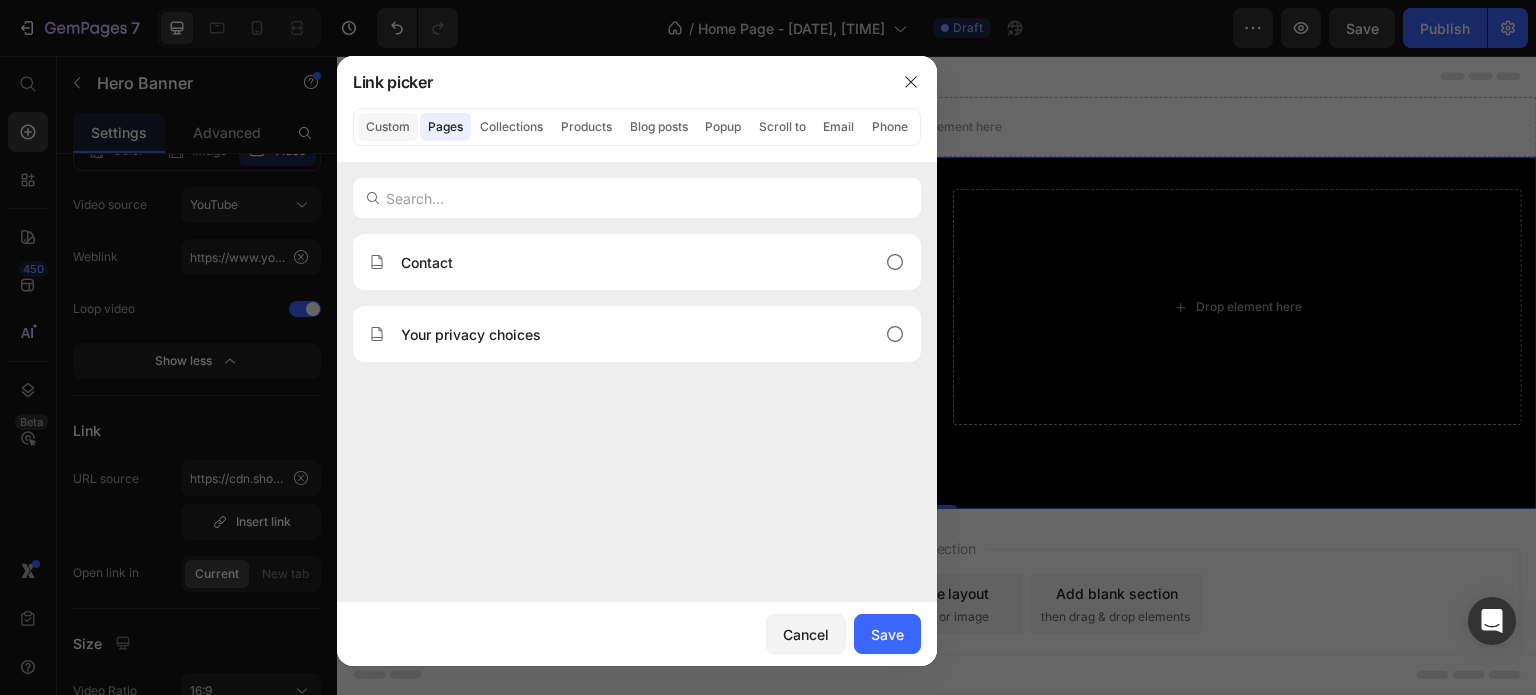 click on "Custom" 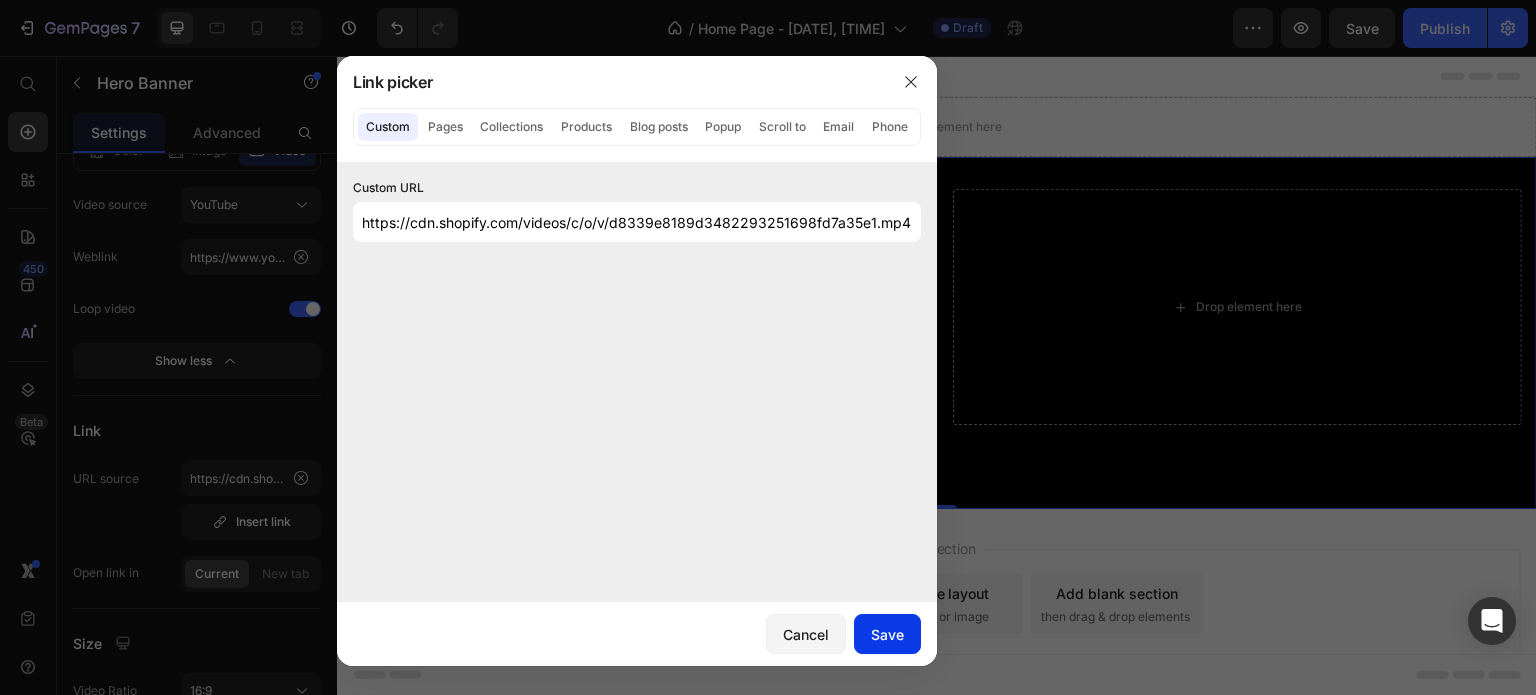 drag, startPoint x: 890, startPoint y: 638, endPoint x: 526, endPoint y: 581, distance: 368.43588 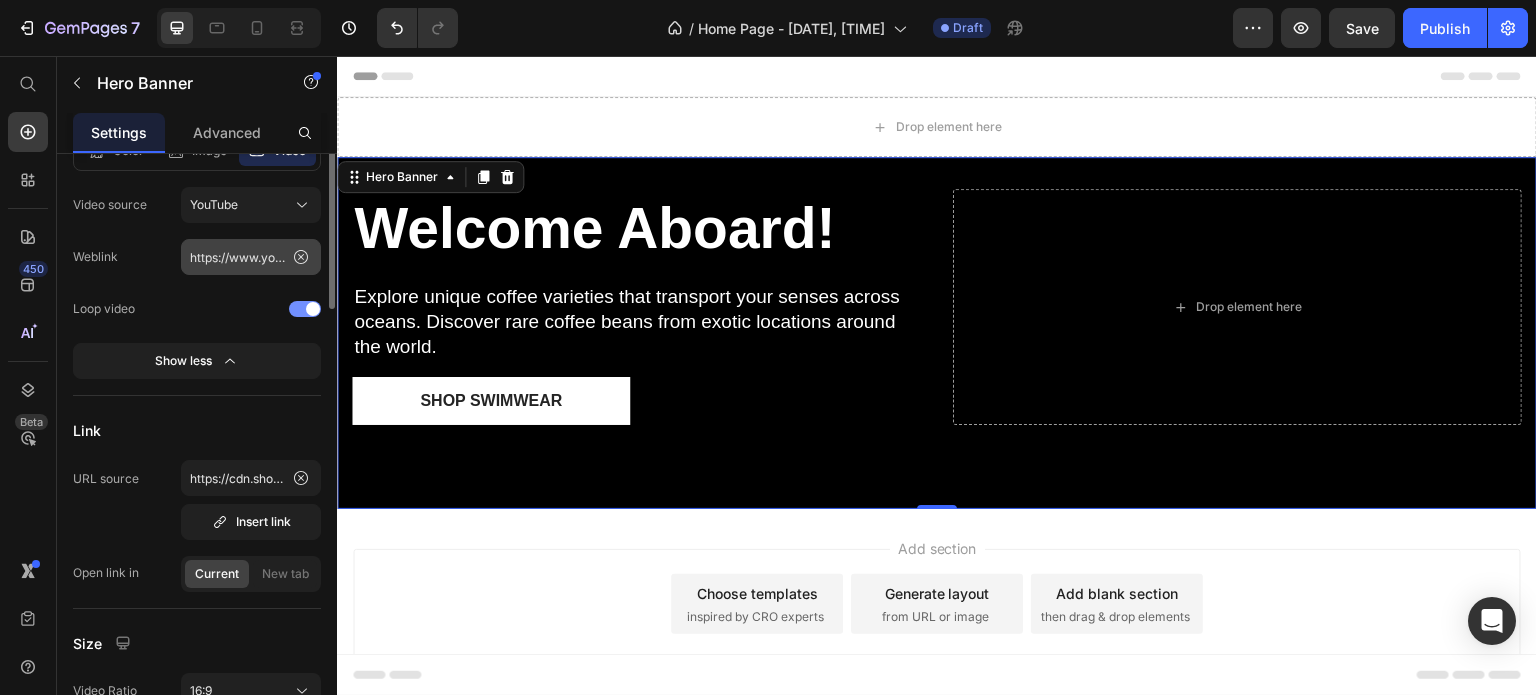scroll, scrollTop: 300, scrollLeft: 0, axis: vertical 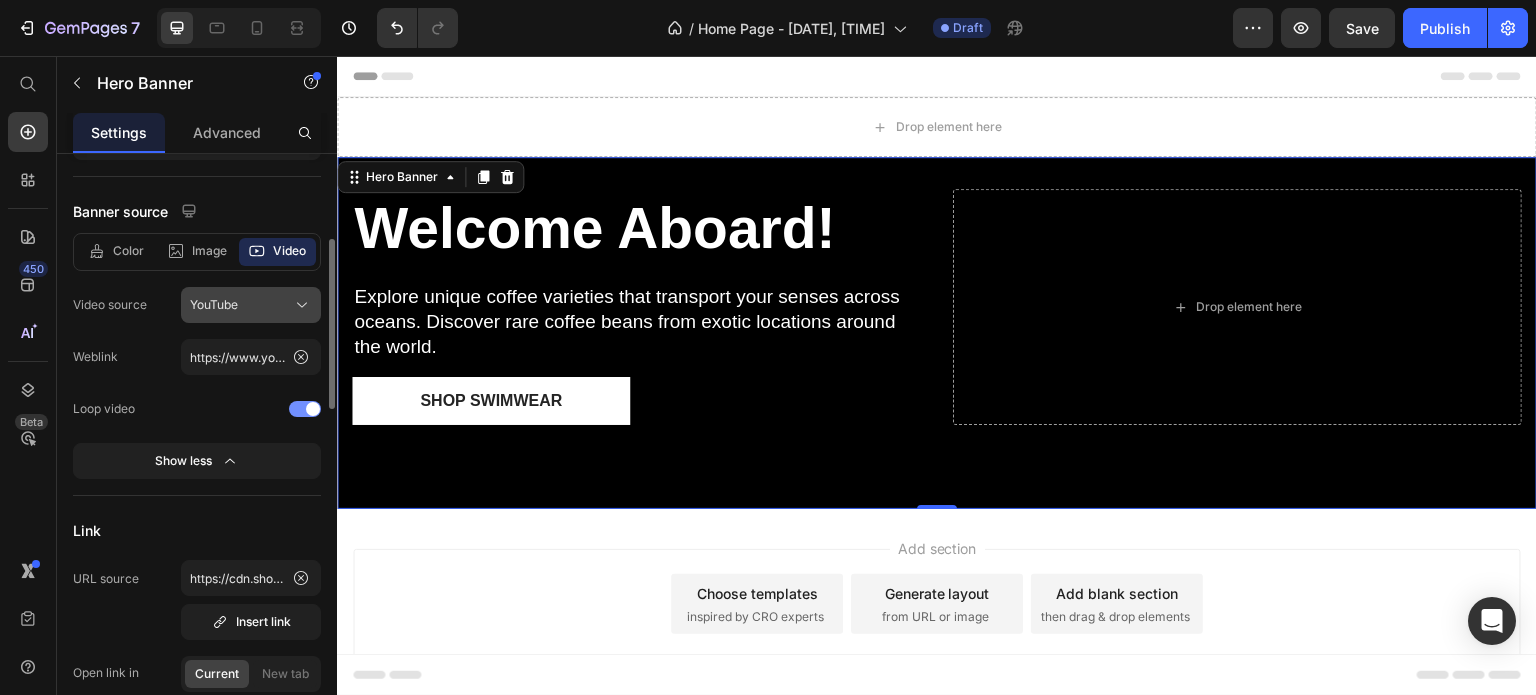 click on "YouTube" 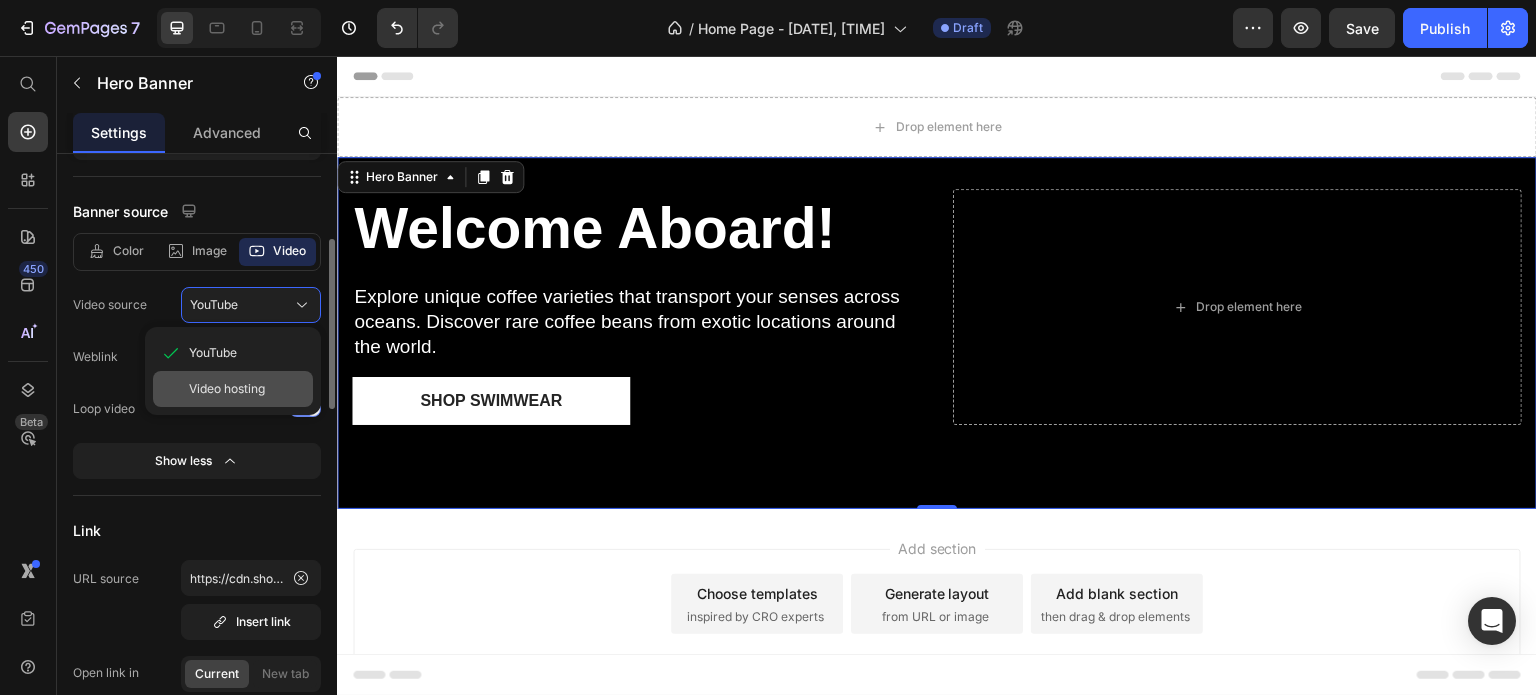 click on "Video hosting" 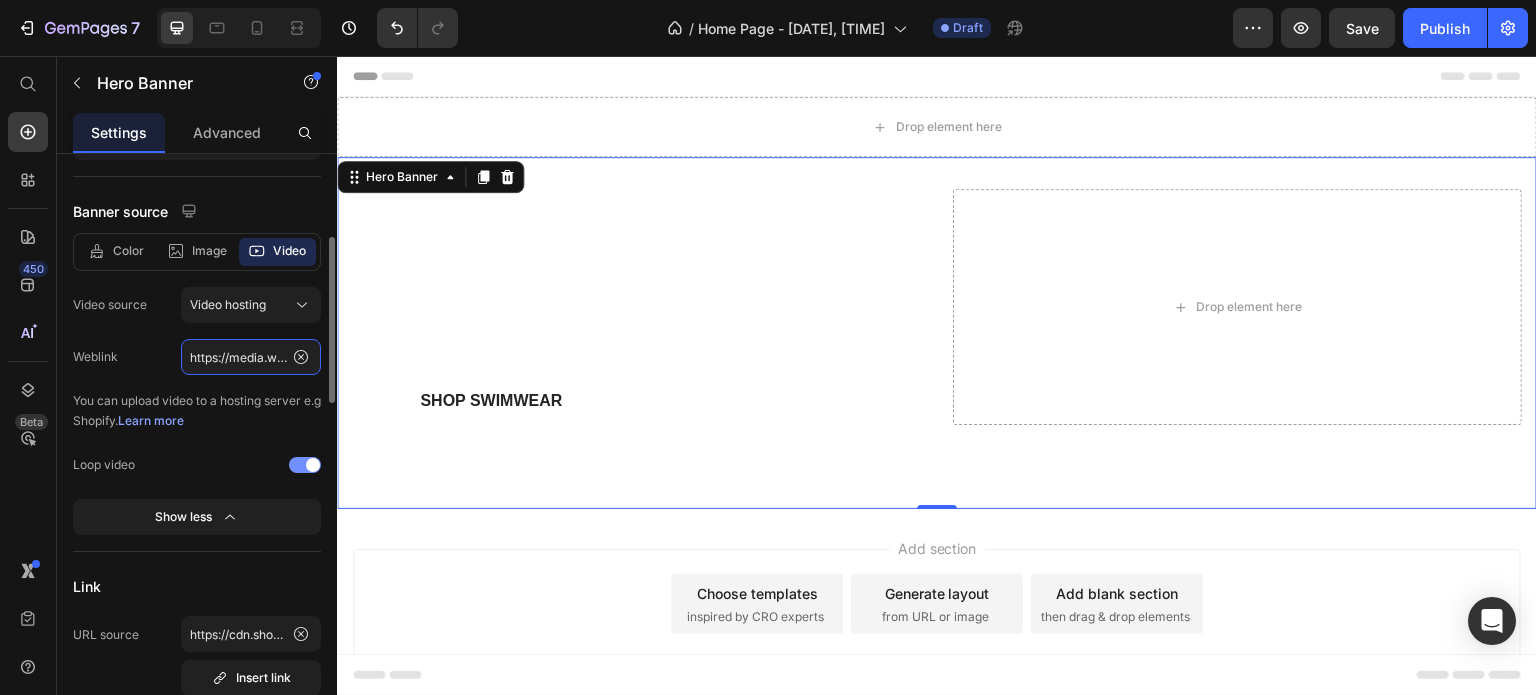 click on "https://media.w3.org/2010/05/sintel/trailer.mp4" 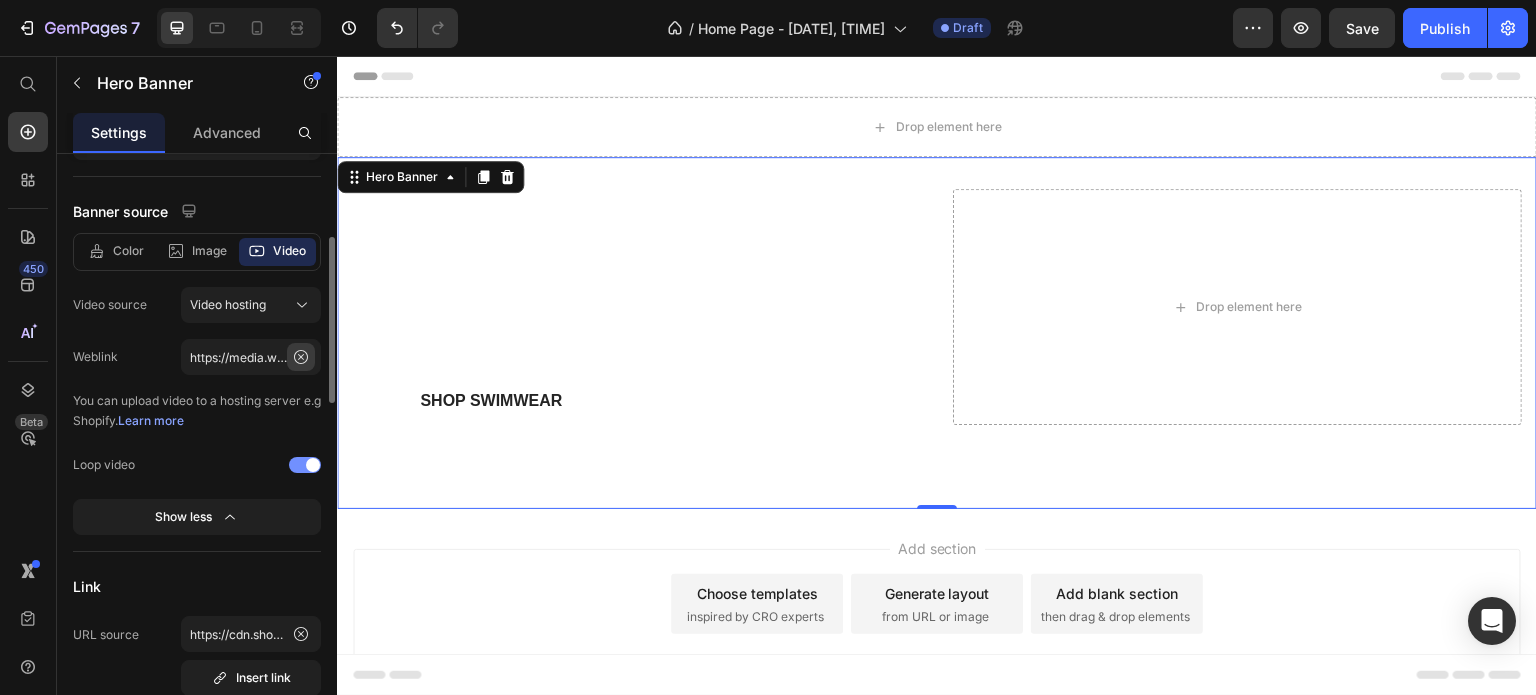 click 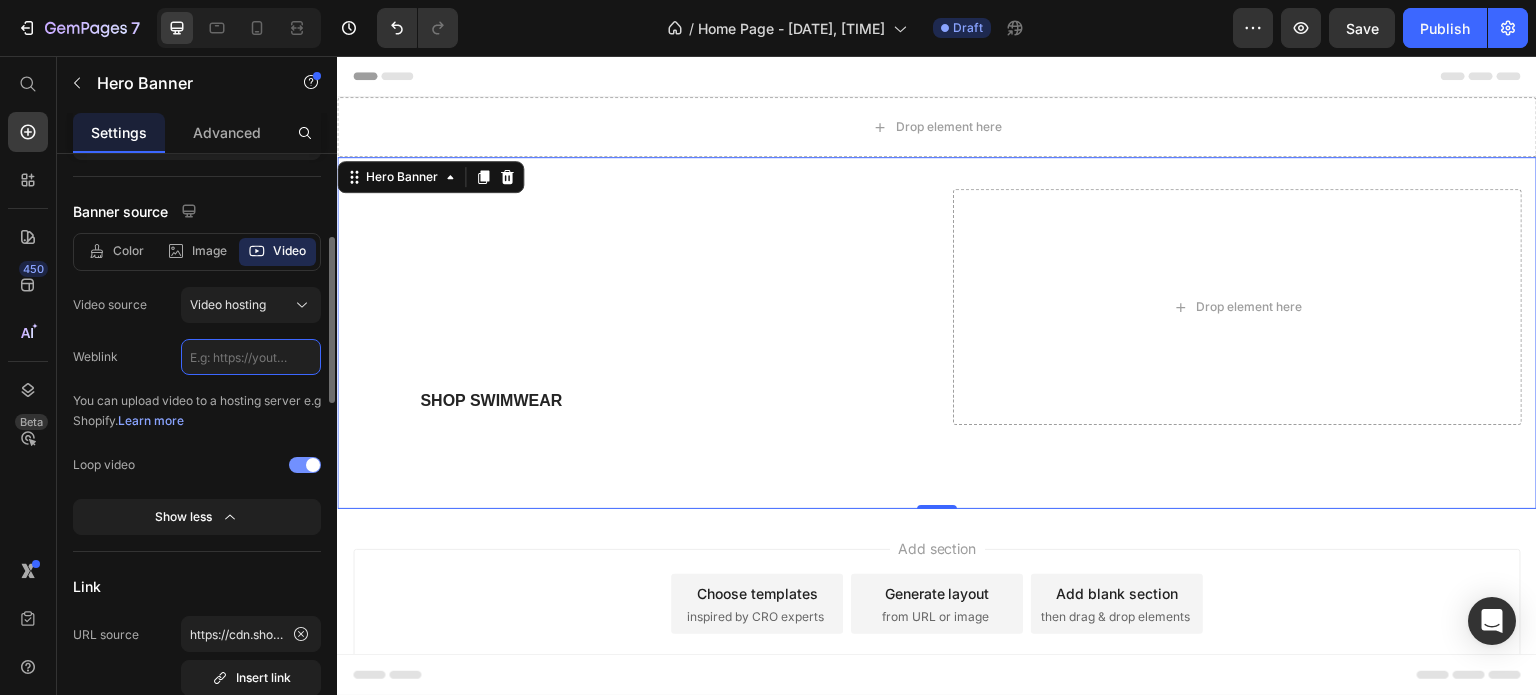 paste on "https://cdn.shopify.com/videos/c/o/v/d8339e8189d3482293251698fd7a35e1.mp4" 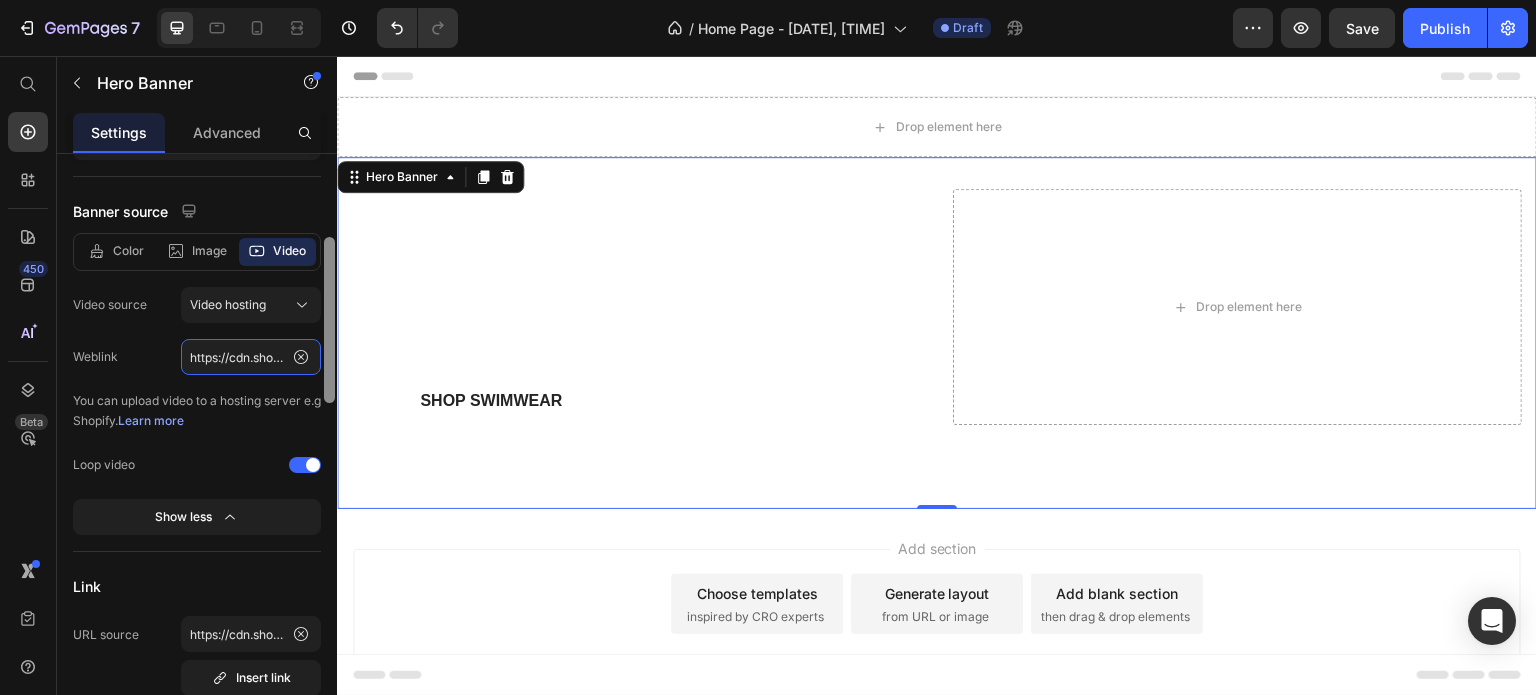 scroll, scrollTop: 0, scrollLeft: 368, axis: horizontal 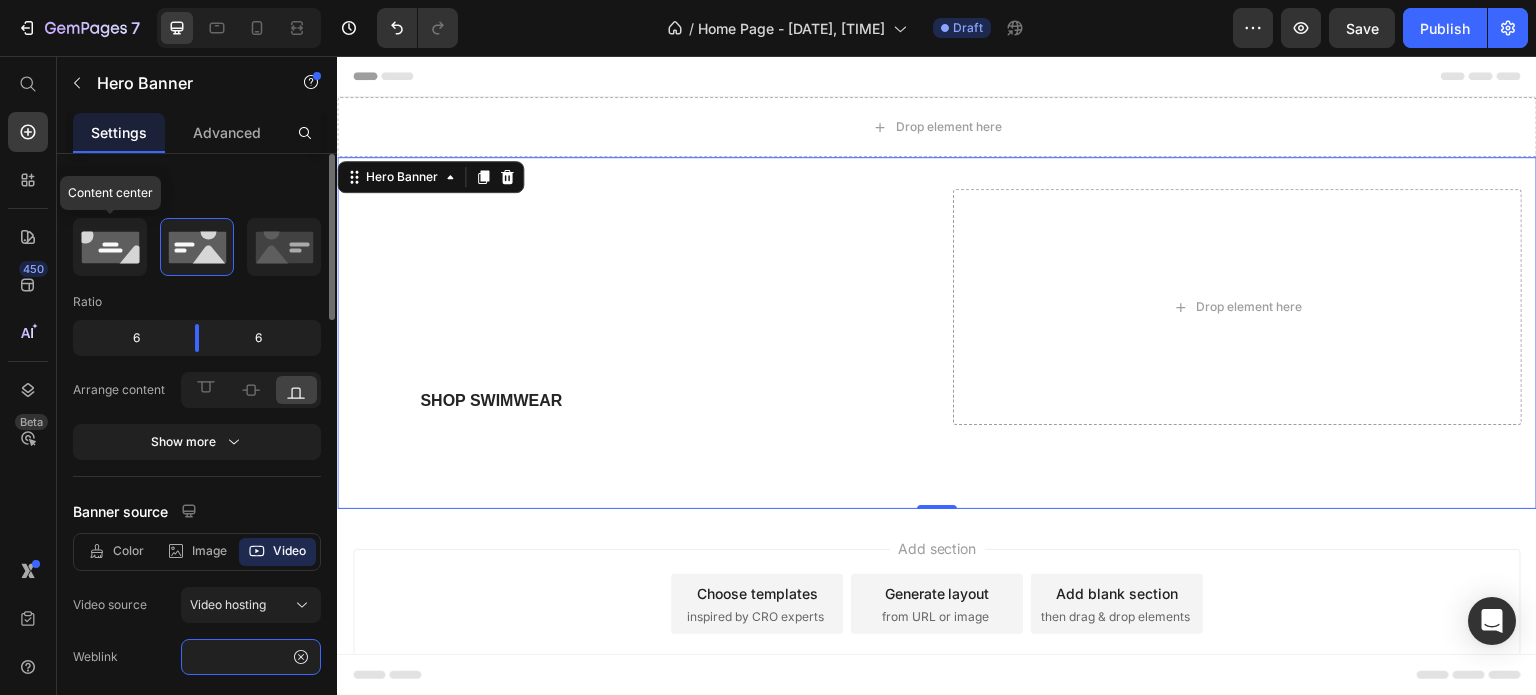 type on "https://cdn.shopify.com/videos/c/o/v/d8339e8189d3482293251698fd7a35e1.mp4" 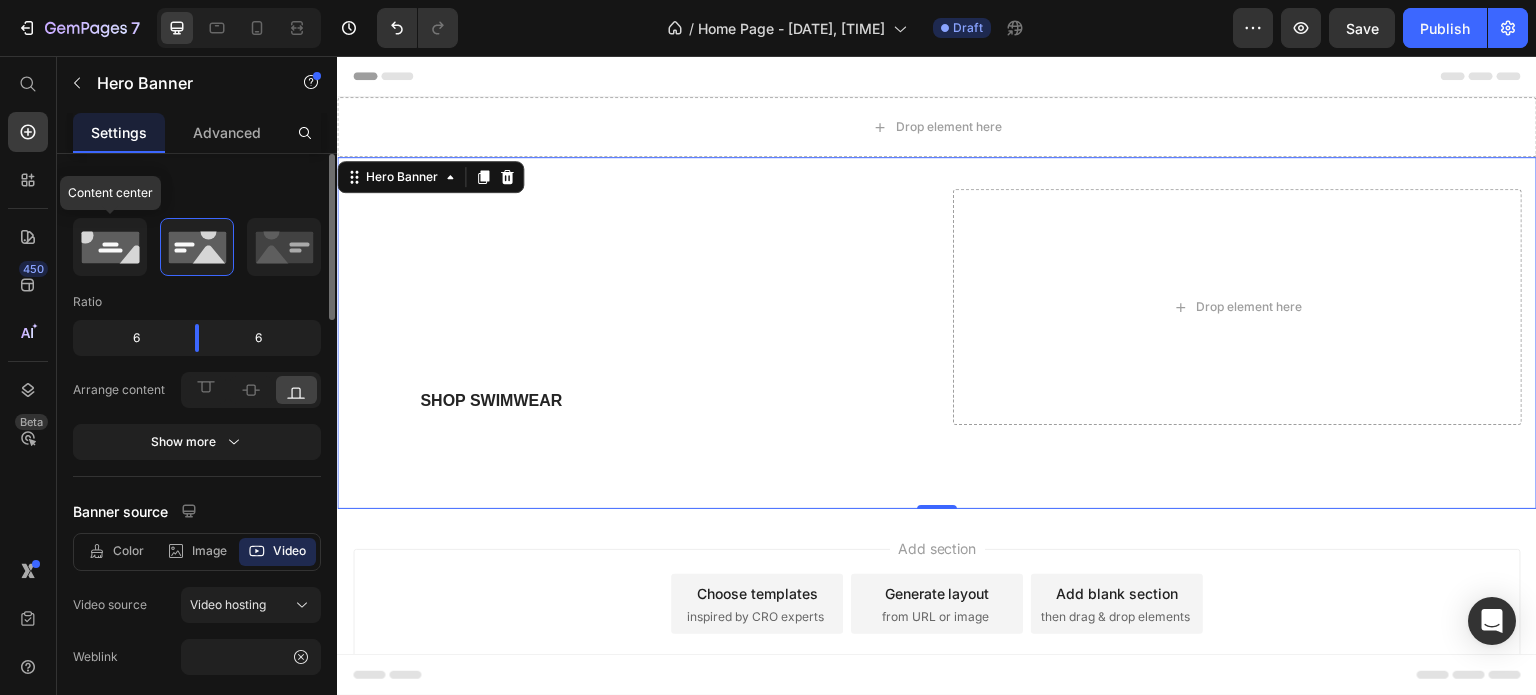click 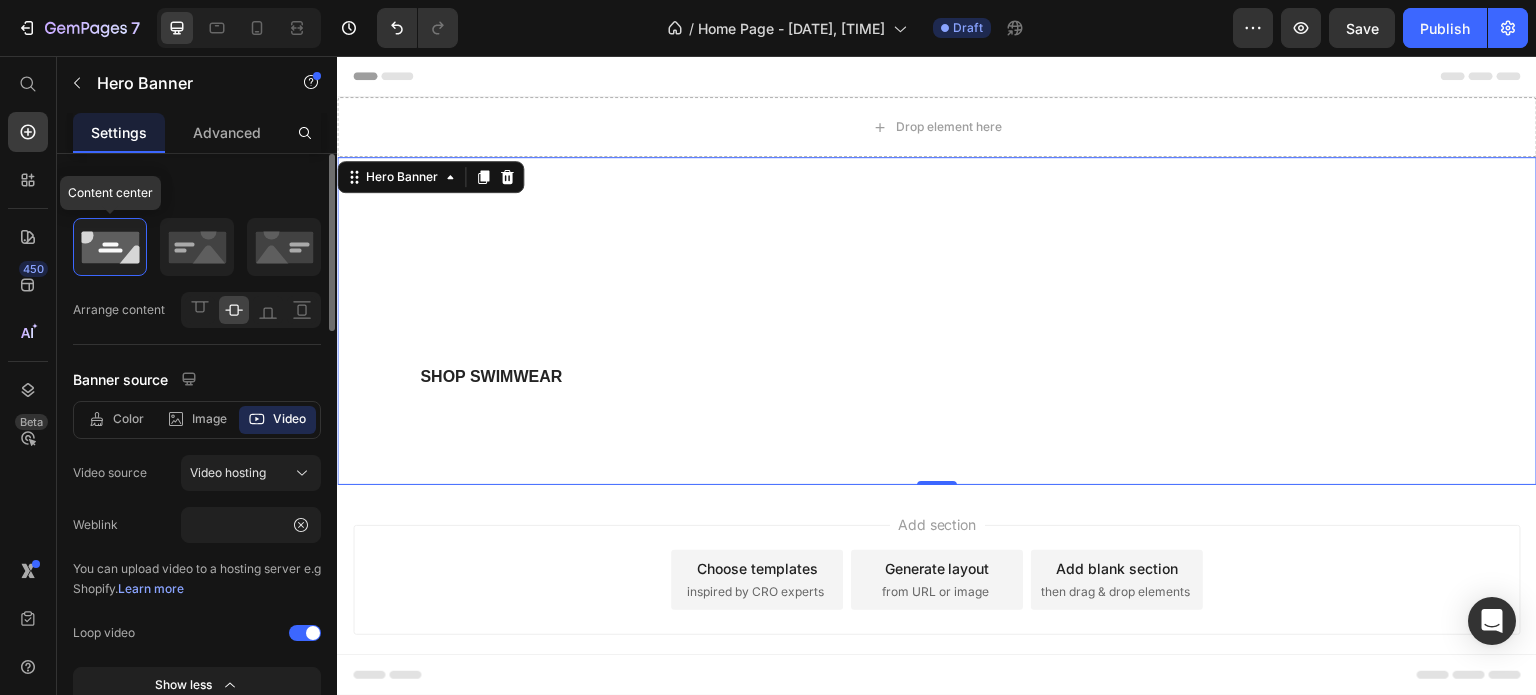 scroll, scrollTop: 0, scrollLeft: 0, axis: both 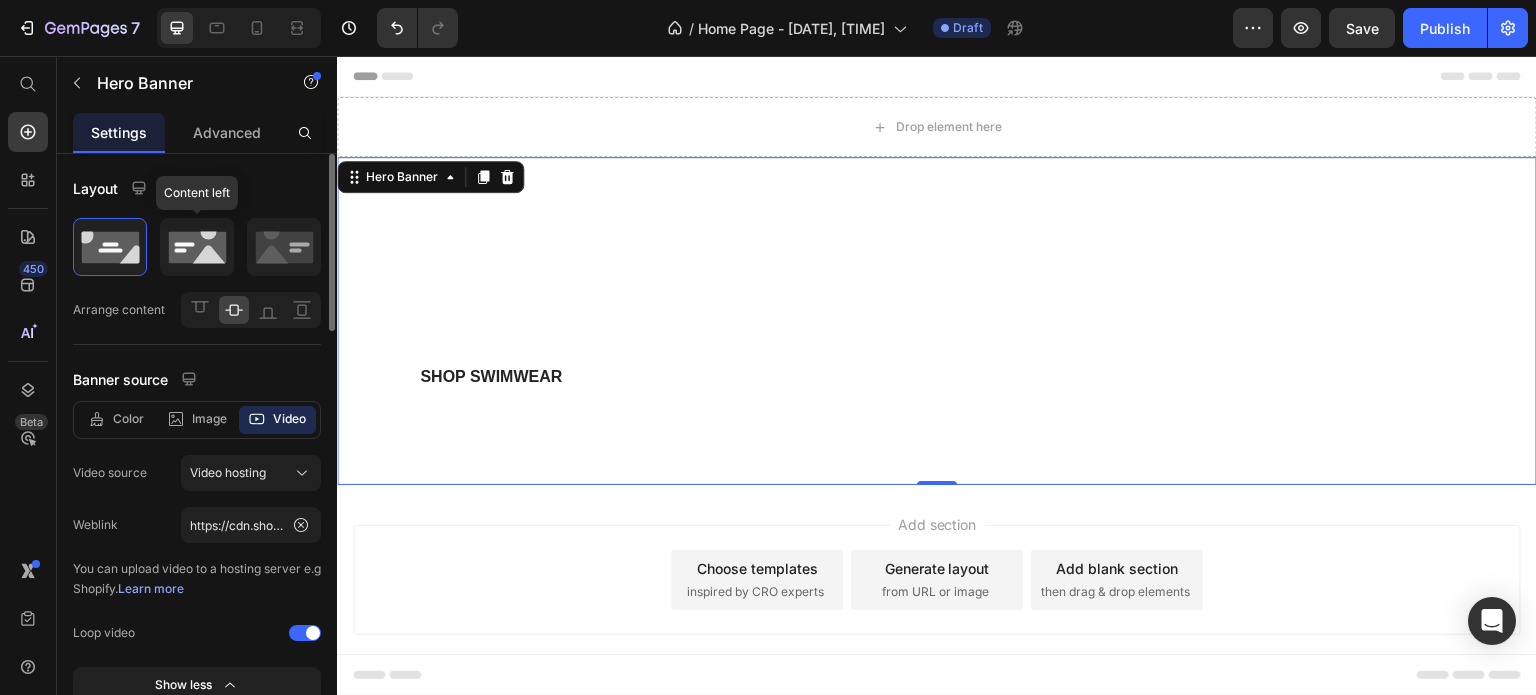 click 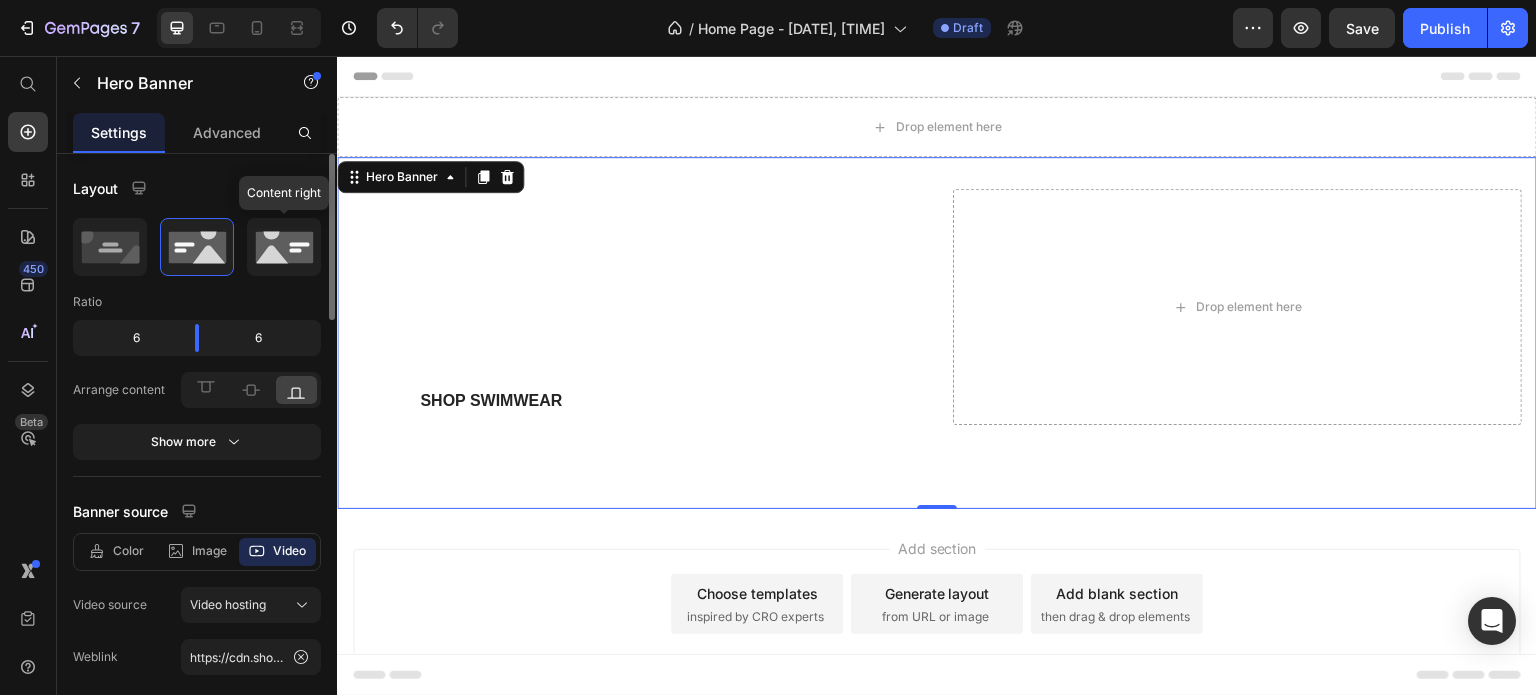 click 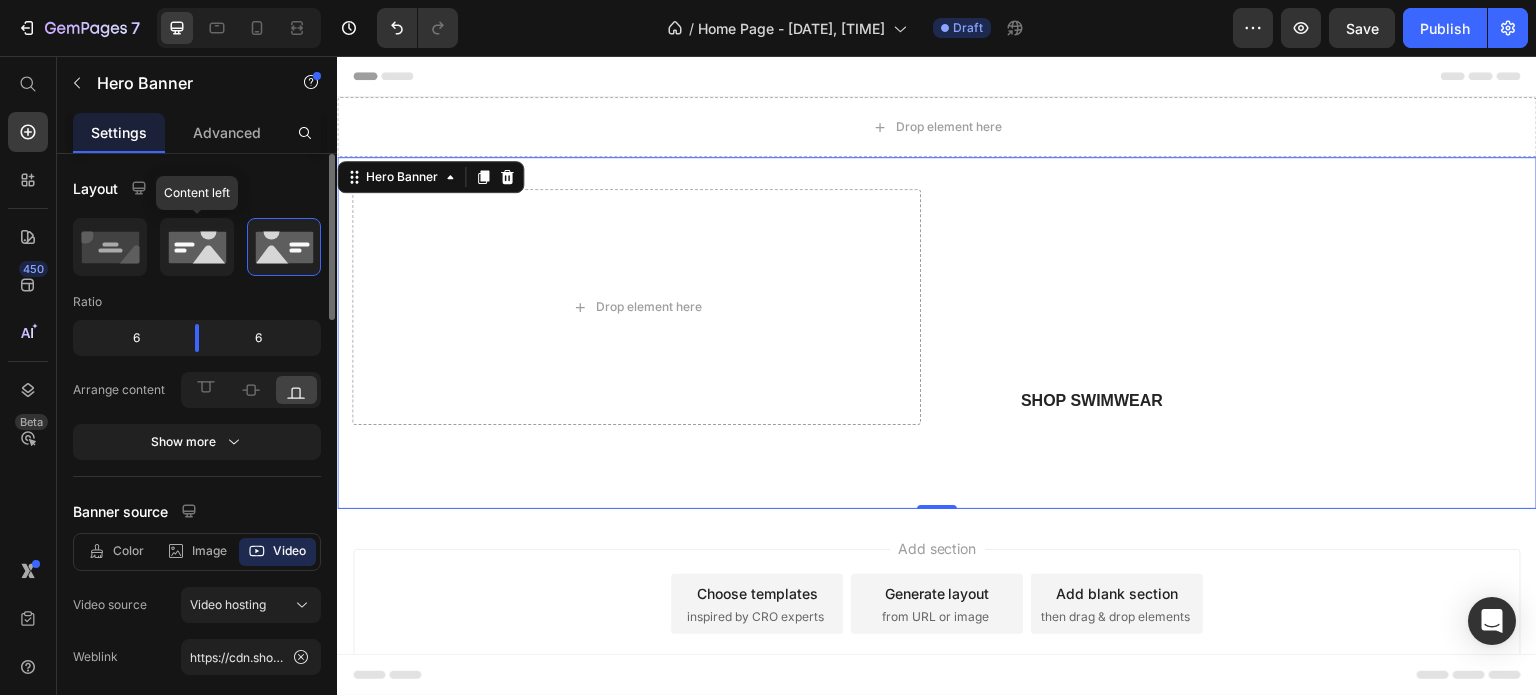 click 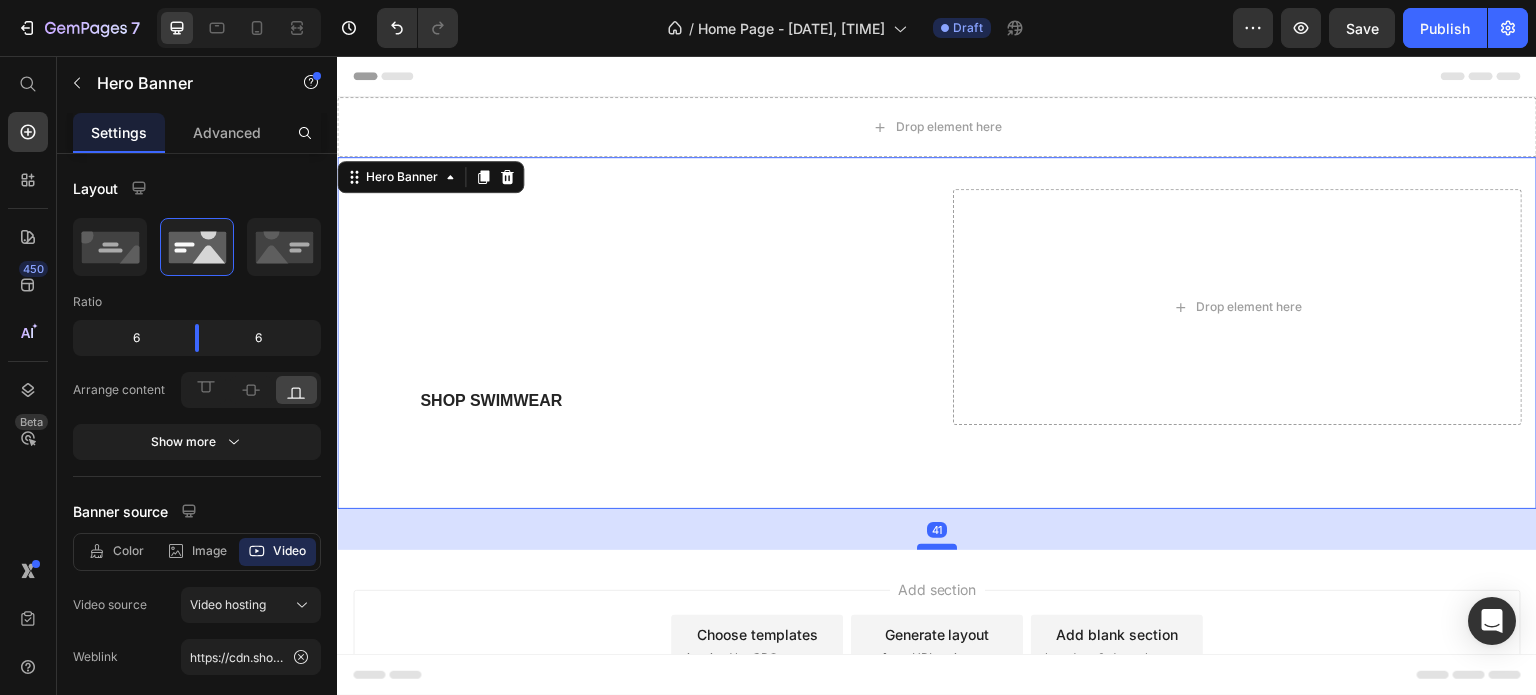 drag, startPoint x: 936, startPoint y: 504, endPoint x: 934, endPoint y: 545, distance: 41.04875 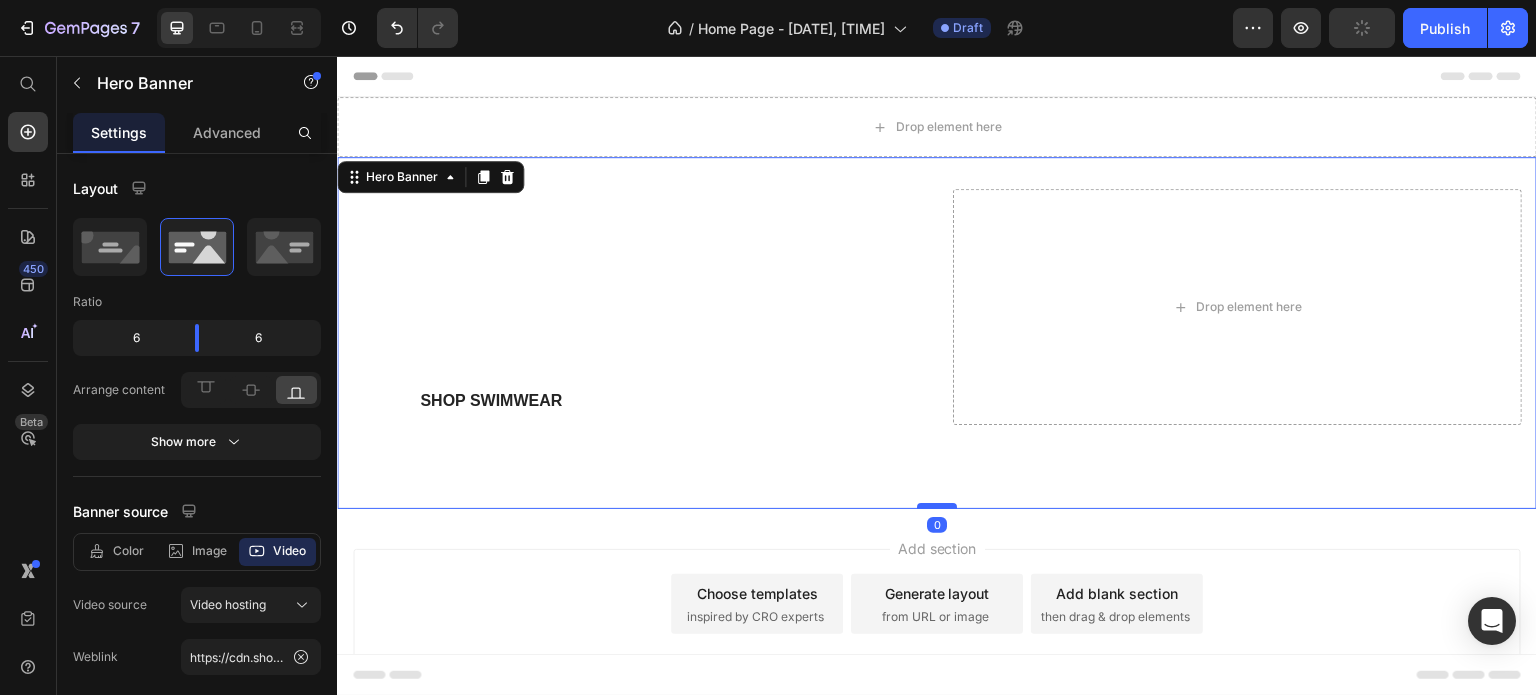 drag, startPoint x: 934, startPoint y: 545, endPoint x: 926, endPoint y: 504, distance: 41.773197 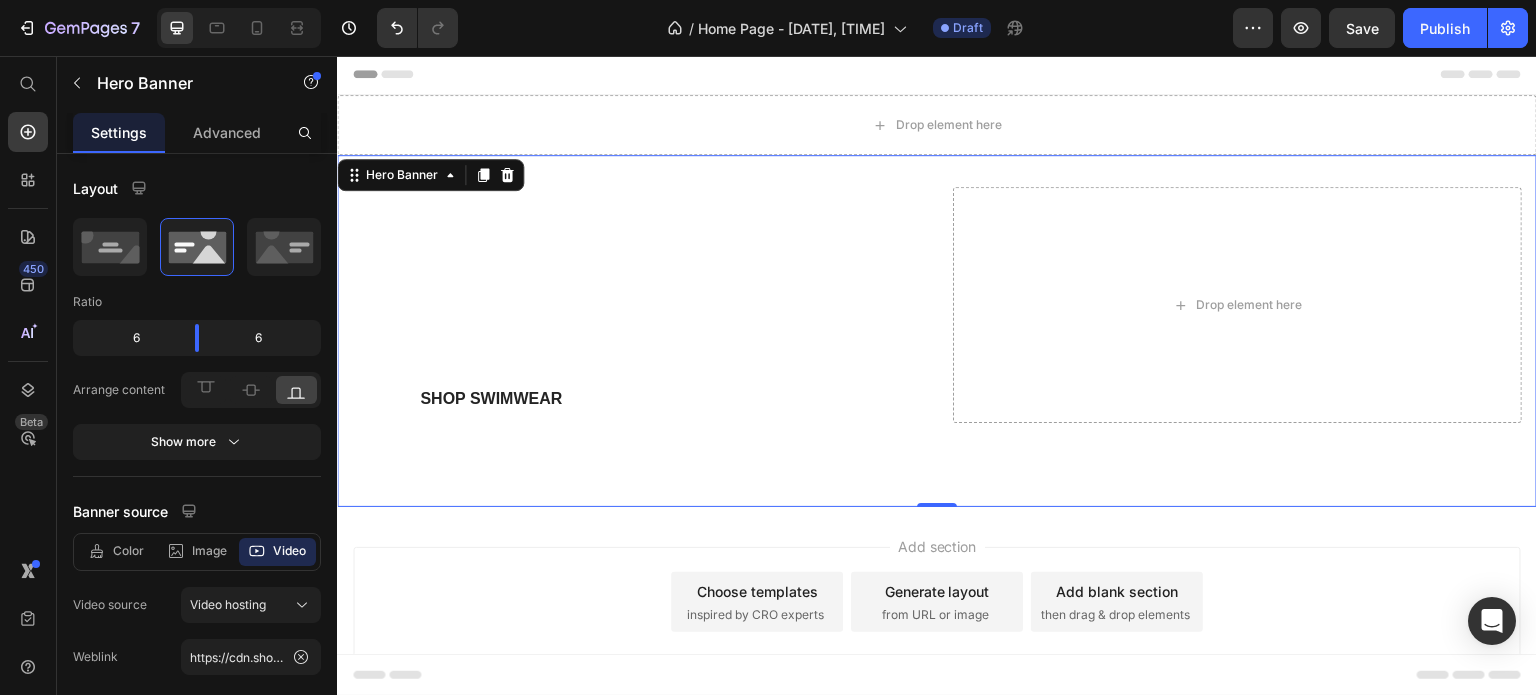 scroll, scrollTop: 0, scrollLeft: 0, axis: both 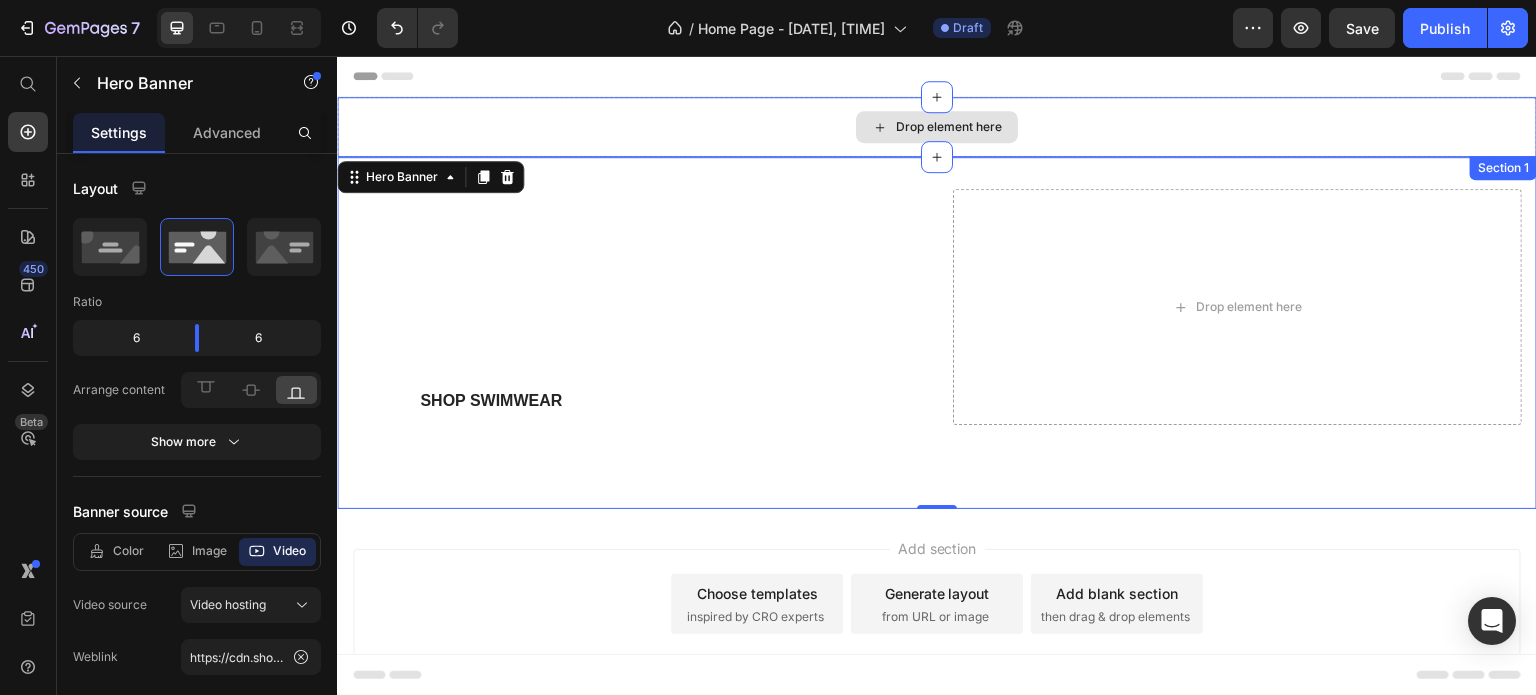 click on "Drop element here" at bounding box center [937, 127] 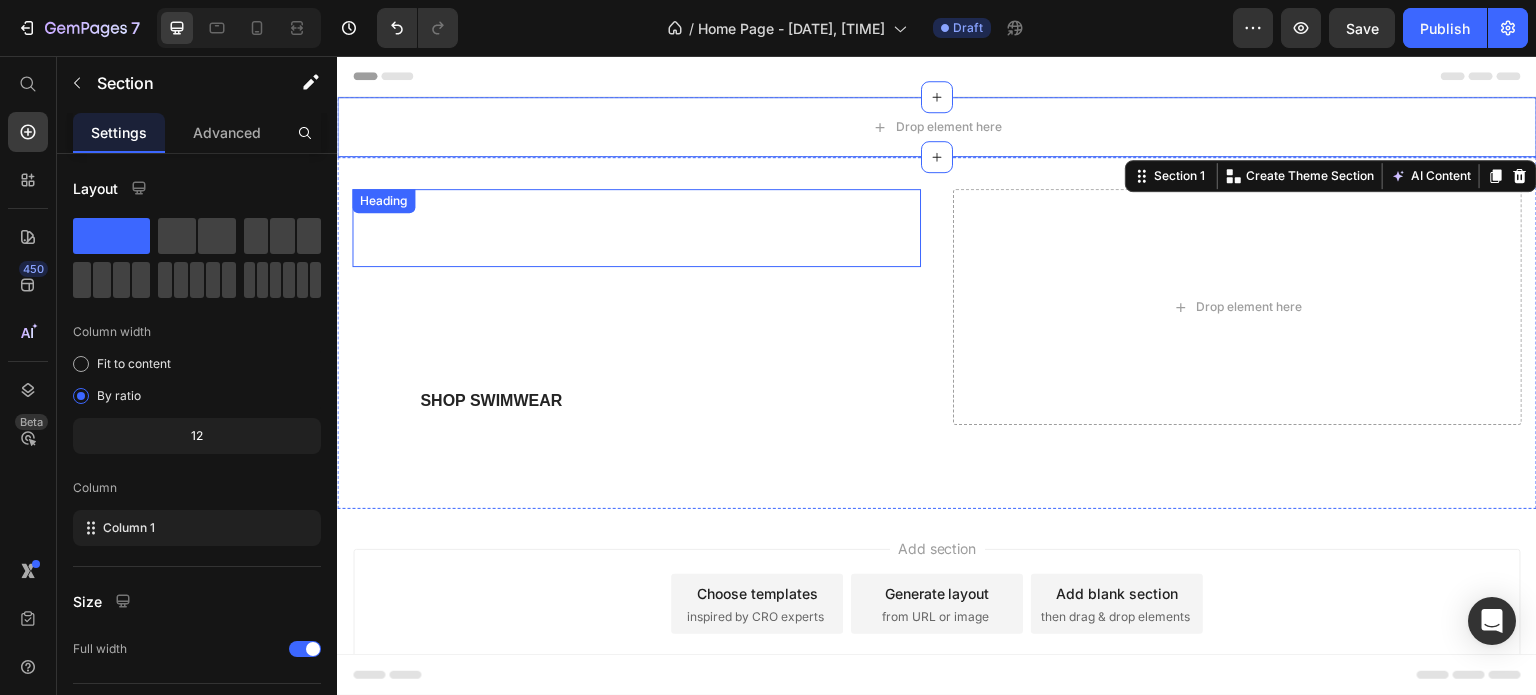 click on "Welcome Aboard!" at bounding box center [594, 228] 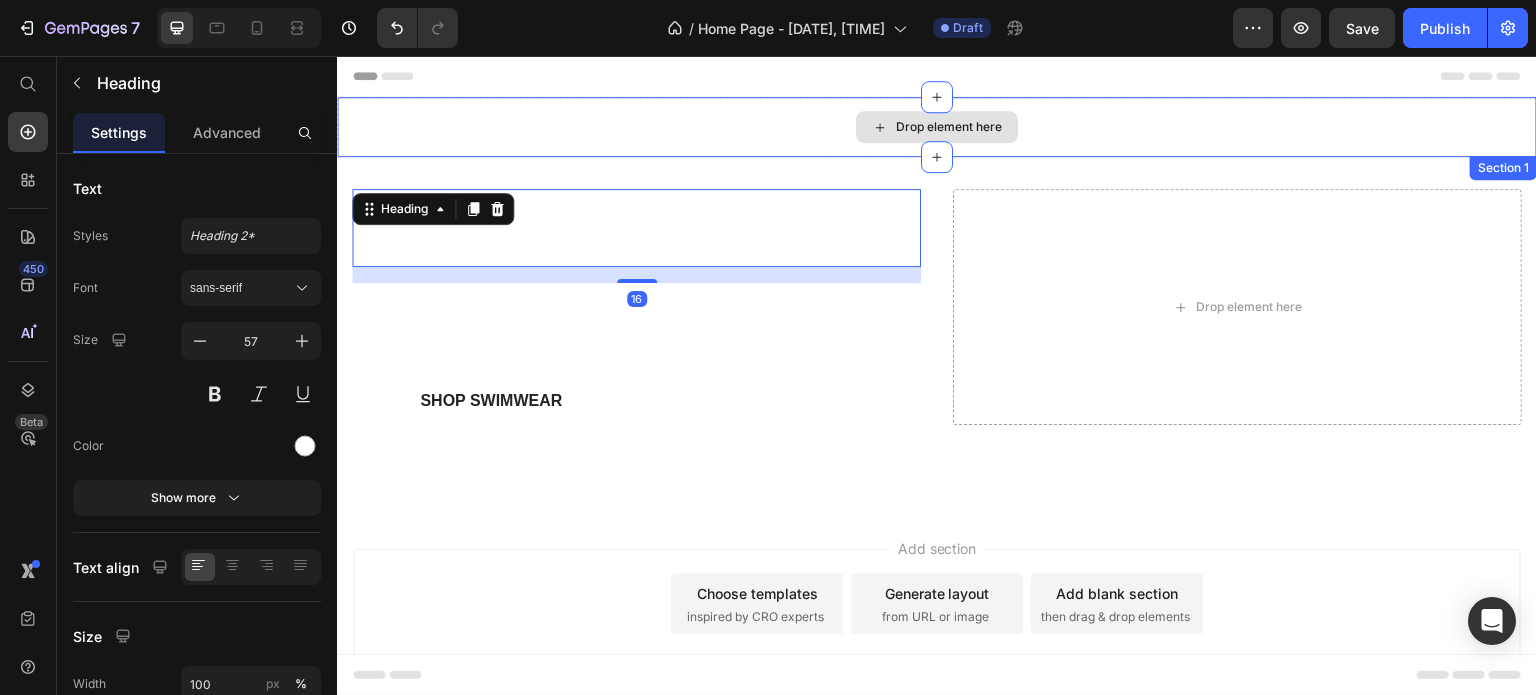 click on "Drop element here" at bounding box center (937, 127) 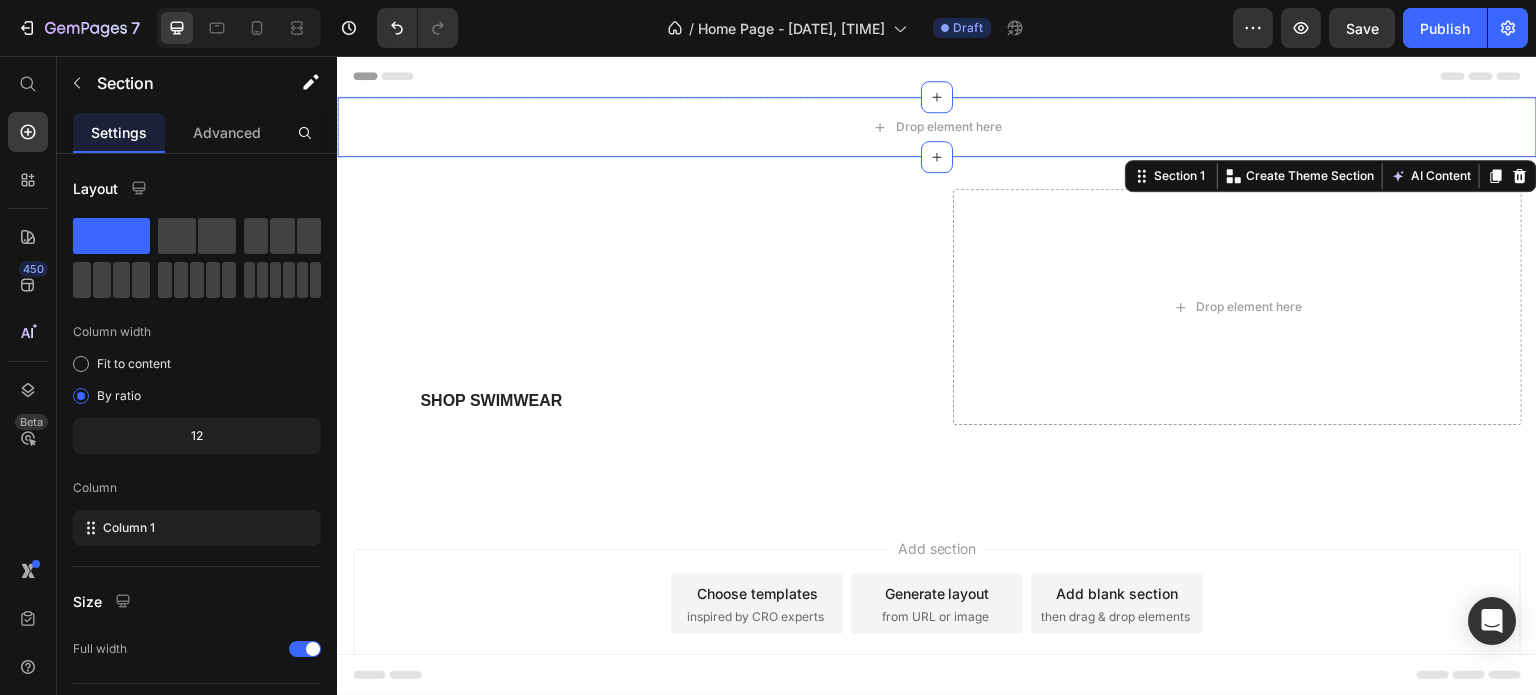 click on "Header" at bounding box center [937, 76] 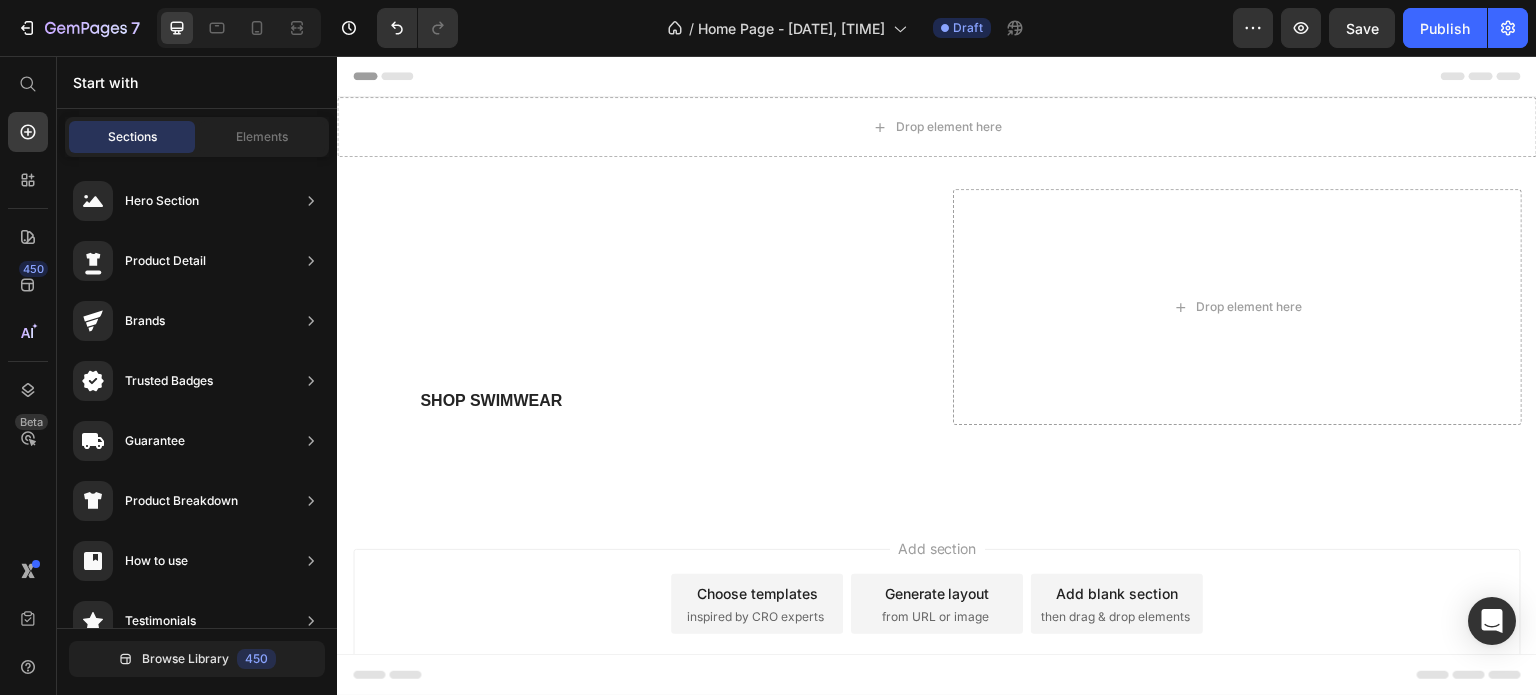 click on "Header" at bounding box center (937, 76) 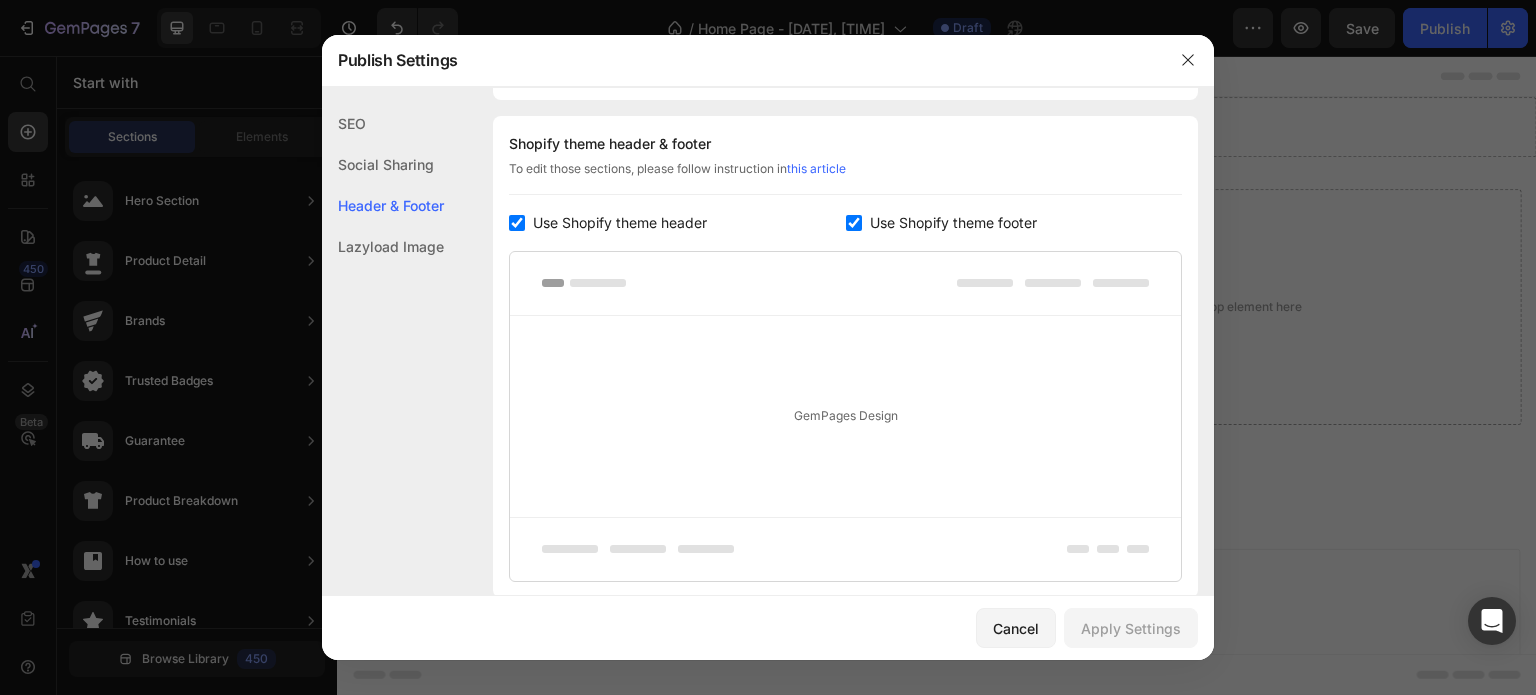 scroll, scrollTop: 270, scrollLeft: 0, axis: vertical 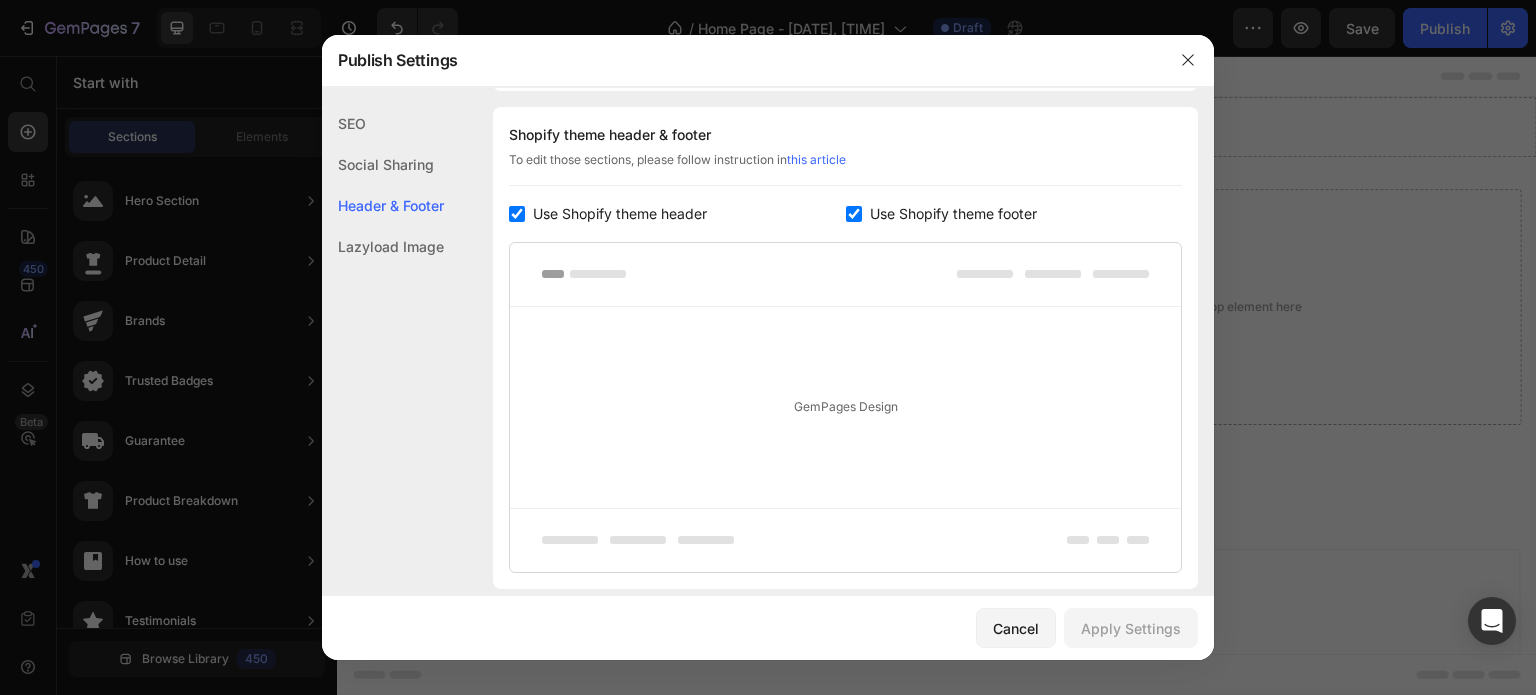 click at bounding box center (517, 214) 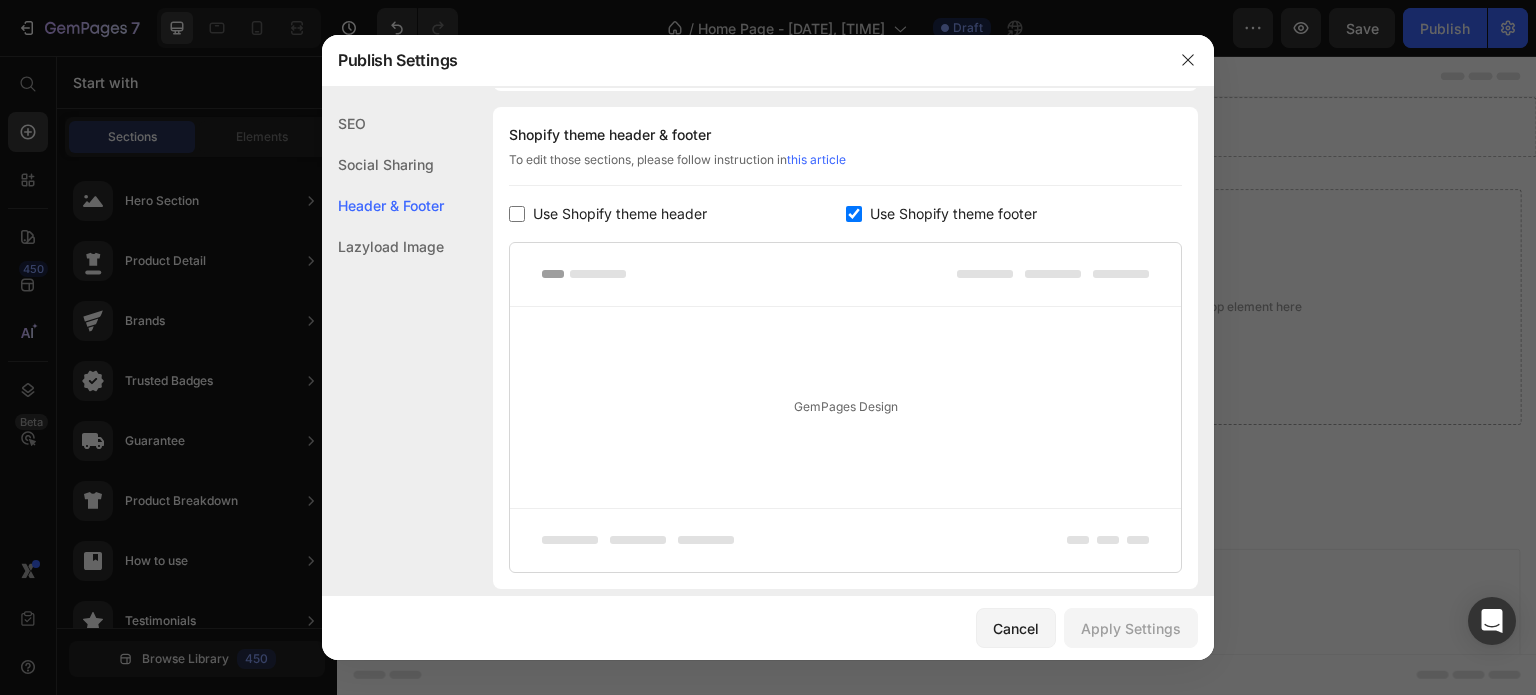 checkbox on "false" 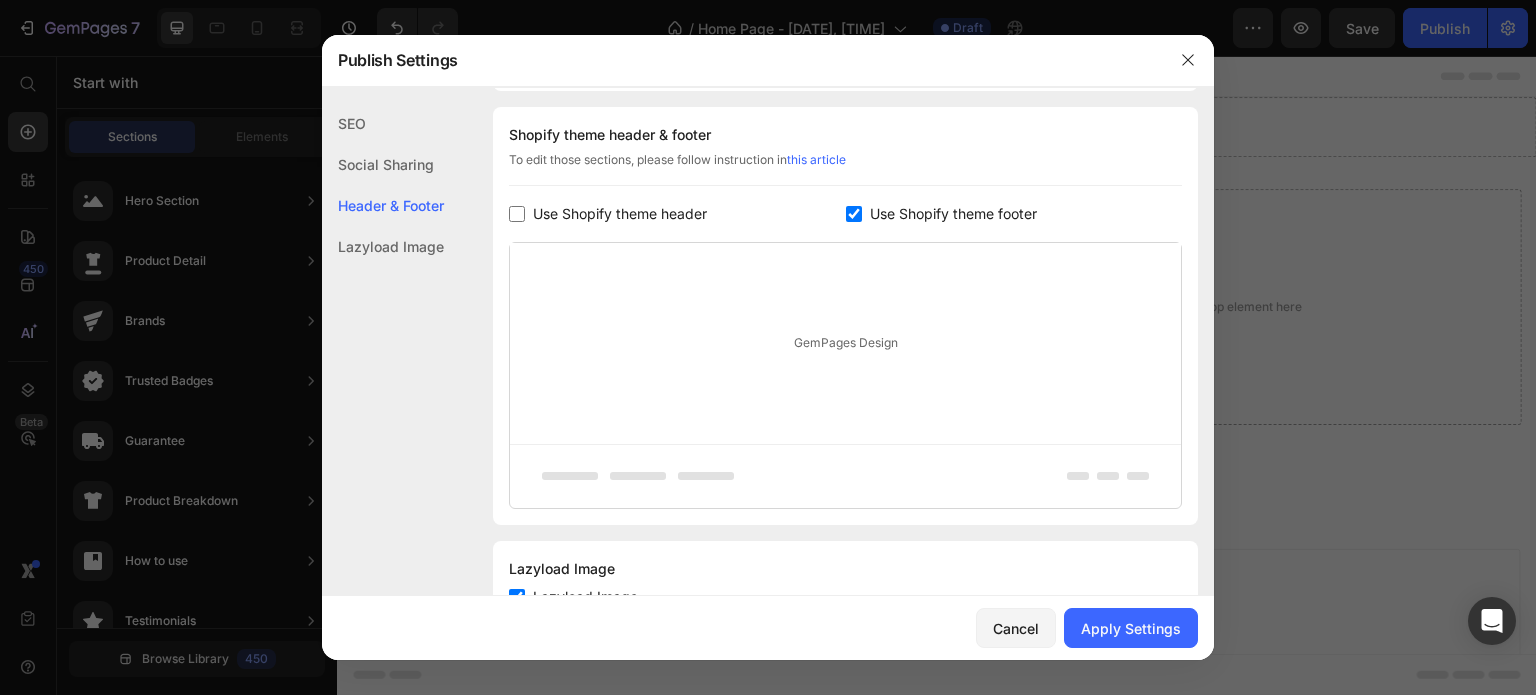 click on "Use Shopify theme footer" at bounding box center (949, 214) 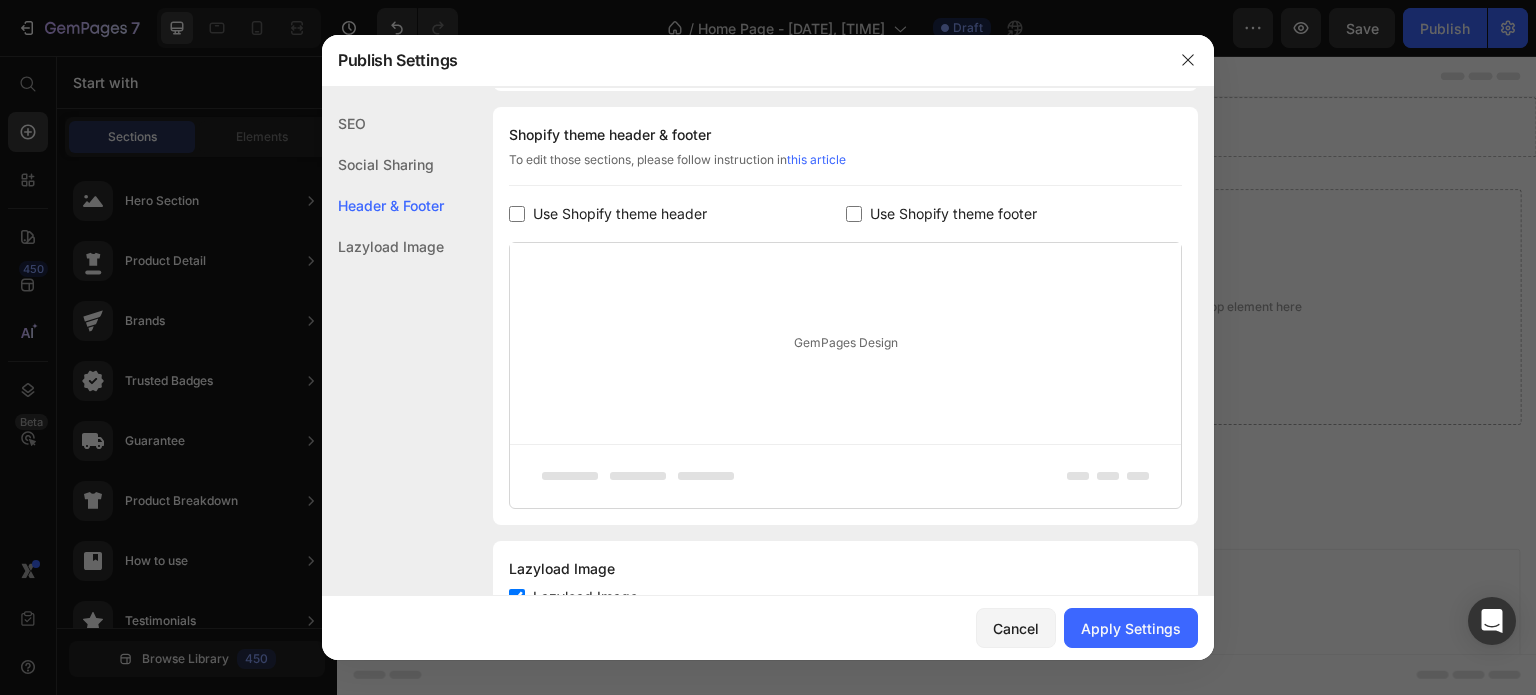 checkbox on "false" 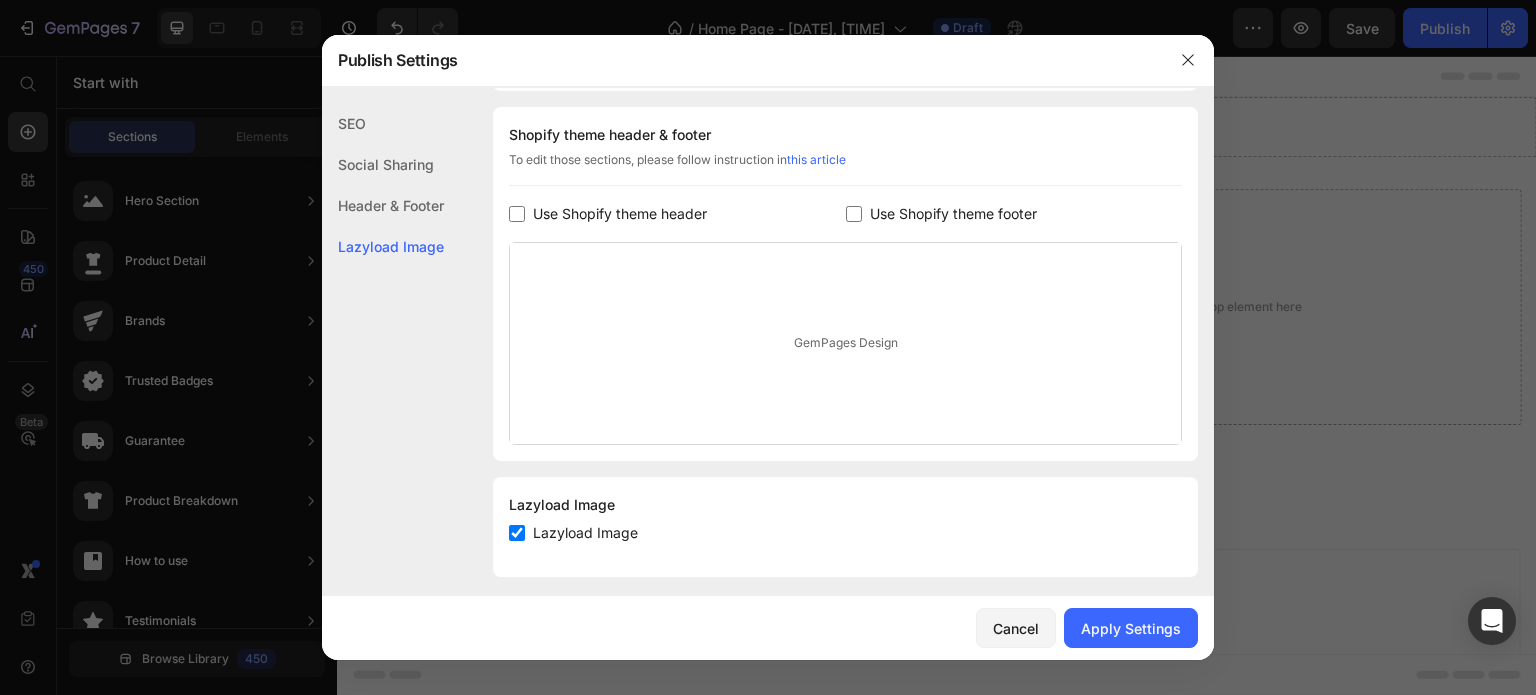 click on "Header & Footer" 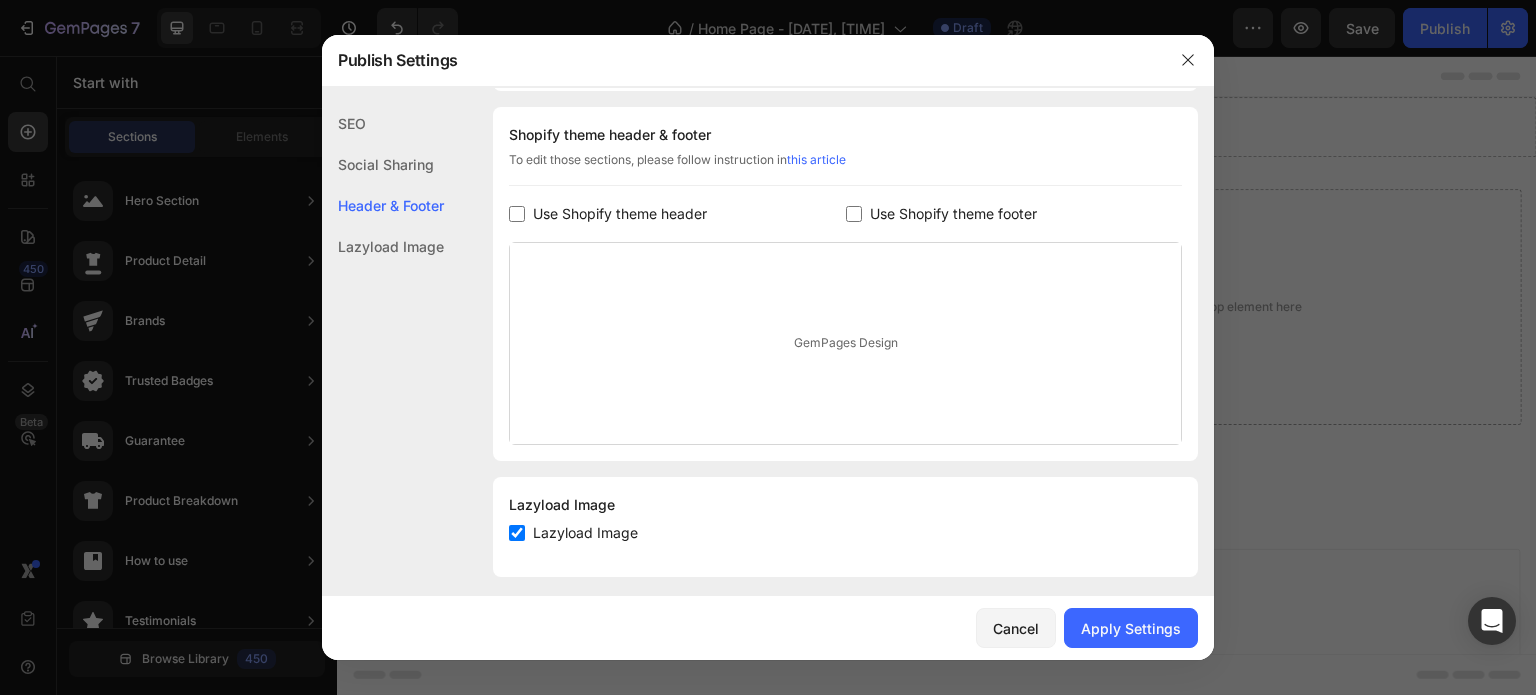 click on "Lazyload Image" 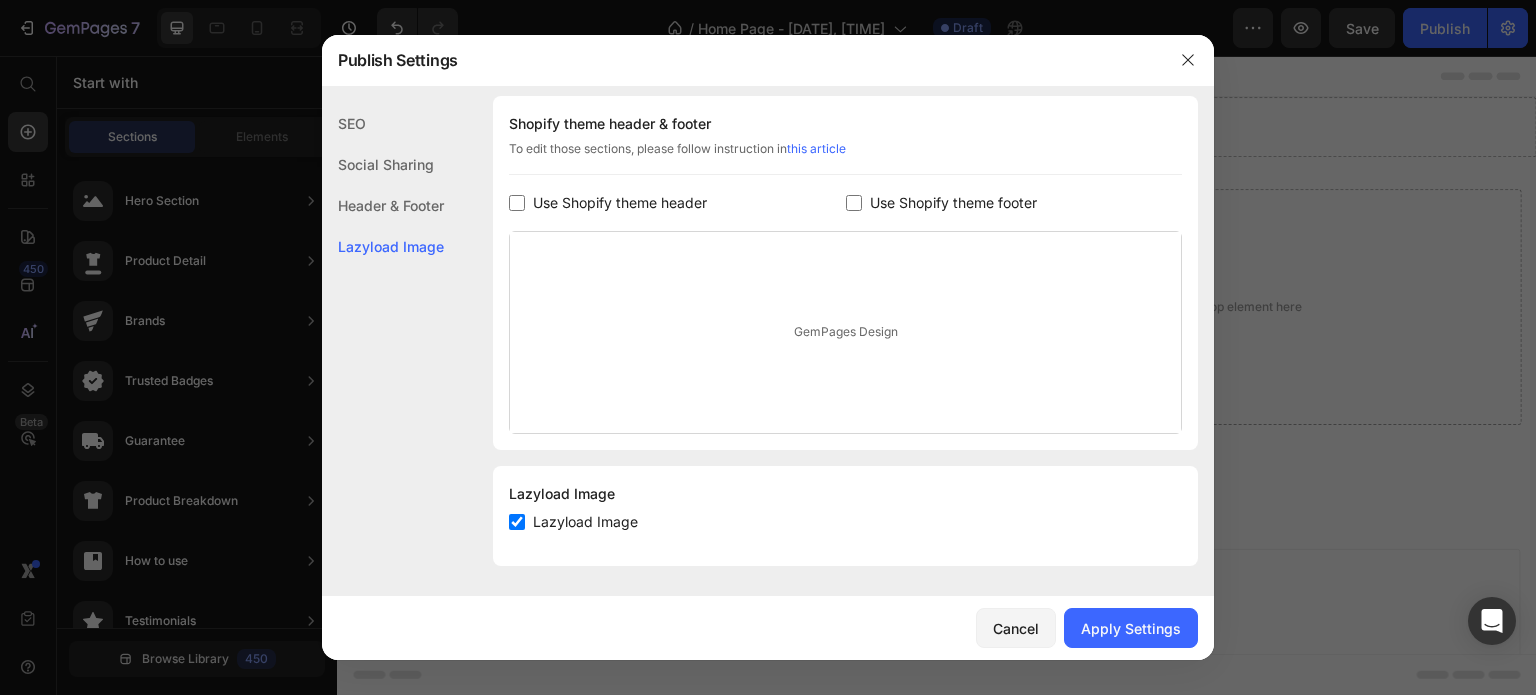 click on "Header & Footer" 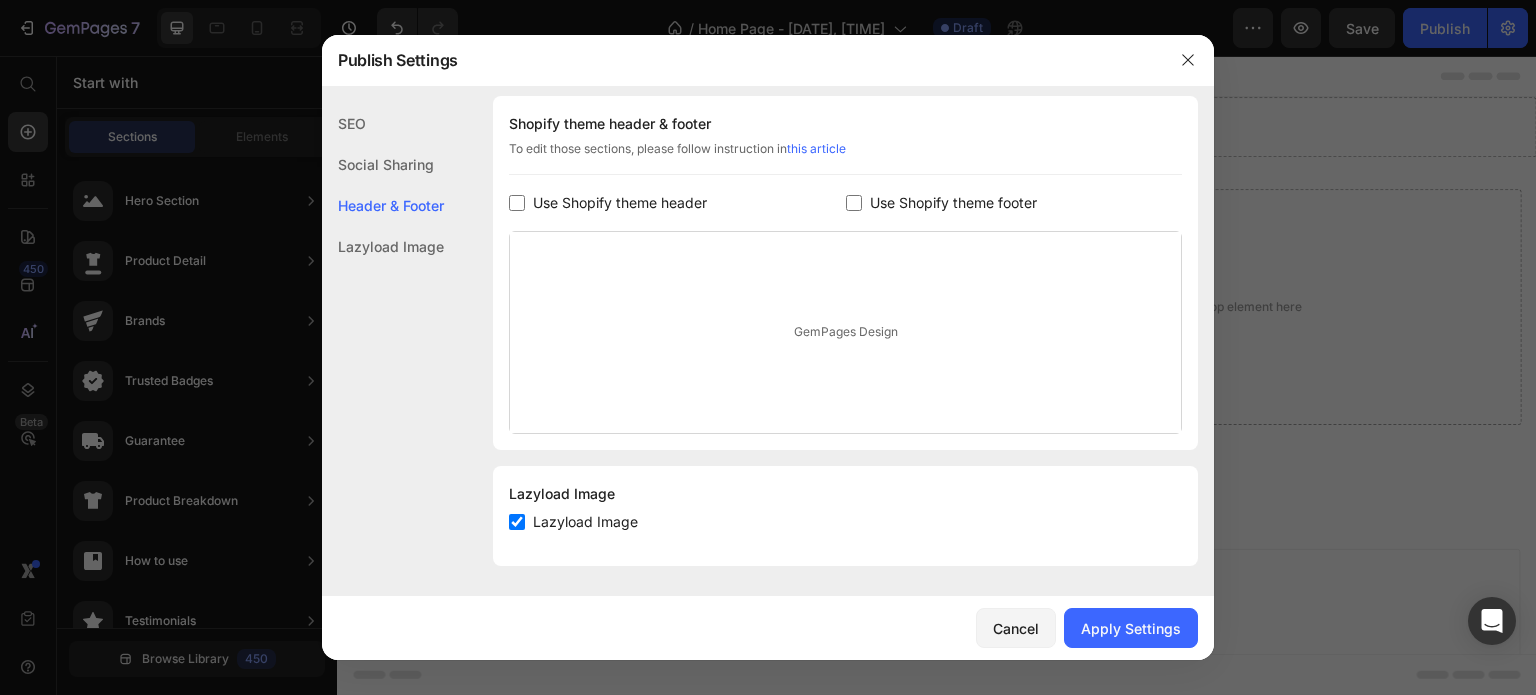 scroll, scrollTop: 270, scrollLeft: 0, axis: vertical 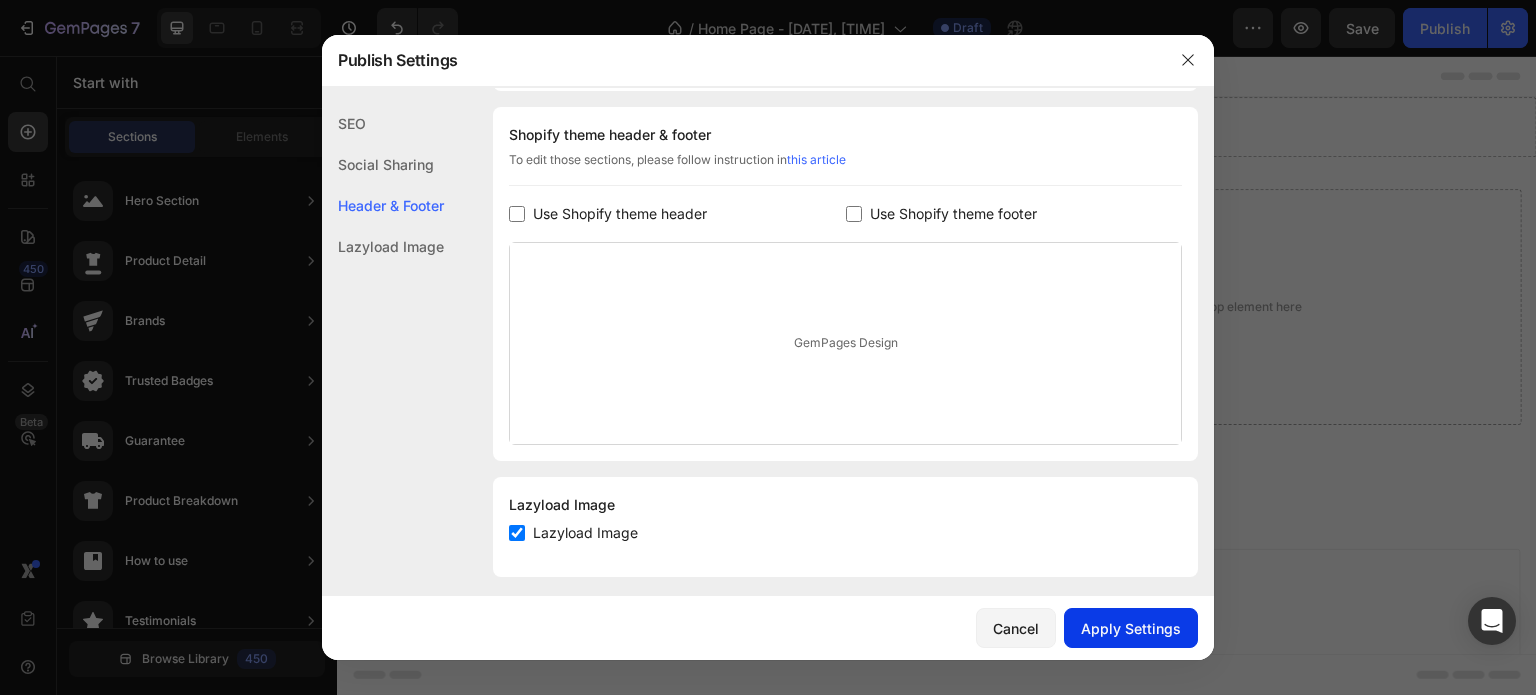 click on "Apply Settings" at bounding box center (1131, 628) 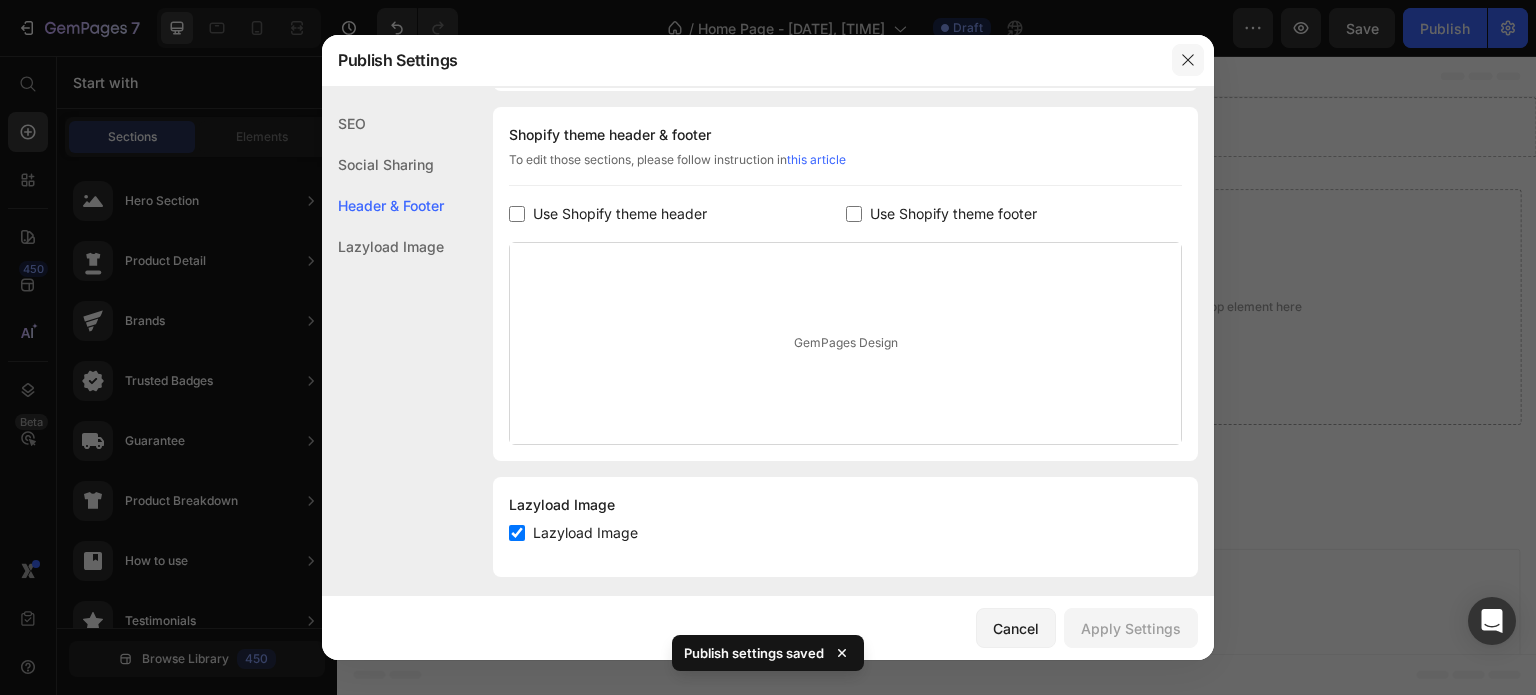 click 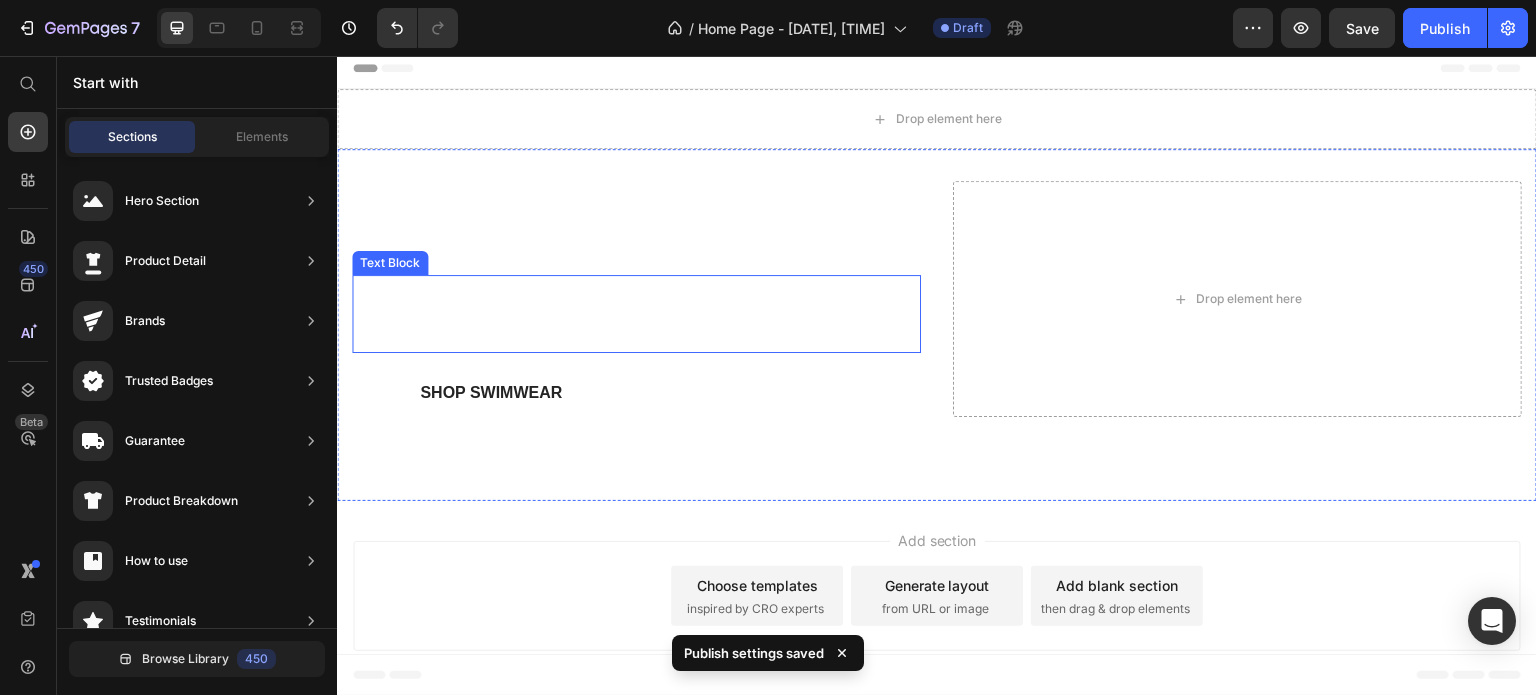 scroll, scrollTop: 11, scrollLeft: 0, axis: vertical 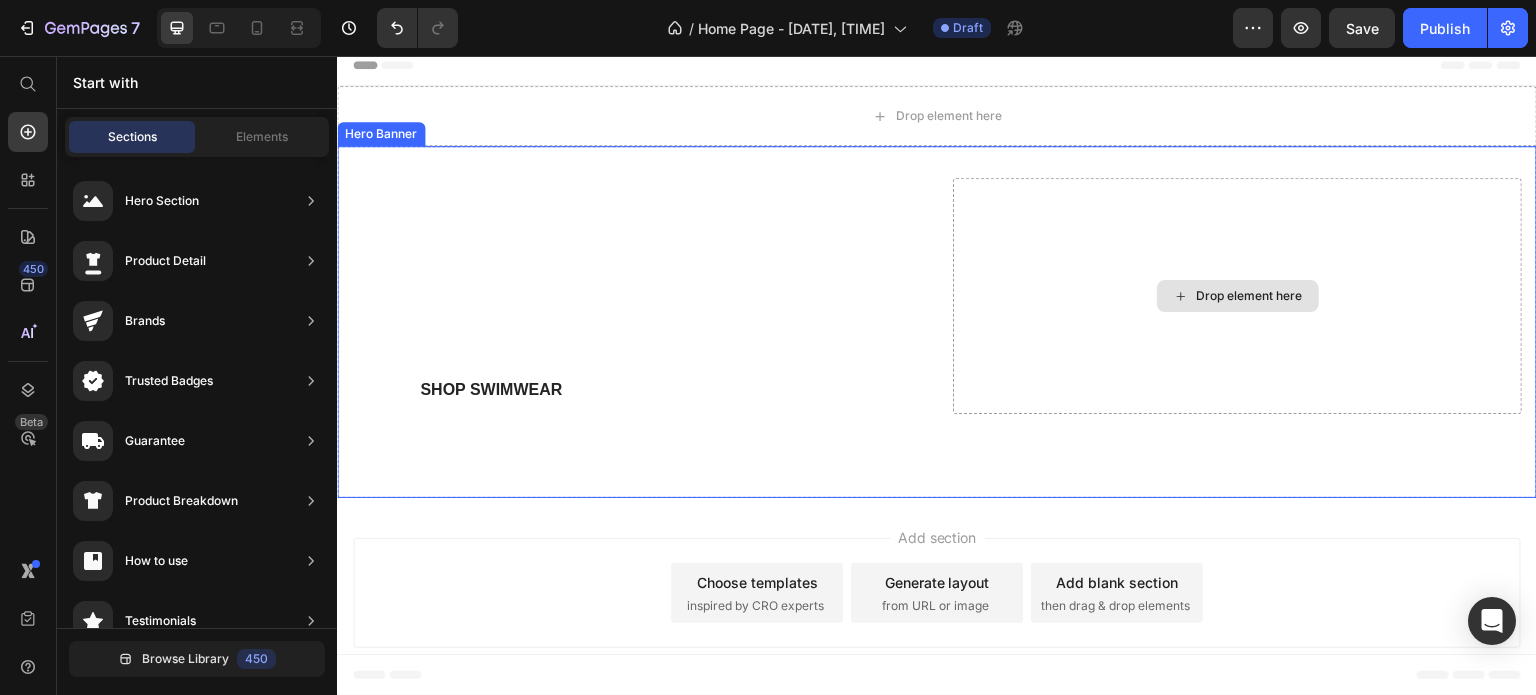 click on "Drop element here" at bounding box center (1237, 296) 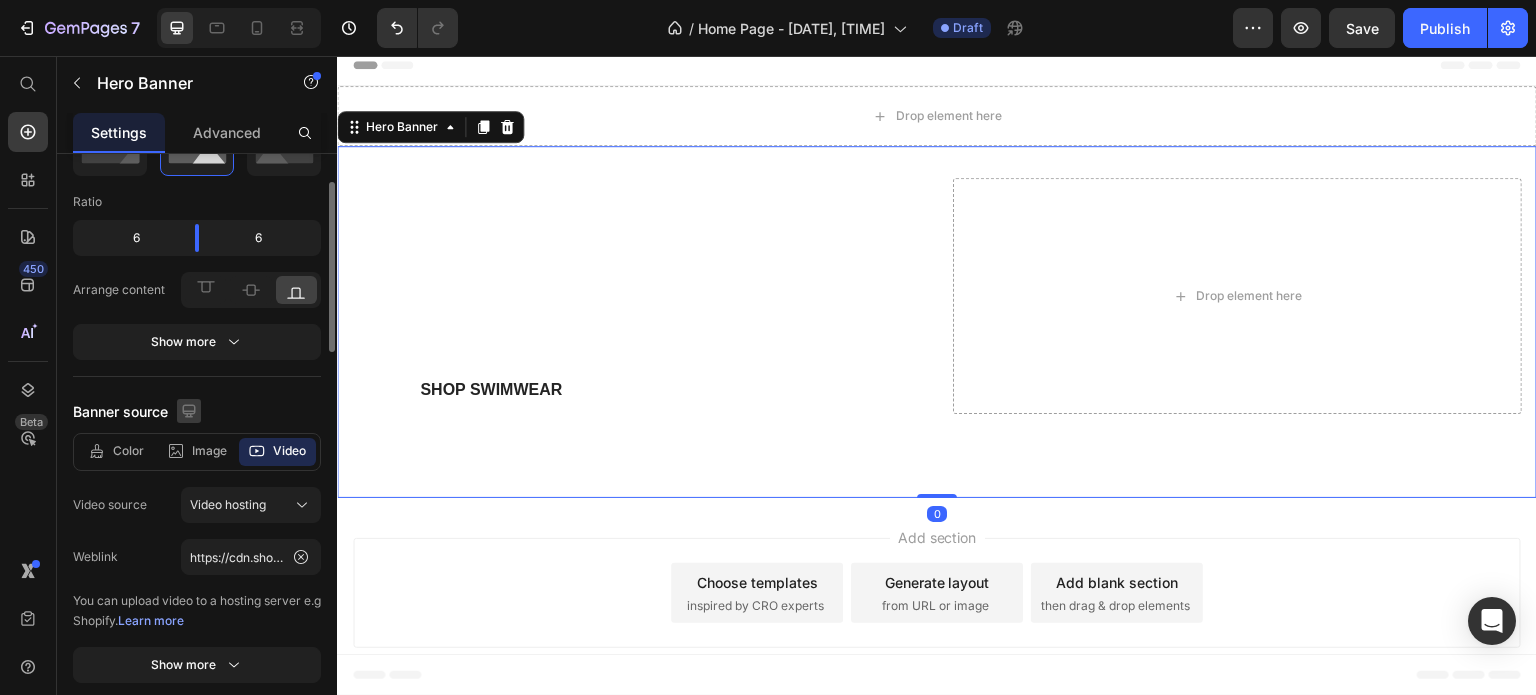 scroll, scrollTop: 300, scrollLeft: 0, axis: vertical 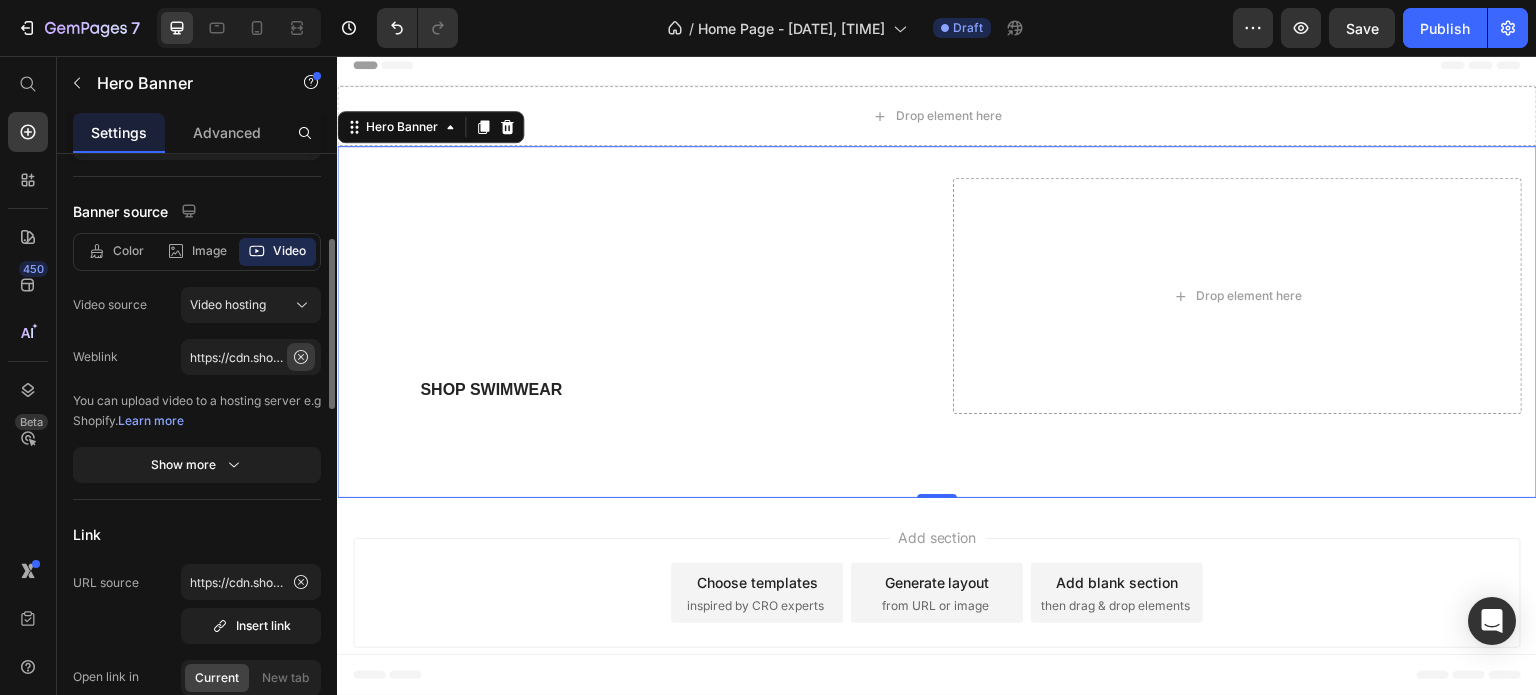 click 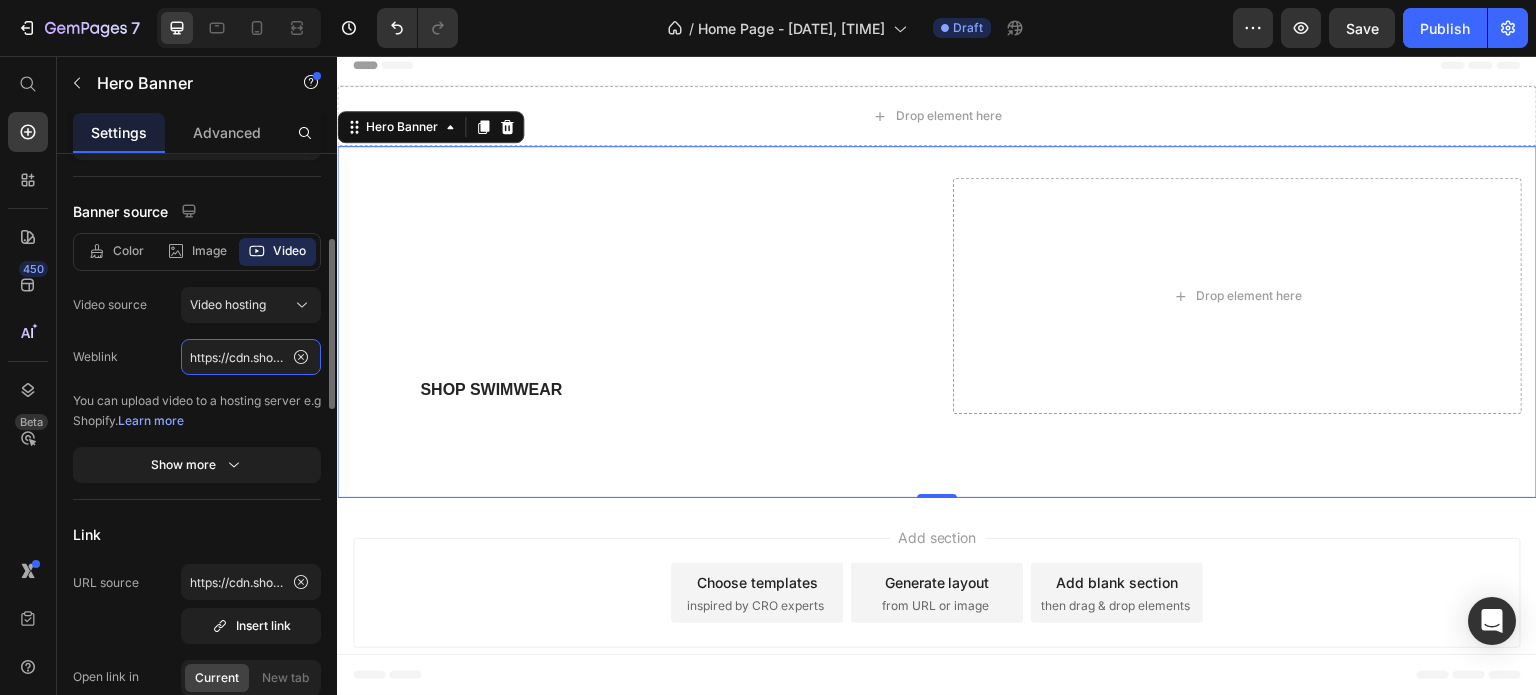 scroll, scrollTop: 0, scrollLeft: 0, axis: both 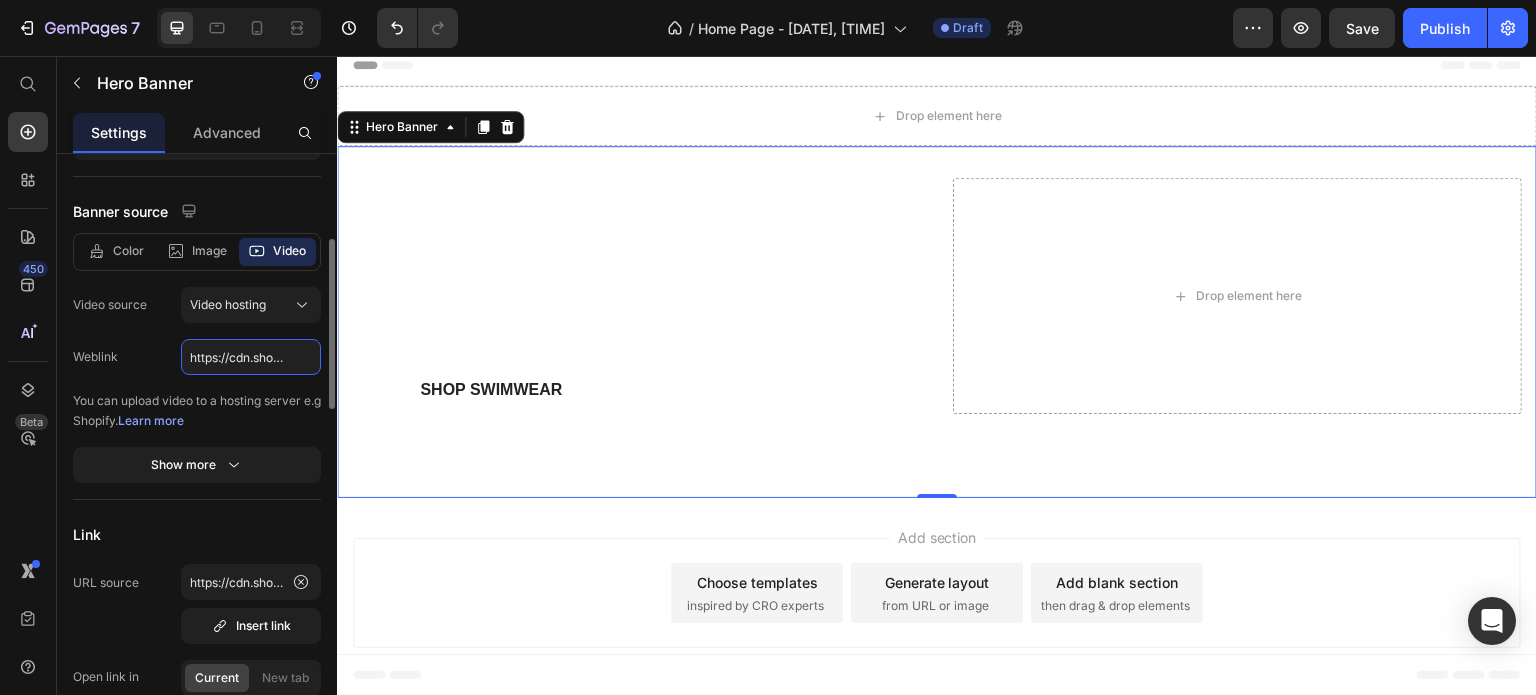 click on "https://cdn.shopify.com/videos/c/o/v/d8339e8189d3482293251698fd7a35e1.mp4" 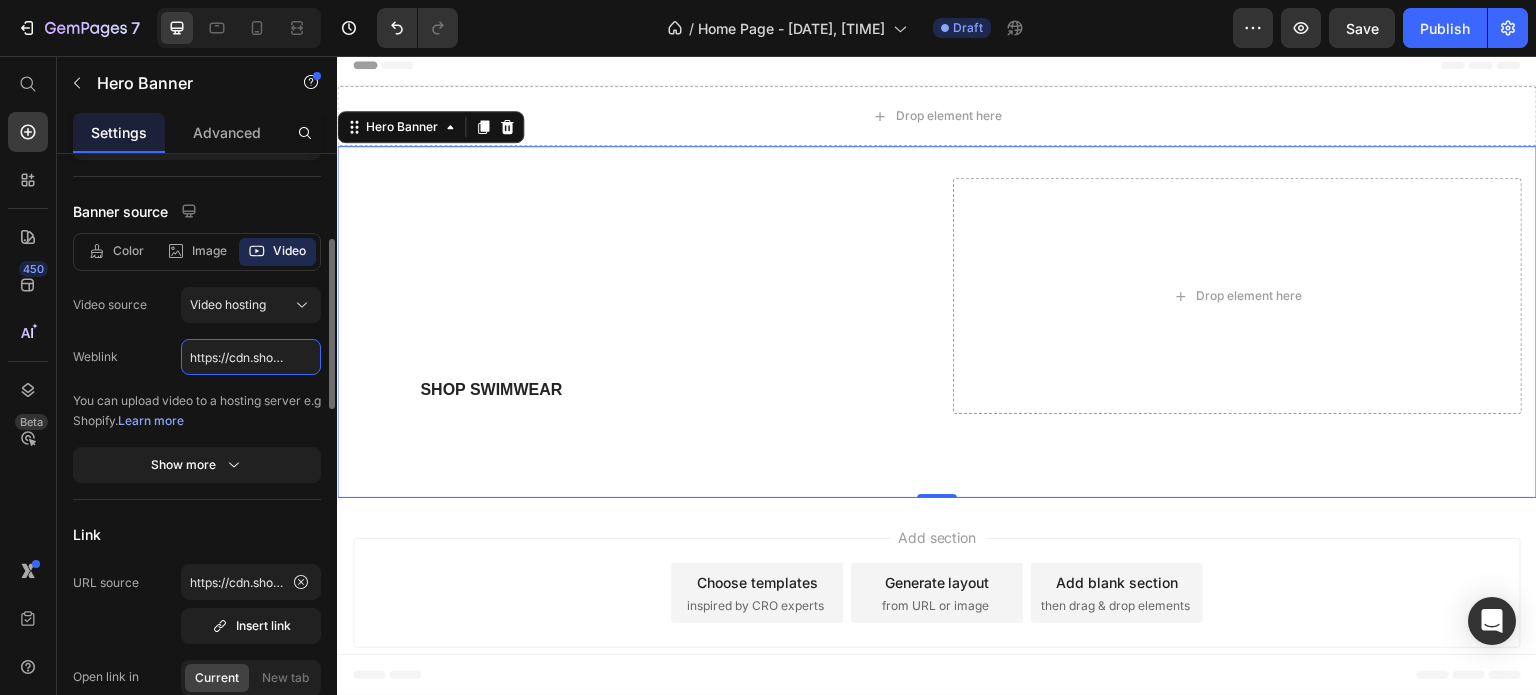 paste on "s/files/1/0949/4105/3242/files/Untitled_10_1.gif?v=1752339178" 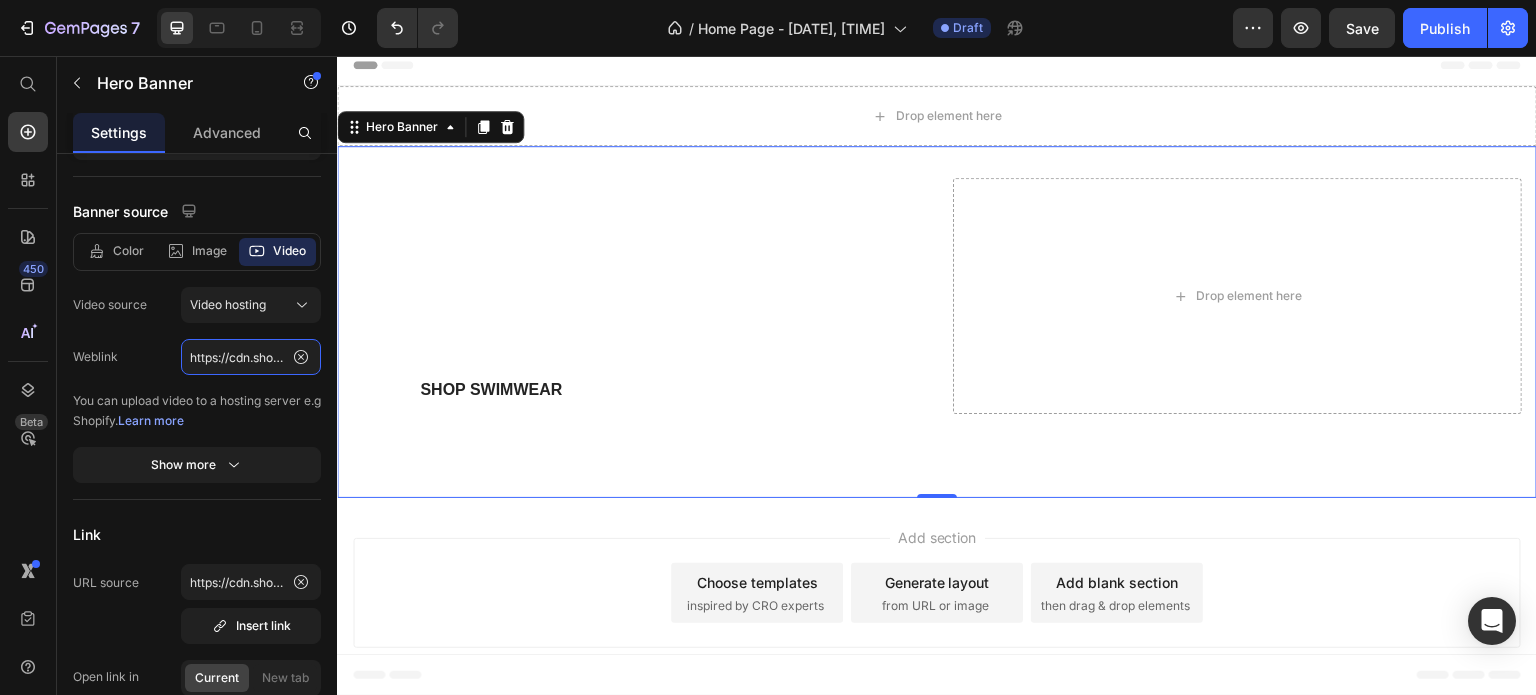 scroll, scrollTop: 0, scrollLeft: 391, axis: horizontal 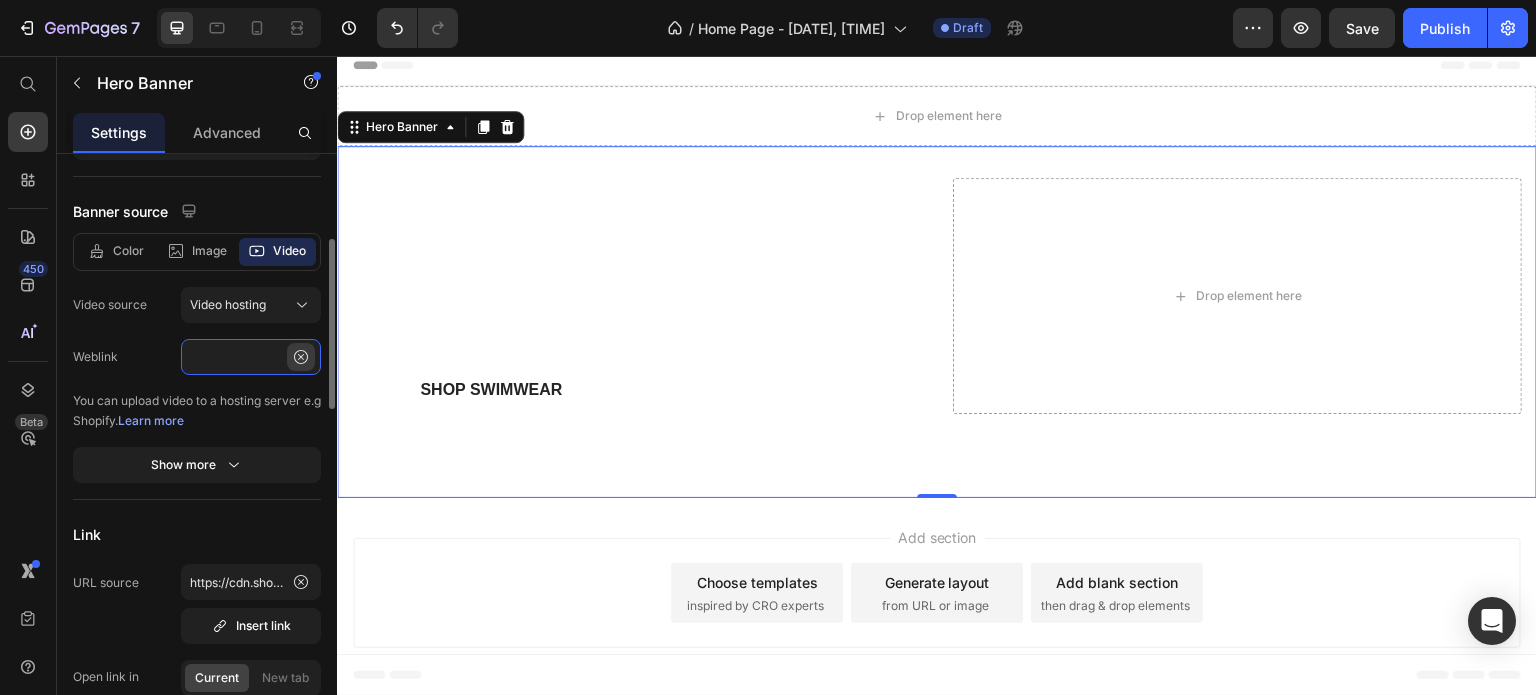 type on "https://cdn.shopify.com/s/files/1/0949/4105/3242/files/Untitled_10_1.gif?v=1752339178" 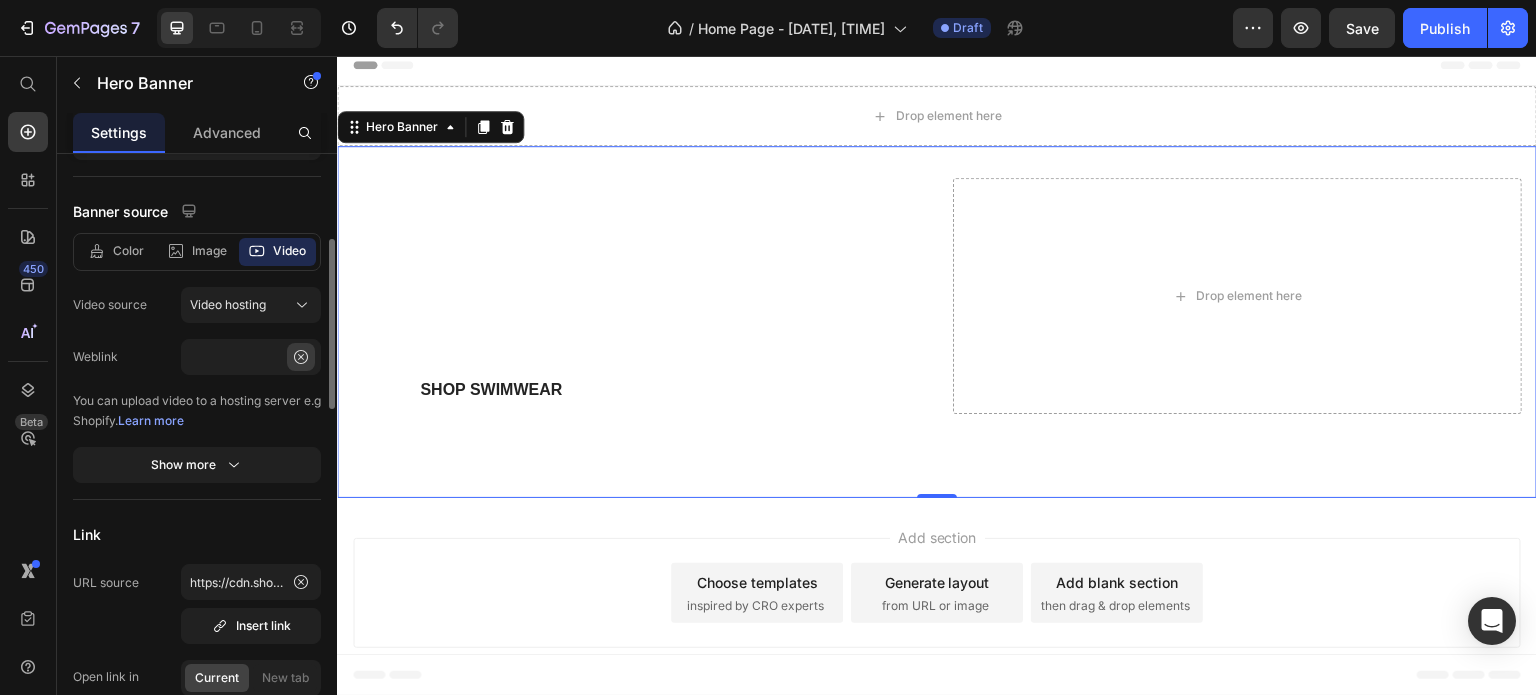 click 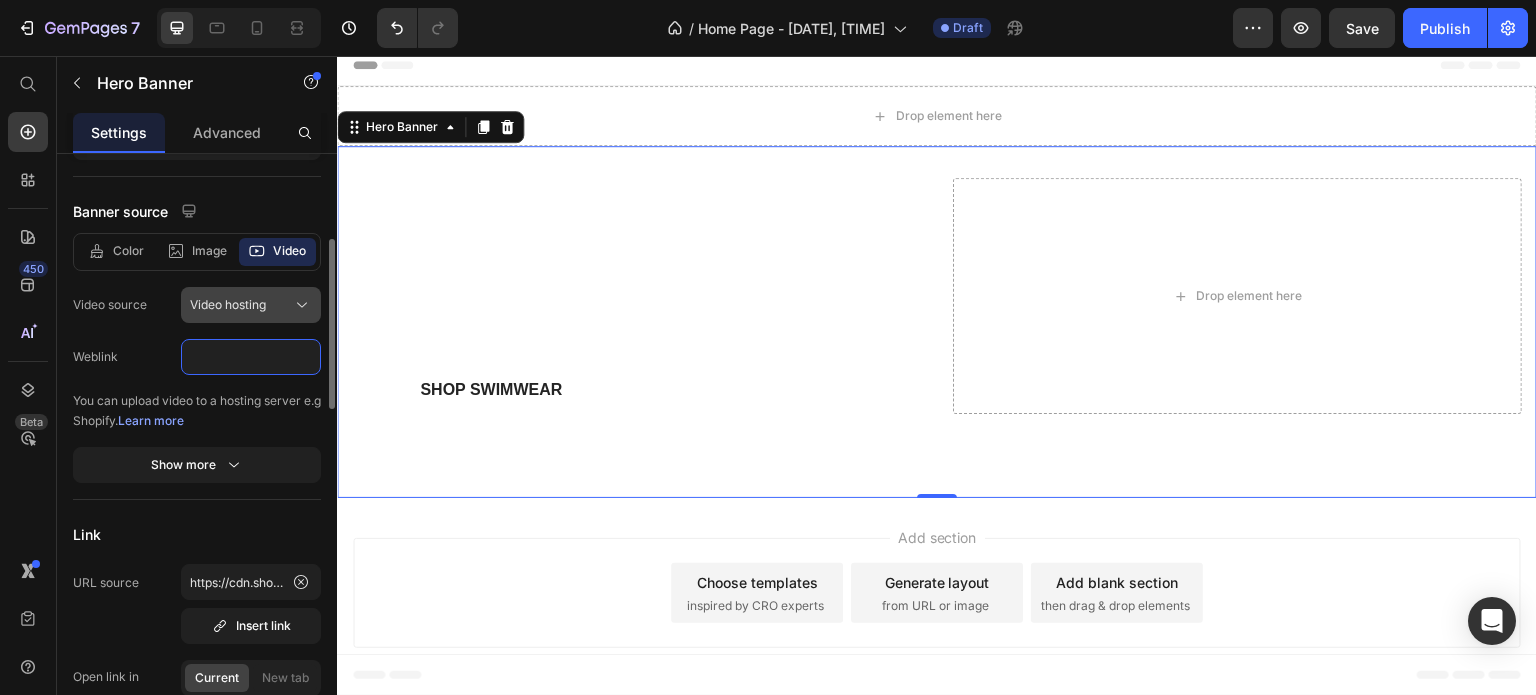 scroll, scrollTop: 0, scrollLeft: 0, axis: both 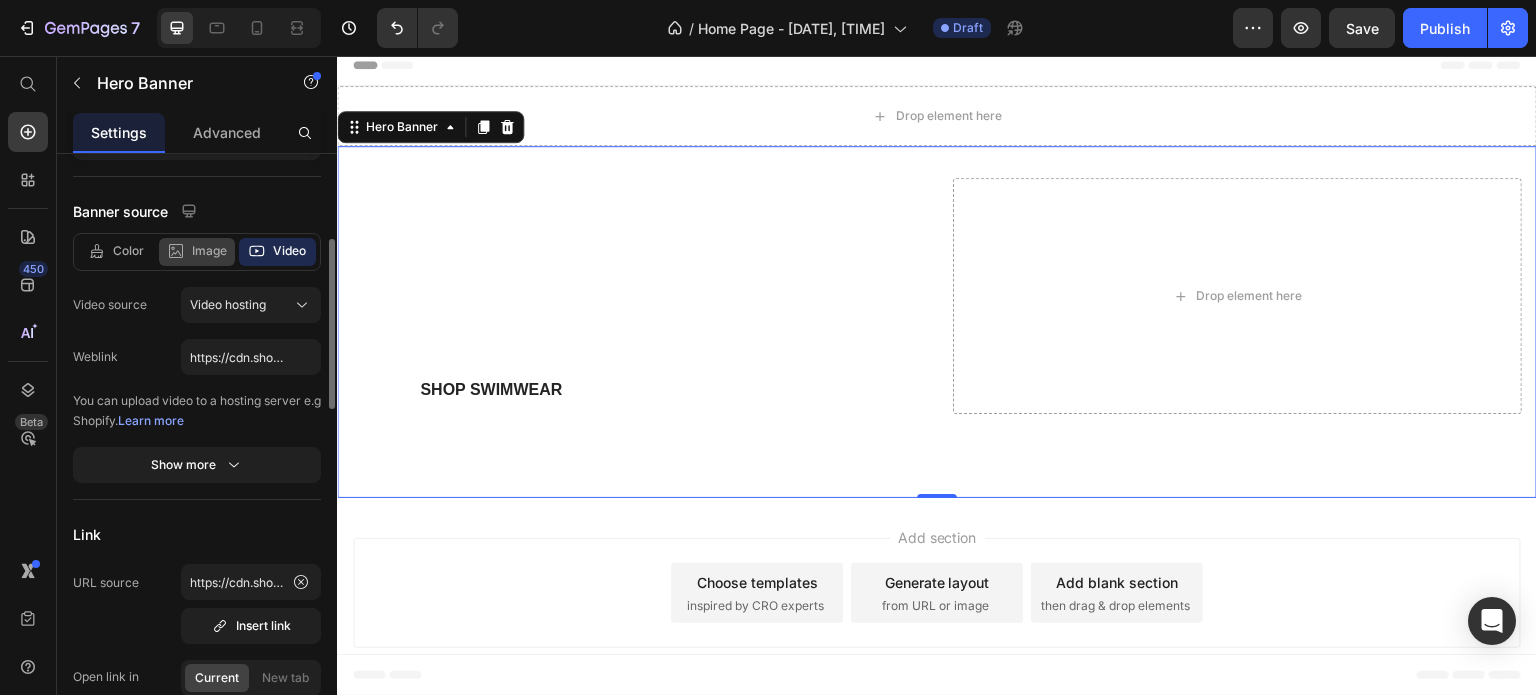 click on "Image" at bounding box center [209, 251] 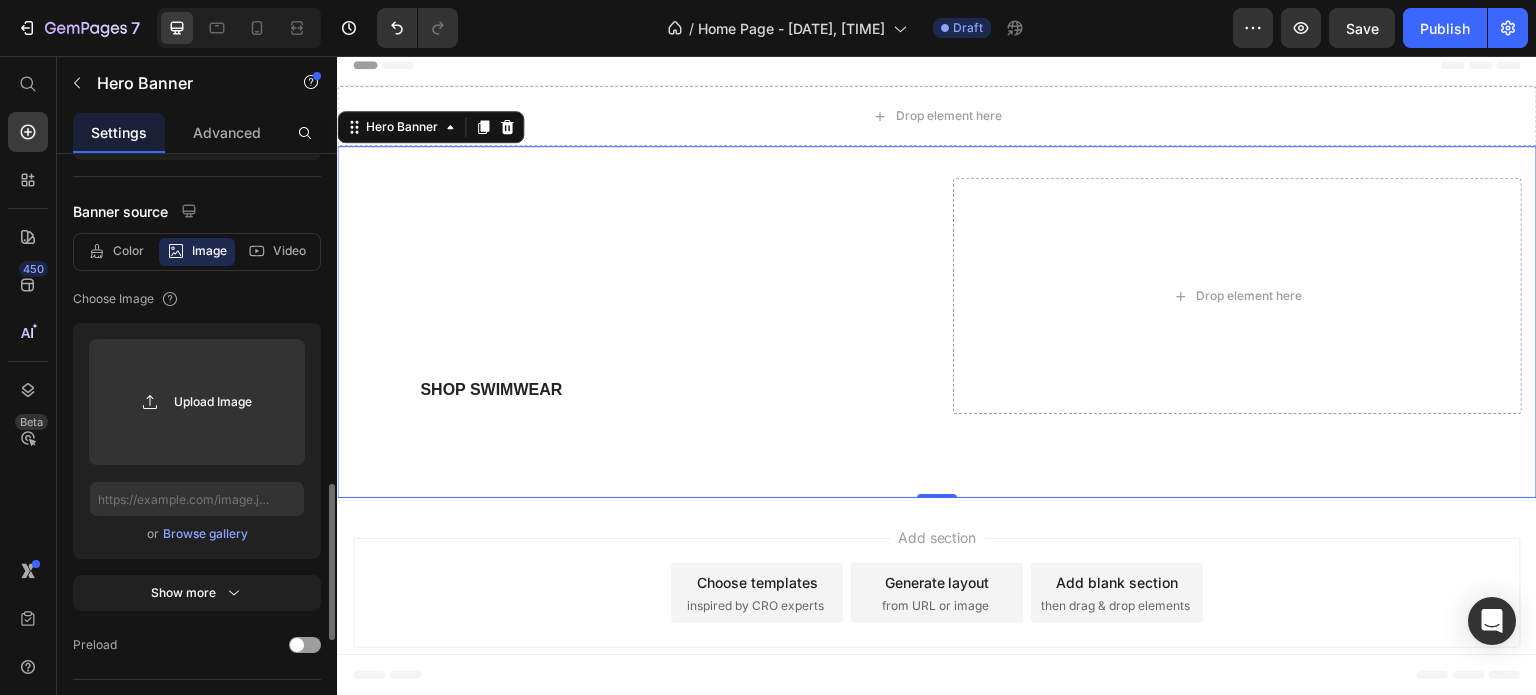 scroll, scrollTop: 500, scrollLeft: 0, axis: vertical 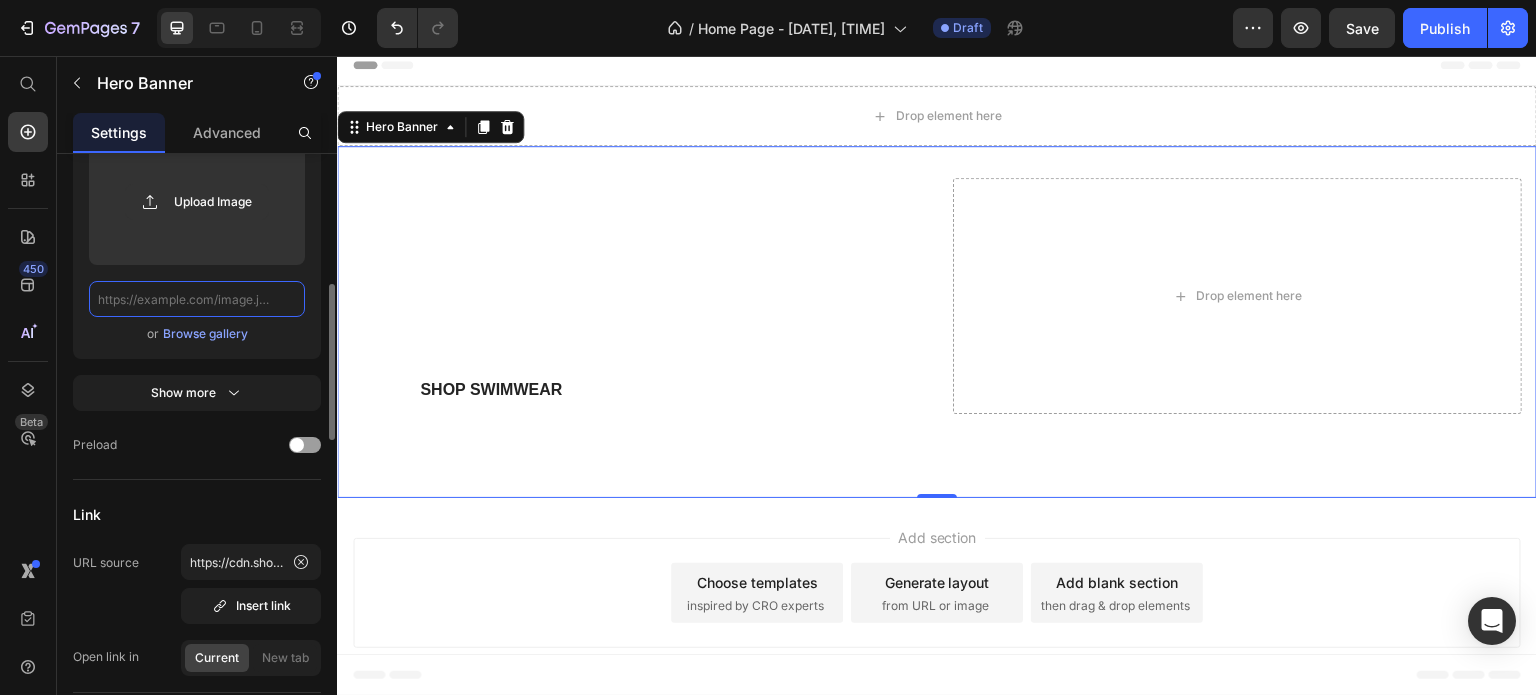 paste on "https://cdn.shopify.com/s/files/1/0949/4105/3242/files/Untitled_10_1.gif?v=1752339178" 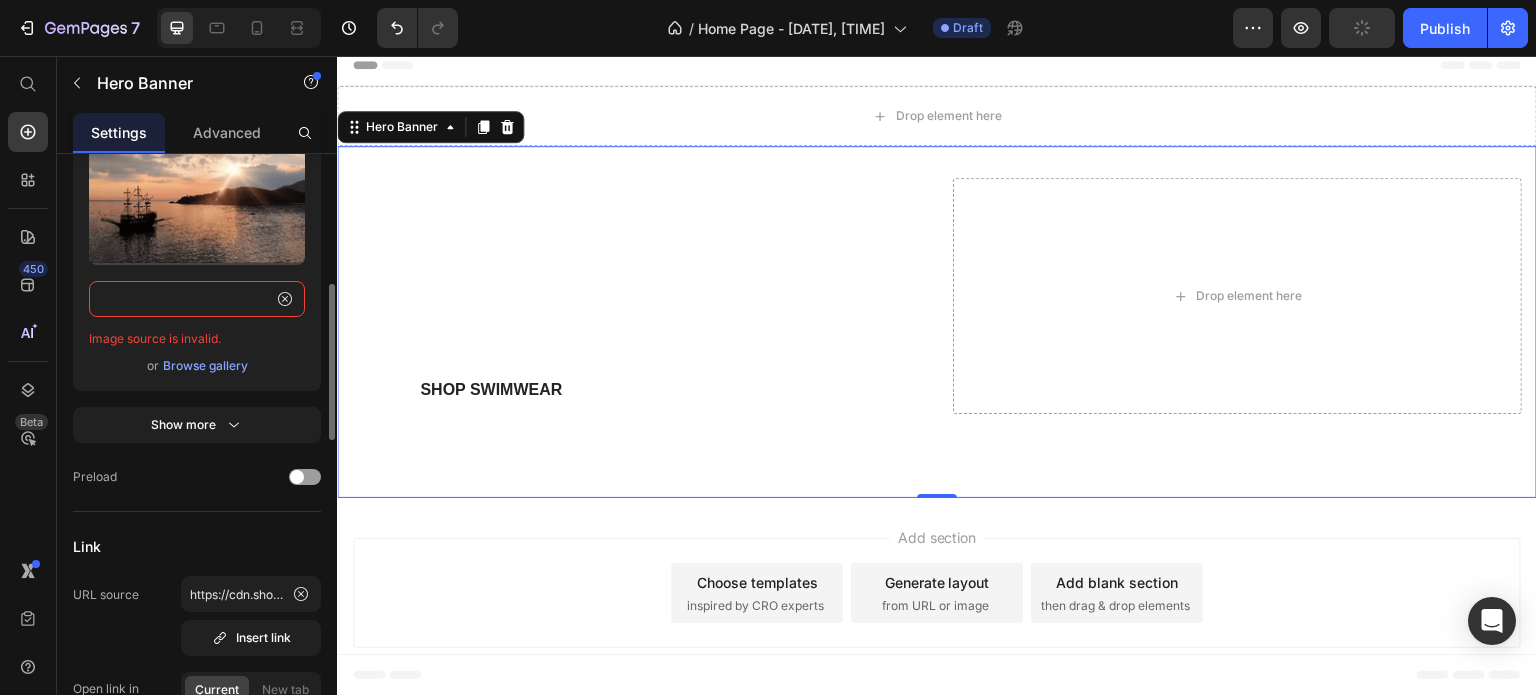 scroll, scrollTop: 0, scrollLeft: 0, axis: both 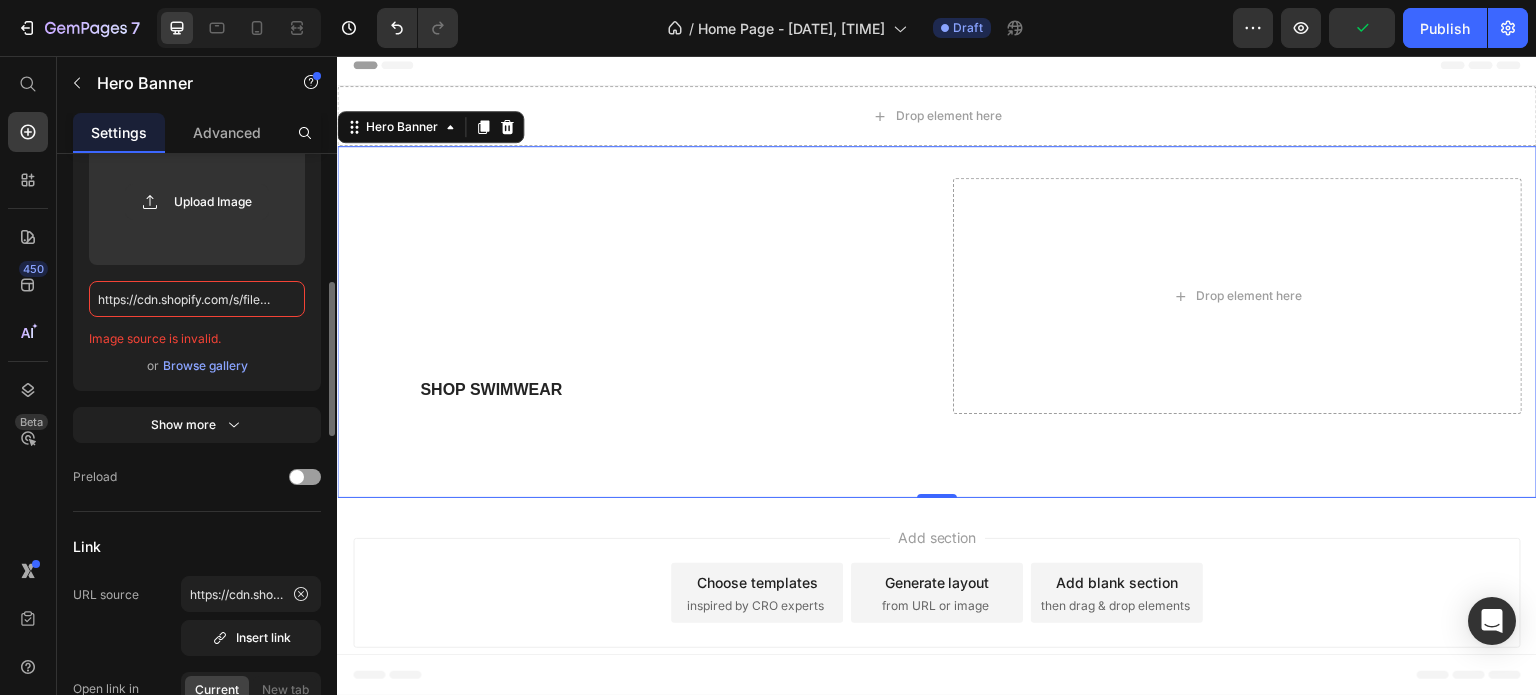 click on "https://cdn.shopify.com/s/files/1/0949/4105/3242/files/Untitled_10_1.gif?v=1752339178" 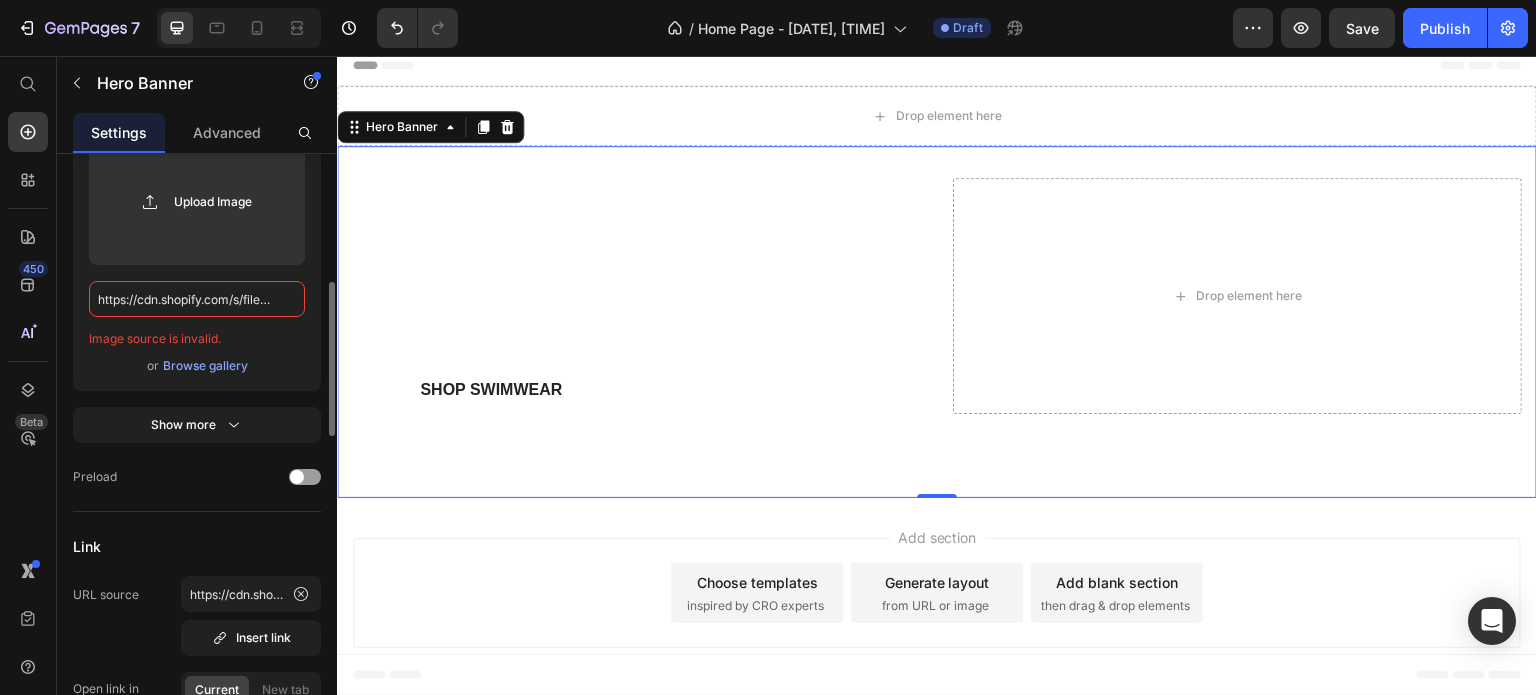 scroll, scrollTop: 700, scrollLeft: 0, axis: vertical 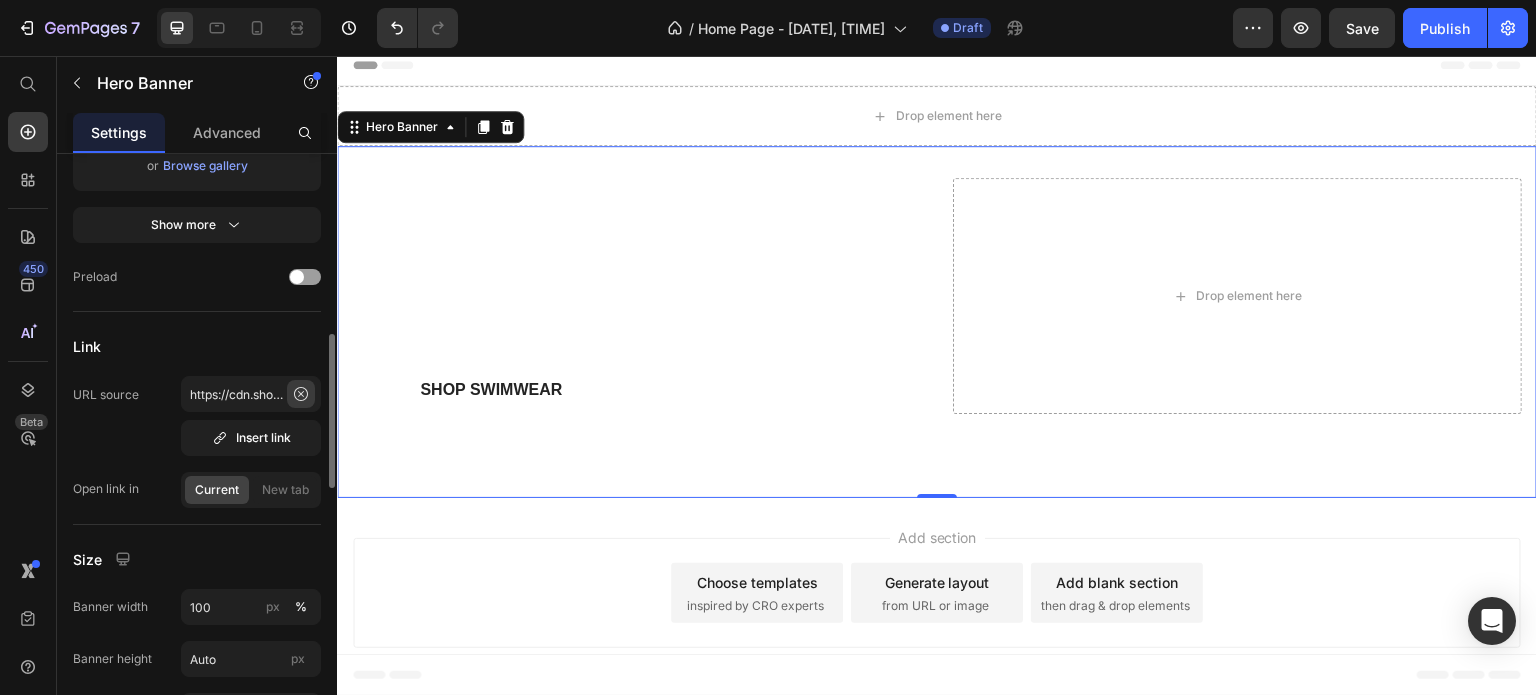 click 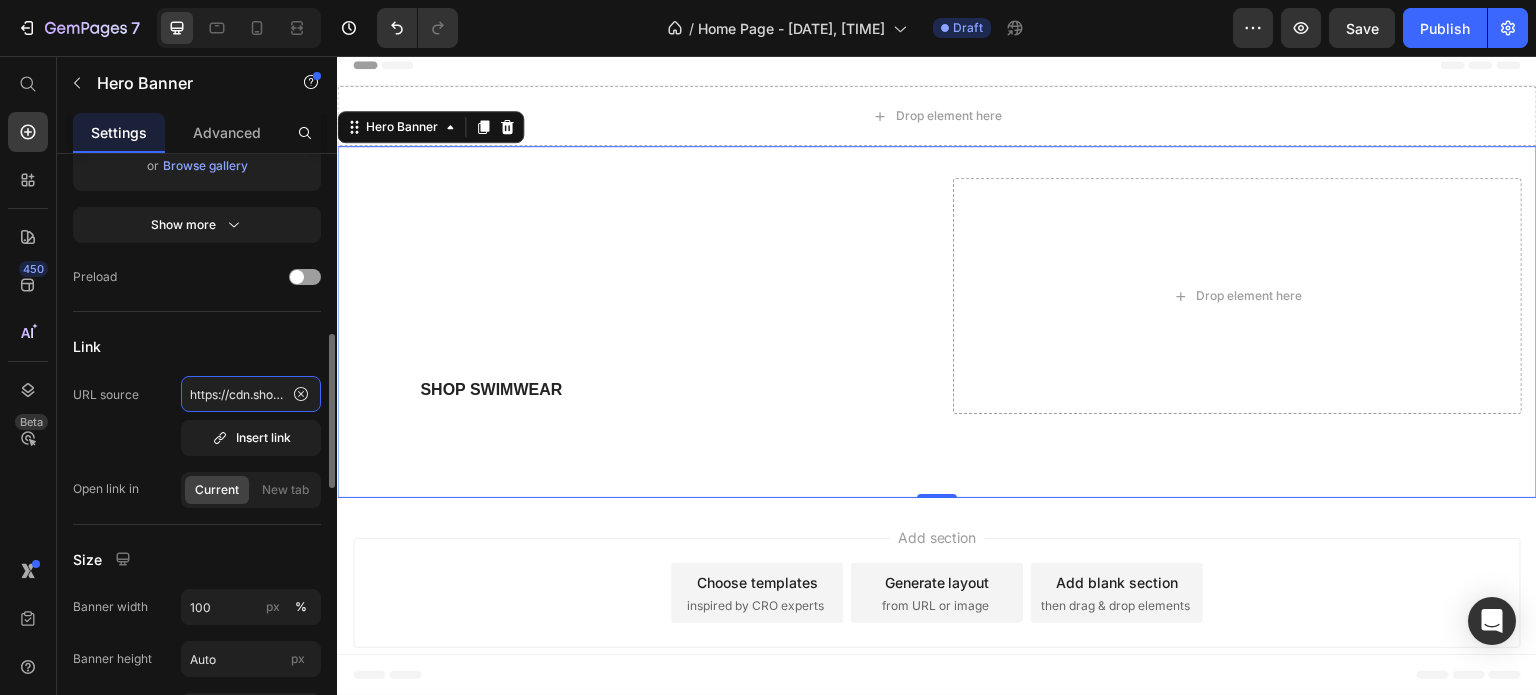scroll, scrollTop: 0, scrollLeft: 0, axis: both 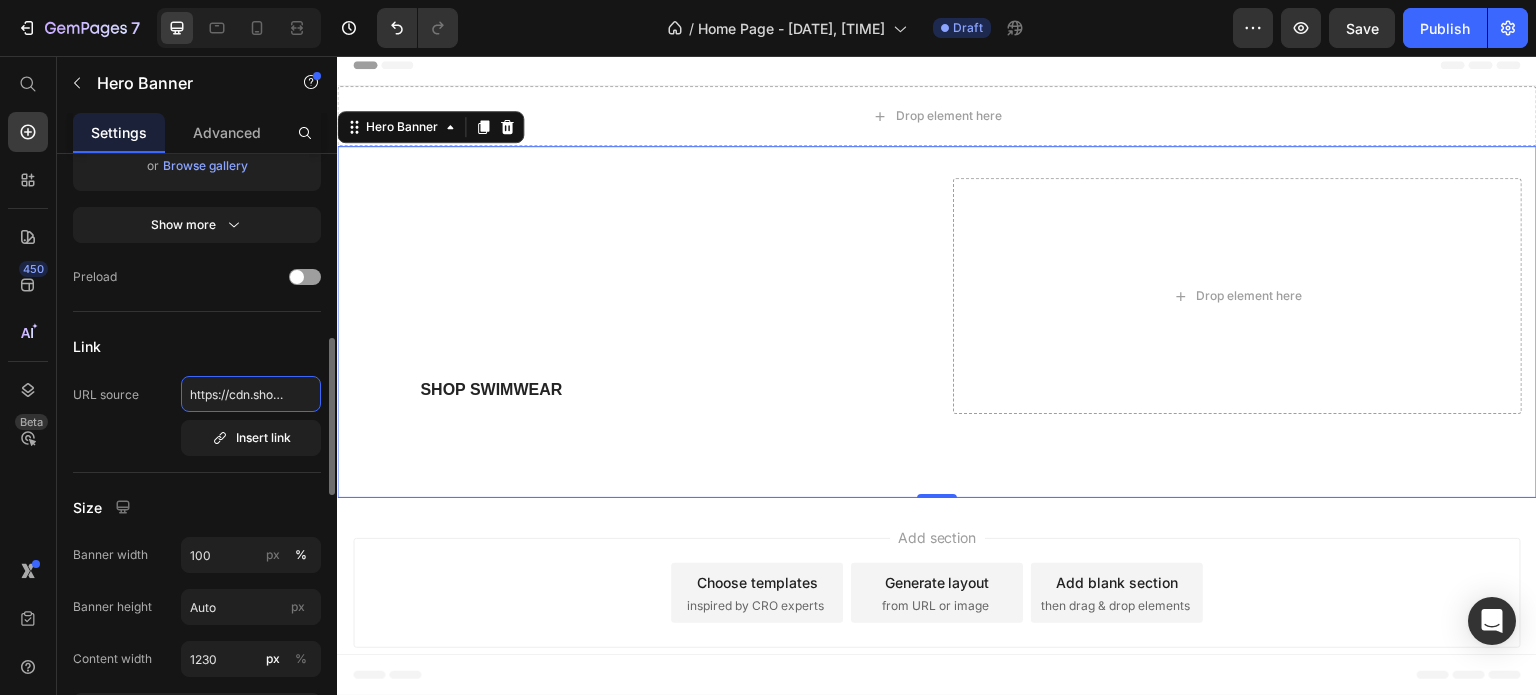 paste on "s/files/1/0949/4105/3242/files/Untitled_10_1.gif?v=1752339178" 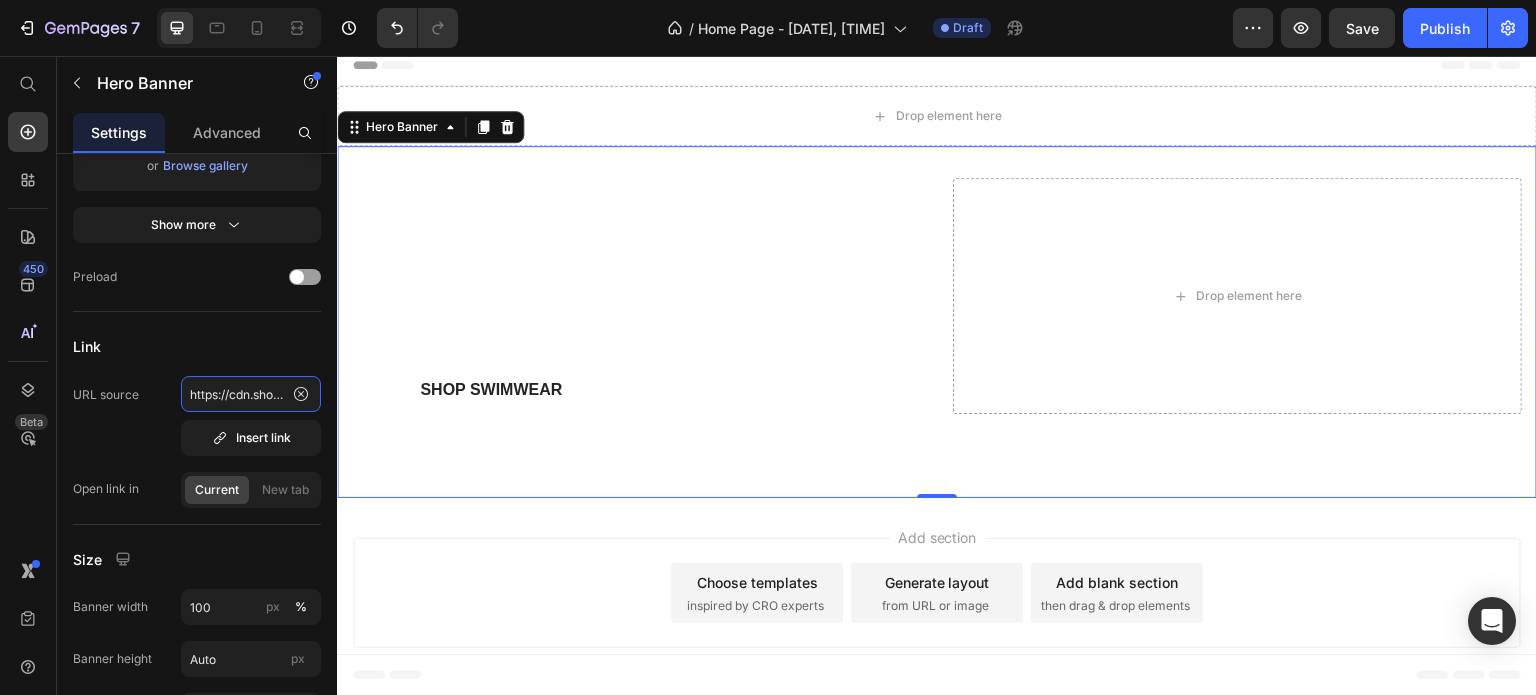 scroll, scrollTop: 0, scrollLeft: 391, axis: horizontal 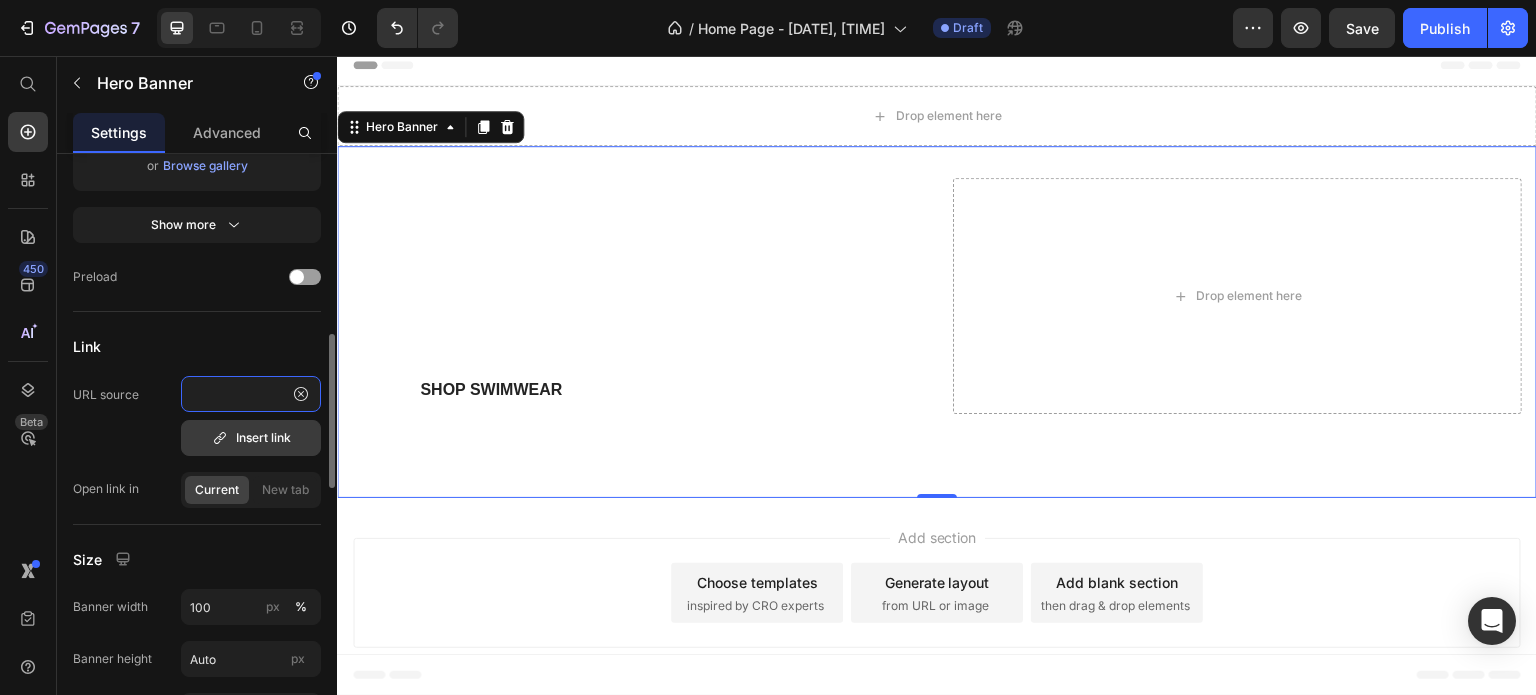 type on "https://cdn.shopify.com/s/files/1/0949/4105/3242/files/Untitled_10_1.gif?v=1752339178" 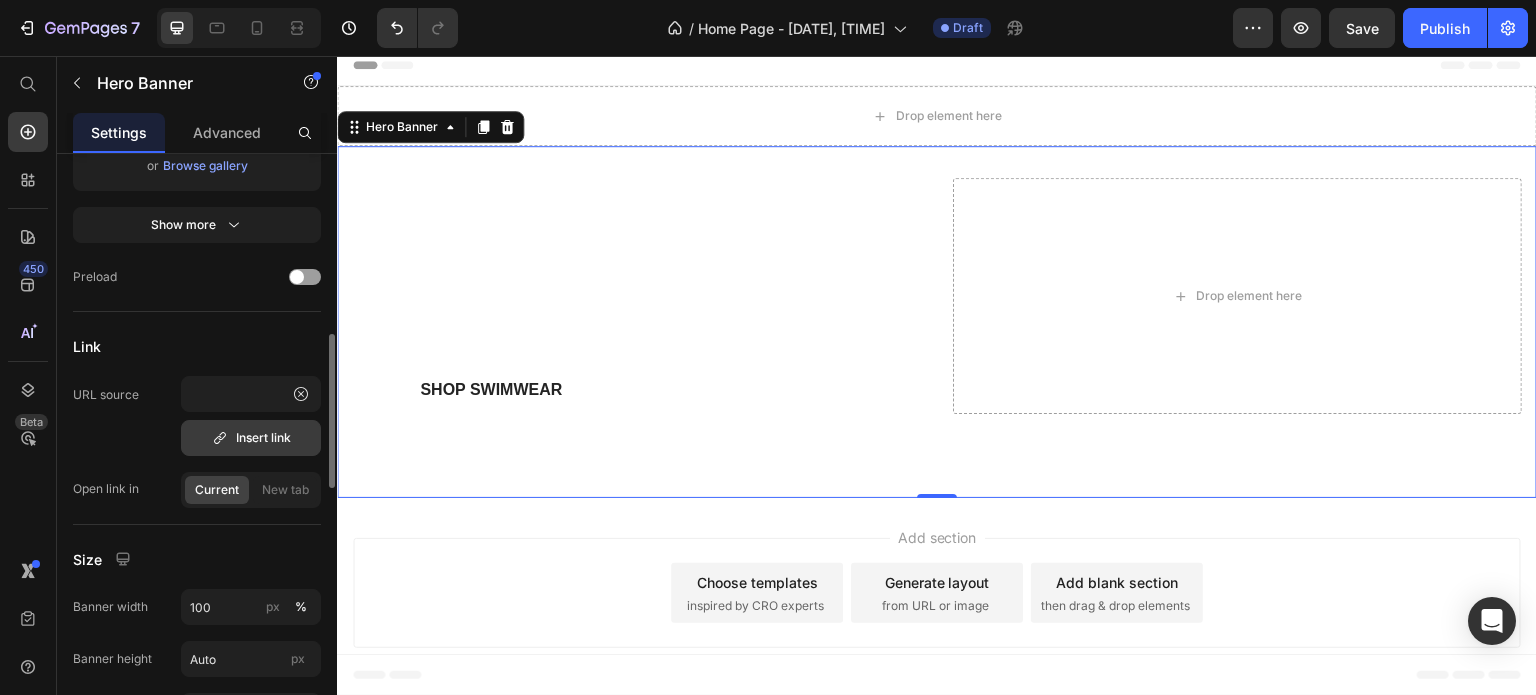 click on "Insert link" at bounding box center [251, 438] 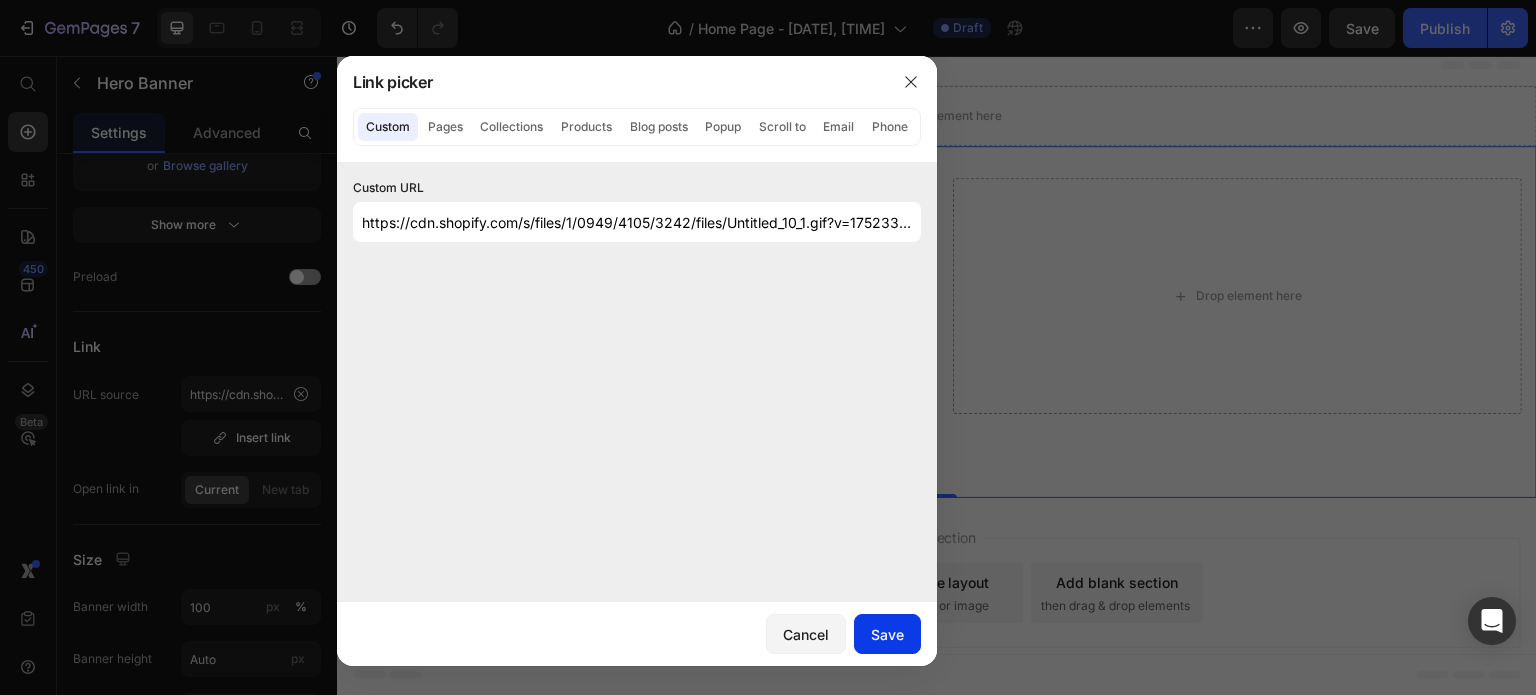 click on "Save" at bounding box center [887, 634] 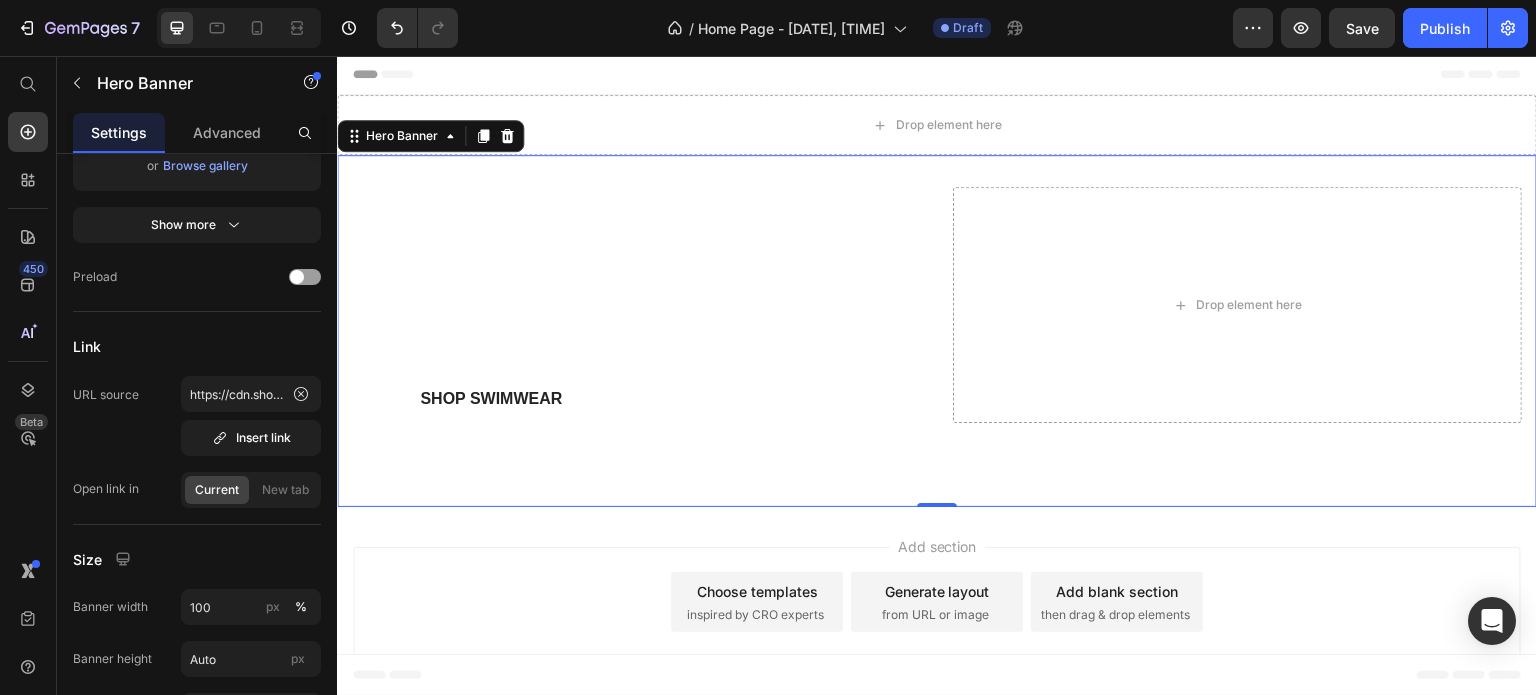 scroll, scrollTop: 0, scrollLeft: 0, axis: both 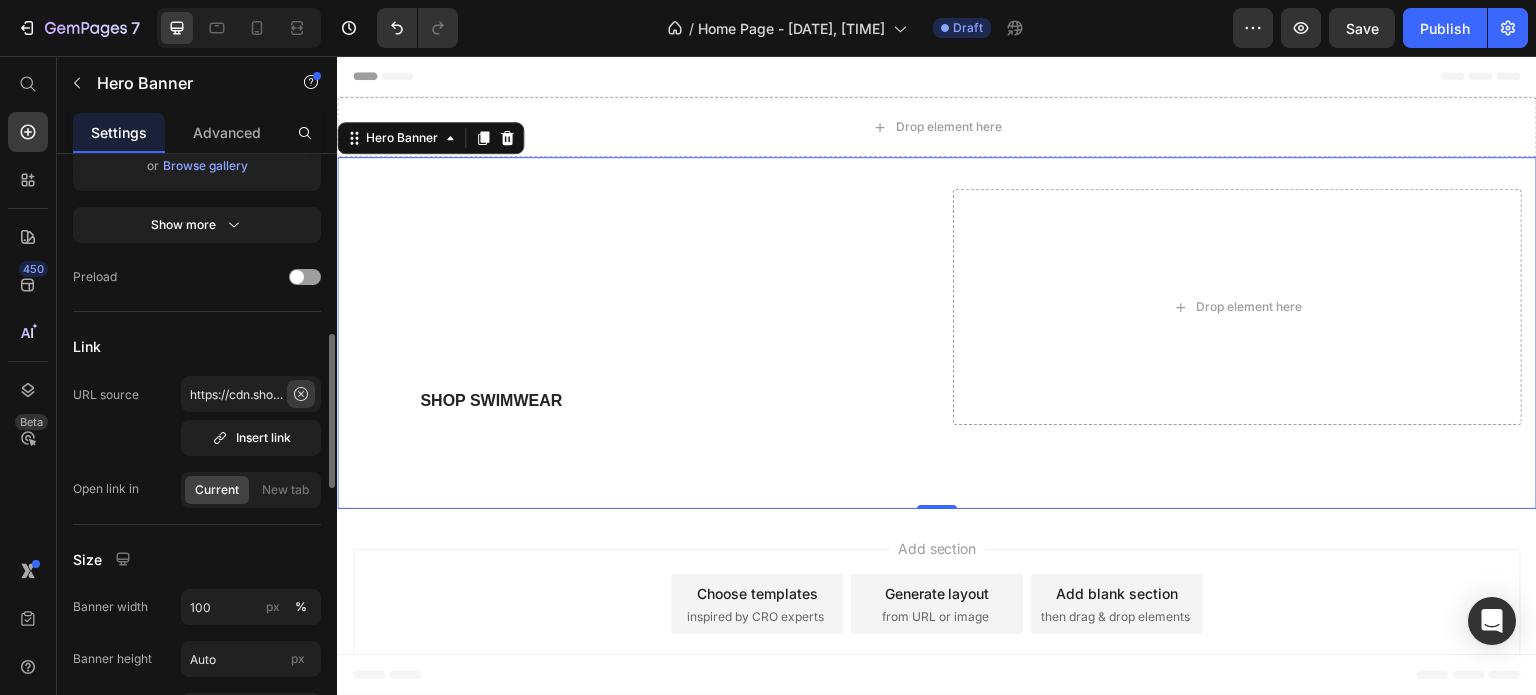 click 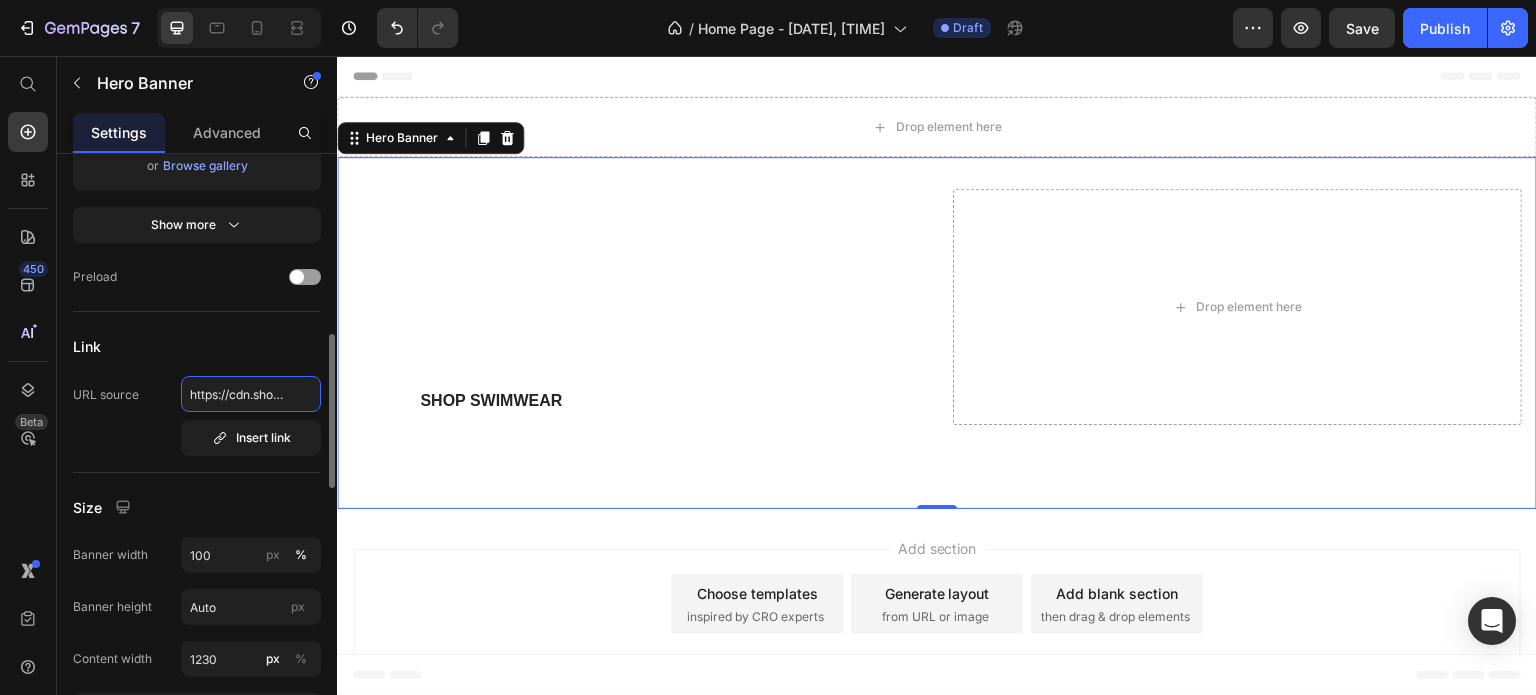 scroll, scrollTop: 0, scrollLeft: 0, axis: both 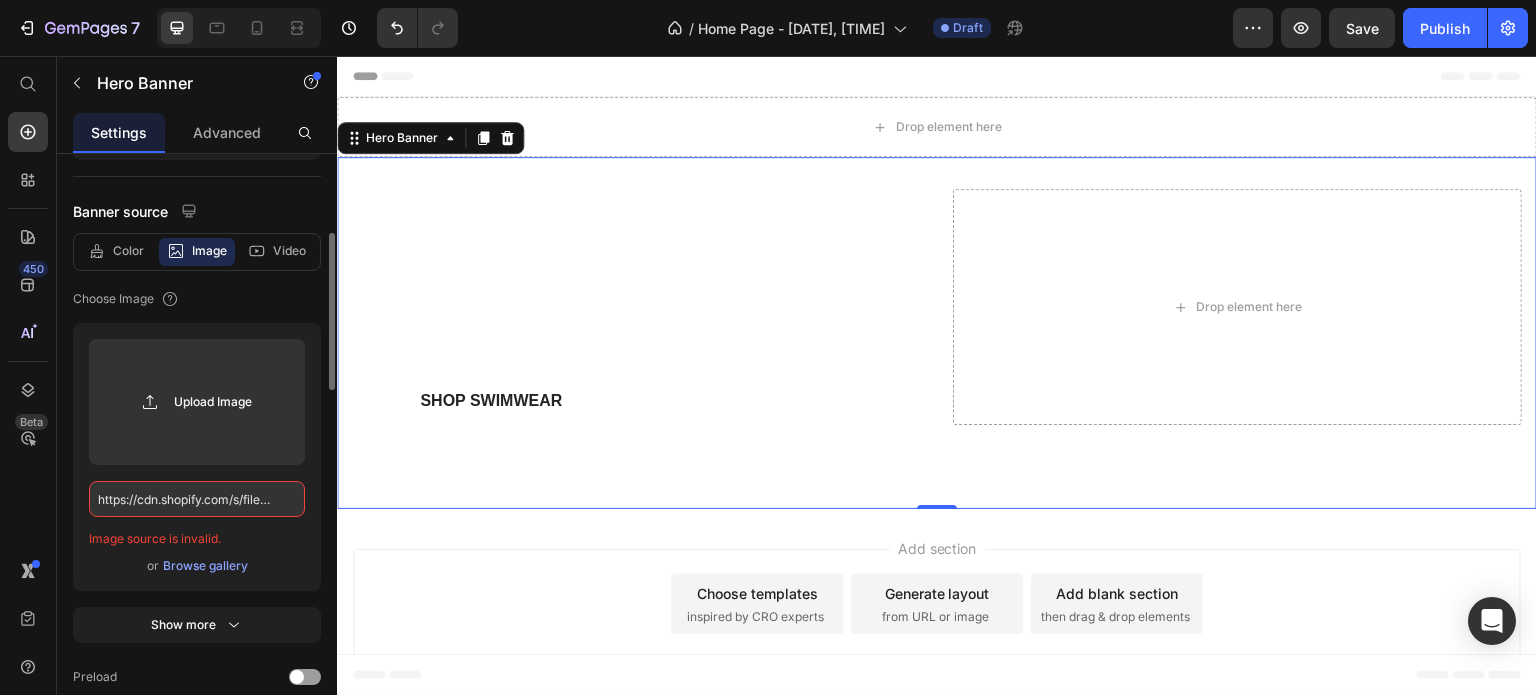 click on "Browse gallery" at bounding box center (205, 566) 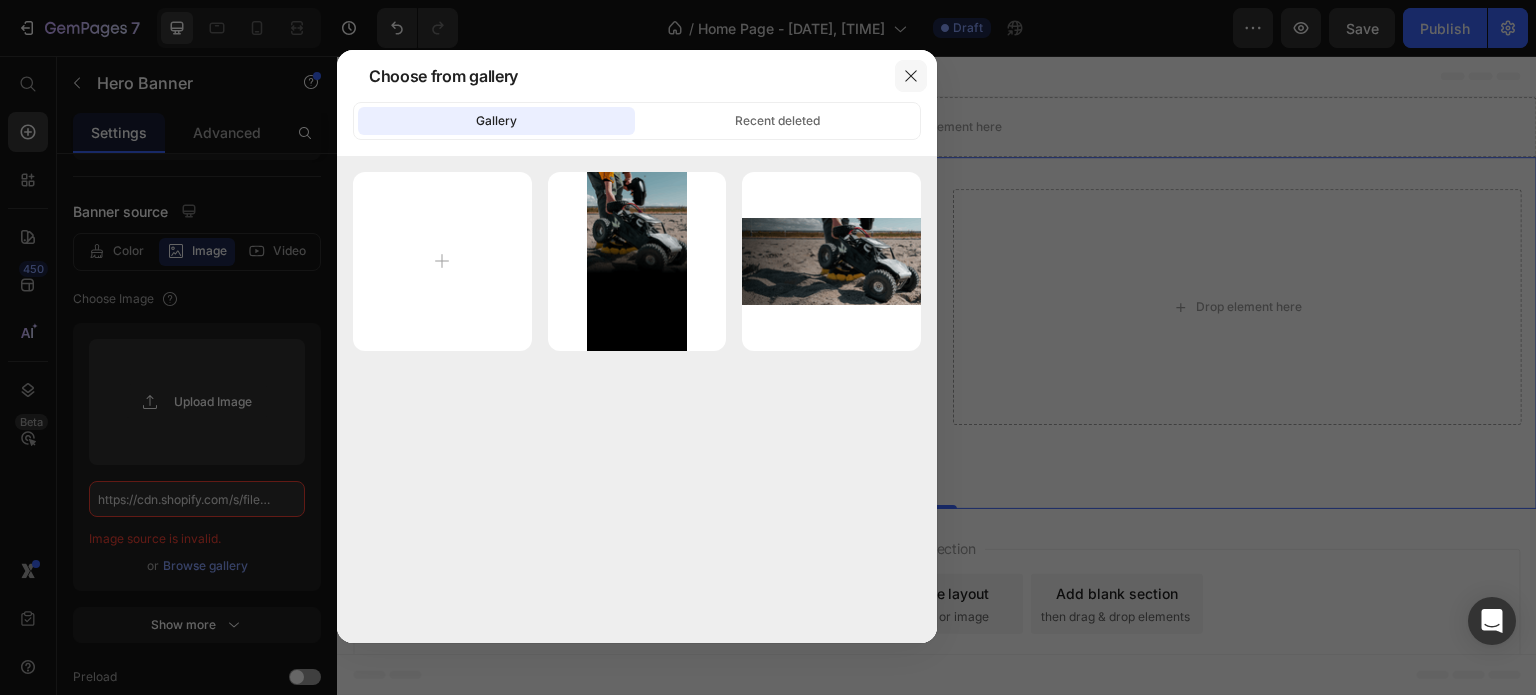 click 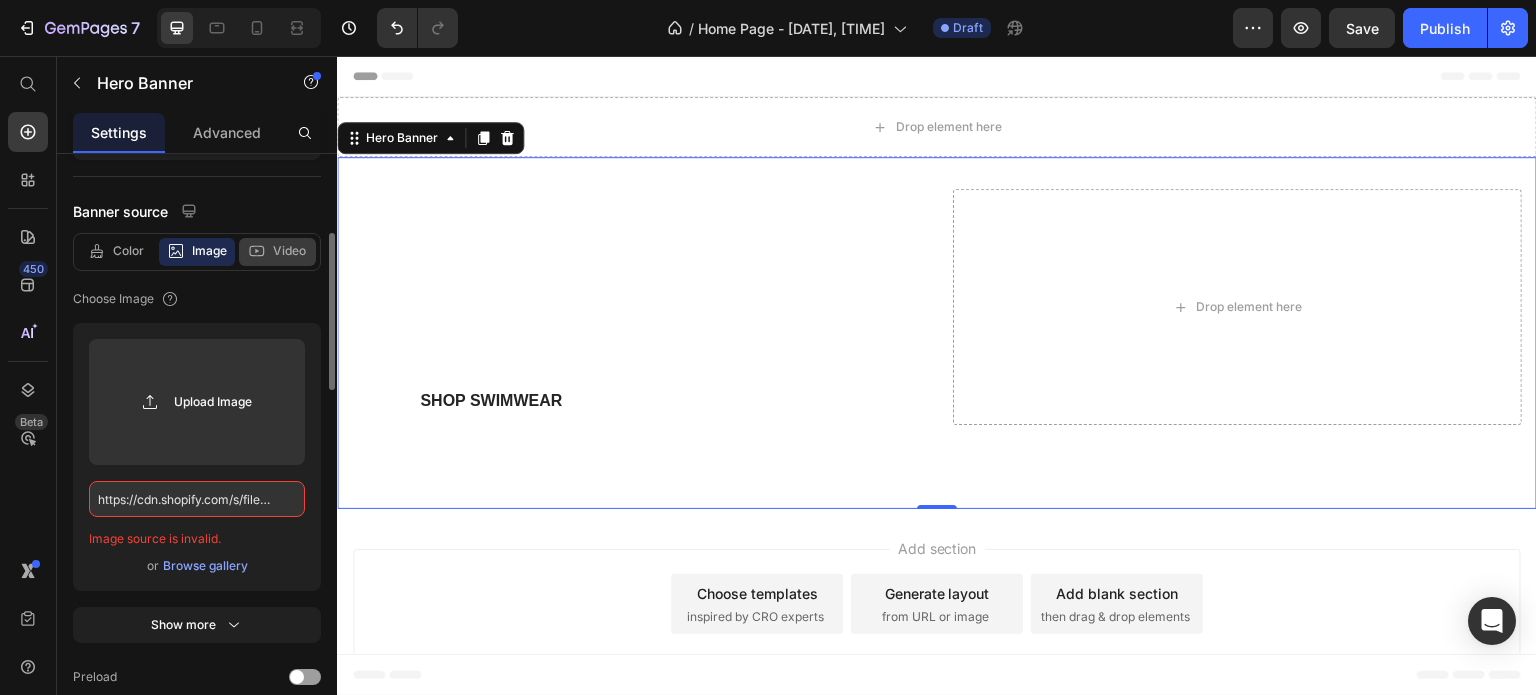 click on "Video" at bounding box center [289, 251] 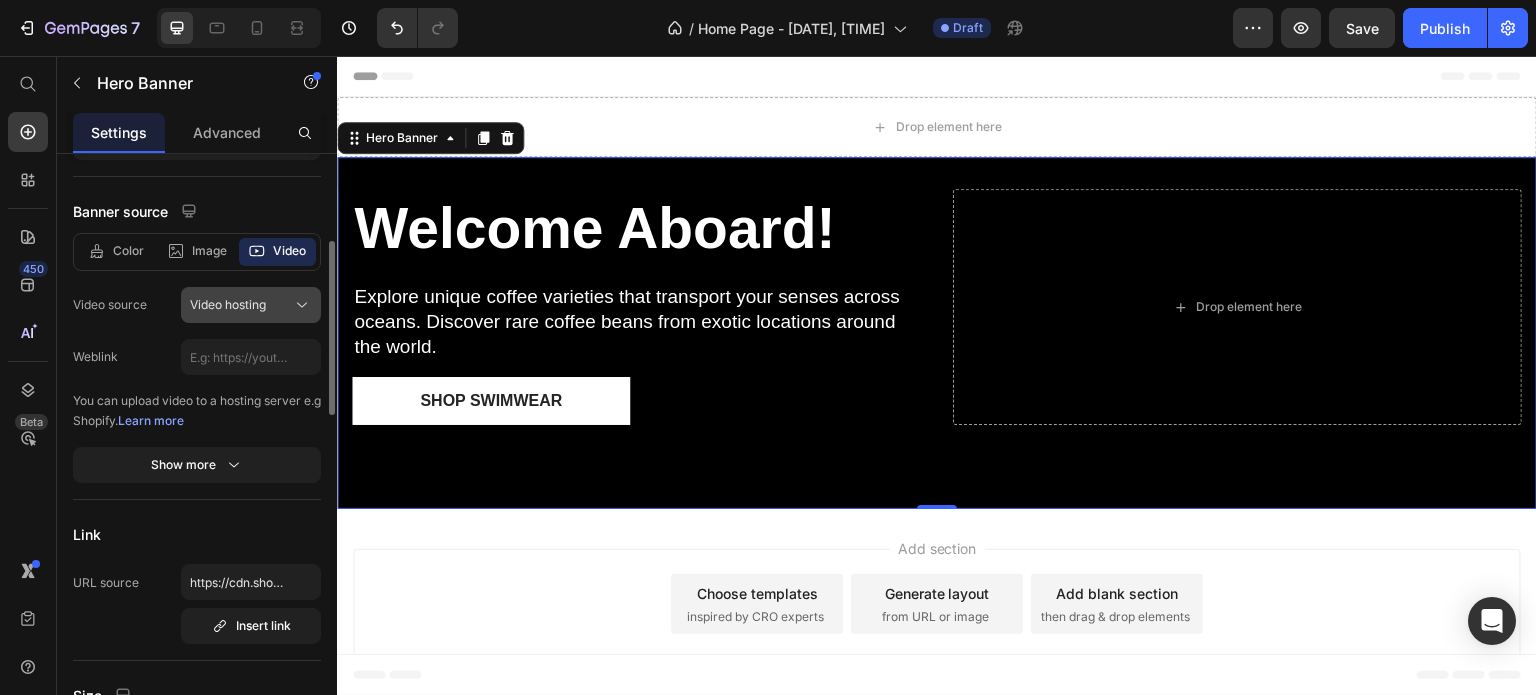 click on "Video hosting" at bounding box center (228, 305) 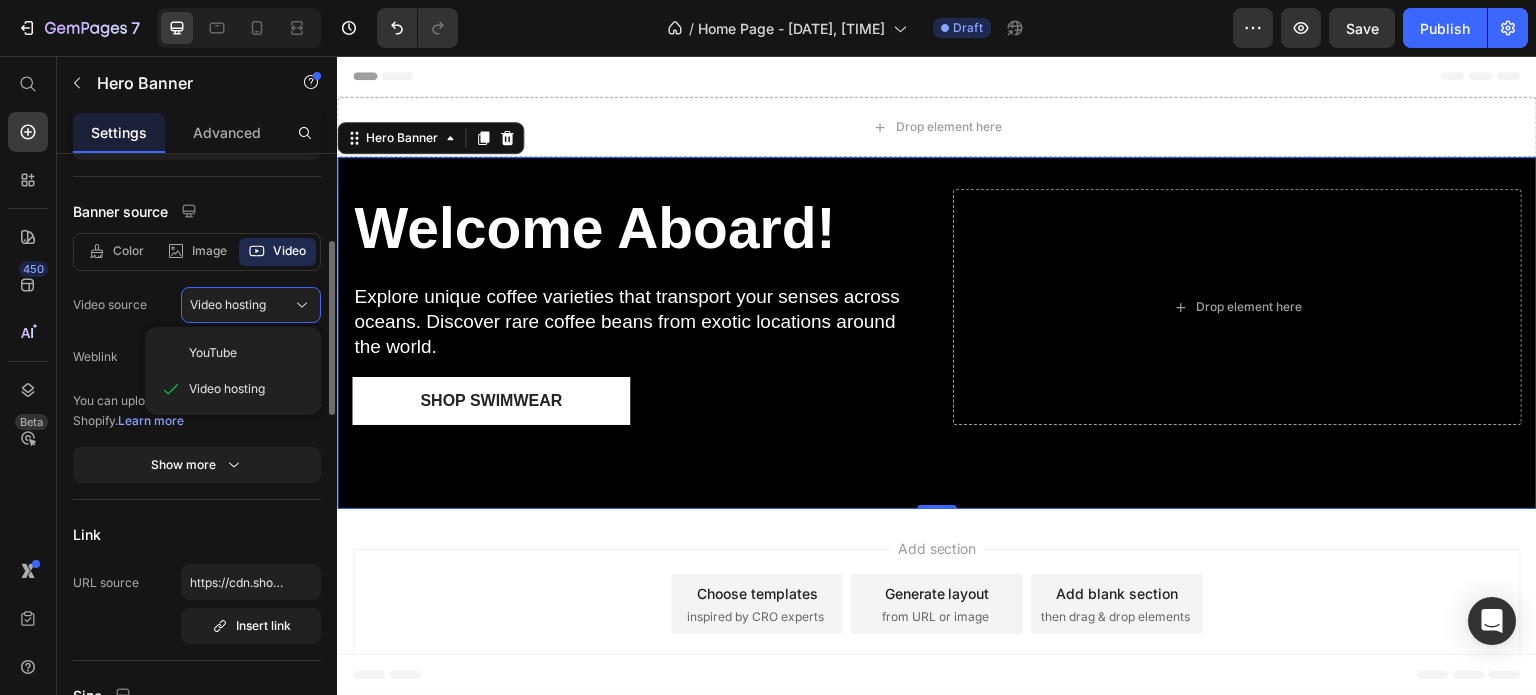 click on "Color Image Video Video source Video hosting YouTube Video hosting Weblink You can upload video to a hosting server e.g Shopify.   Learn more Show more" 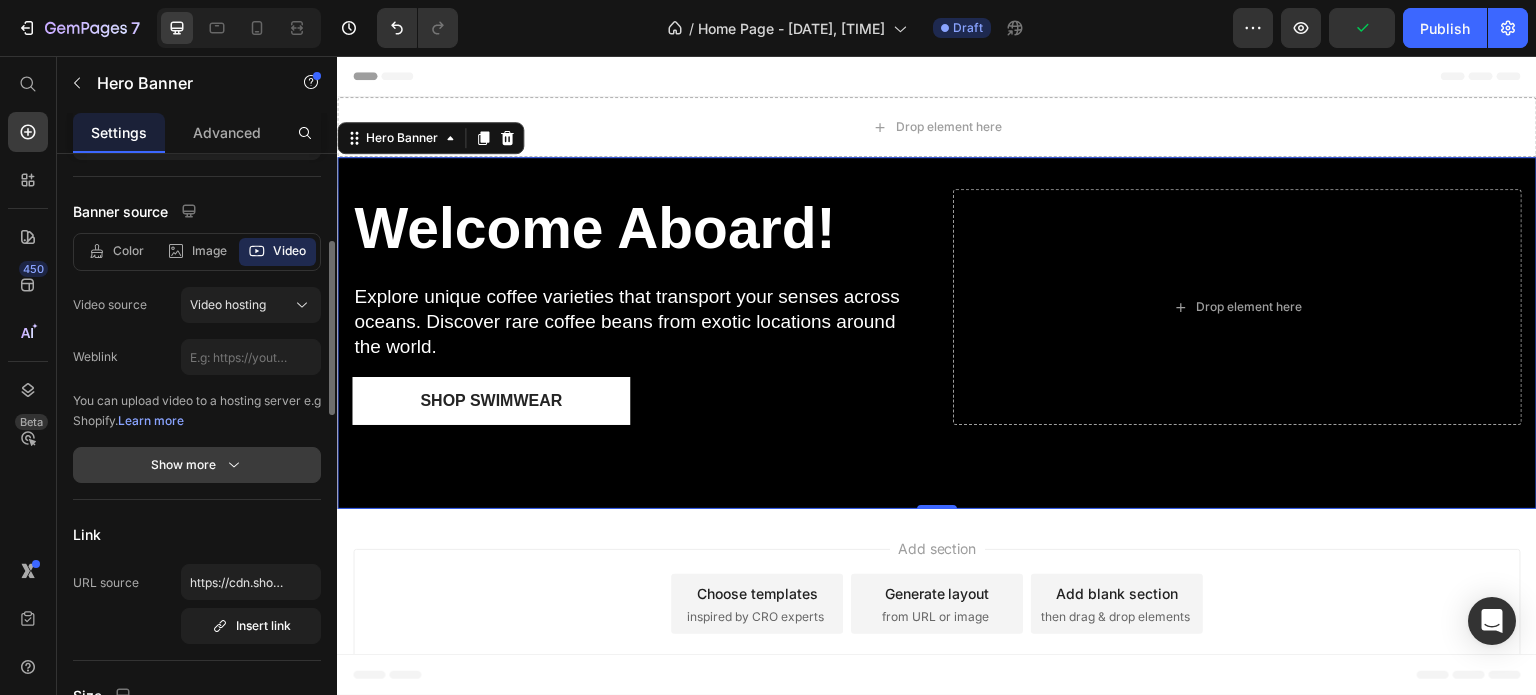 click on "Show more" at bounding box center (197, 465) 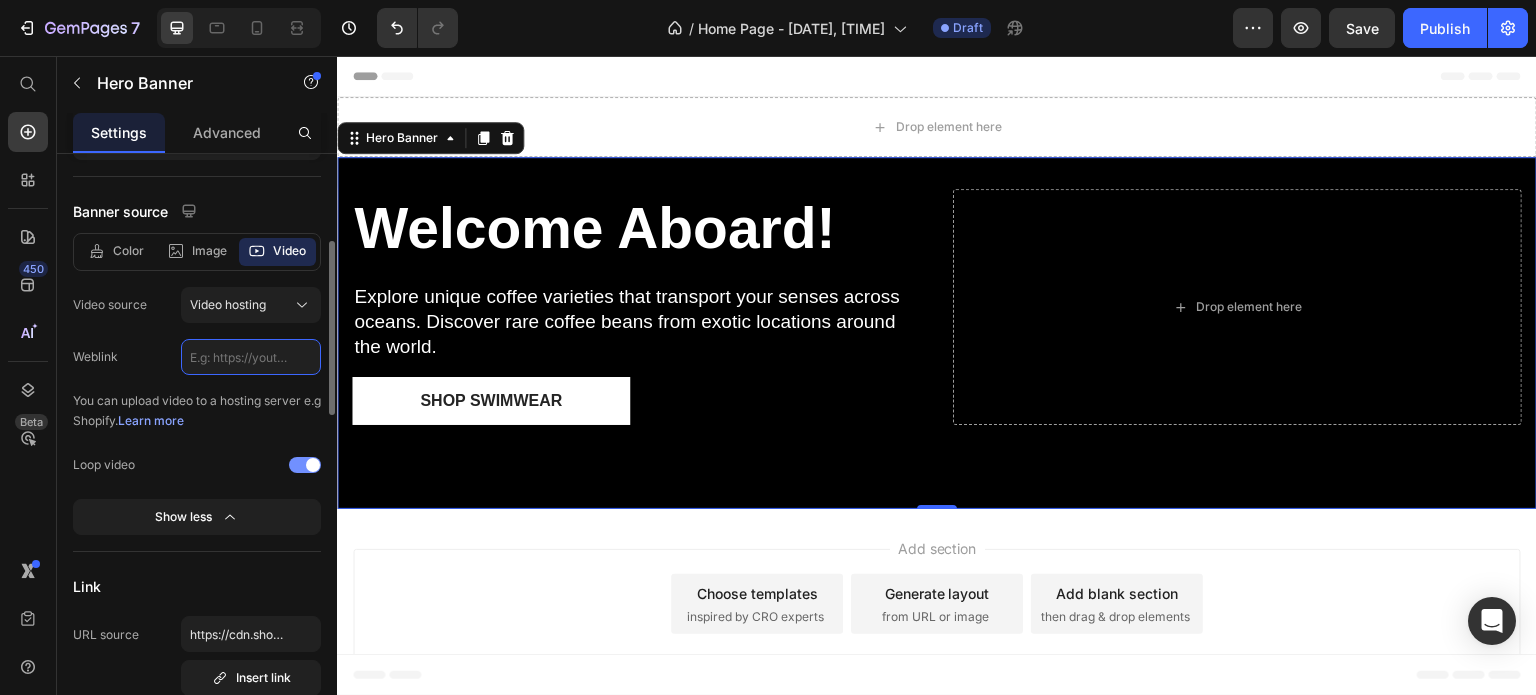 paste on "https://cdn.shopify.com/s/files/1/0949/4105/3242/files/Untitled_10_1.gif?v=1752339178" 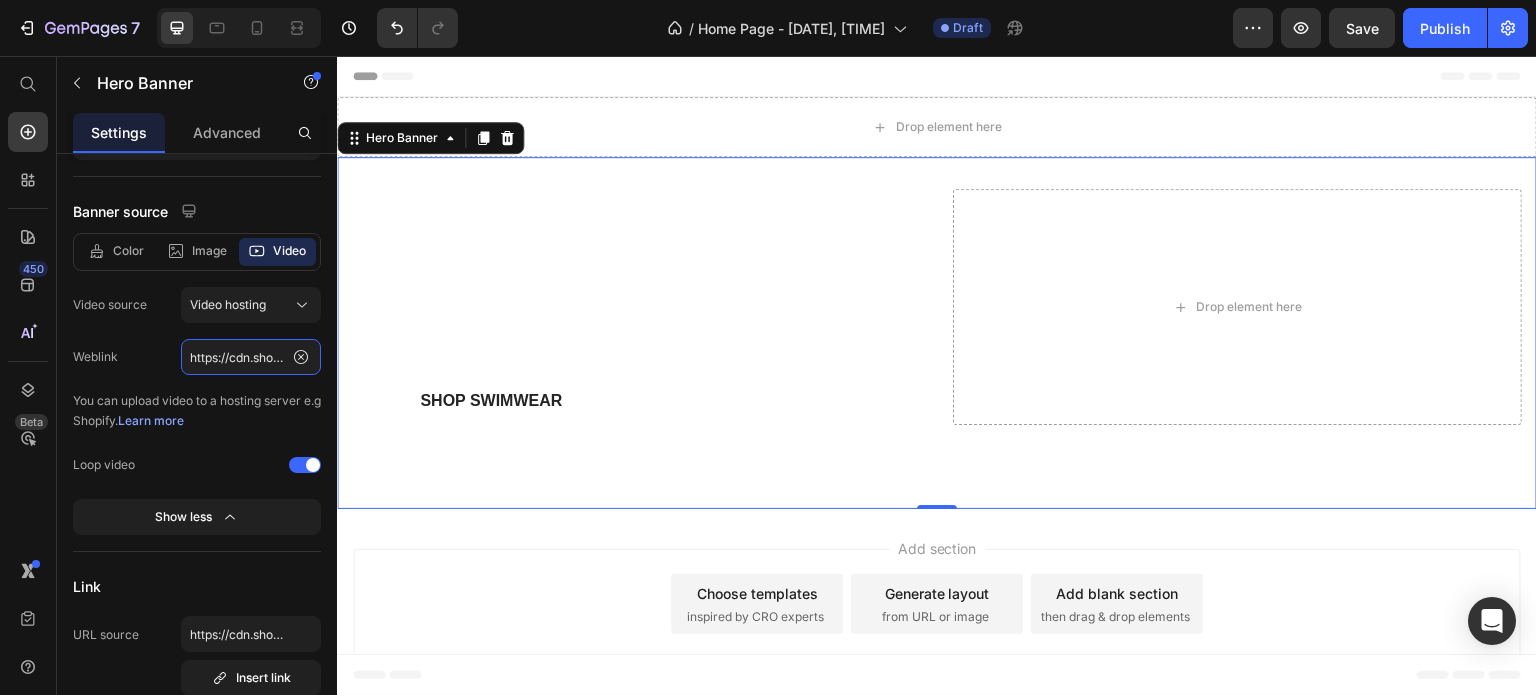 scroll, scrollTop: 0, scrollLeft: 391, axis: horizontal 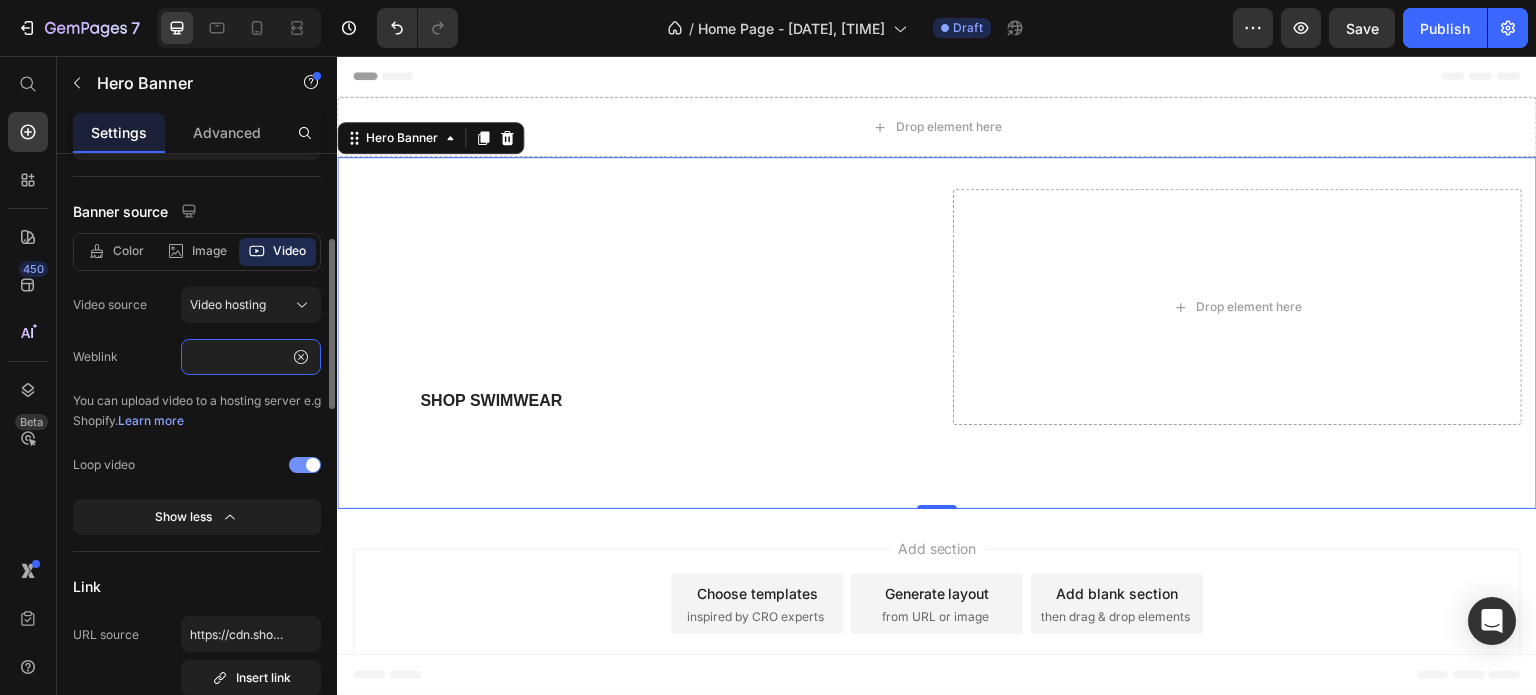 type on "https://cdn.shopify.com/s/files/1/0949/4105/3242/files/Untitled_10_1.gif?v=1752339178" 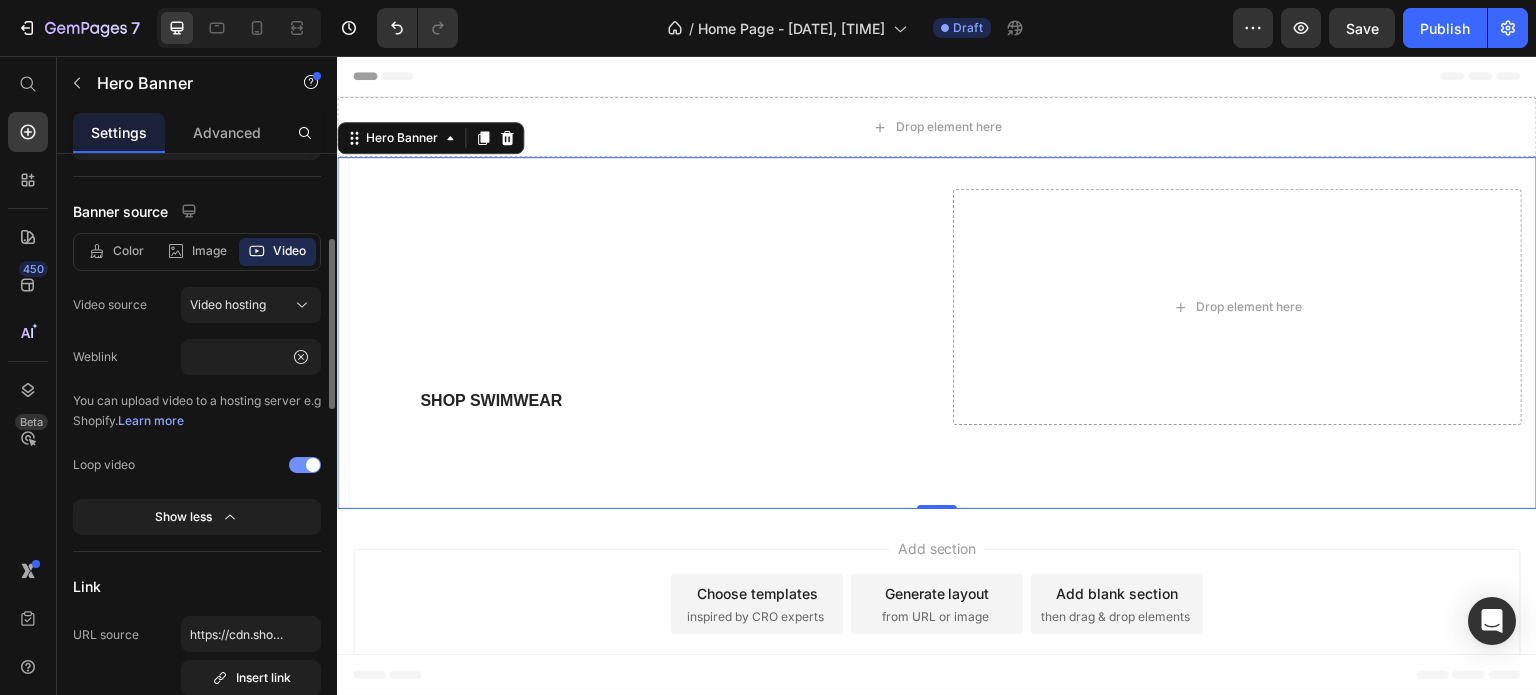 click on "Color Image Video Video source Video hosting Weblink https://cdn.shopify.com/s/files/1/0949/4105/3242/files/Untitled_10_1.gif?v=1752339178 You can upload video to a hosting server e.g Shopify.   Learn more Loop video Show less" 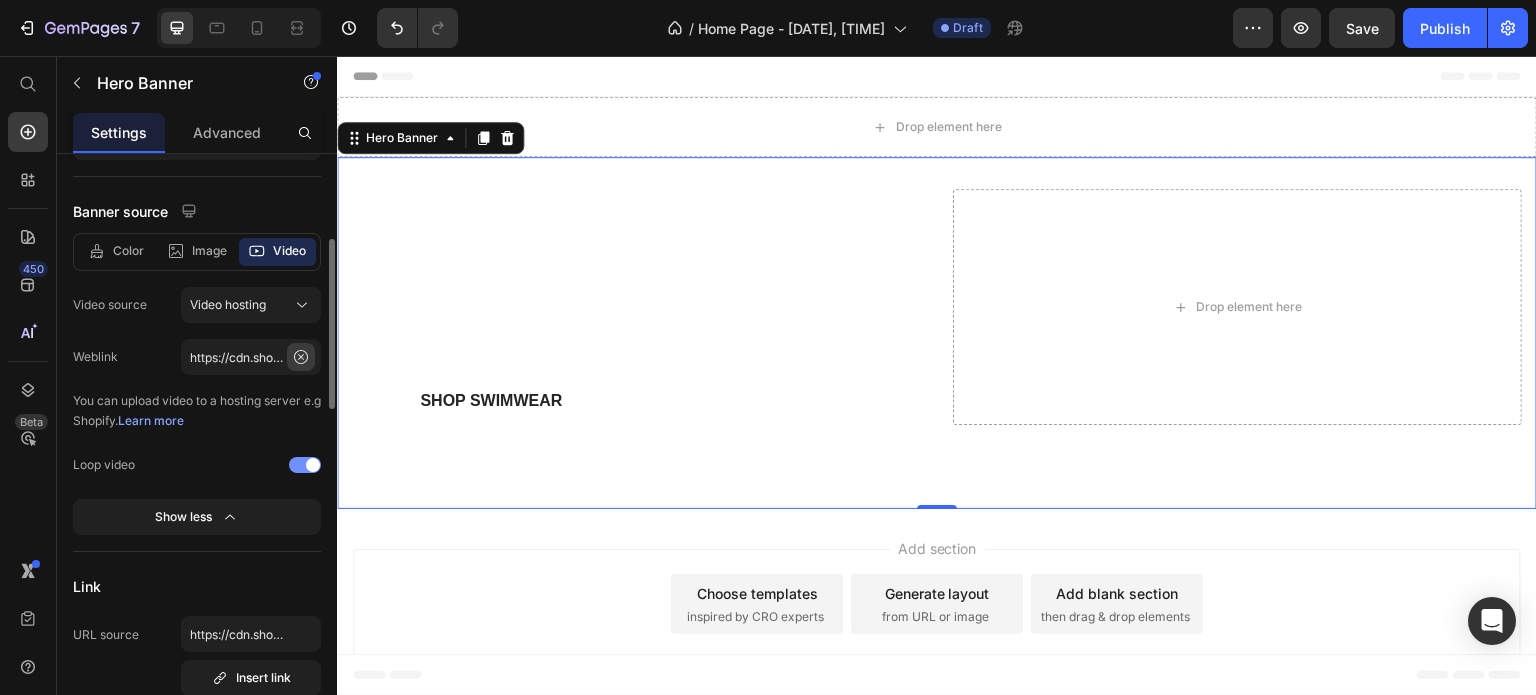 click 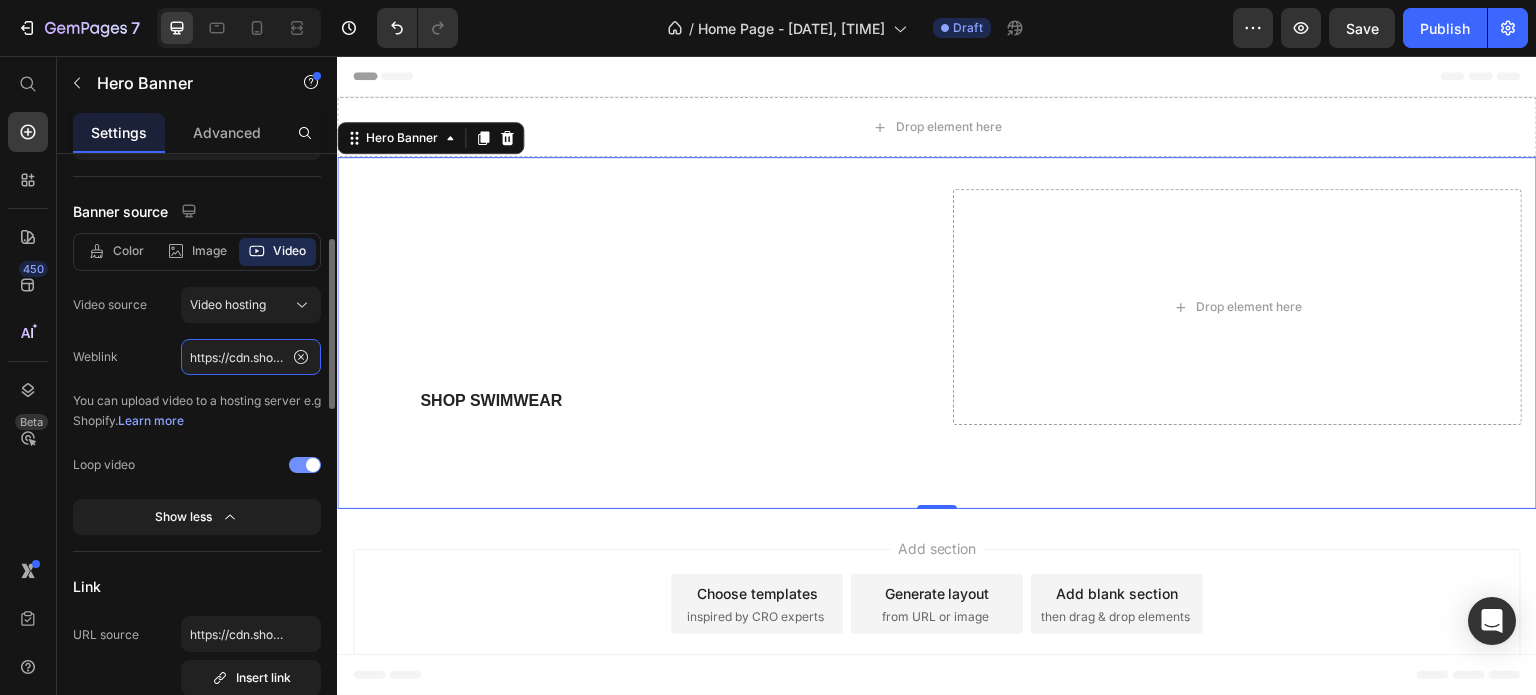 scroll, scrollTop: 0, scrollLeft: 0, axis: both 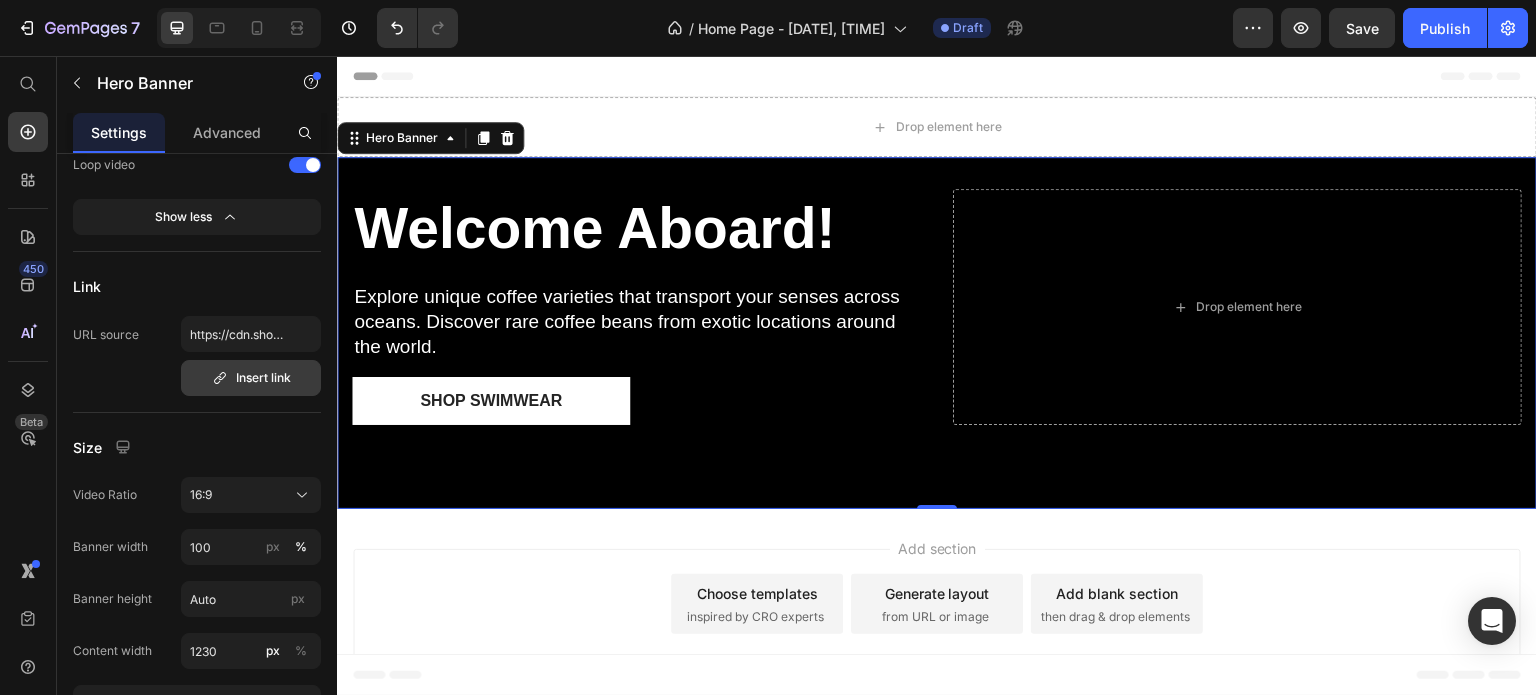 click on "Insert link" at bounding box center [251, 378] 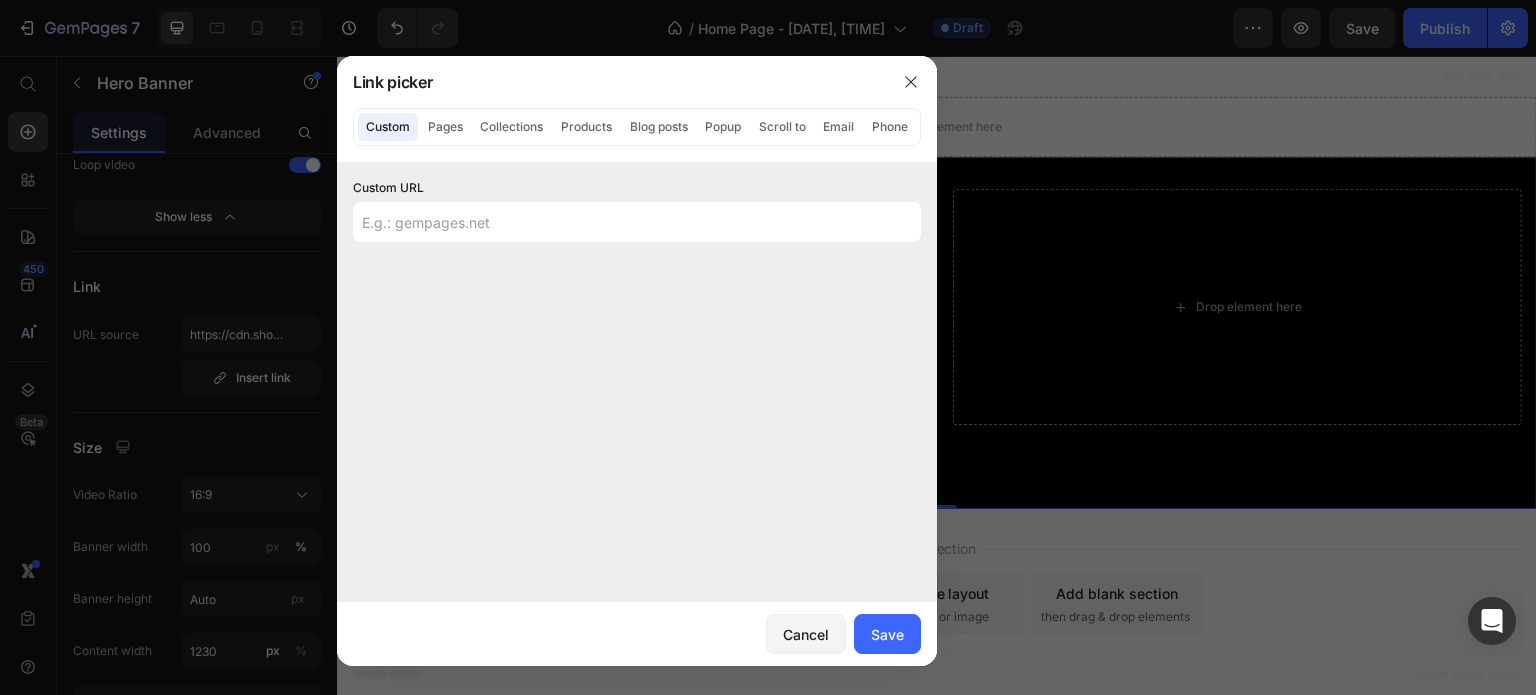 type 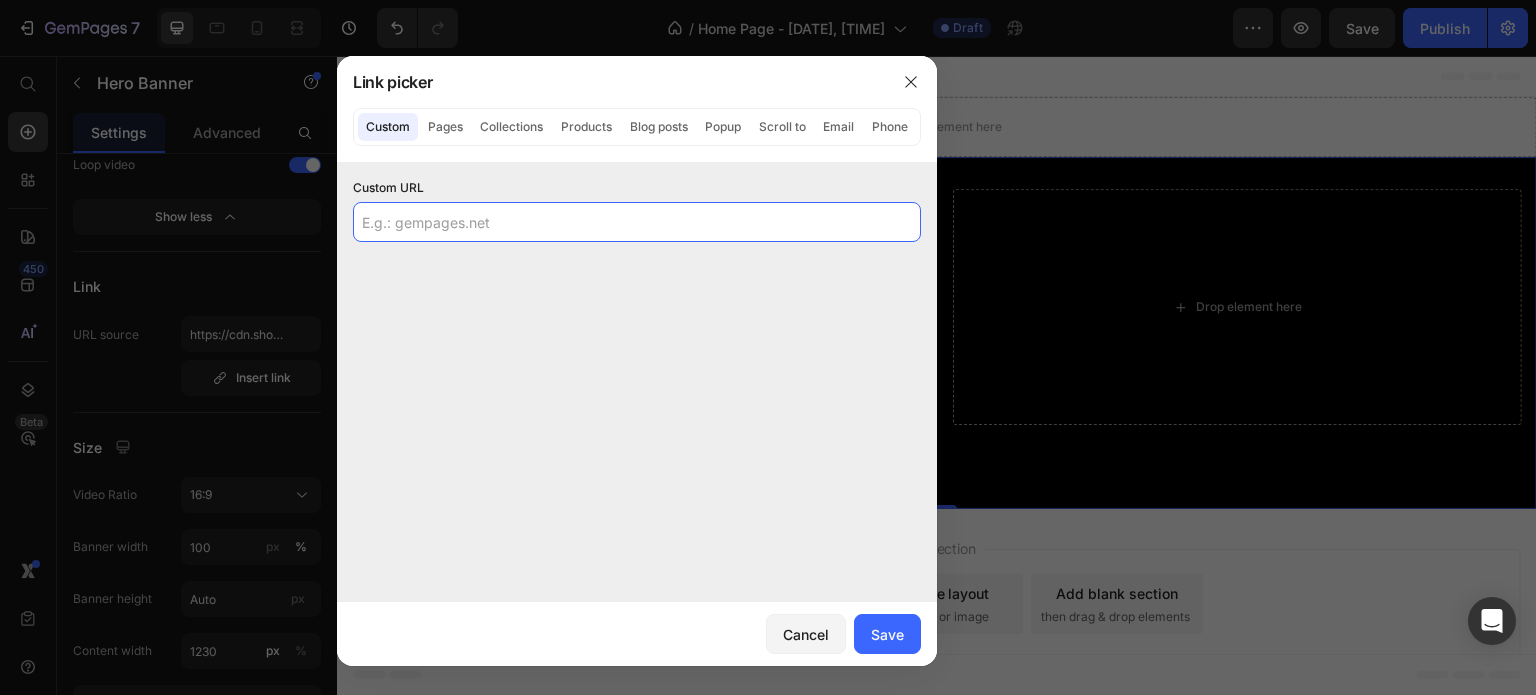 paste on "https://cdn.shopify.com/s/files/1/0949/4105/3242/files/Untitled_10_1.gif?v=1752339178" 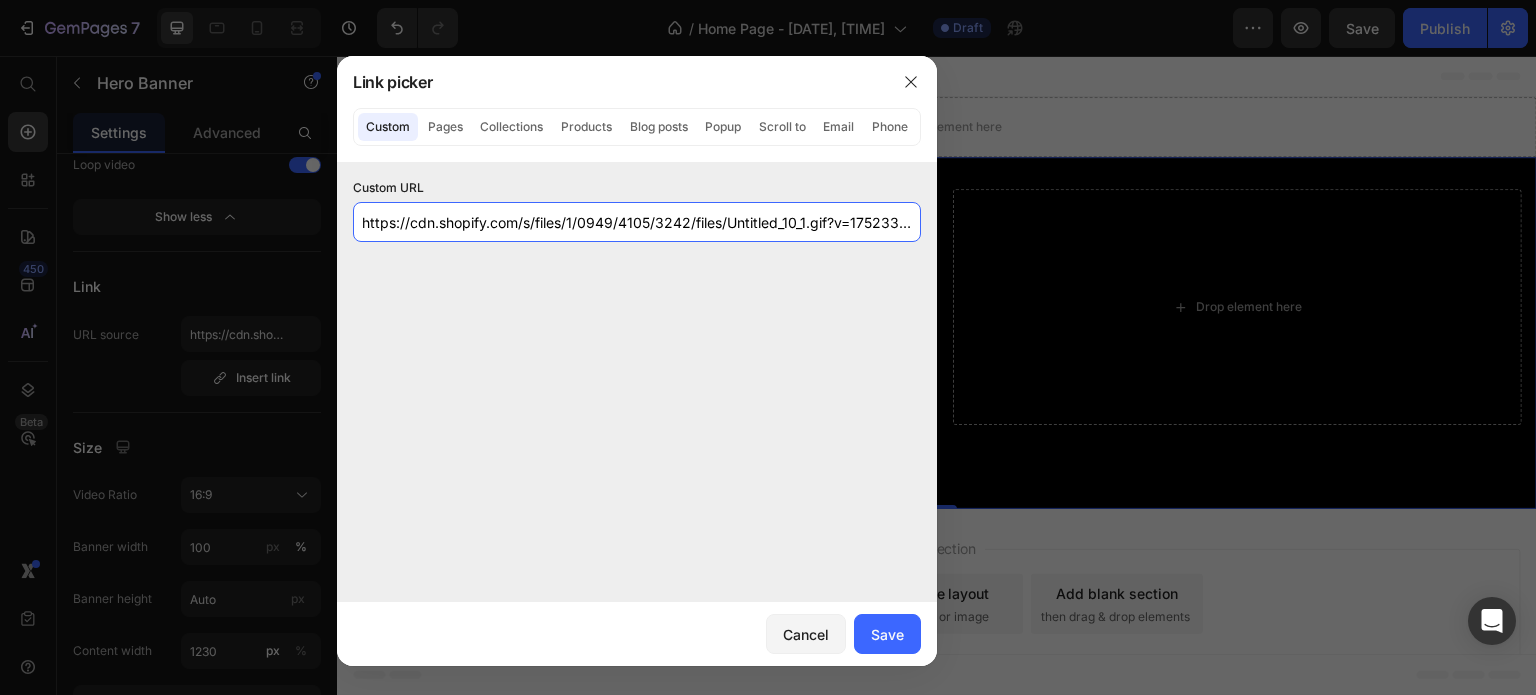 scroll, scrollTop: 0, scrollLeft: 20, axis: horizontal 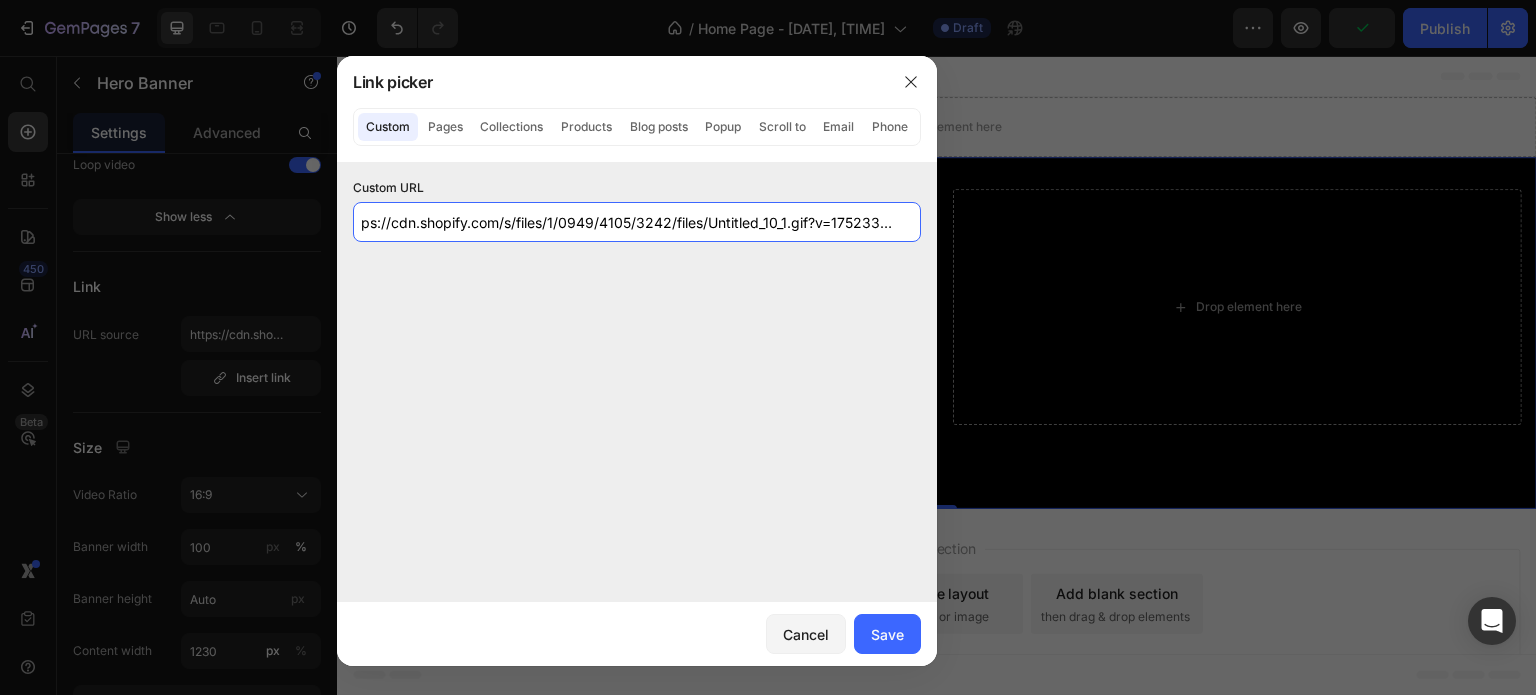 type on "https://cdn.shopify.com/s/files/1/0949/4105/3242/files/Untitled_10_1.gif?v=1752339178" 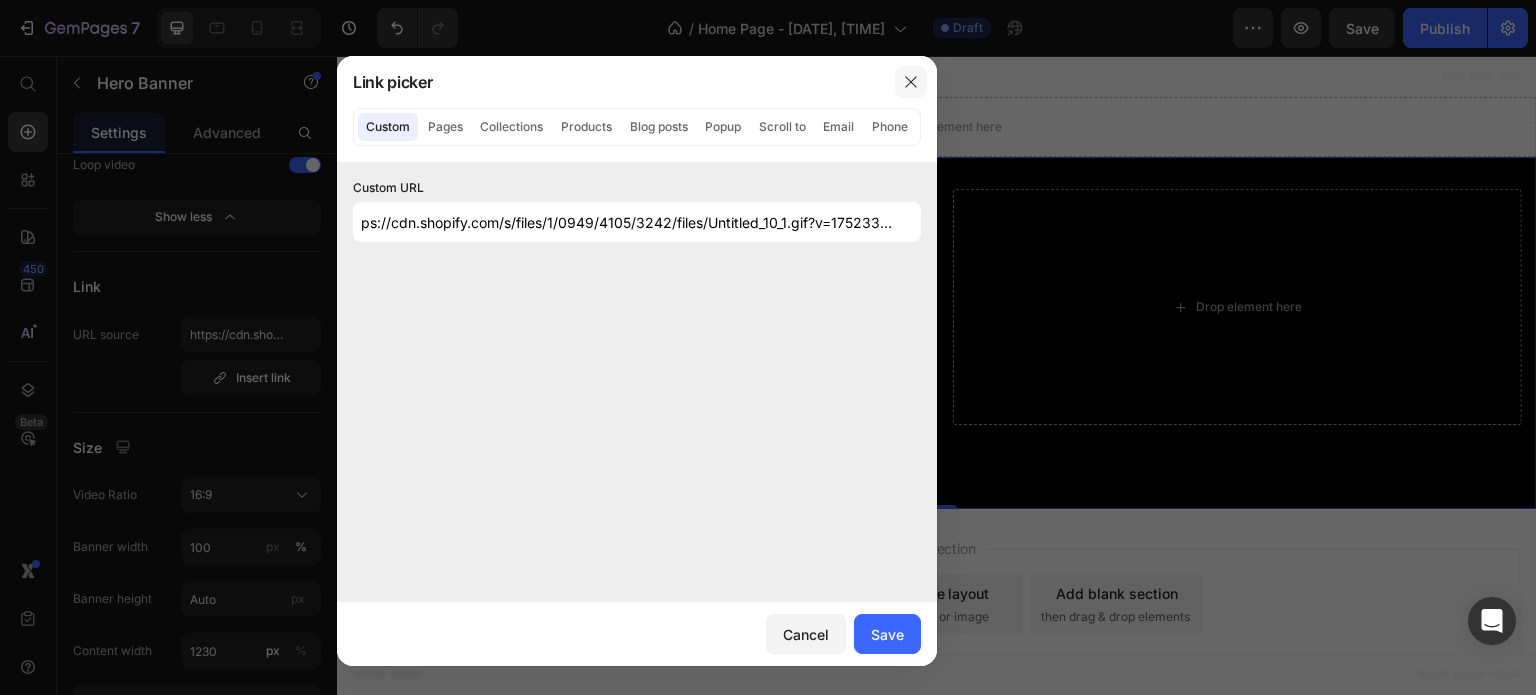 click at bounding box center [911, 82] 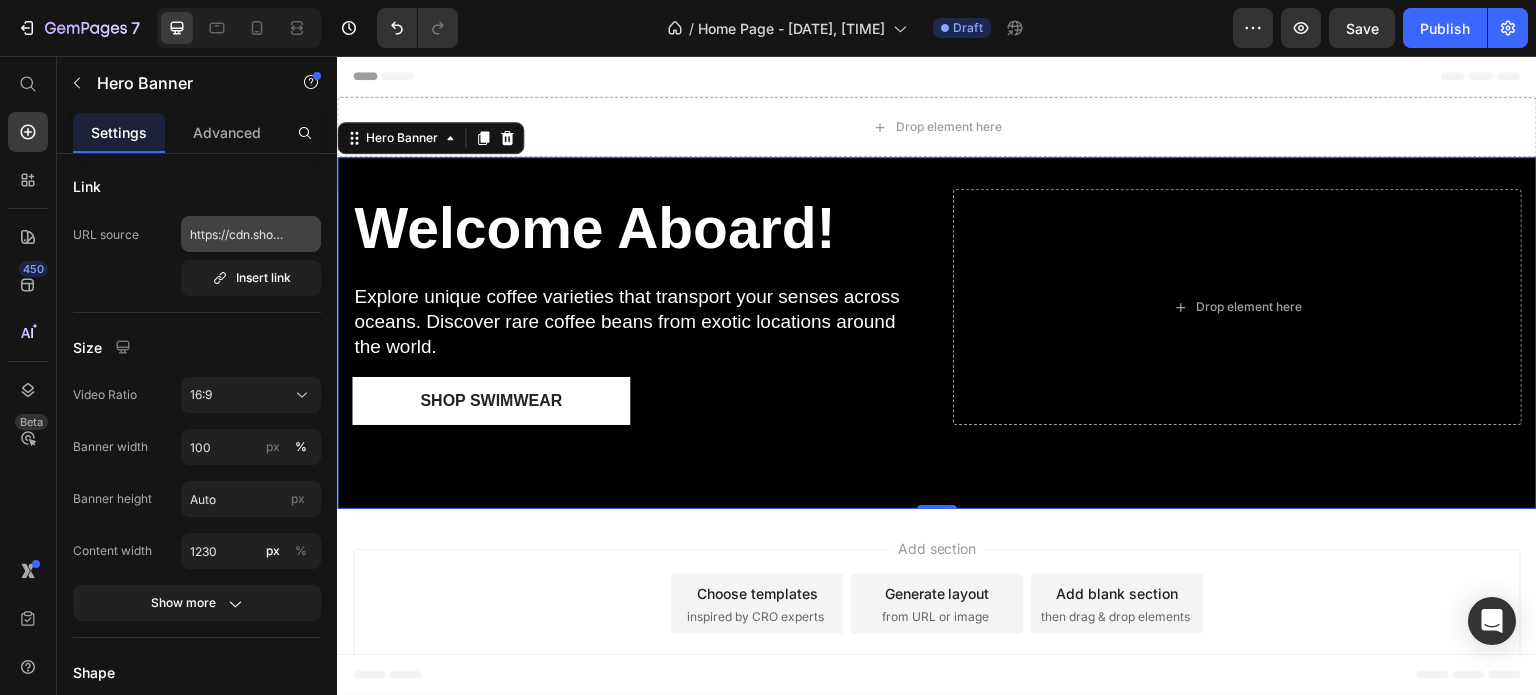 scroll, scrollTop: 300, scrollLeft: 0, axis: vertical 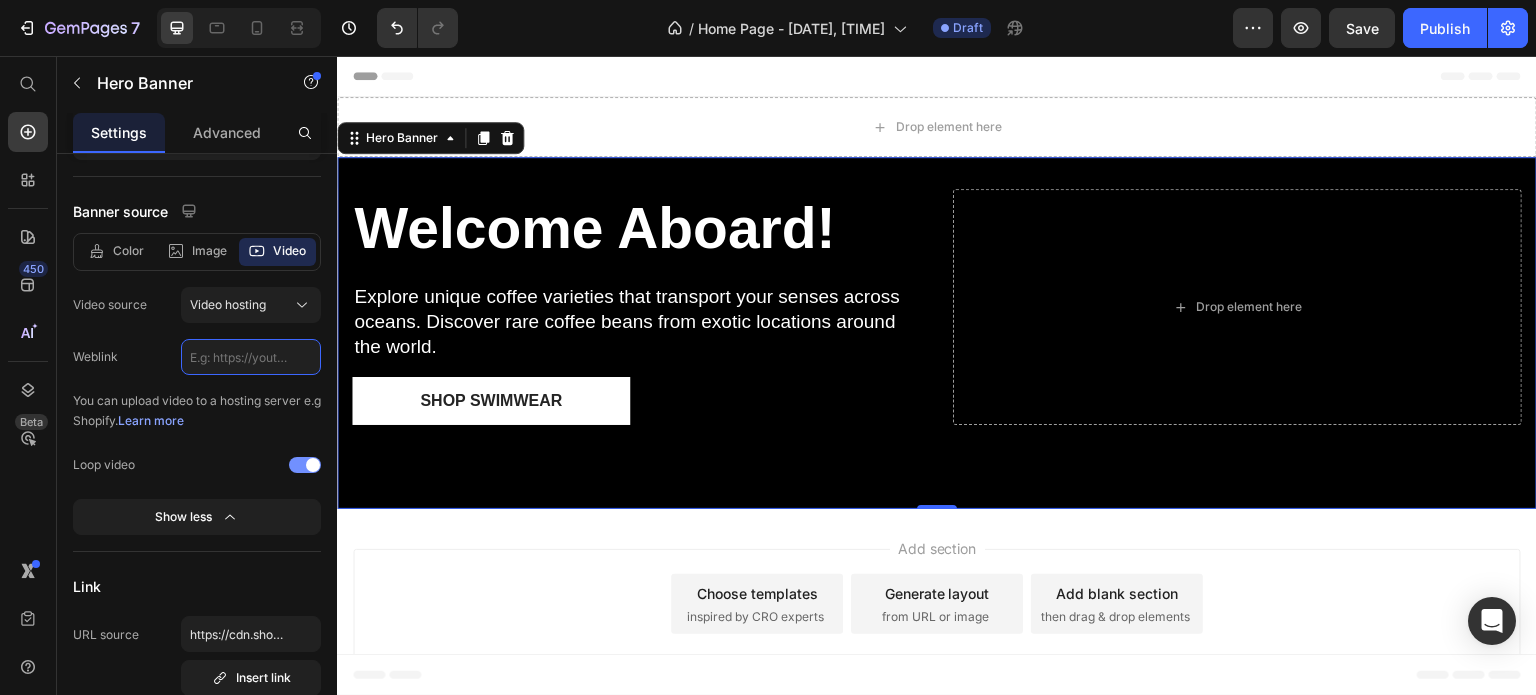 paste on "https://cdn.shopify.com/videos/c/o/v/979e235f03ab4fe3bc12cb0d73af7d8b.mp4" 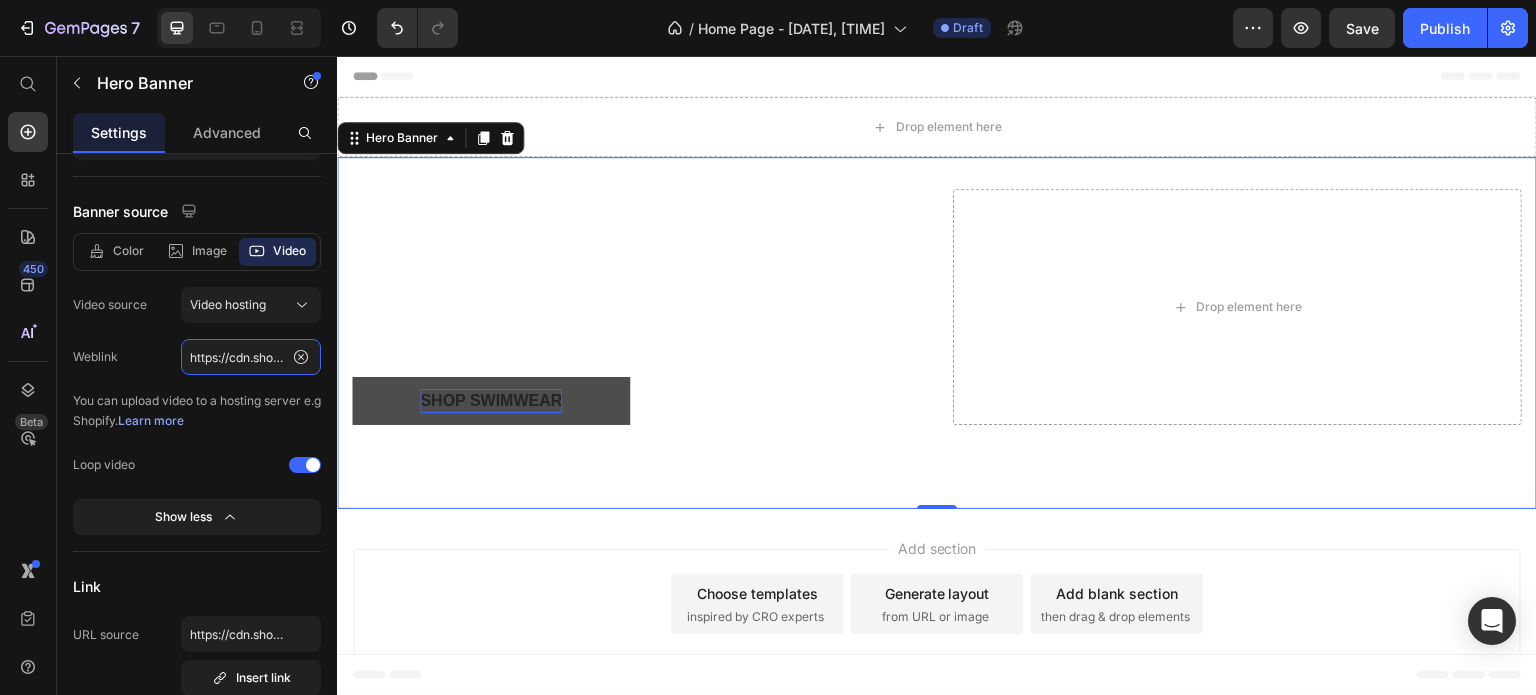 scroll, scrollTop: 0, scrollLeft: 363, axis: horizontal 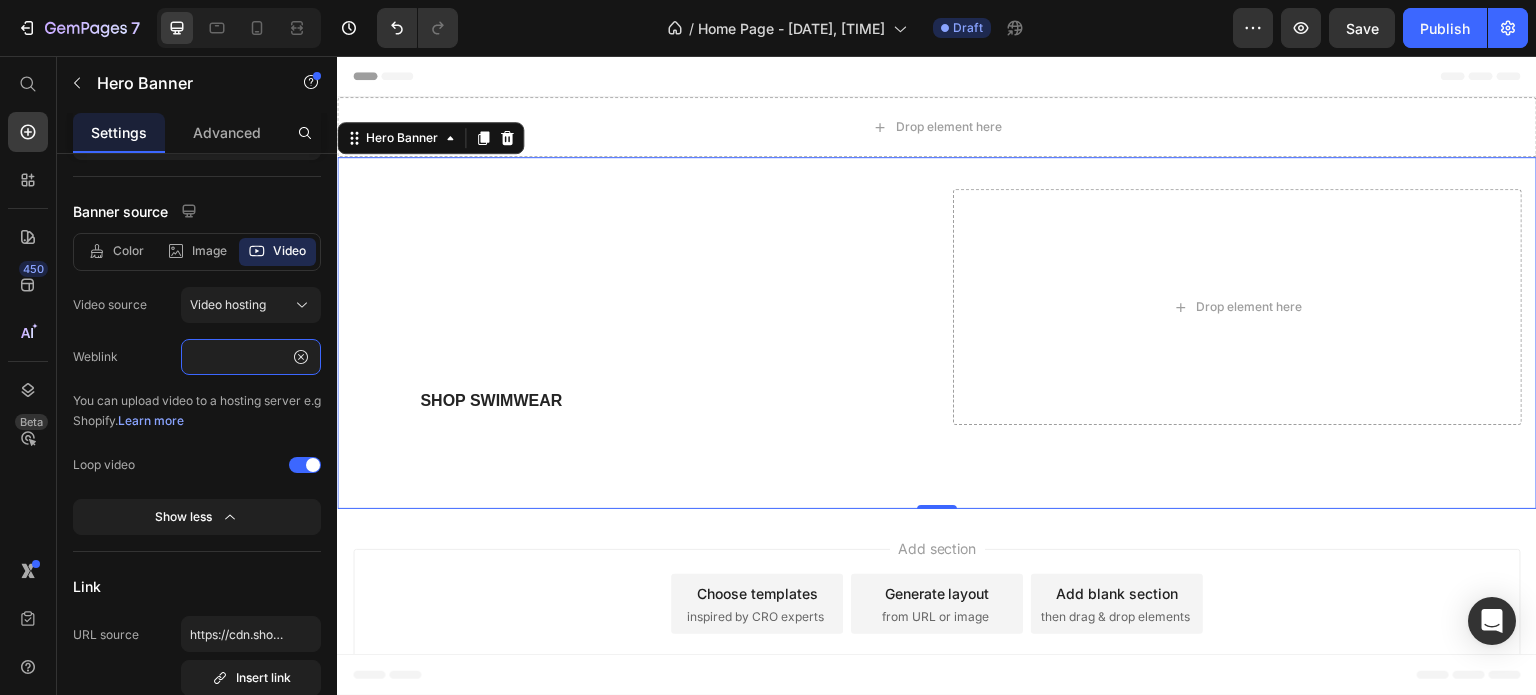 type on "https://cdn.shopify.com/videos/c/o/v/979e235f03ab4fe3bc12cb0d73af7d8b.mp4" 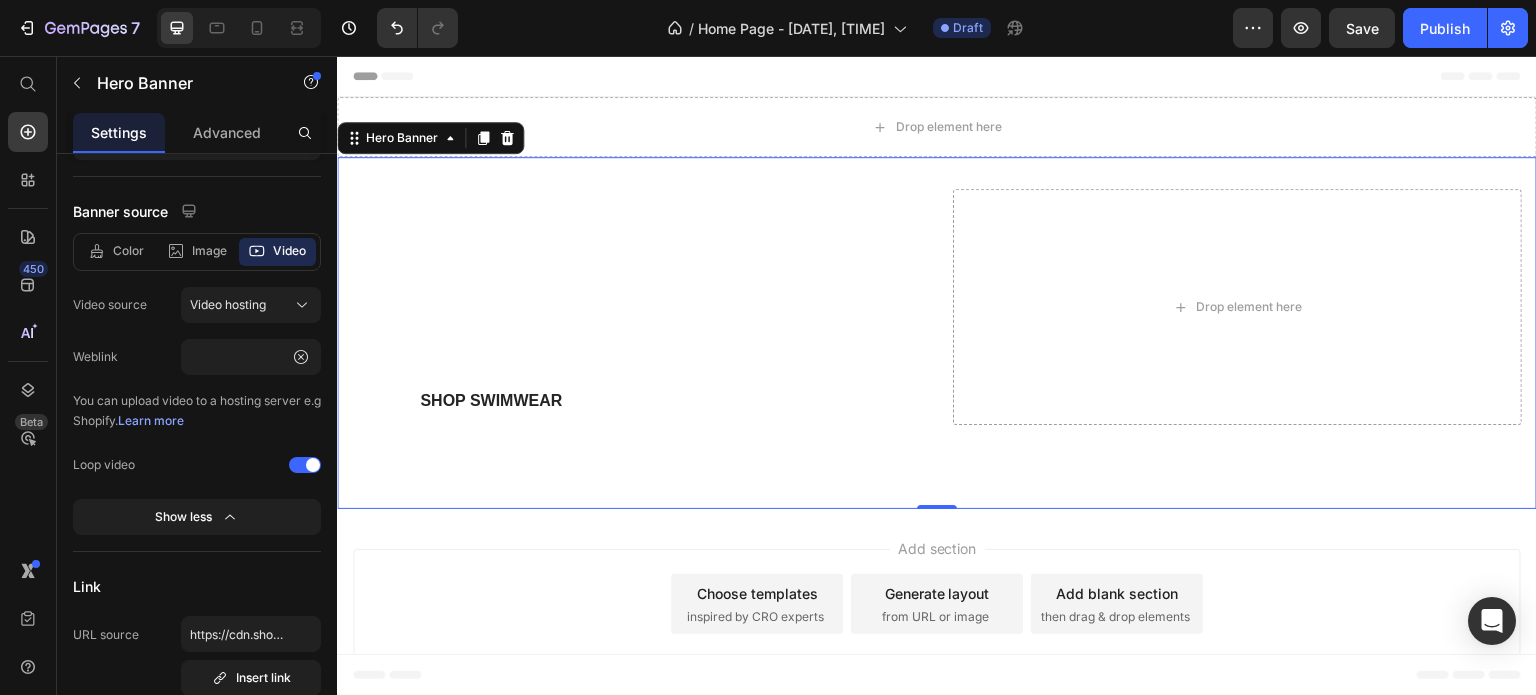 scroll, scrollTop: 0, scrollLeft: 0, axis: both 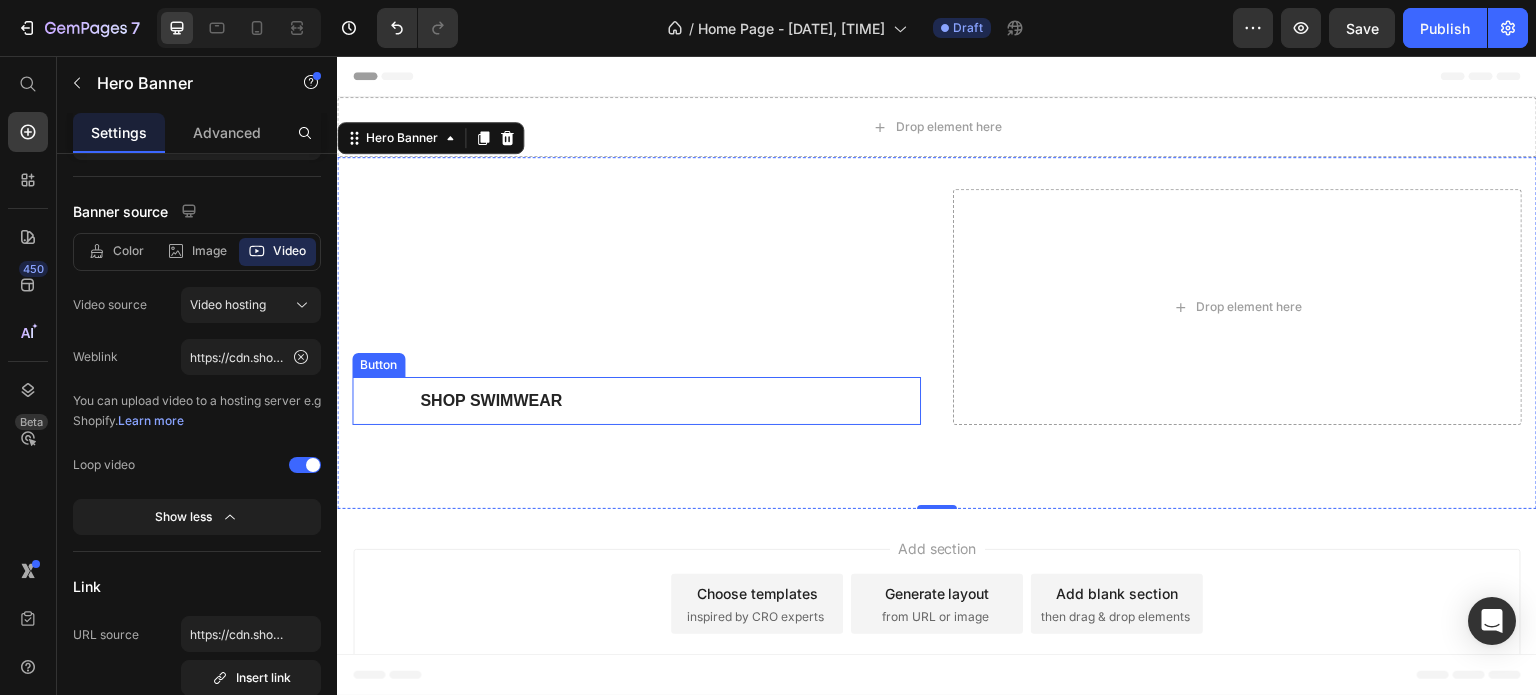 click on "Shop Swimwear Button" at bounding box center (636, 401) 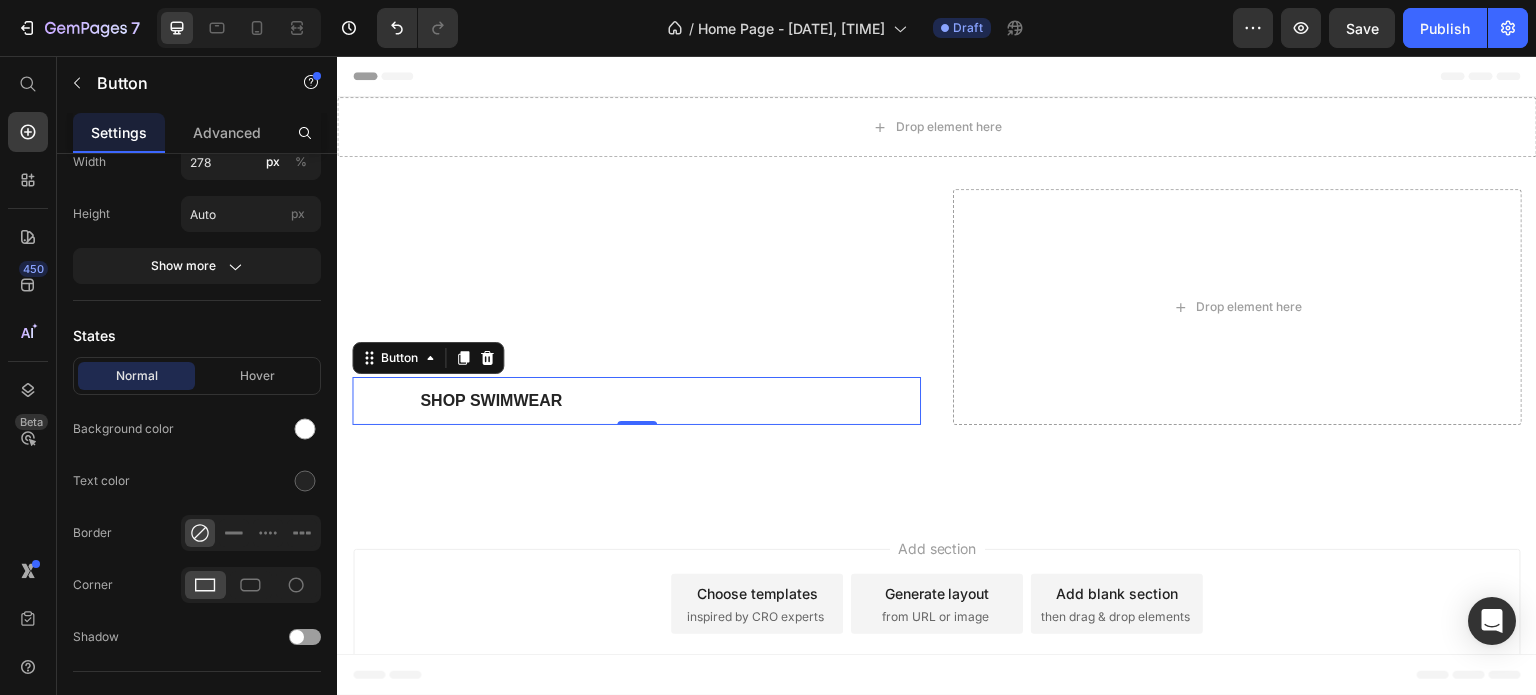 scroll, scrollTop: 0, scrollLeft: 0, axis: both 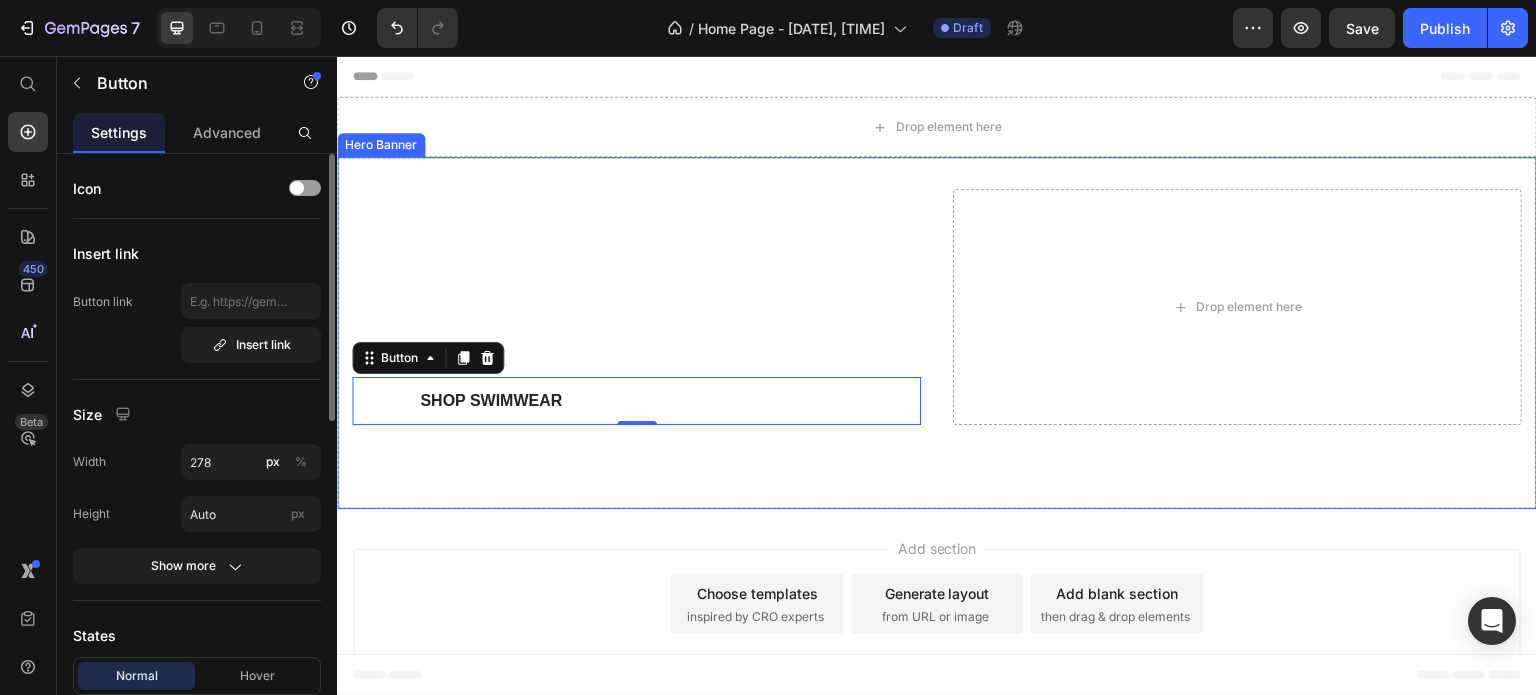 click on "⁠⁠⁠⁠⁠⁠⁠ Welcome Aboard! Heading Explore unique coffee varieties that transport your senses across oceans. Discover rare coffee beans from exotic locations around the world. Text Block Shop Swimwear Button   0
Drop element here" at bounding box center [937, 333] 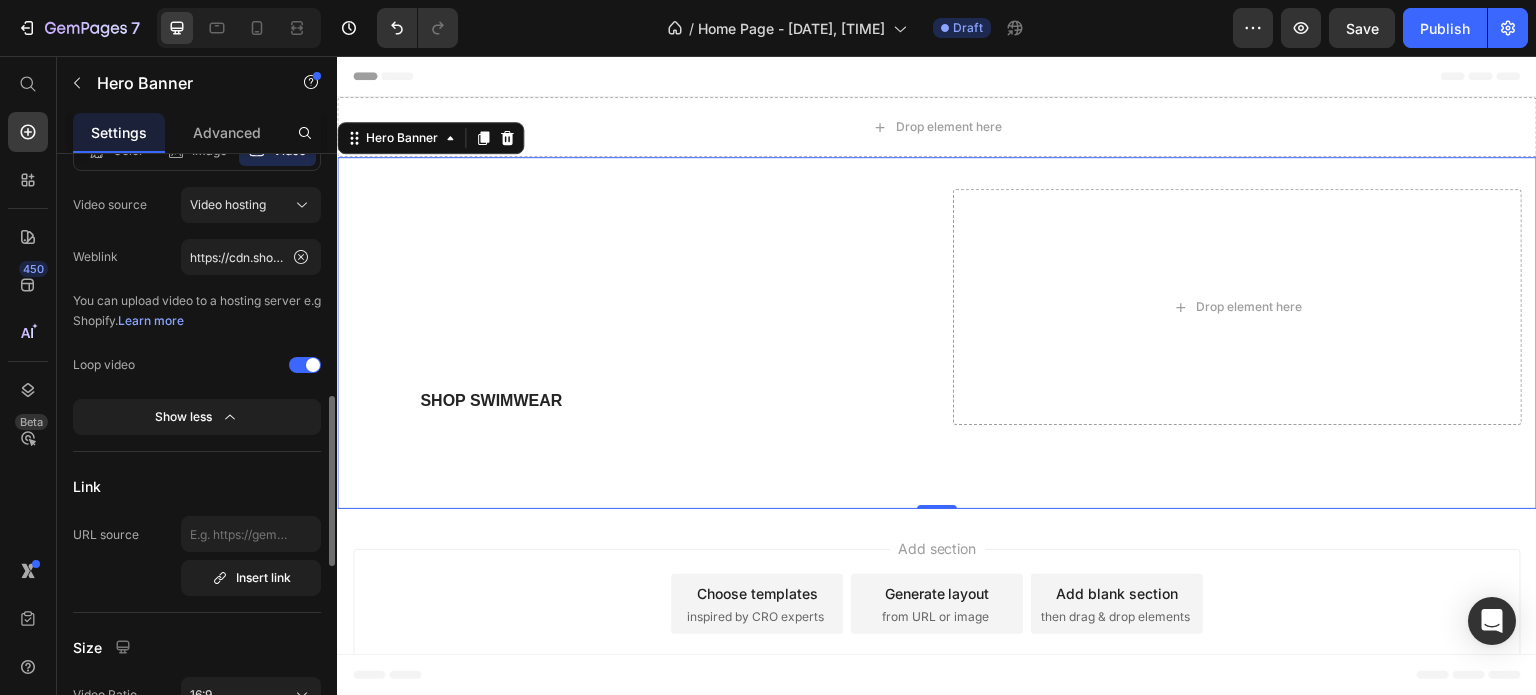 scroll, scrollTop: 500, scrollLeft: 0, axis: vertical 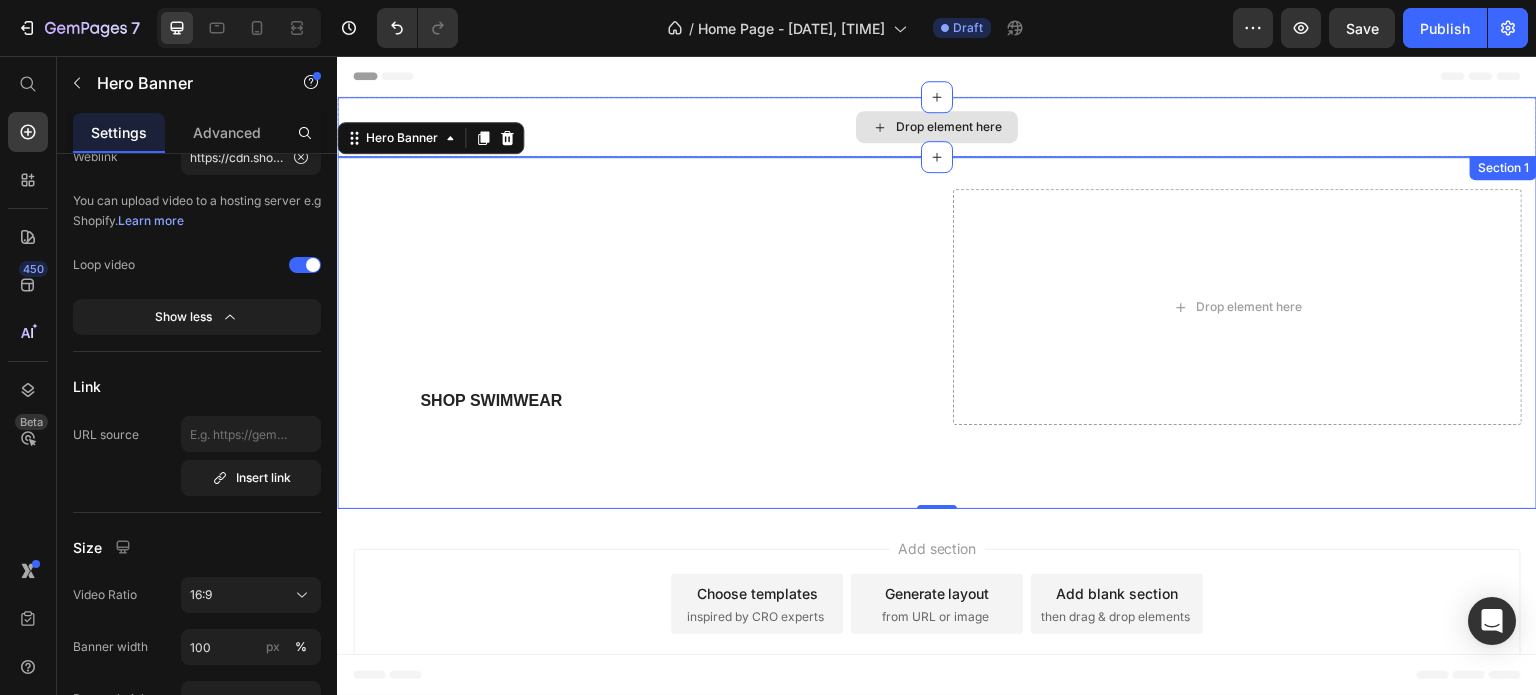 click on "Drop element here" at bounding box center [937, 127] 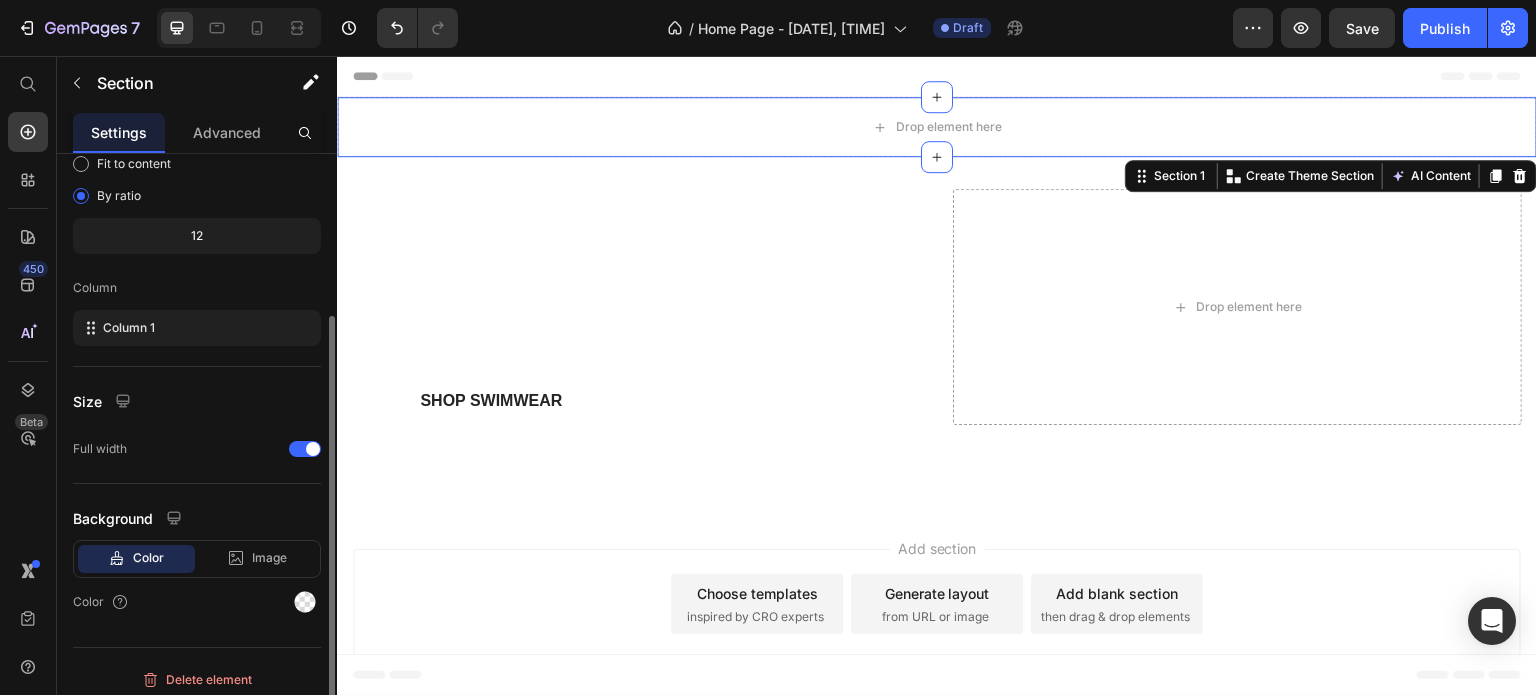 scroll, scrollTop: 208, scrollLeft: 0, axis: vertical 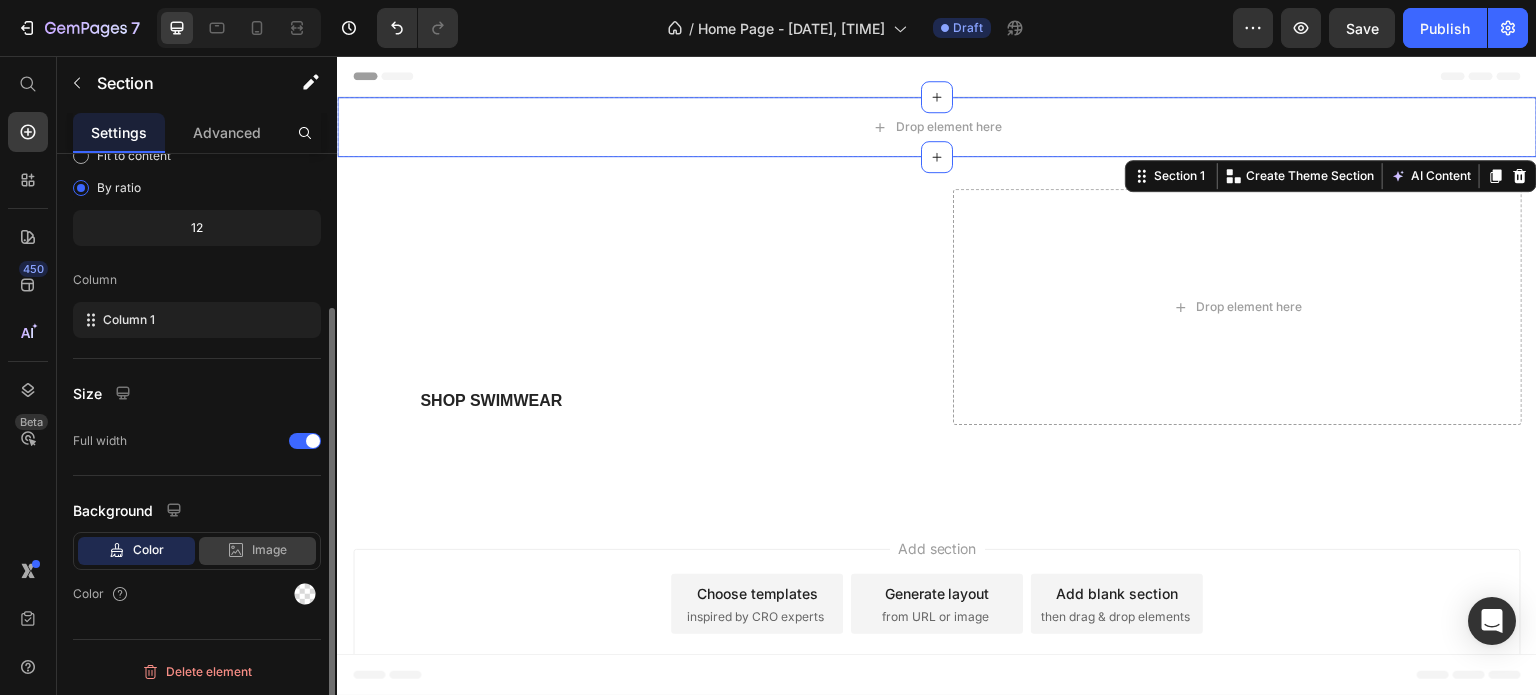 click on "Image" 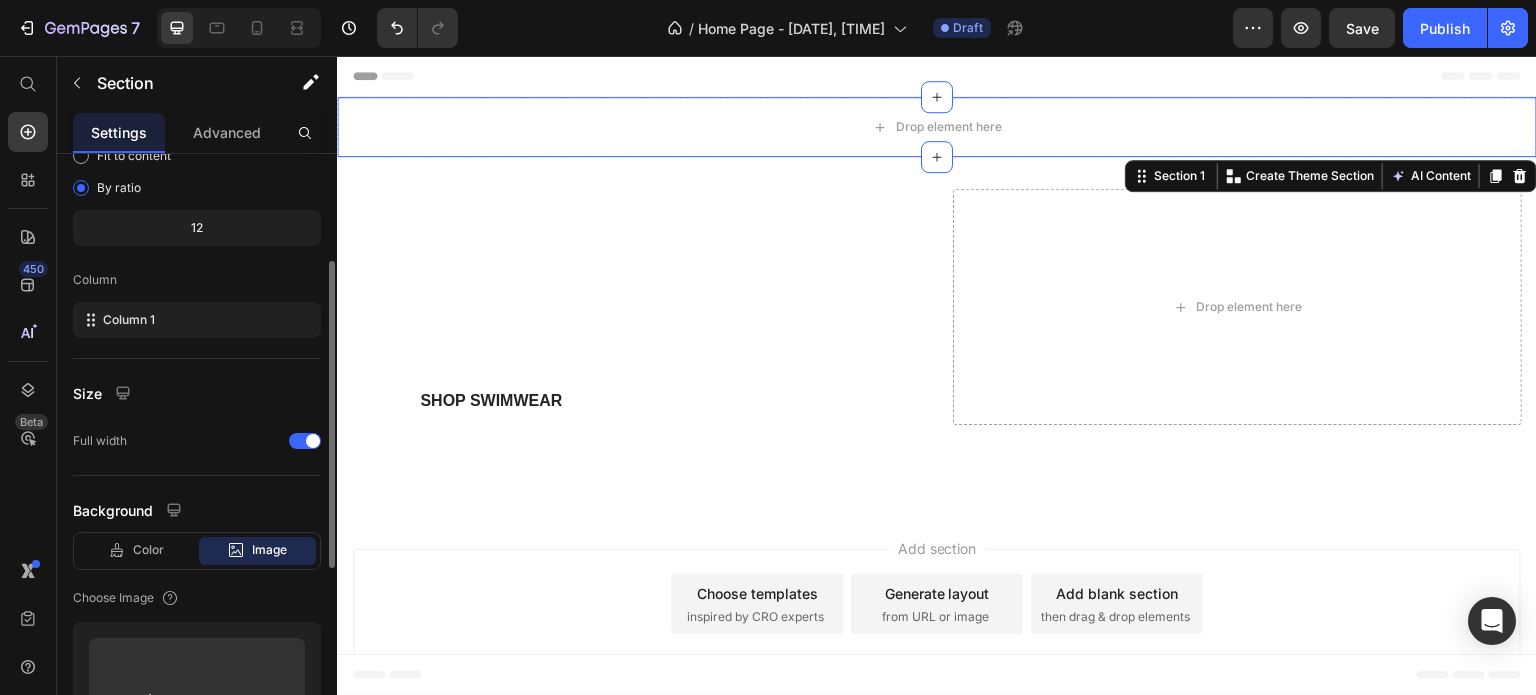 scroll, scrollTop: 564, scrollLeft: 0, axis: vertical 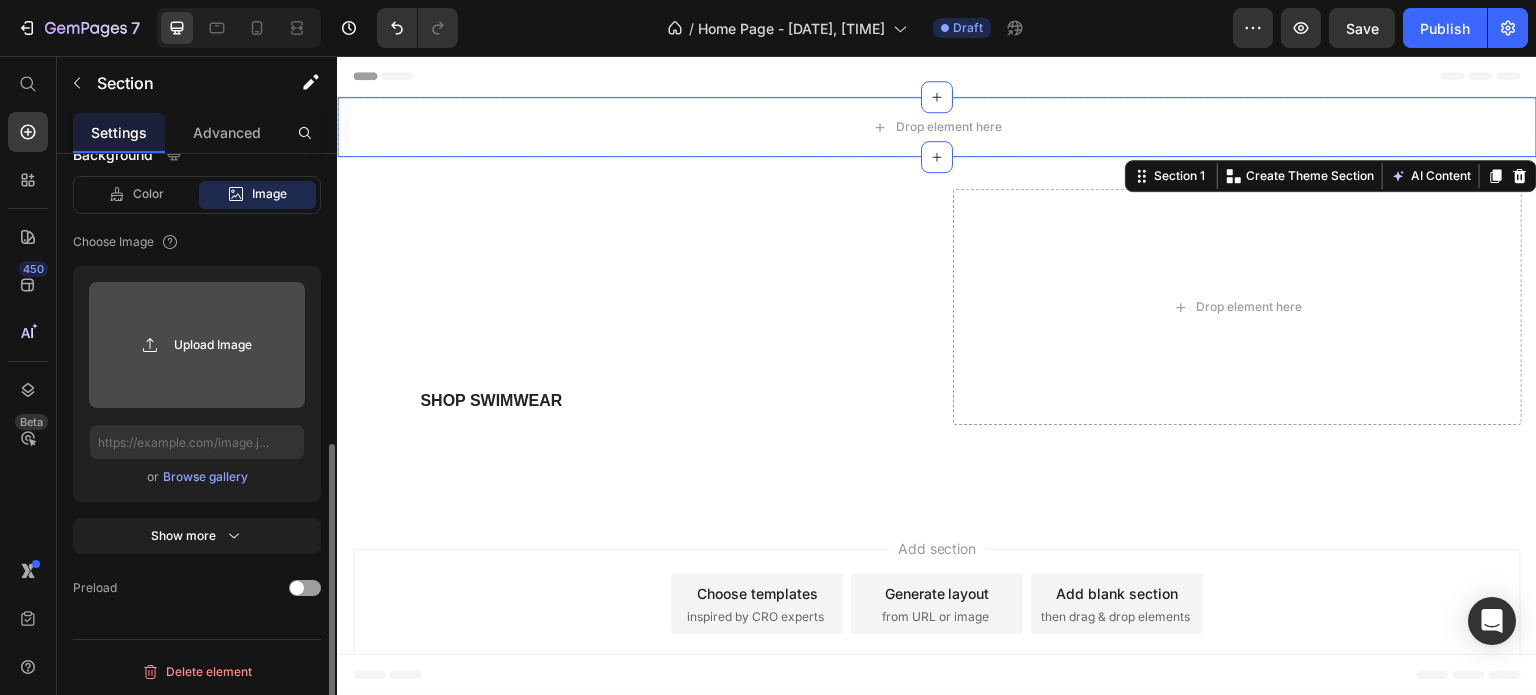 click 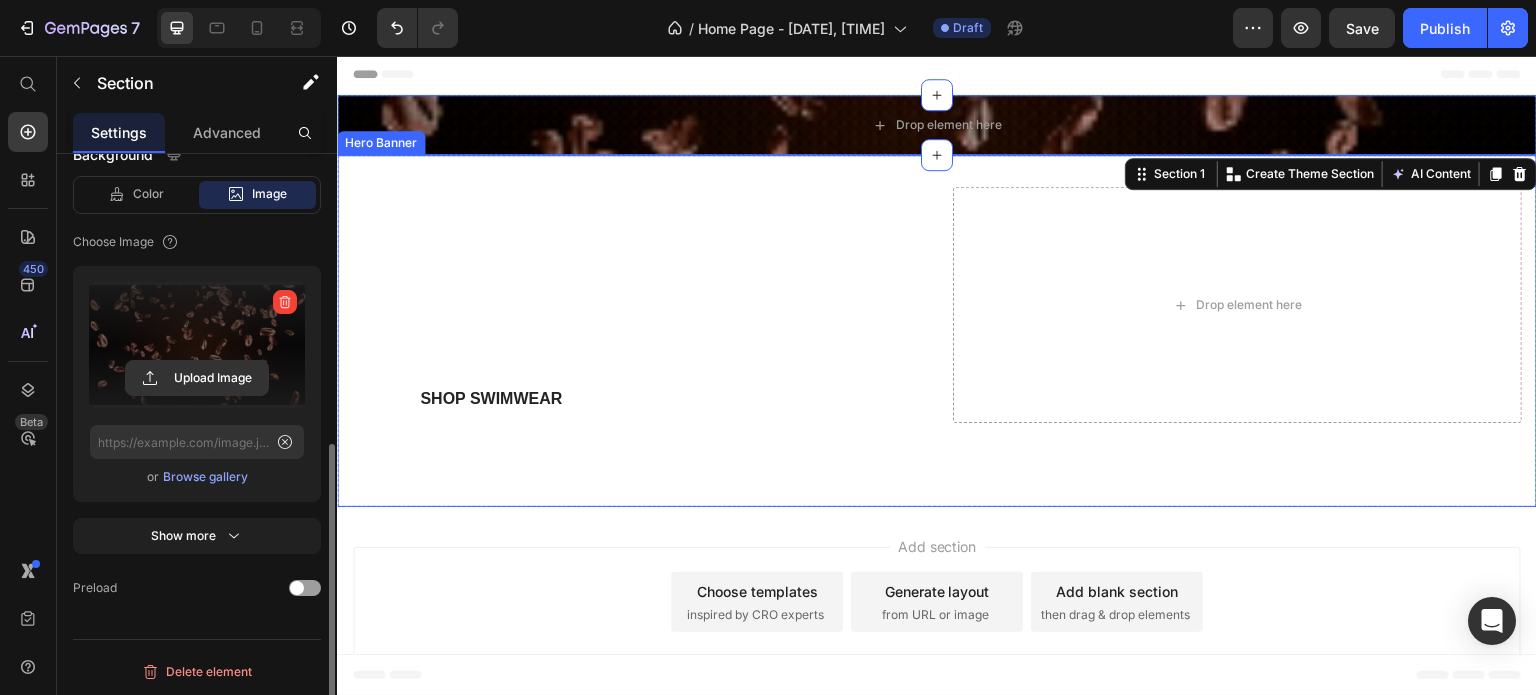 scroll, scrollTop: 0, scrollLeft: 0, axis: both 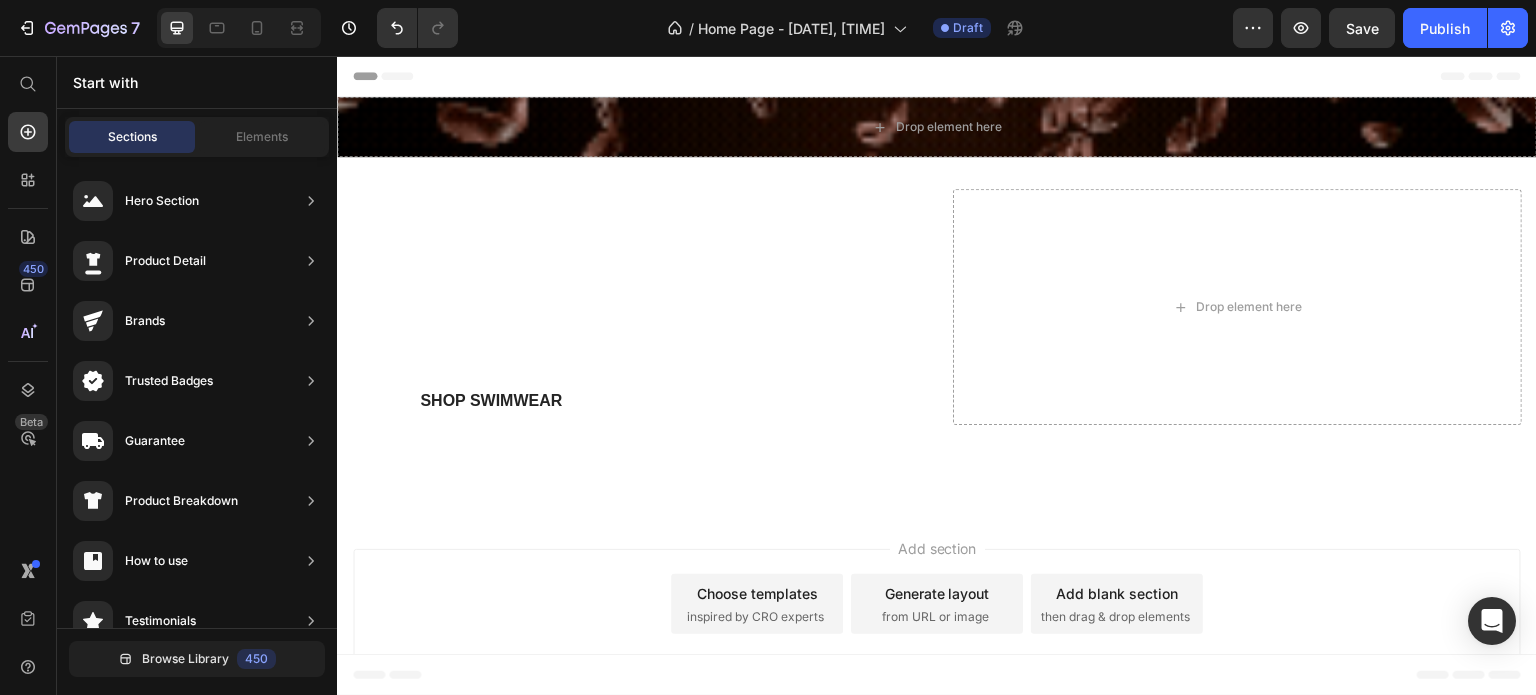 click on "Add section Choose templates inspired by CRO experts Generate layout from URL or image Add blank section then drag & drop elements" at bounding box center [937, 604] 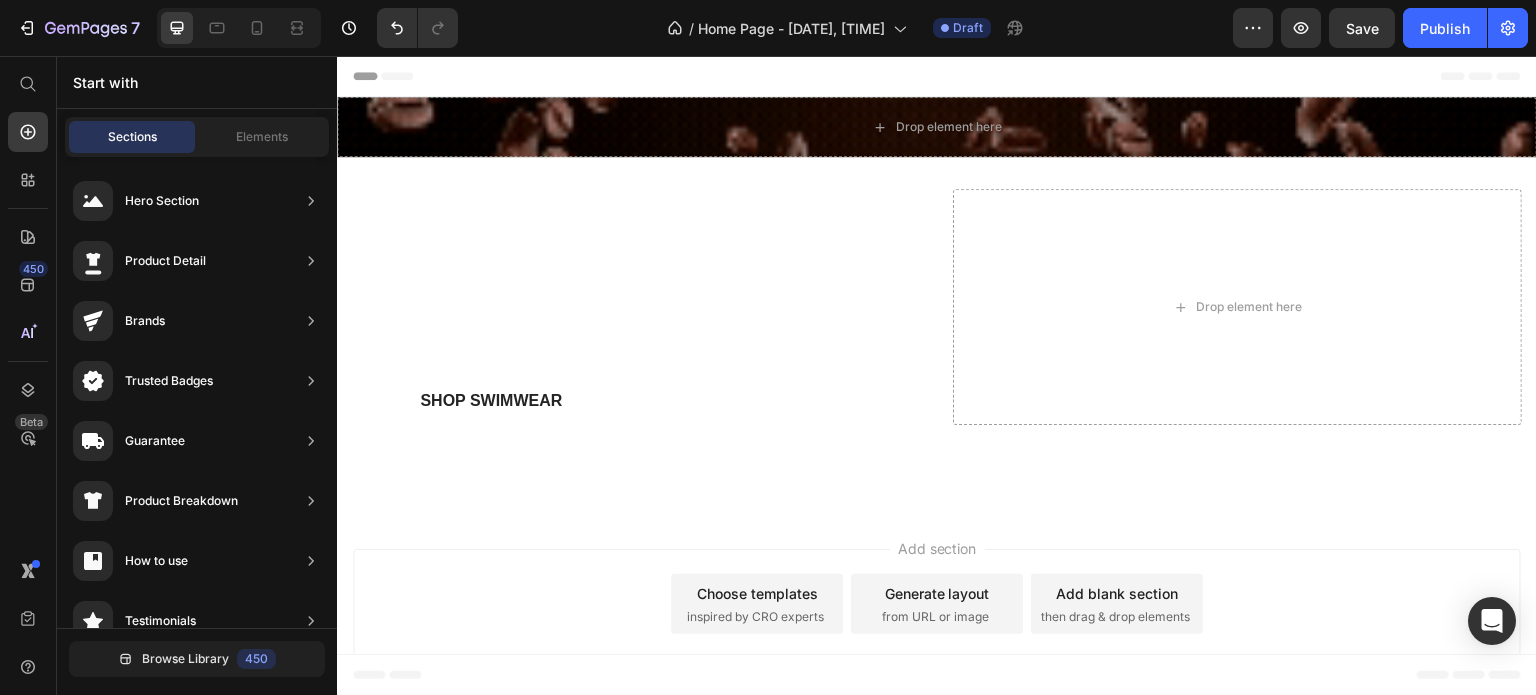 click on "Add section Choose templates inspired by CRO experts Generate layout from URL or image Add blank section then drag & drop elements" at bounding box center (937, 608) 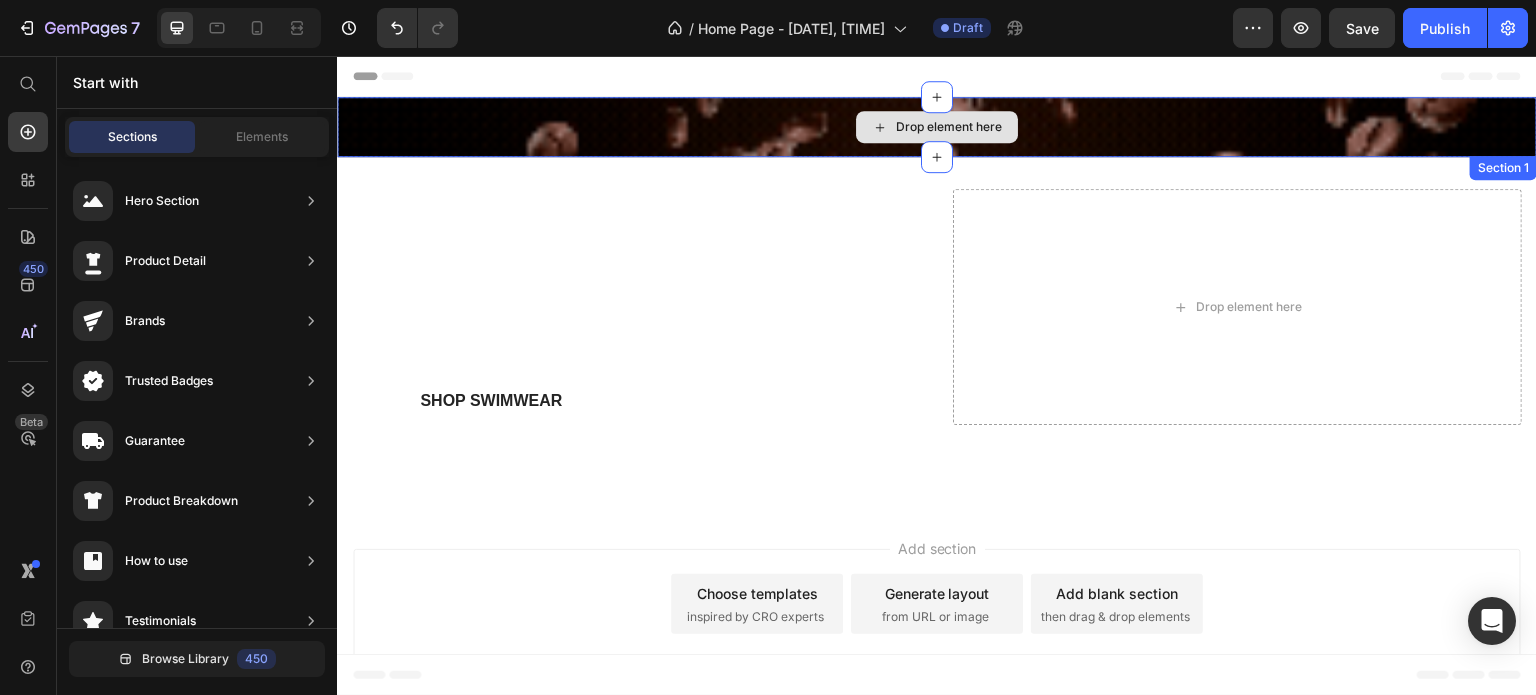 click on "Drop element here" at bounding box center [937, 127] 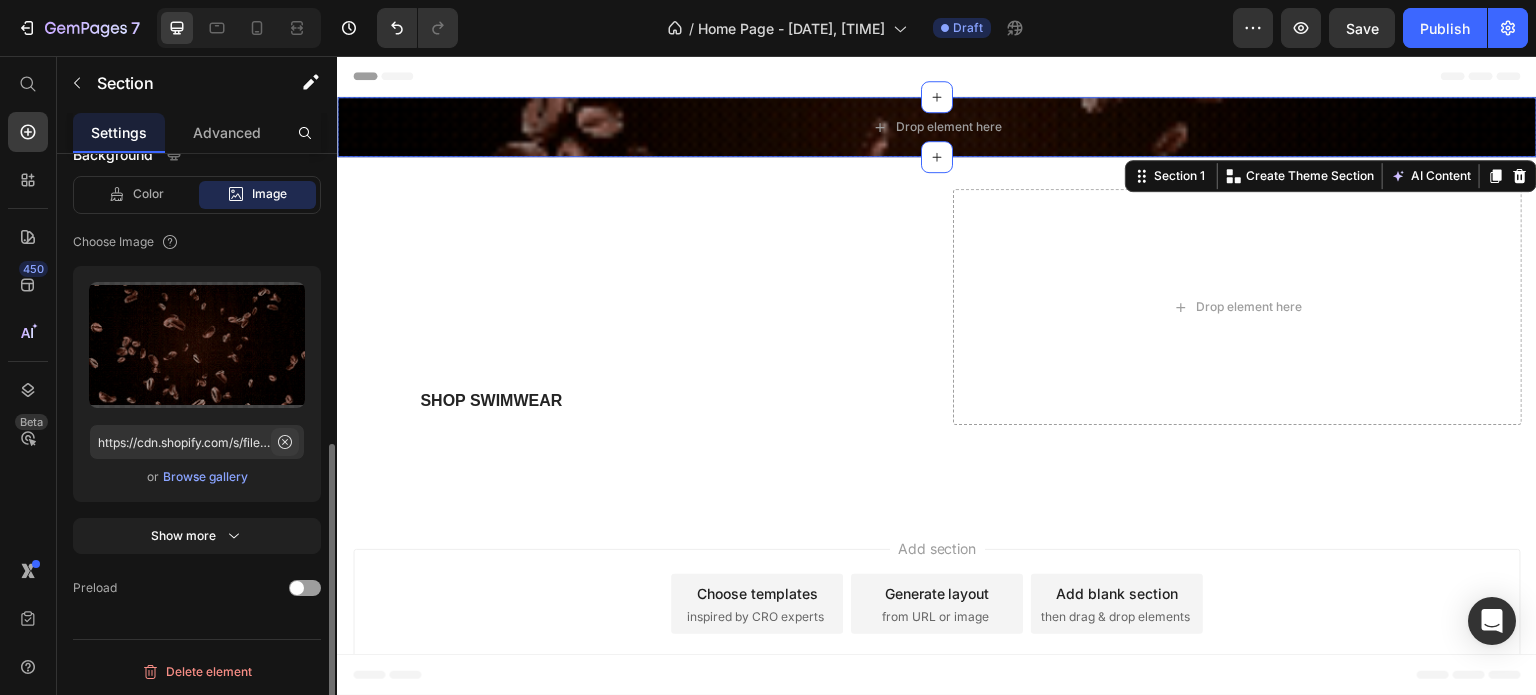 click 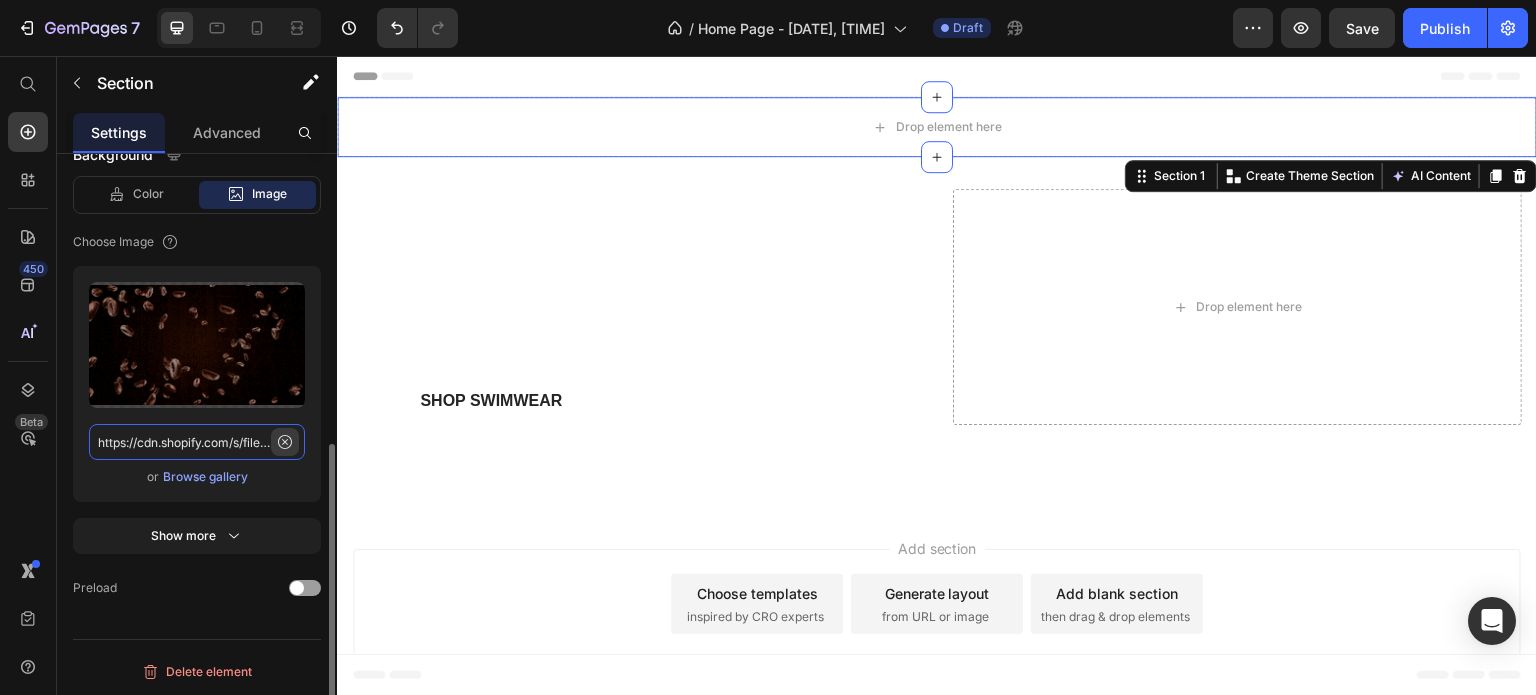scroll, scrollTop: 0, scrollLeft: 0, axis: both 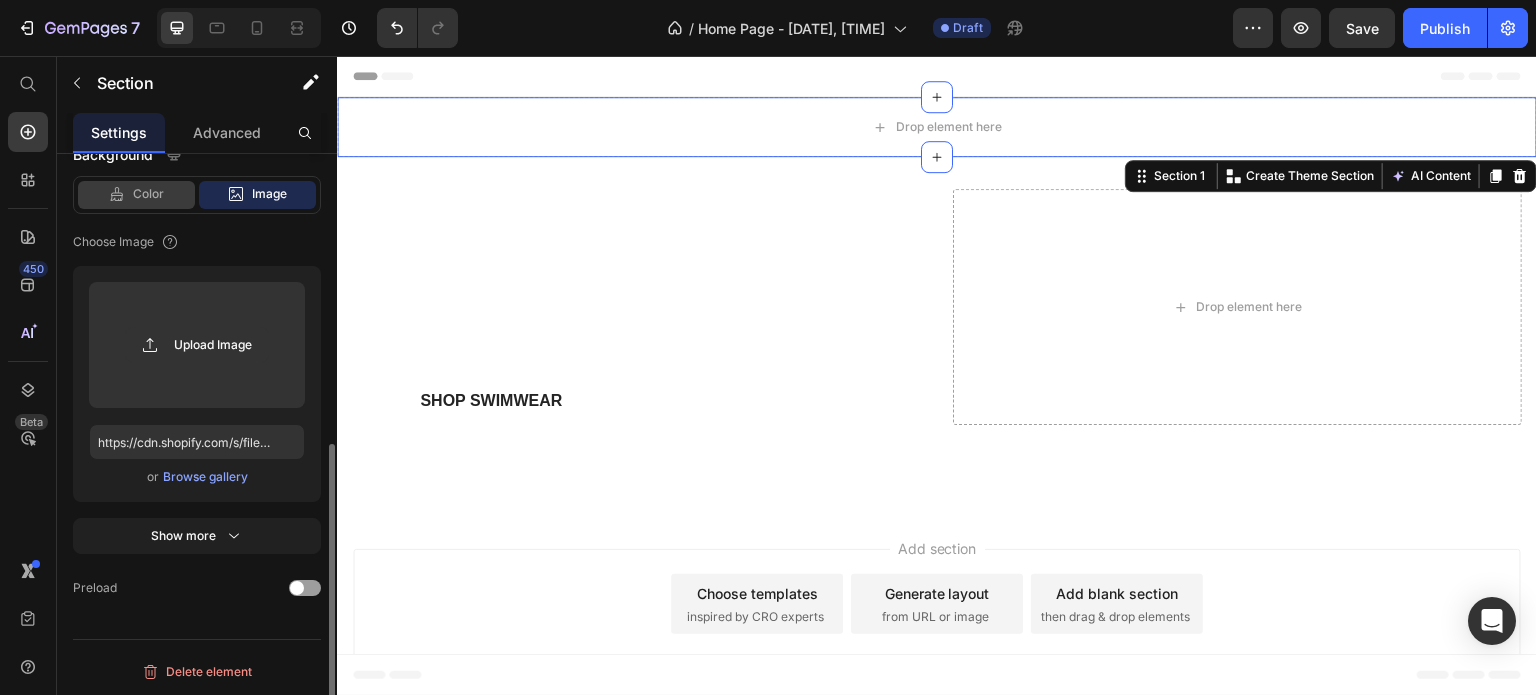 click on "Color" 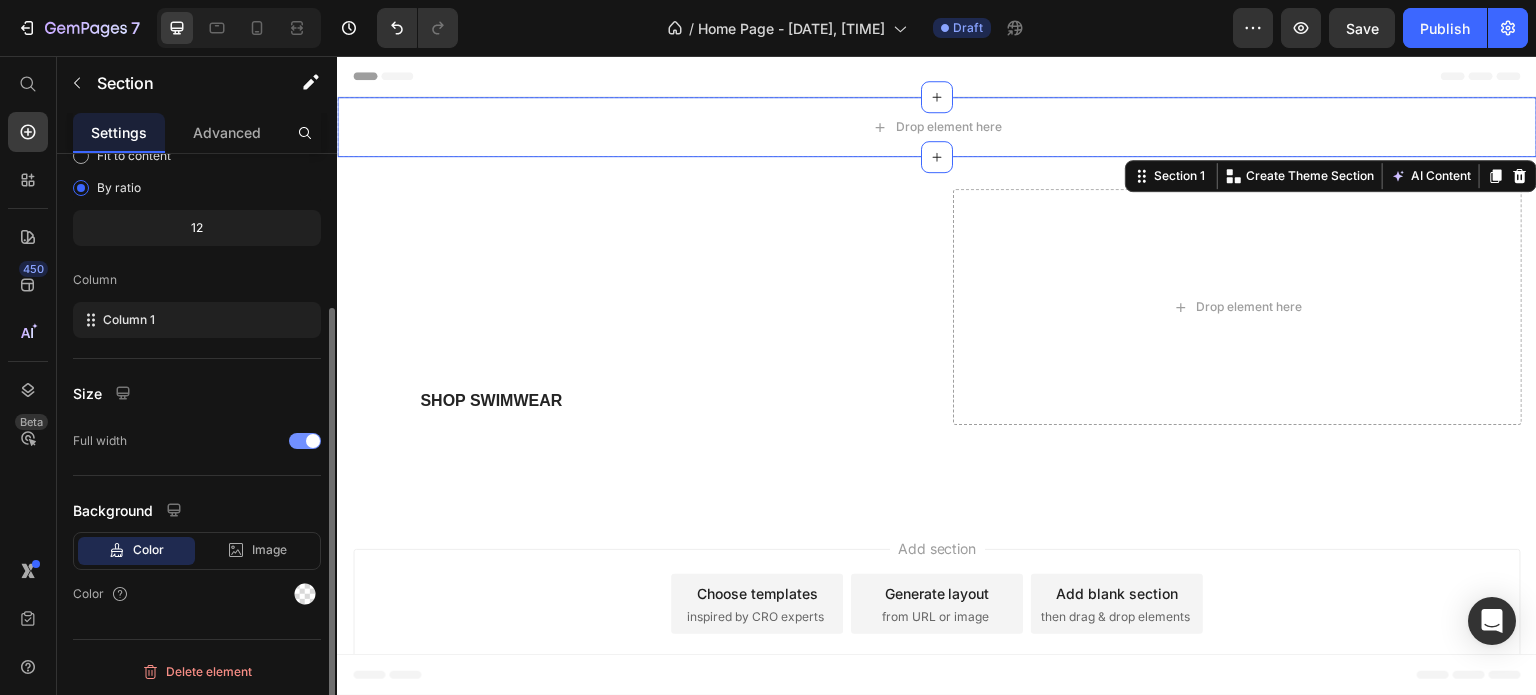 scroll, scrollTop: 8, scrollLeft: 0, axis: vertical 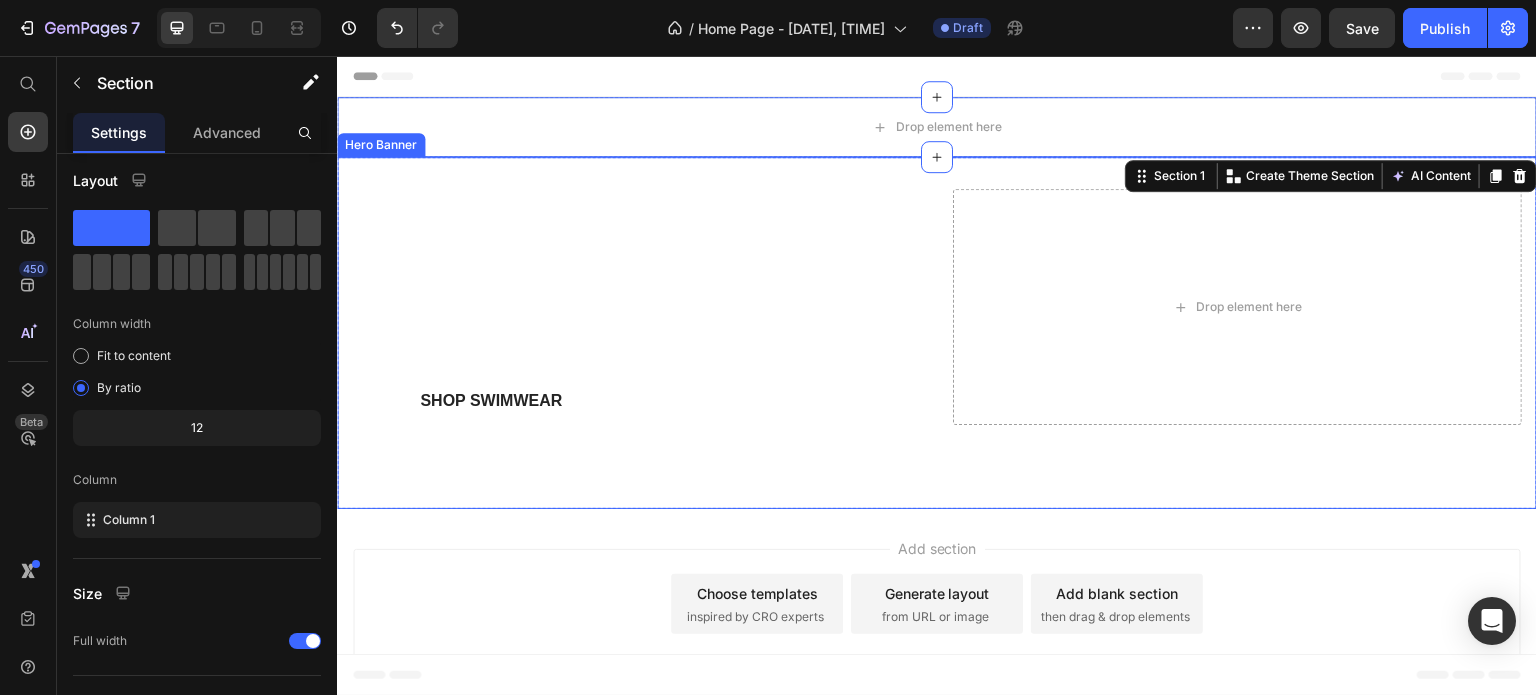 click on "⁠⁠⁠⁠⁠⁠⁠ Welcome Aboard! Heading Explore unique coffee varieties that transport your senses across oceans. Discover rare coffee beans from exotic locations around the world. Text Block Shop Swimwear Button
Drop element here" at bounding box center [937, 333] 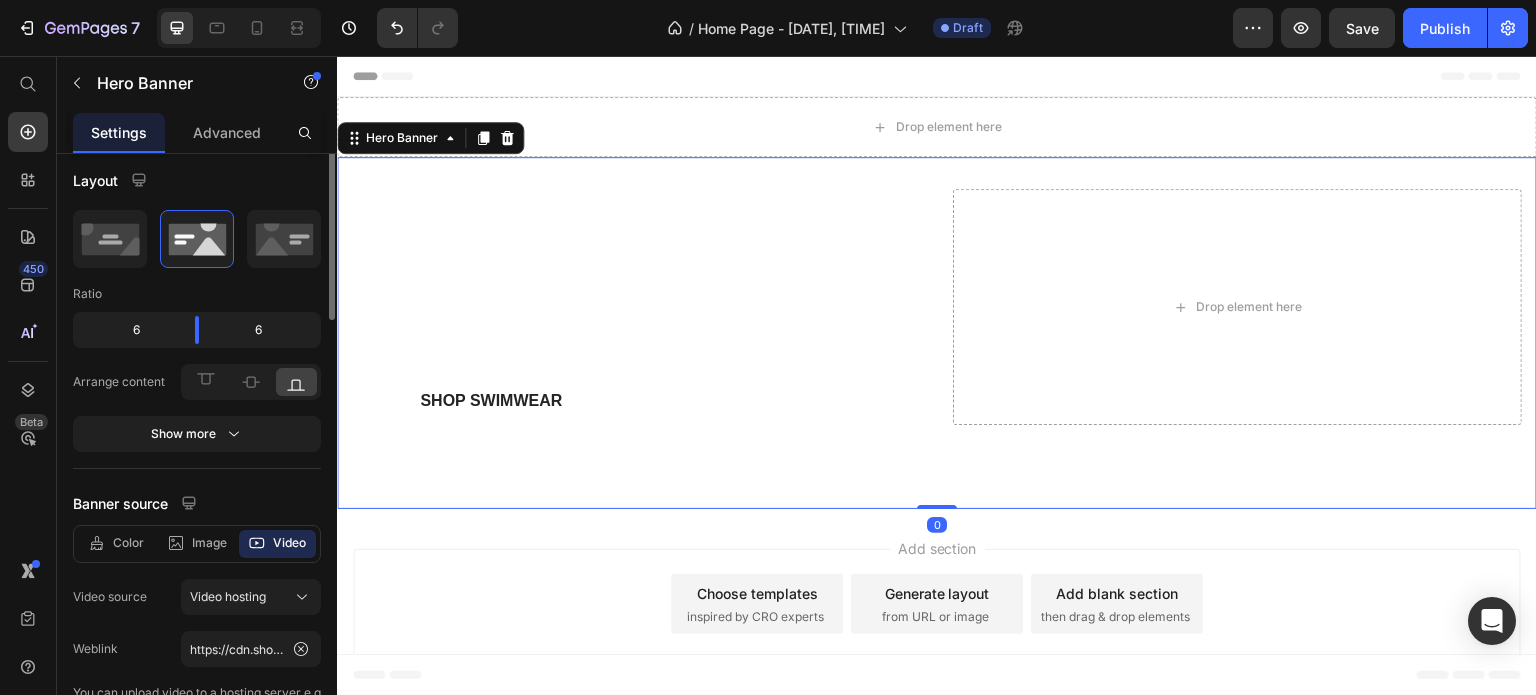 scroll, scrollTop: 0, scrollLeft: 0, axis: both 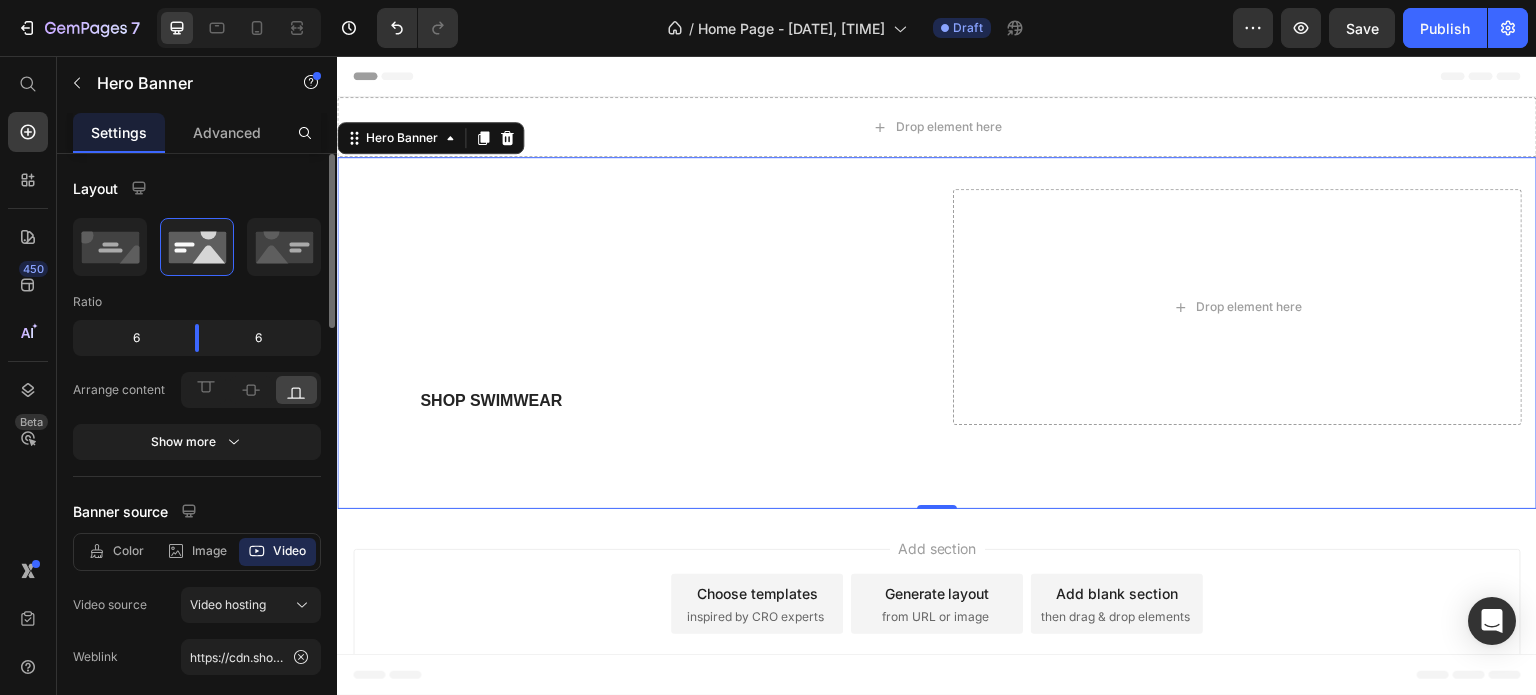 click on "6" 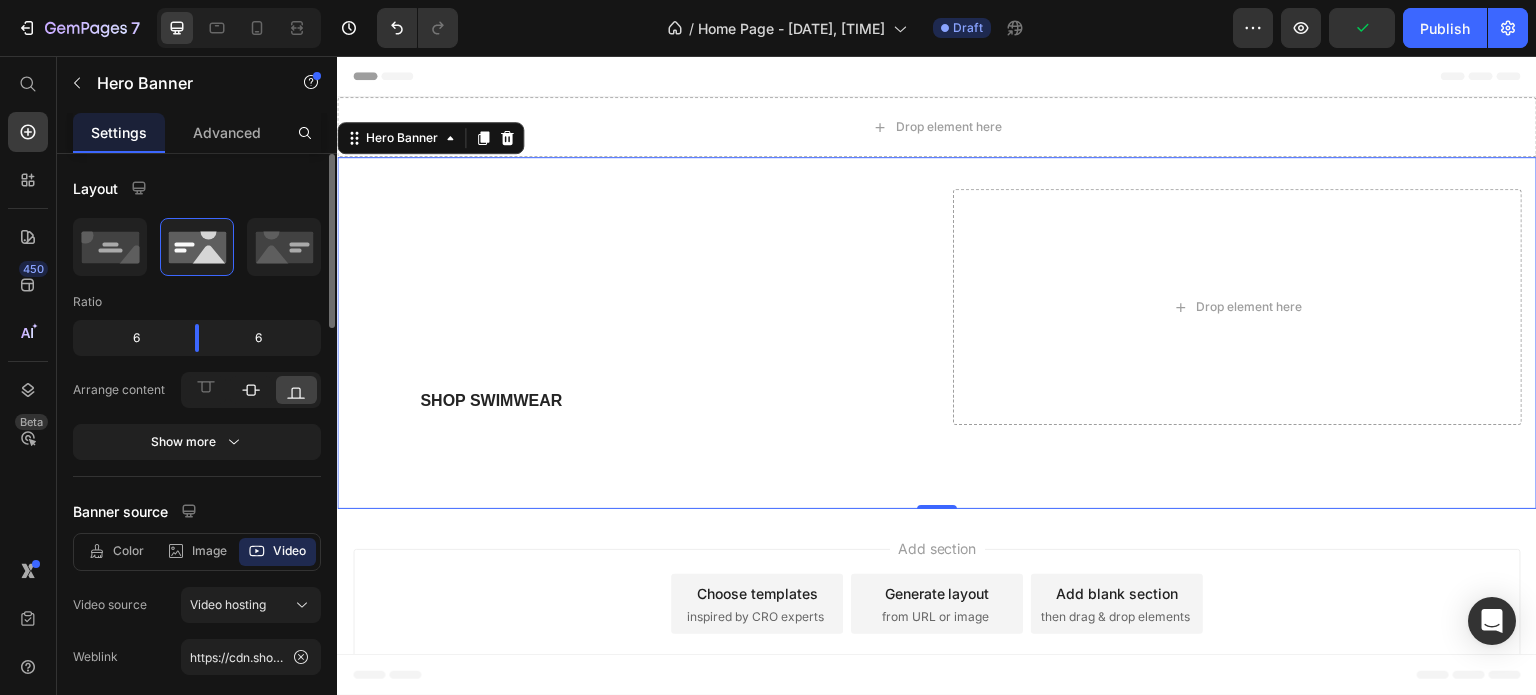 click 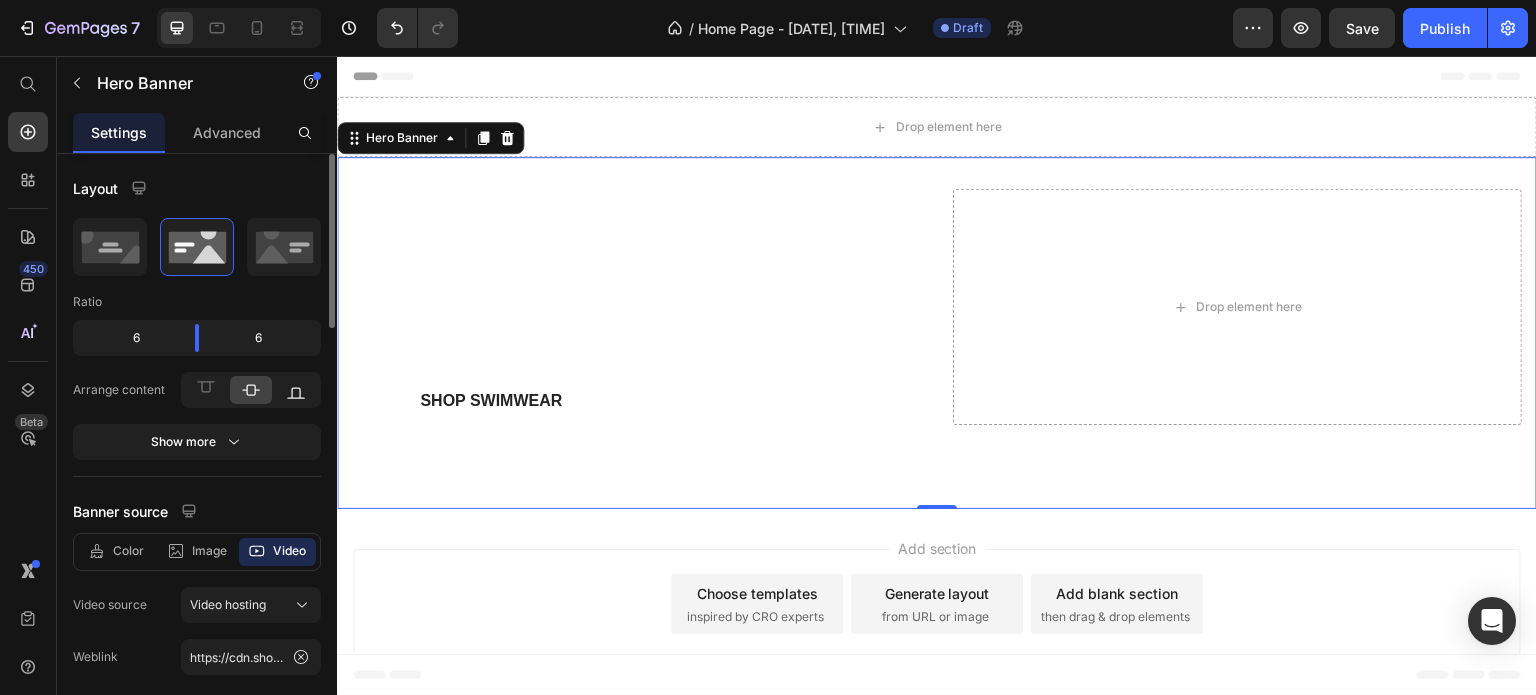 click 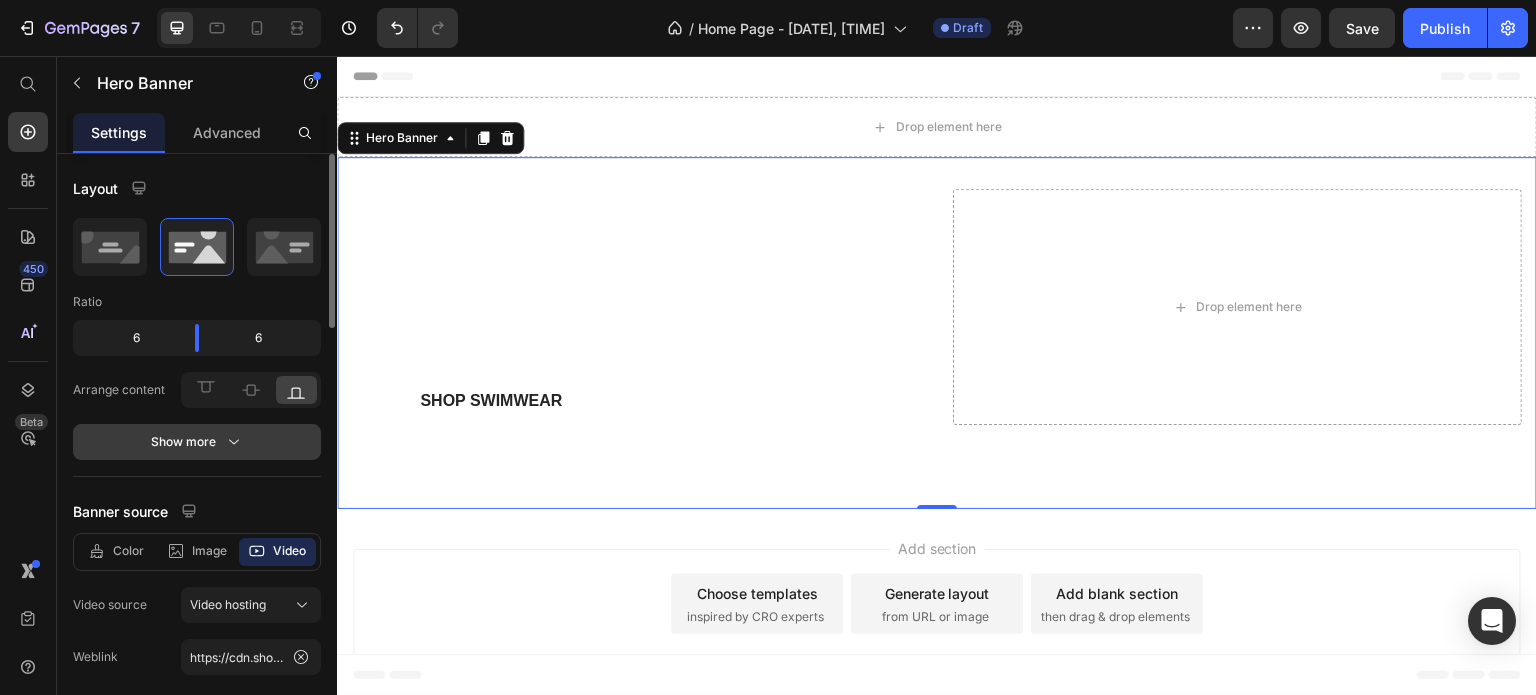 click on "Show more" at bounding box center (197, 442) 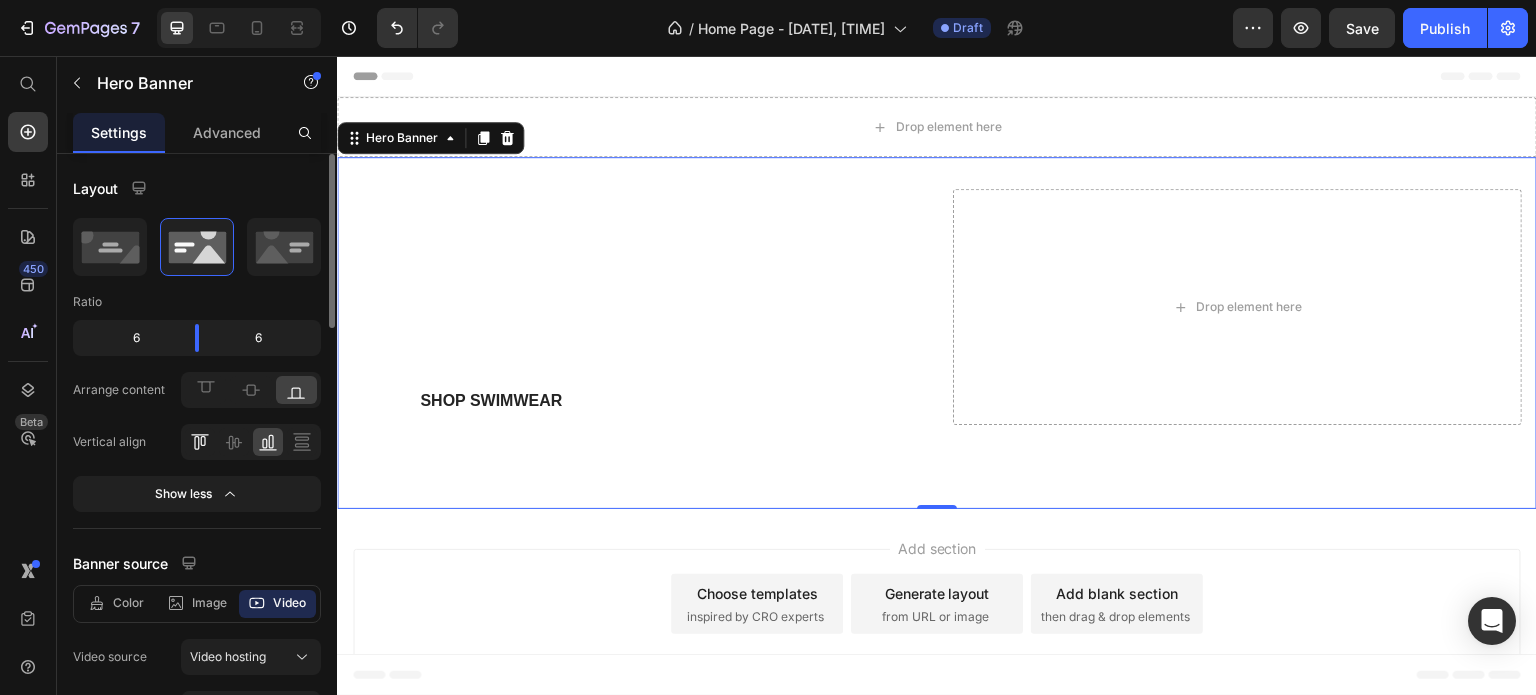 click 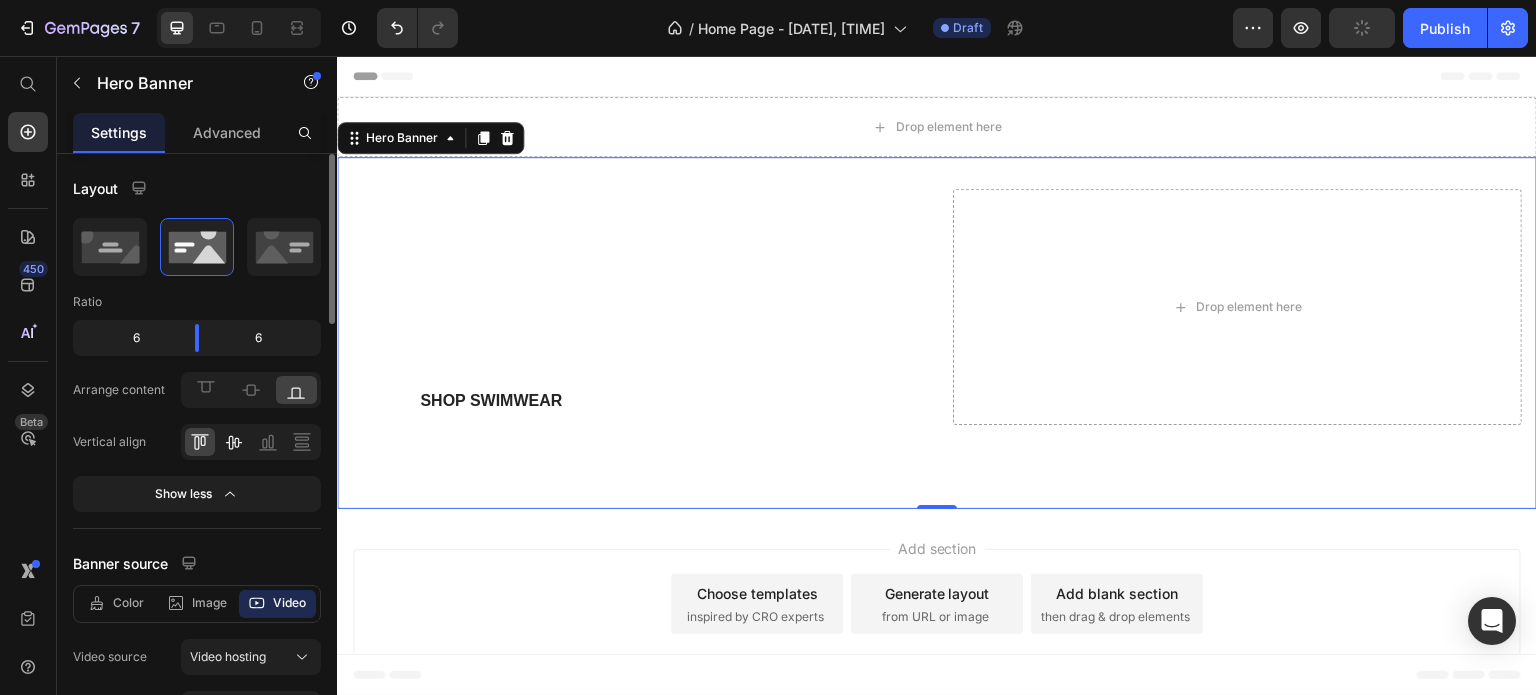click 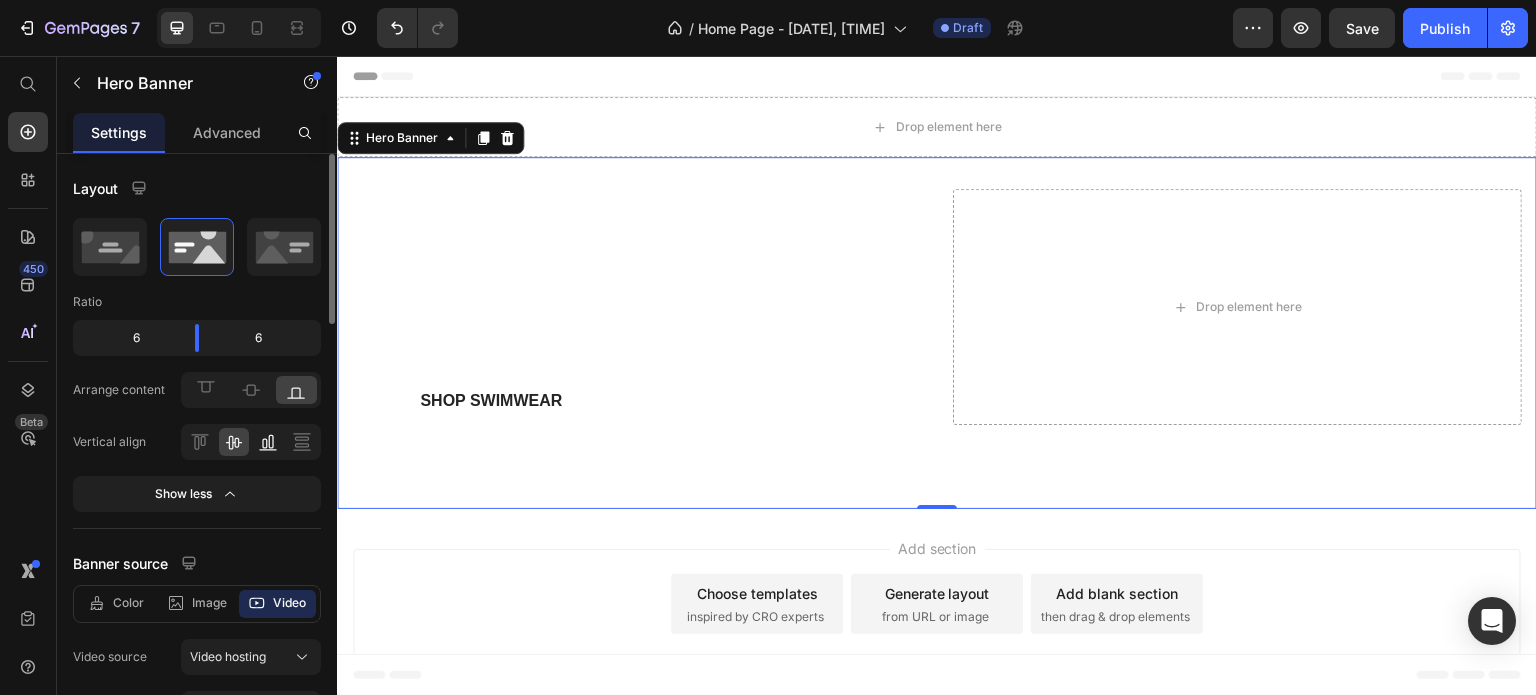 click 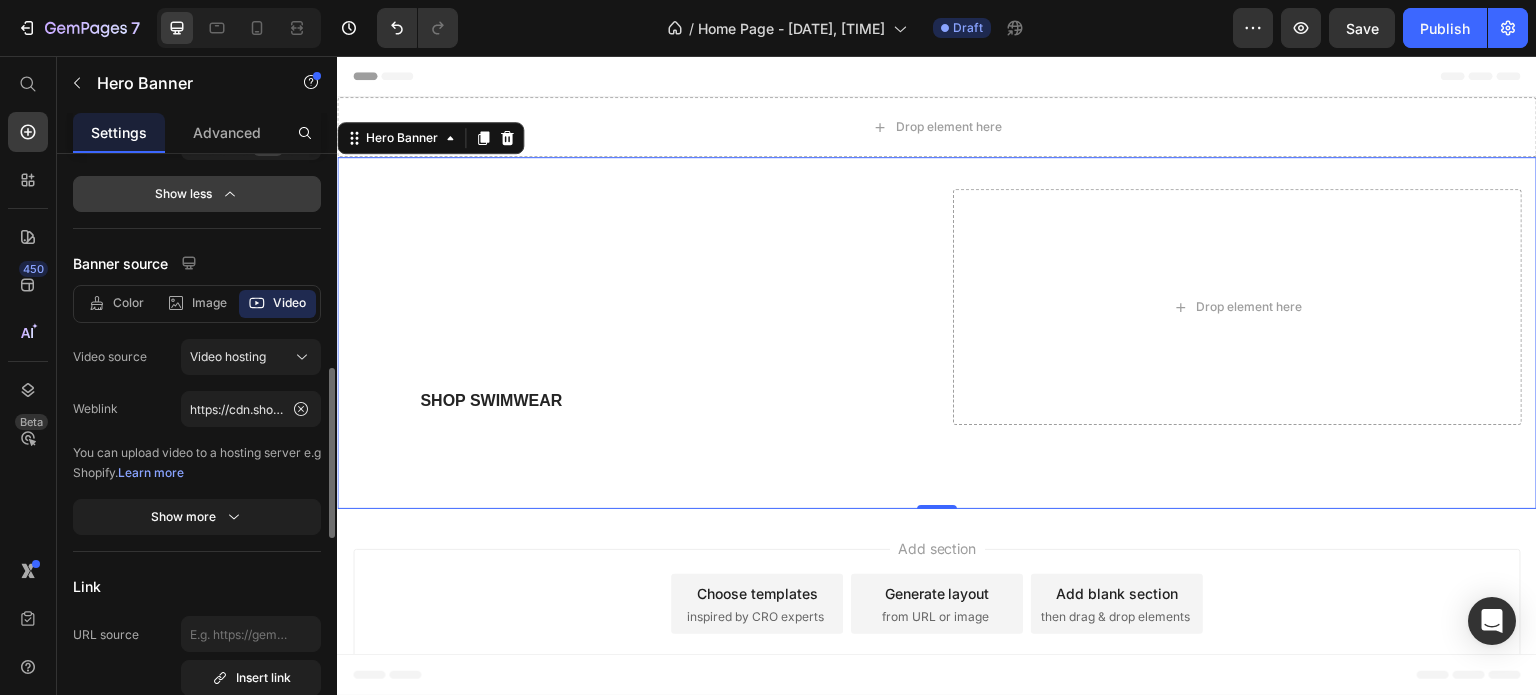 scroll, scrollTop: 500, scrollLeft: 0, axis: vertical 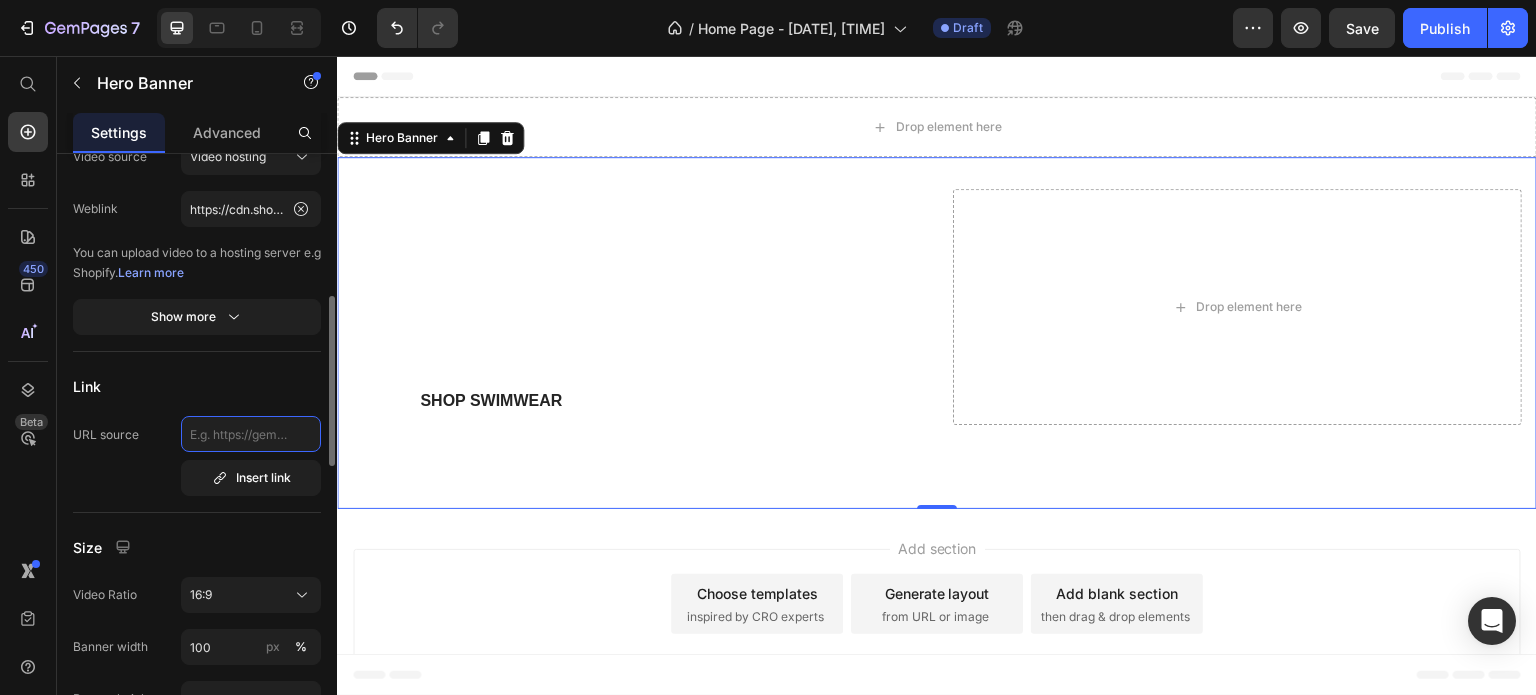 paste on "https://cdn.shopify.com/videos/c/o/v/979e235f03ab4fe3bc12cb0d73af7d8b.mp4" 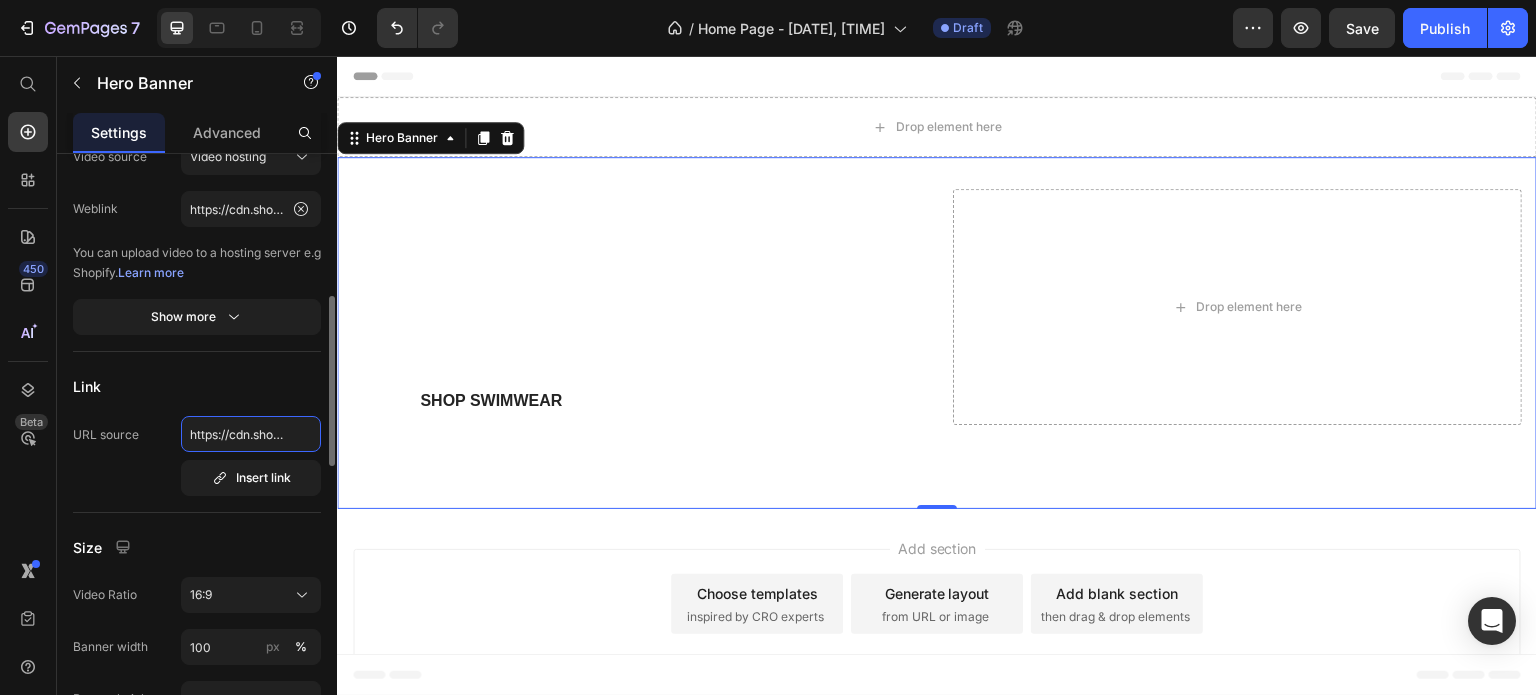 scroll, scrollTop: 0, scrollLeft: 363, axis: horizontal 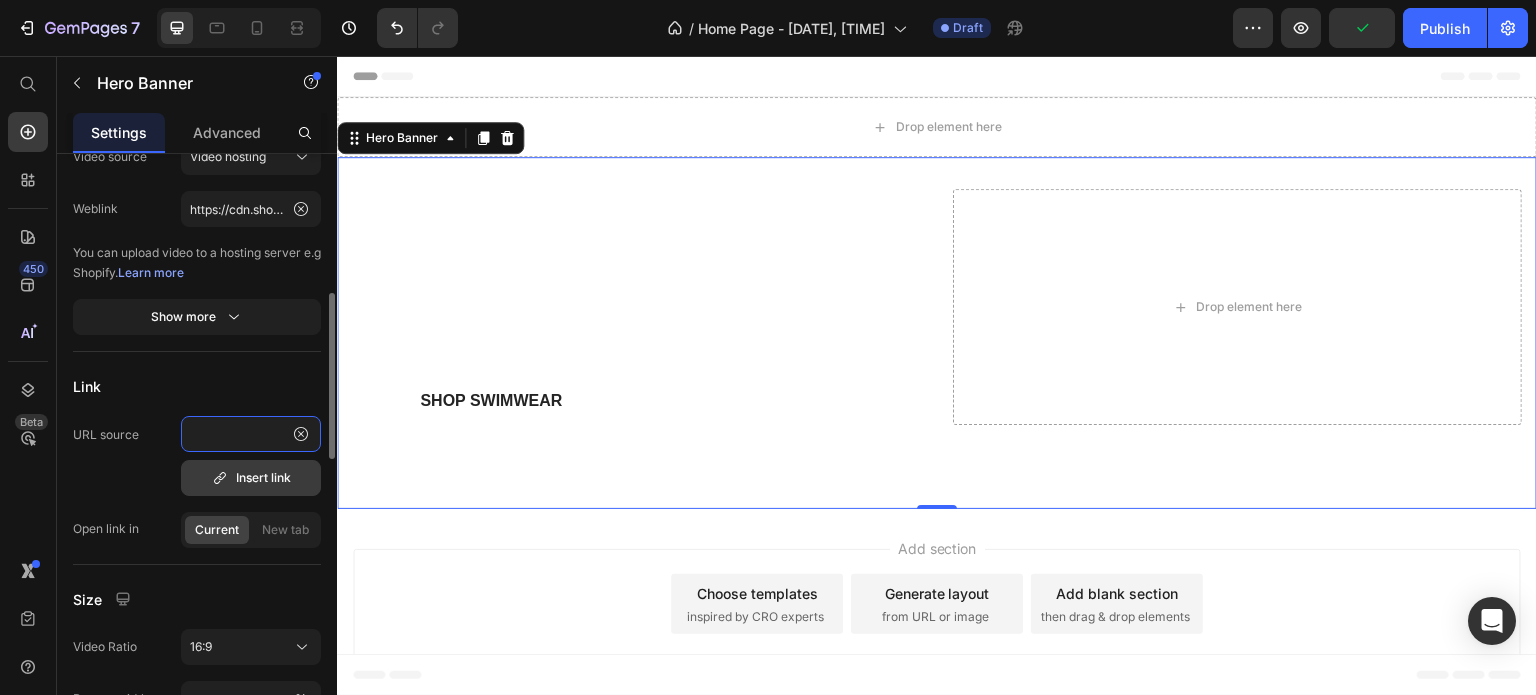 type on "https://cdn.shopify.com/videos/c/o/v/979e235f03ab4fe3bc12cb0d73af7d8b.mp4" 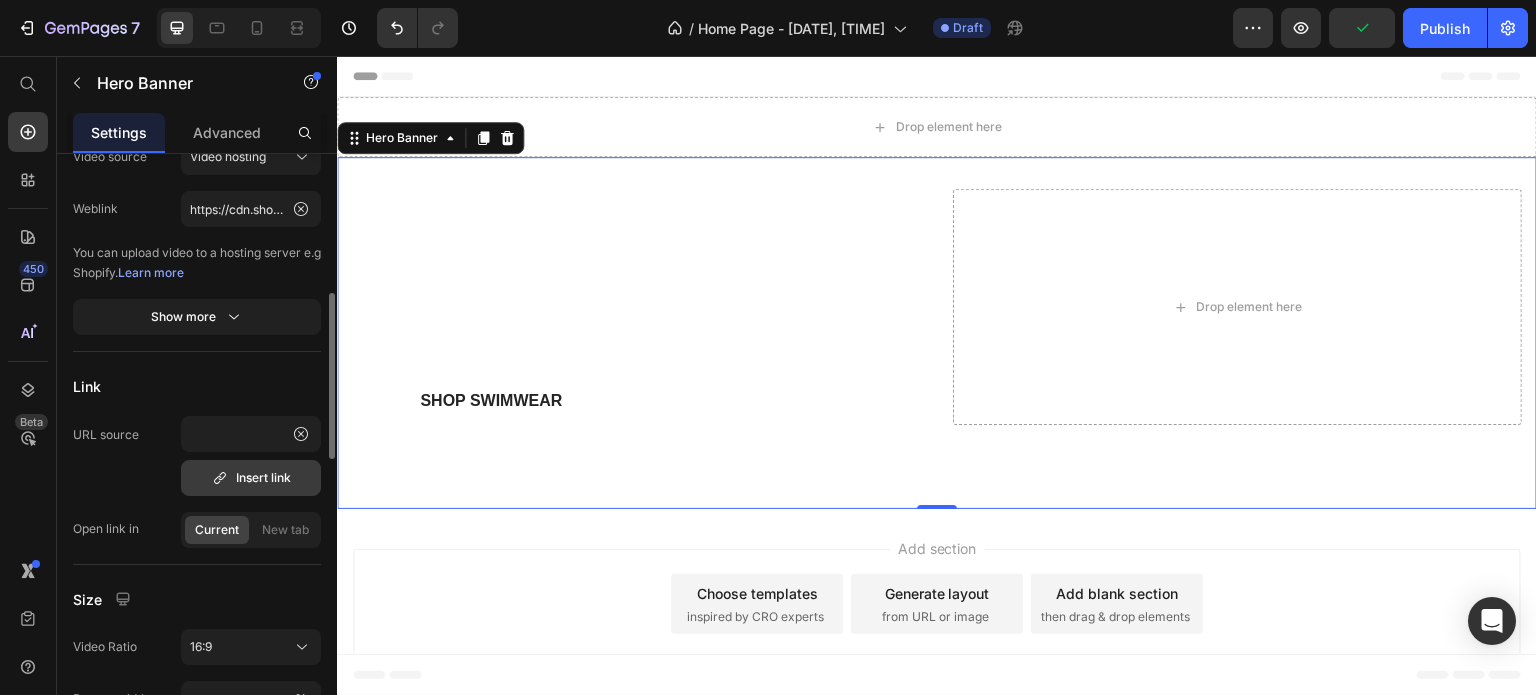click on "Insert link" at bounding box center (251, 478) 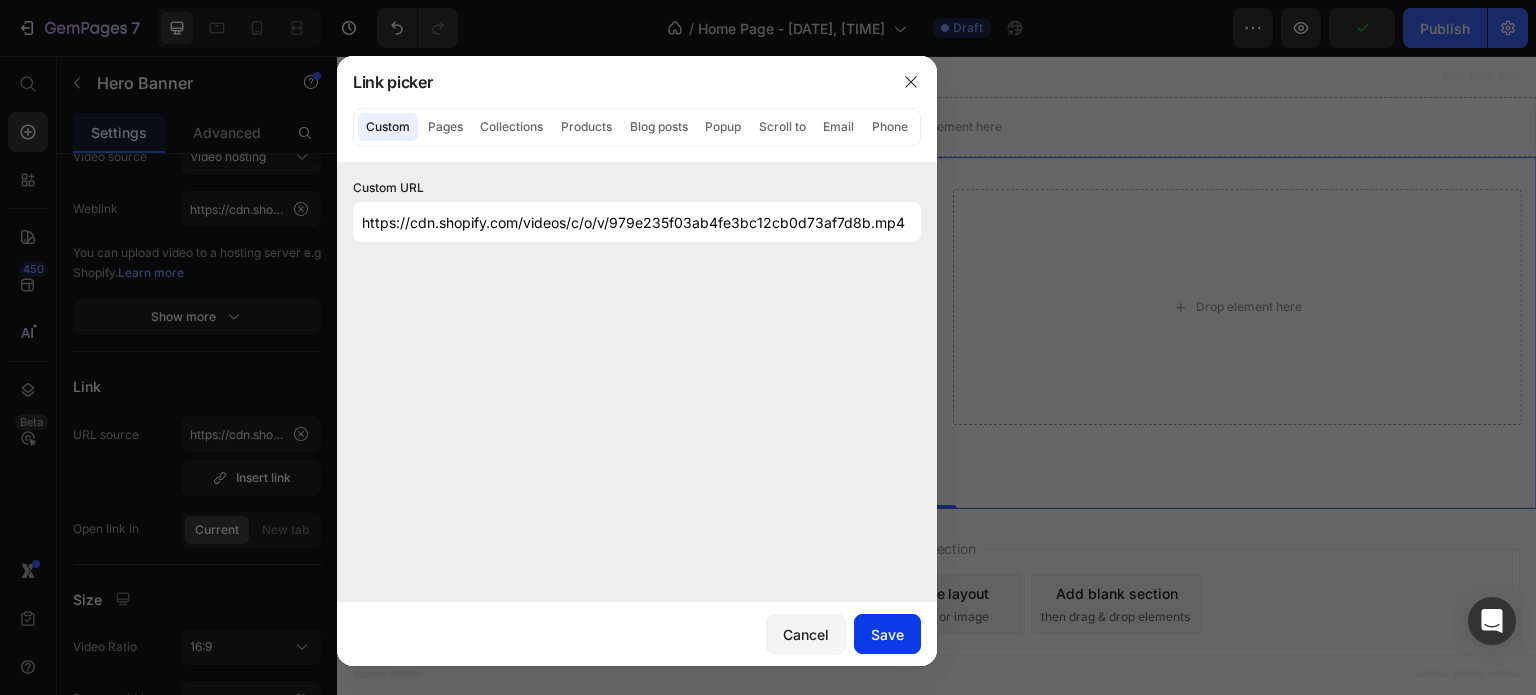 click on "Save" 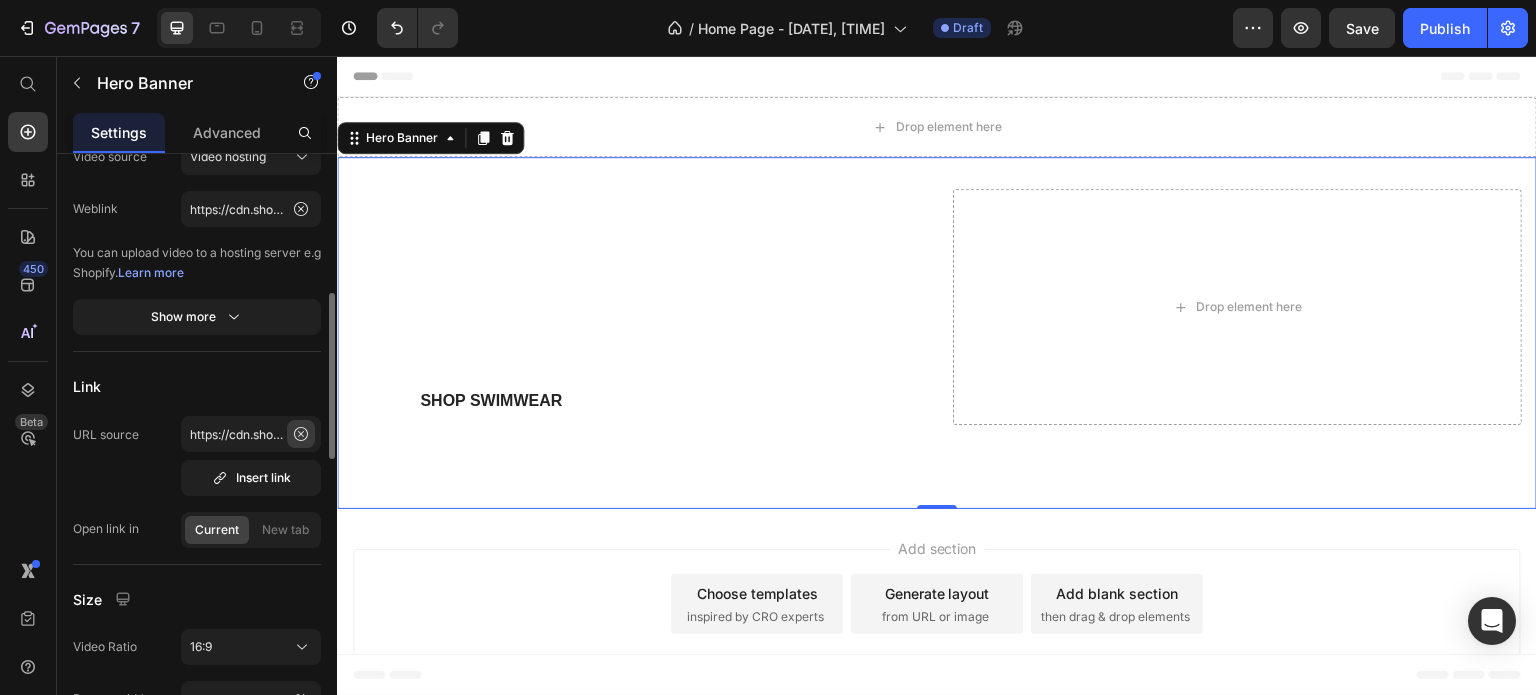 click 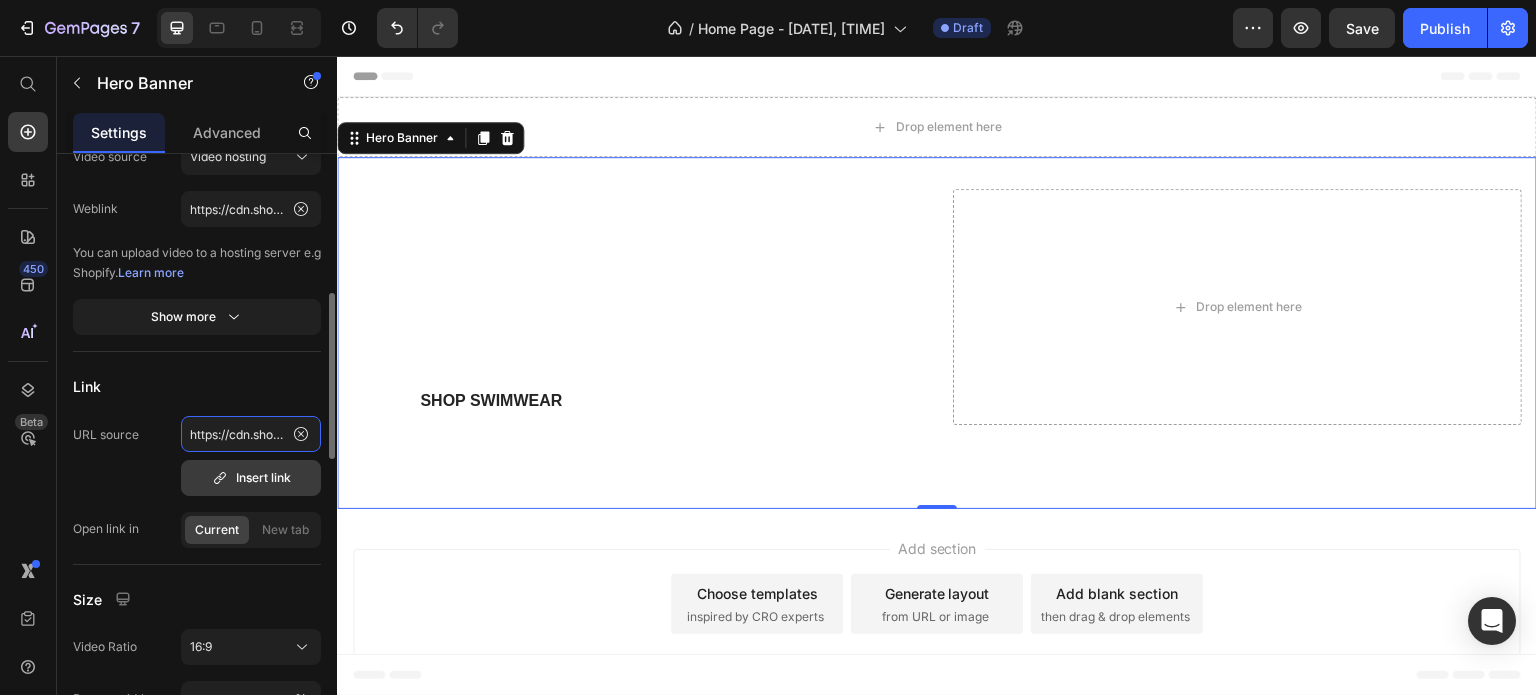 scroll, scrollTop: 0, scrollLeft: 0, axis: both 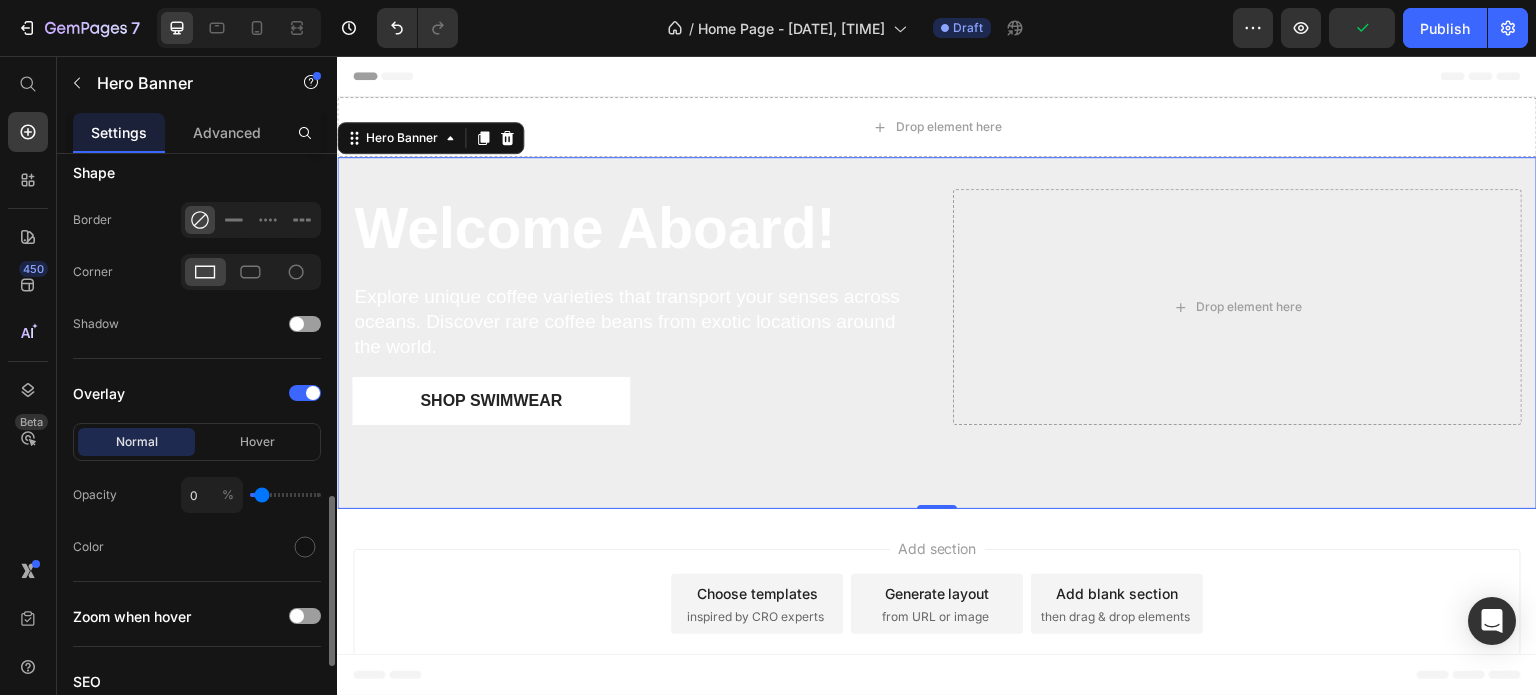 click at bounding box center [285, 495] 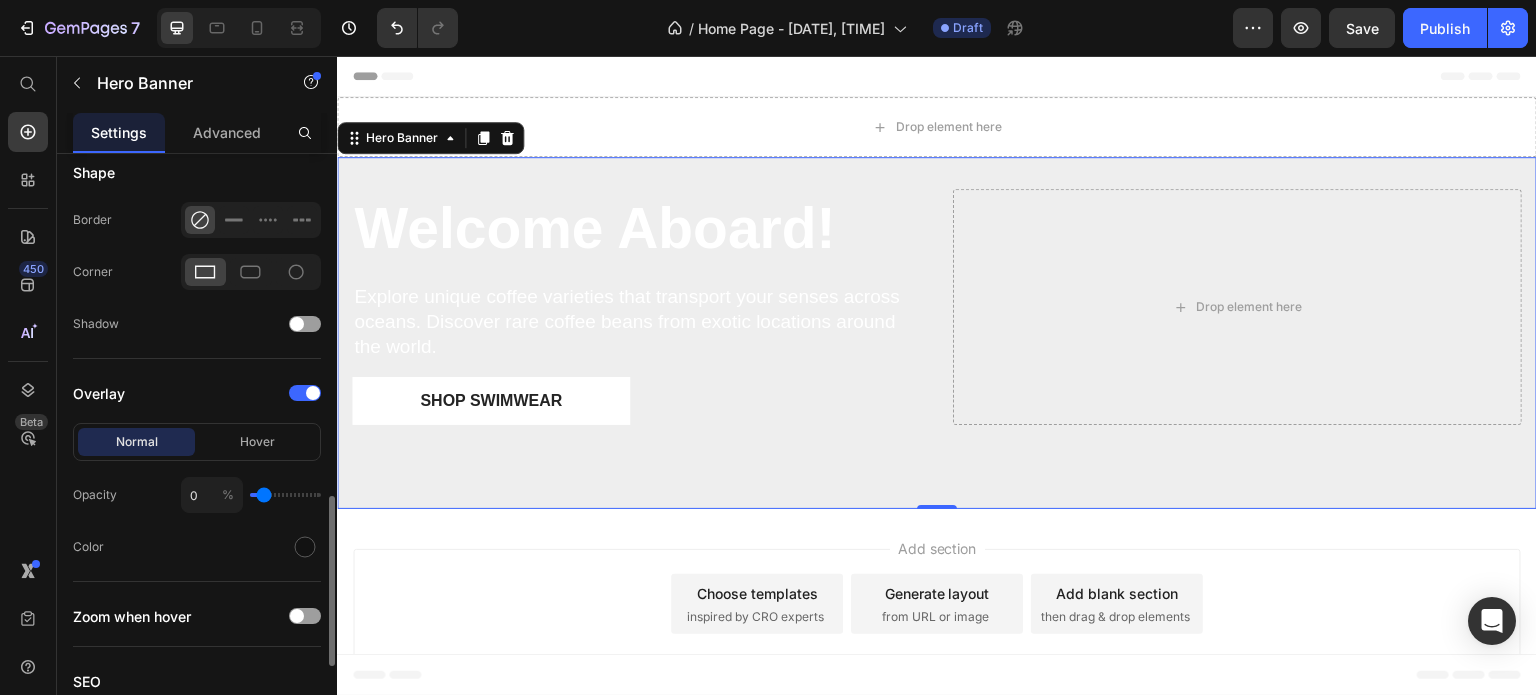 click at bounding box center [285, 495] 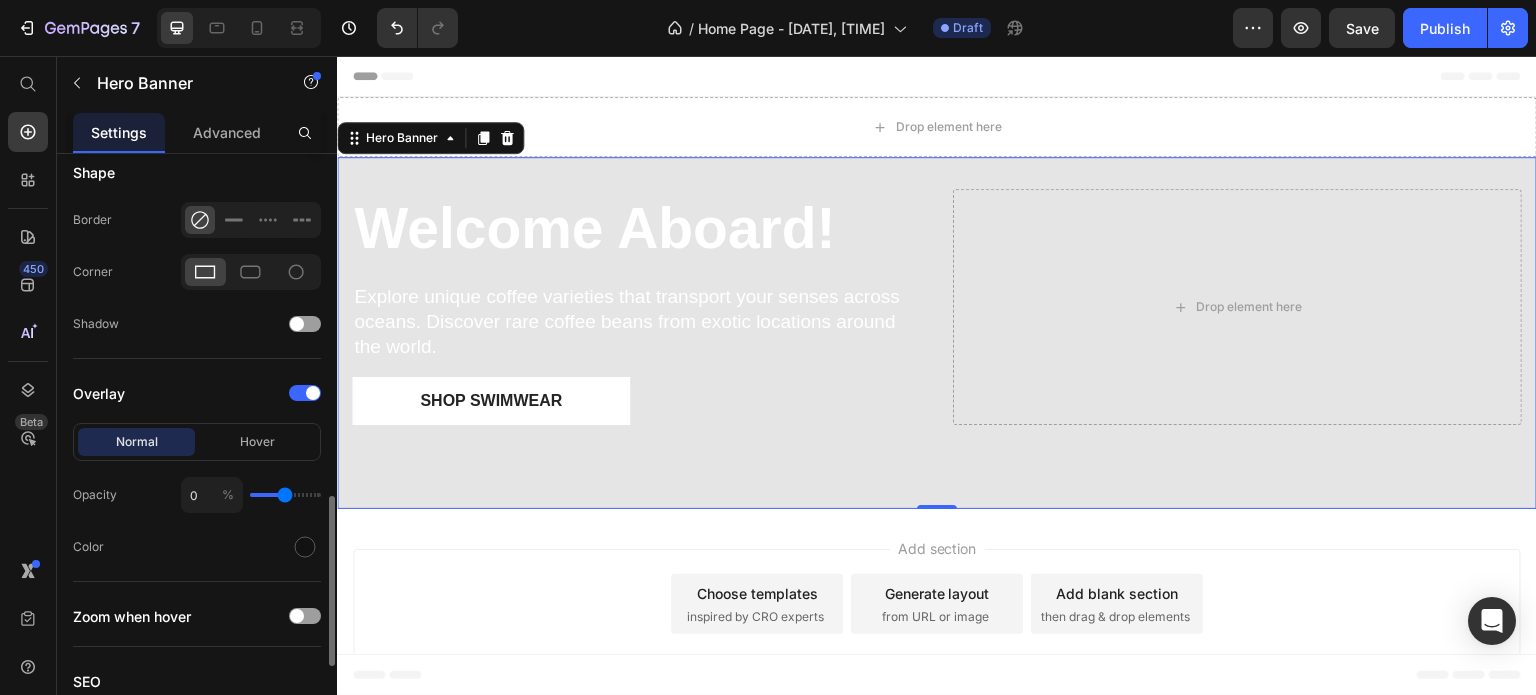drag, startPoint x: 264, startPoint y: 499, endPoint x: 284, endPoint y: 502, distance: 20.22375 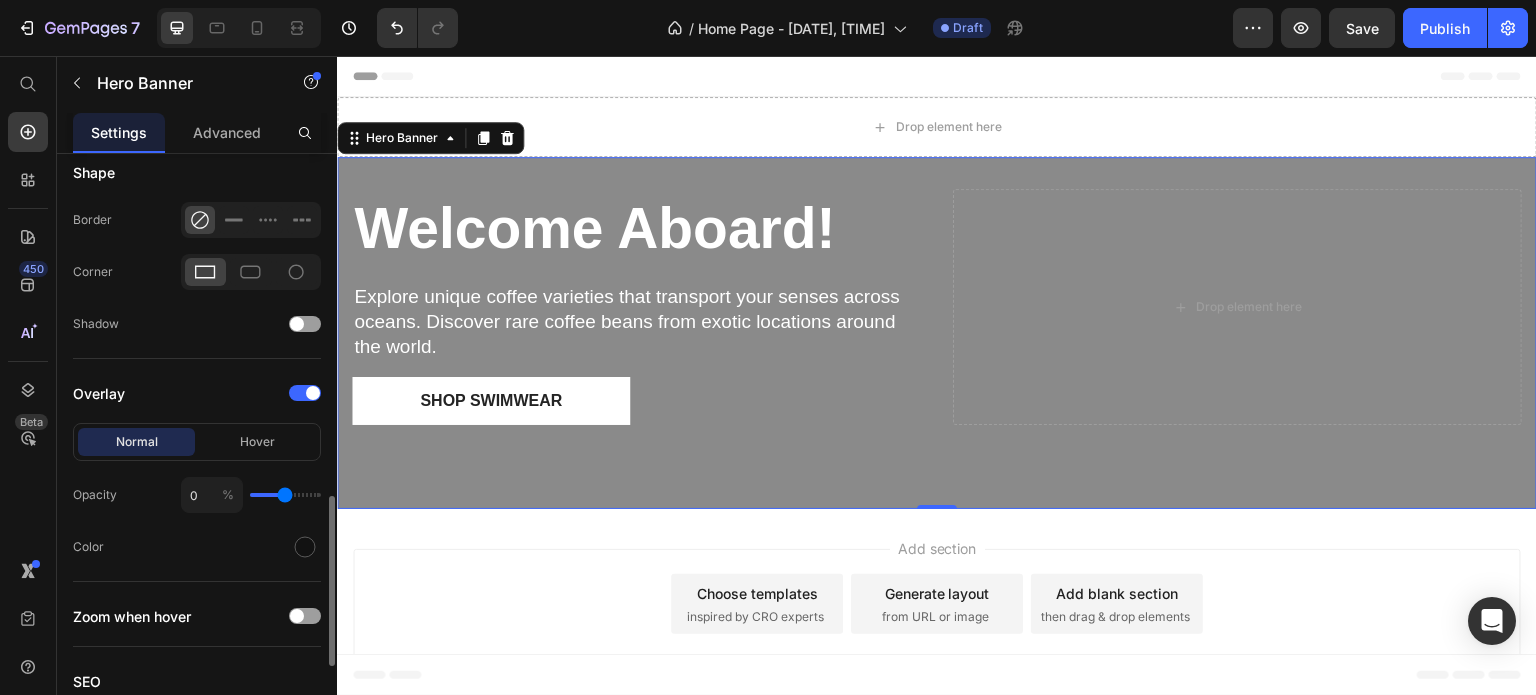 click on "0 %" 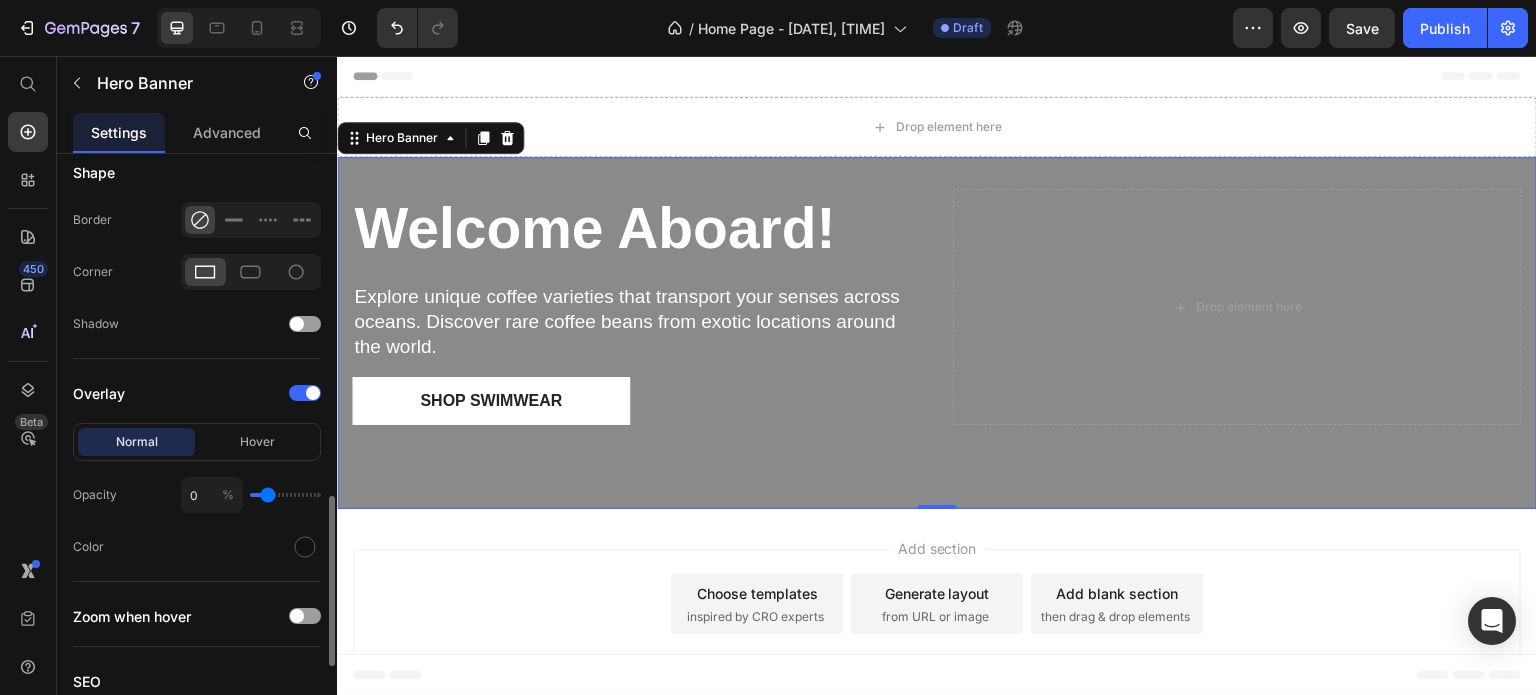 drag, startPoint x: 281, startPoint y: 496, endPoint x: 268, endPoint y: 496, distance: 13 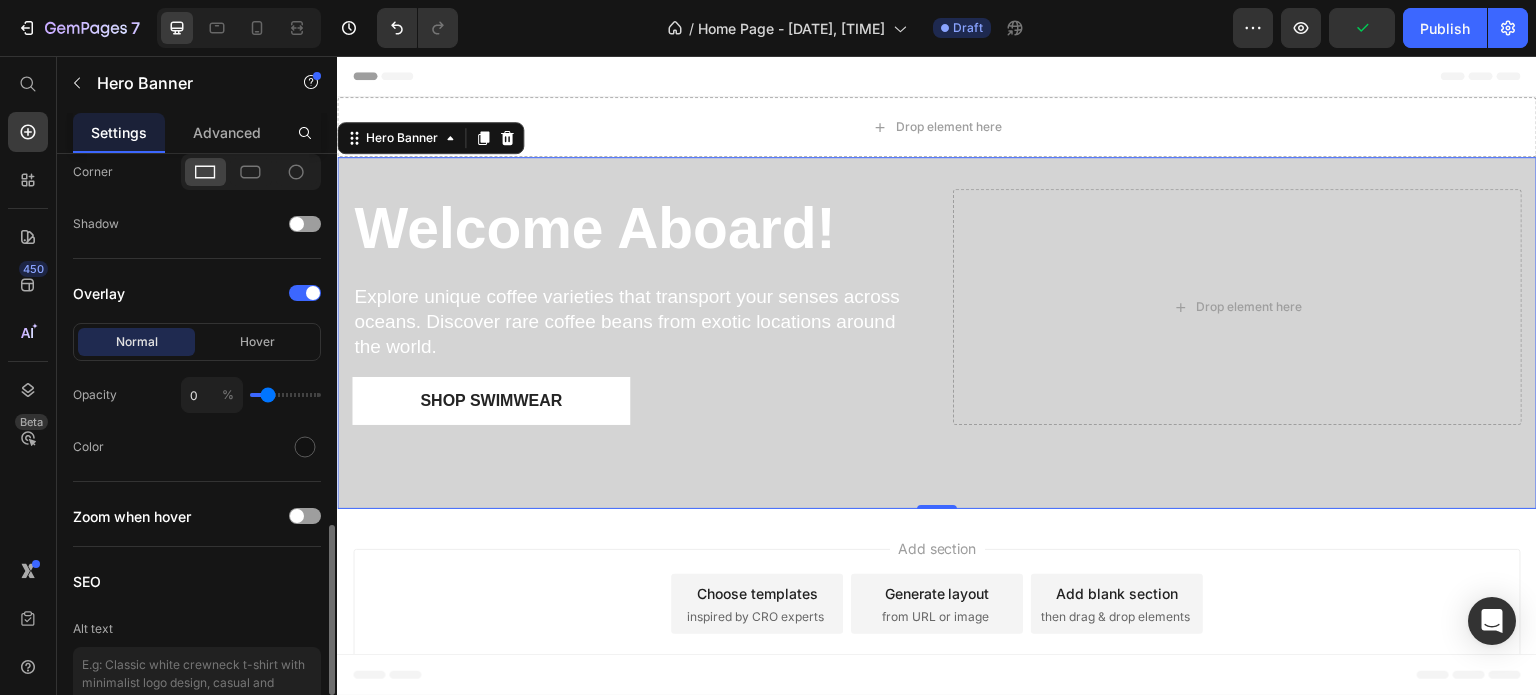 scroll, scrollTop: 1400, scrollLeft: 0, axis: vertical 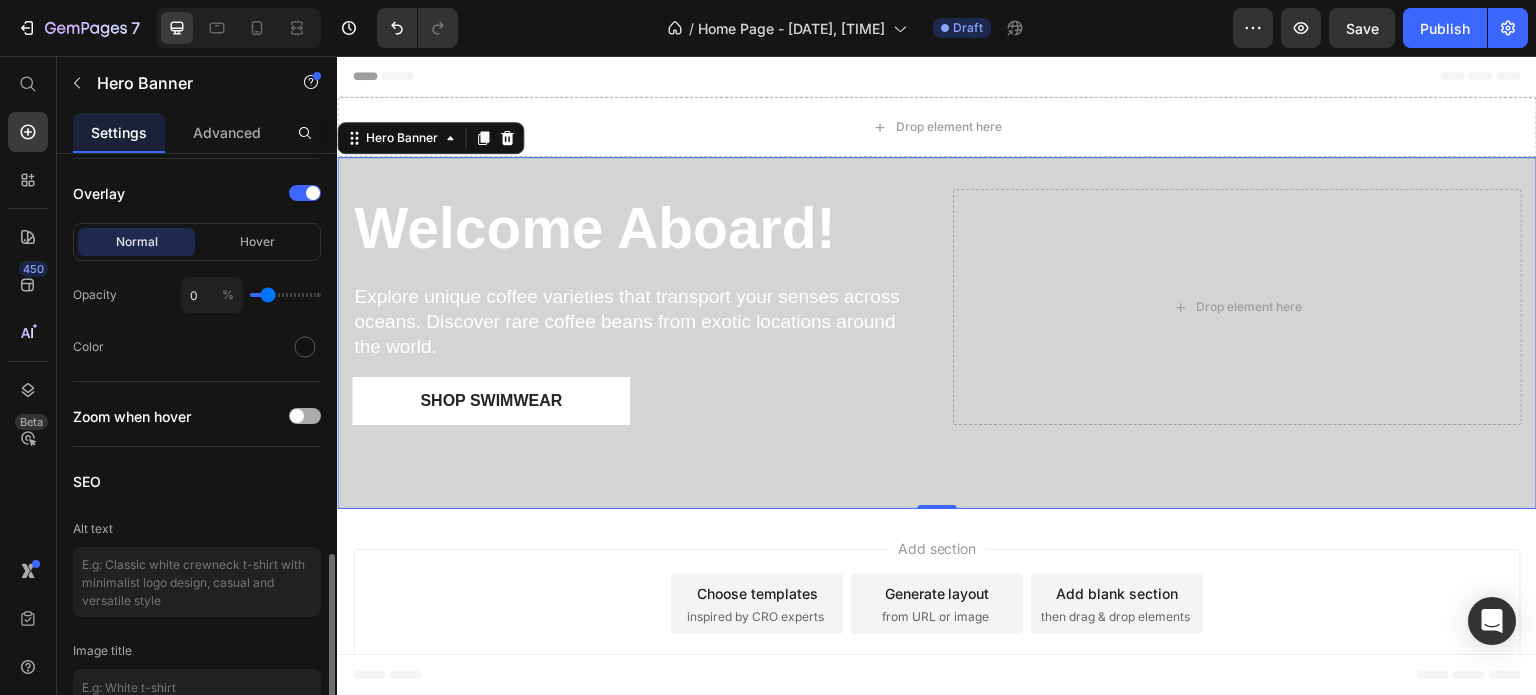 click on "Zoom when hover" 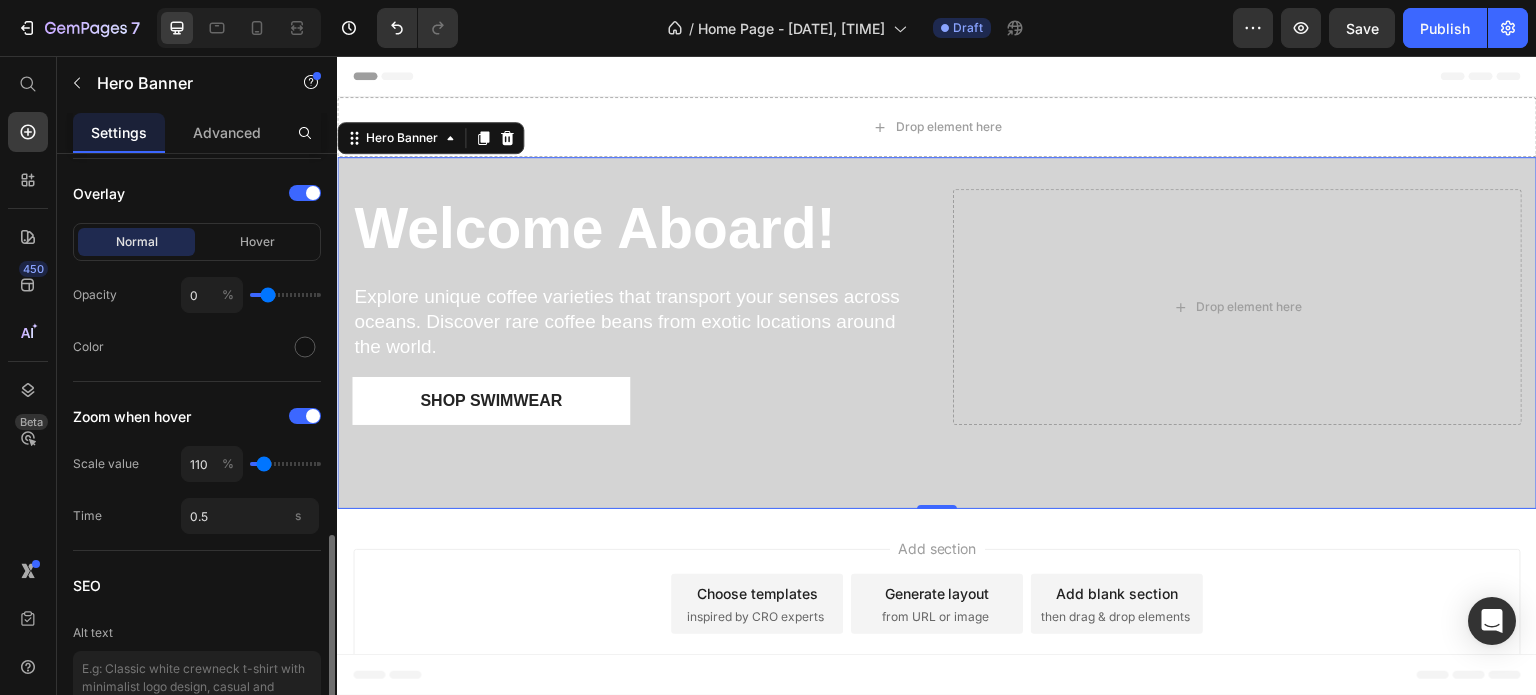 click at bounding box center (285, 464) 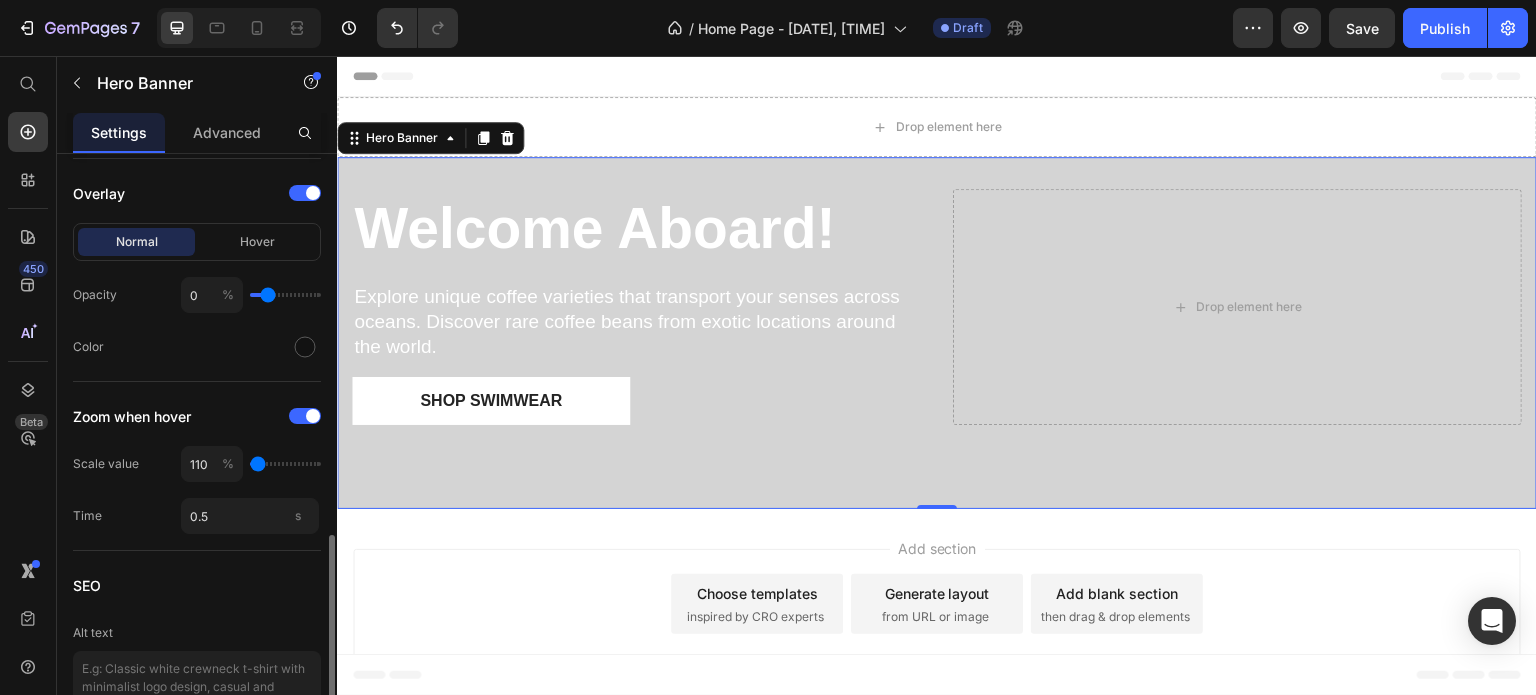 click at bounding box center (285, 464) 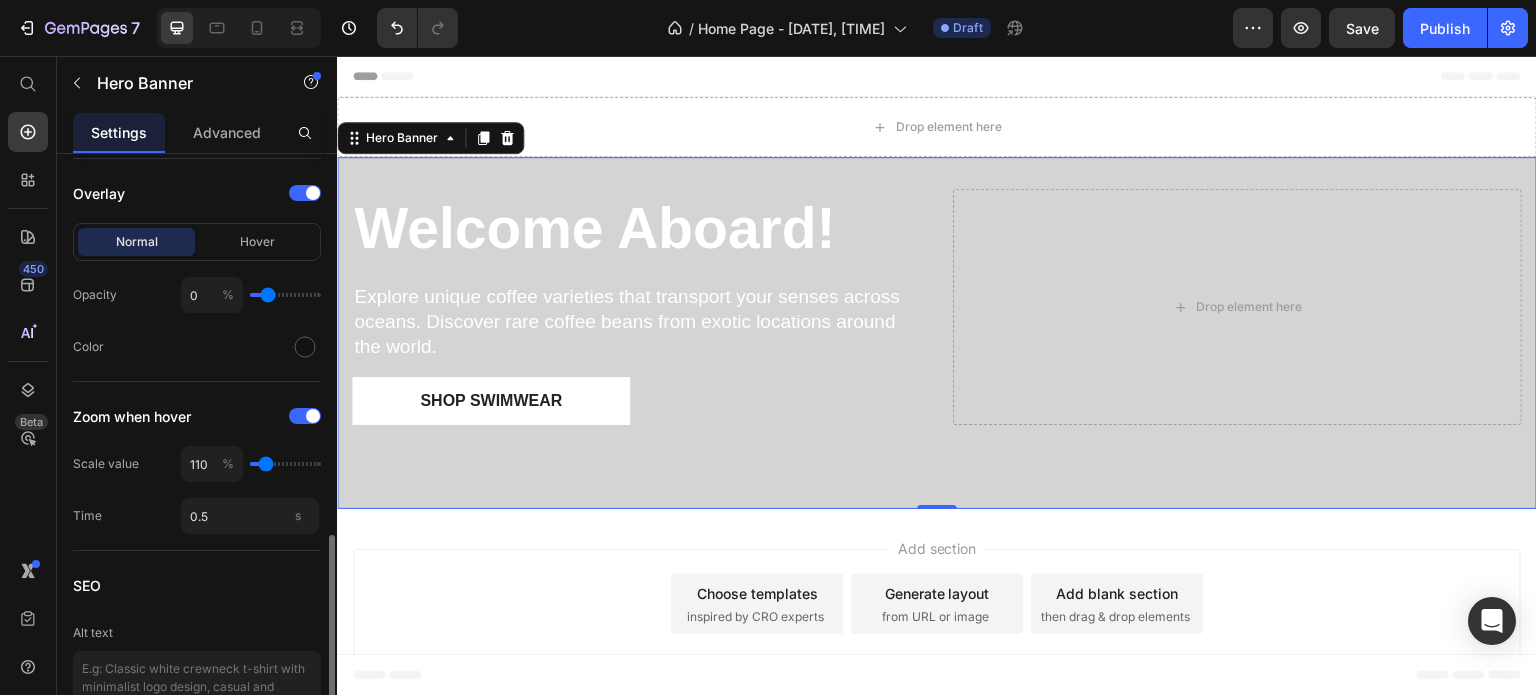 type on "115" 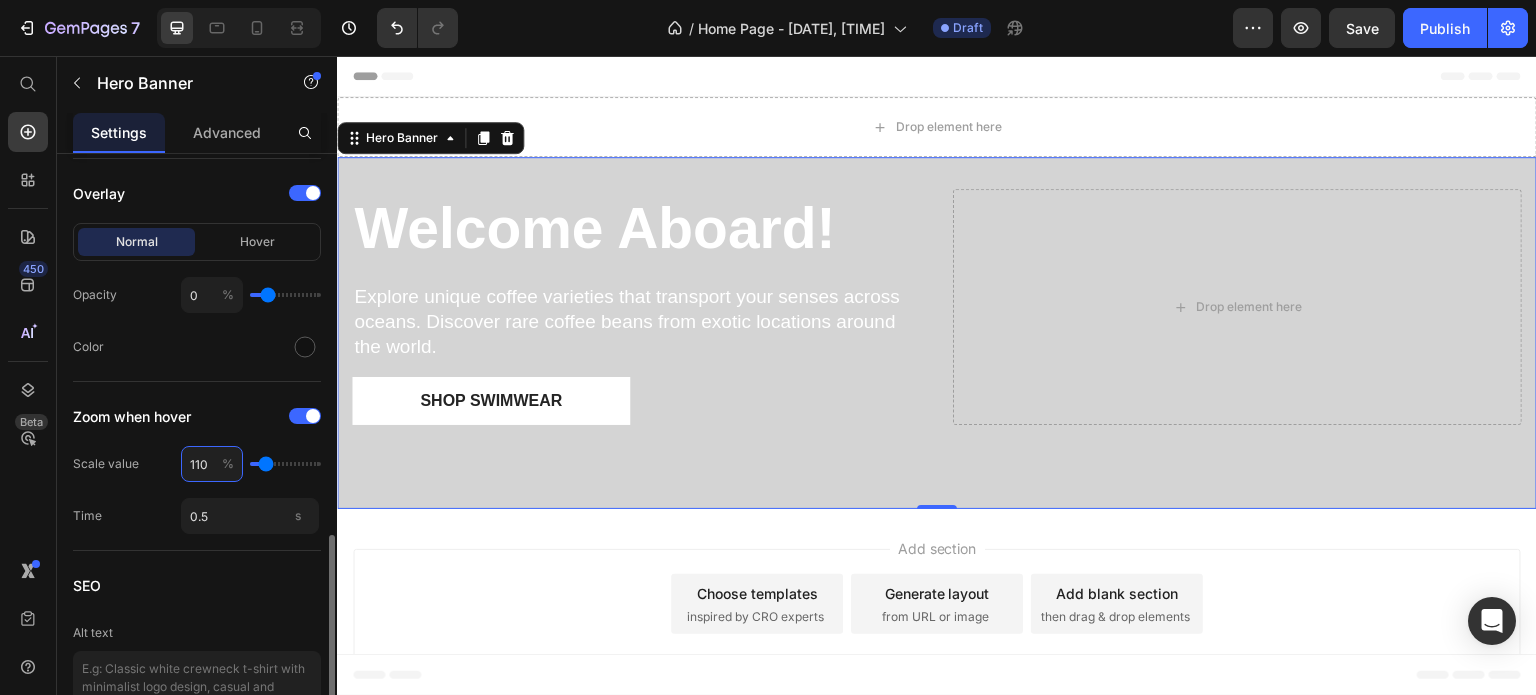 click on "110" at bounding box center (212, 464) 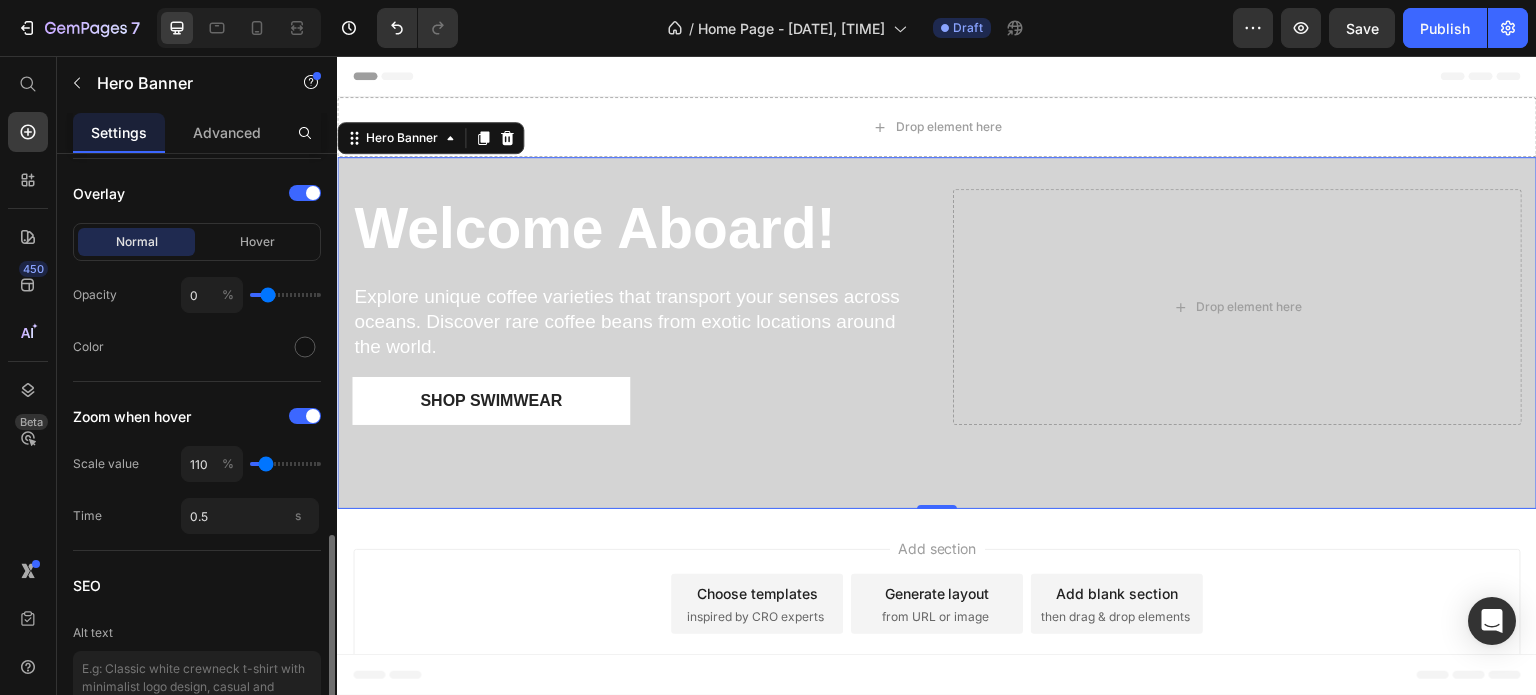 click on "SEO" at bounding box center [197, 585] 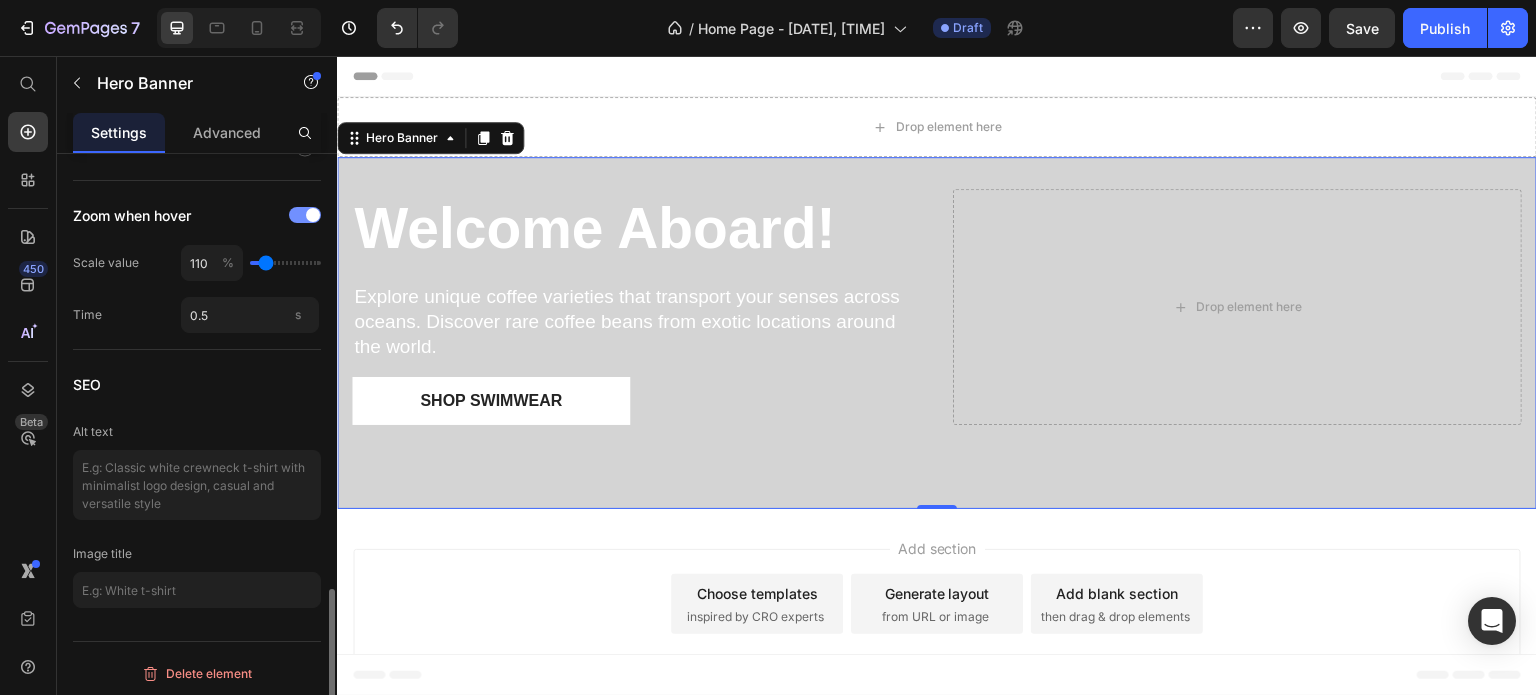 scroll, scrollTop: 1301, scrollLeft: 0, axis: vertical 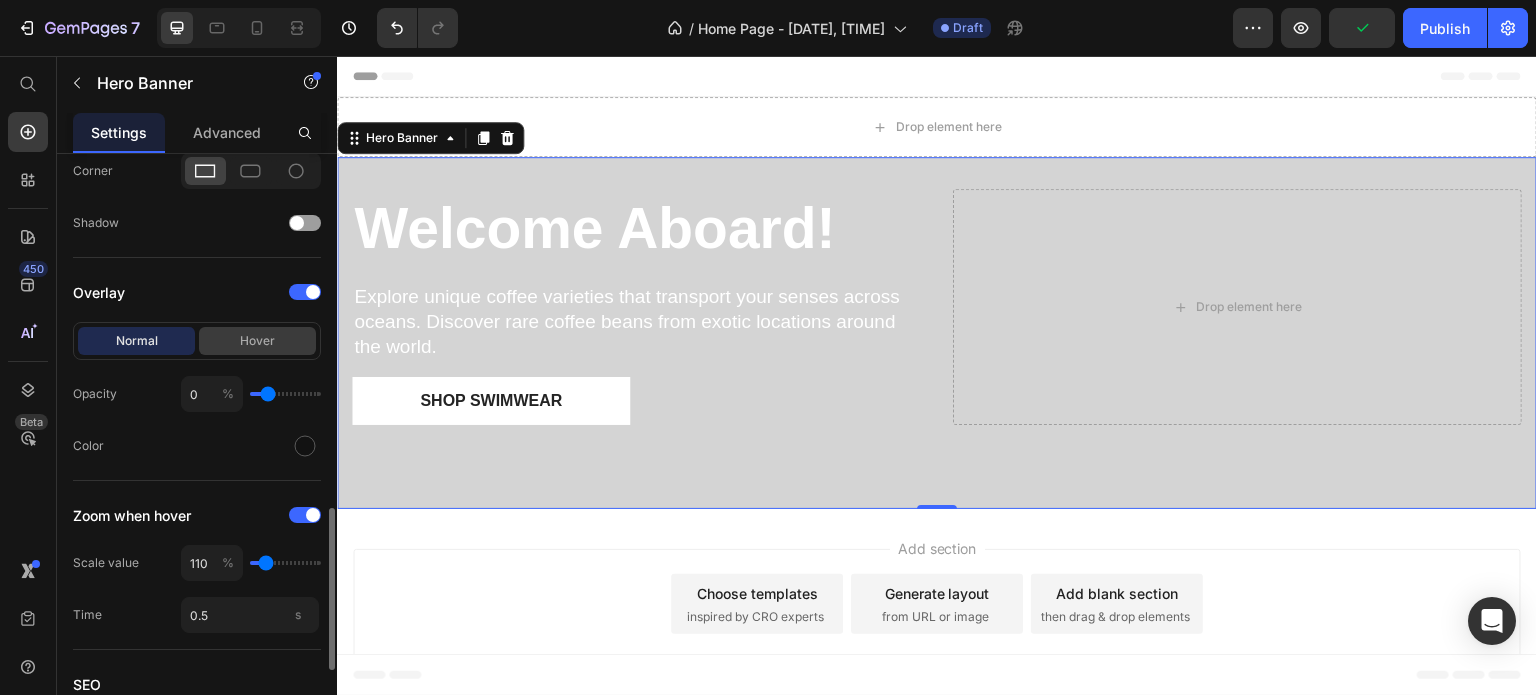 click on "Hover" at bounding box center [257, 341] 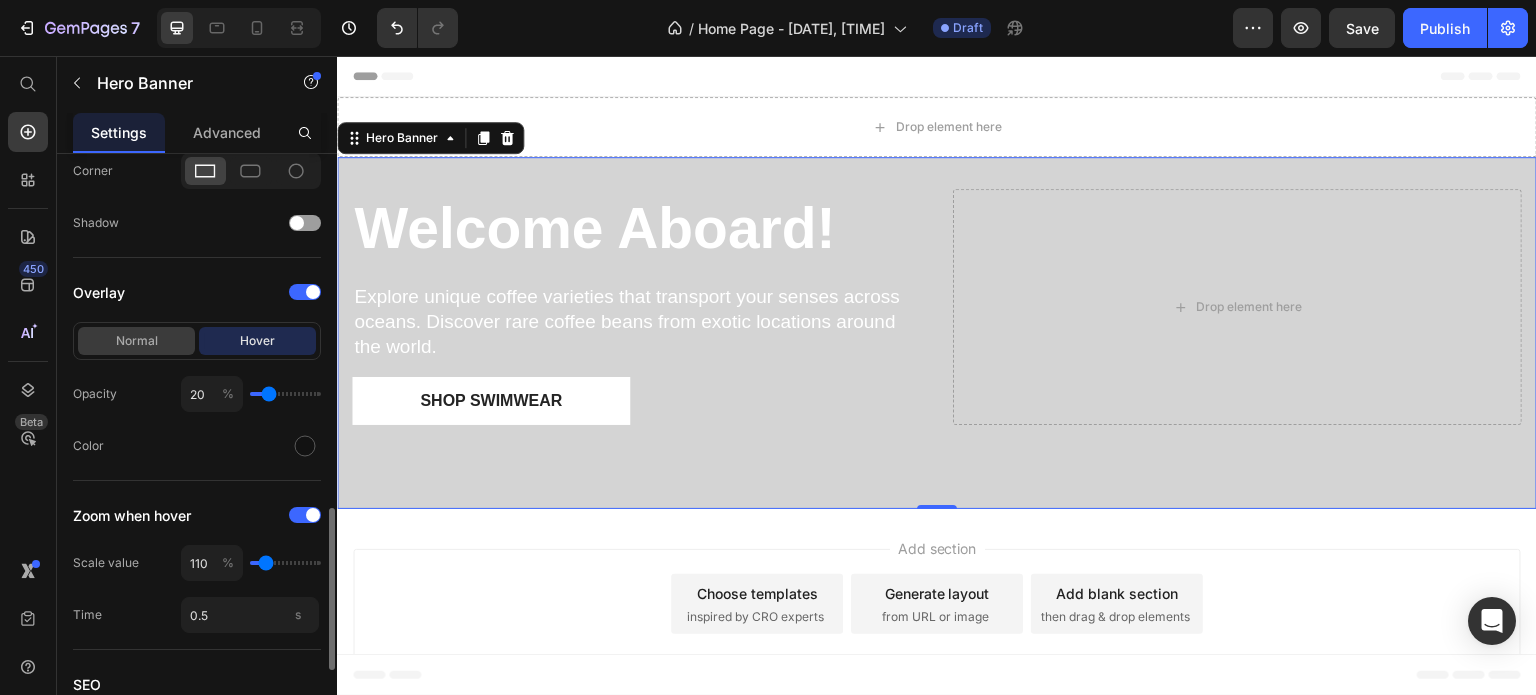 click on "Normal" at bounding box center (136, 341) 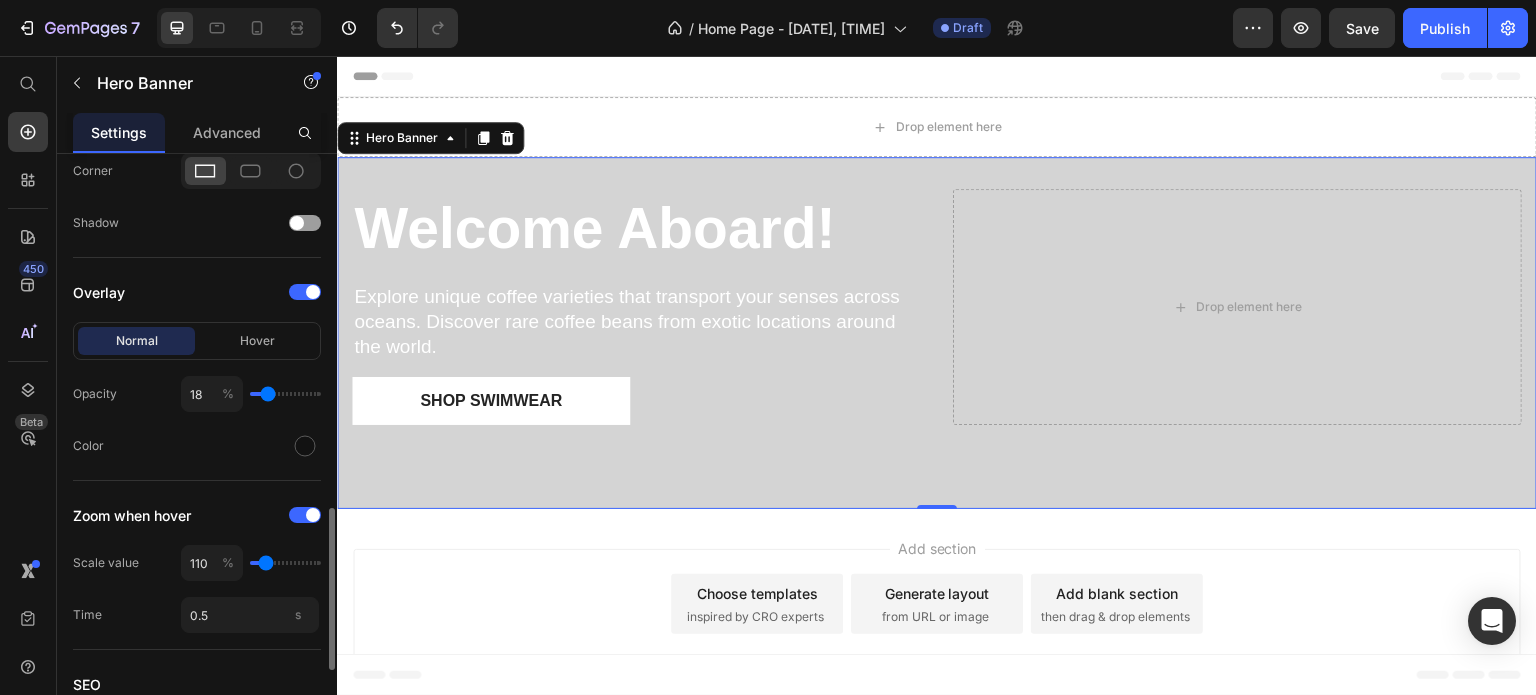 scroll, scrollTop: 1001, scrollLeft: 0, axis: vertical 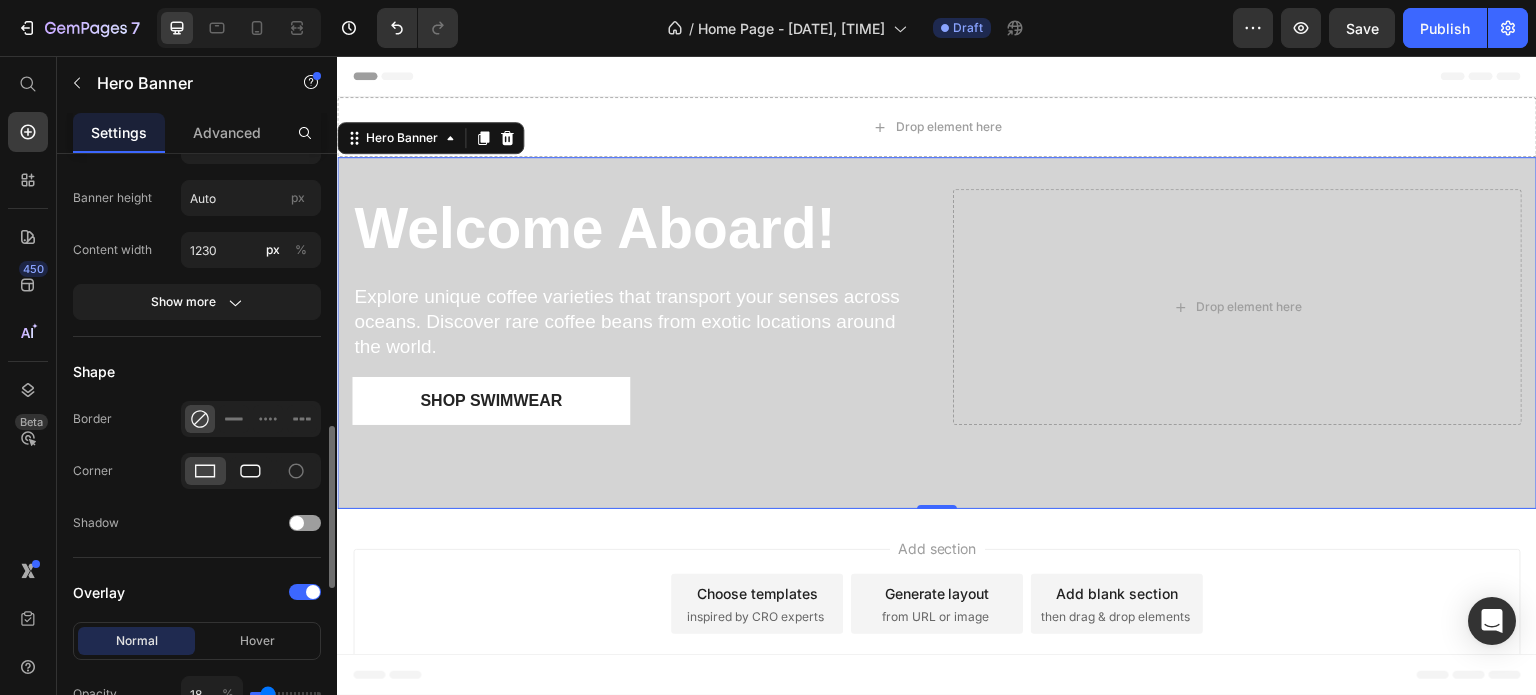 click 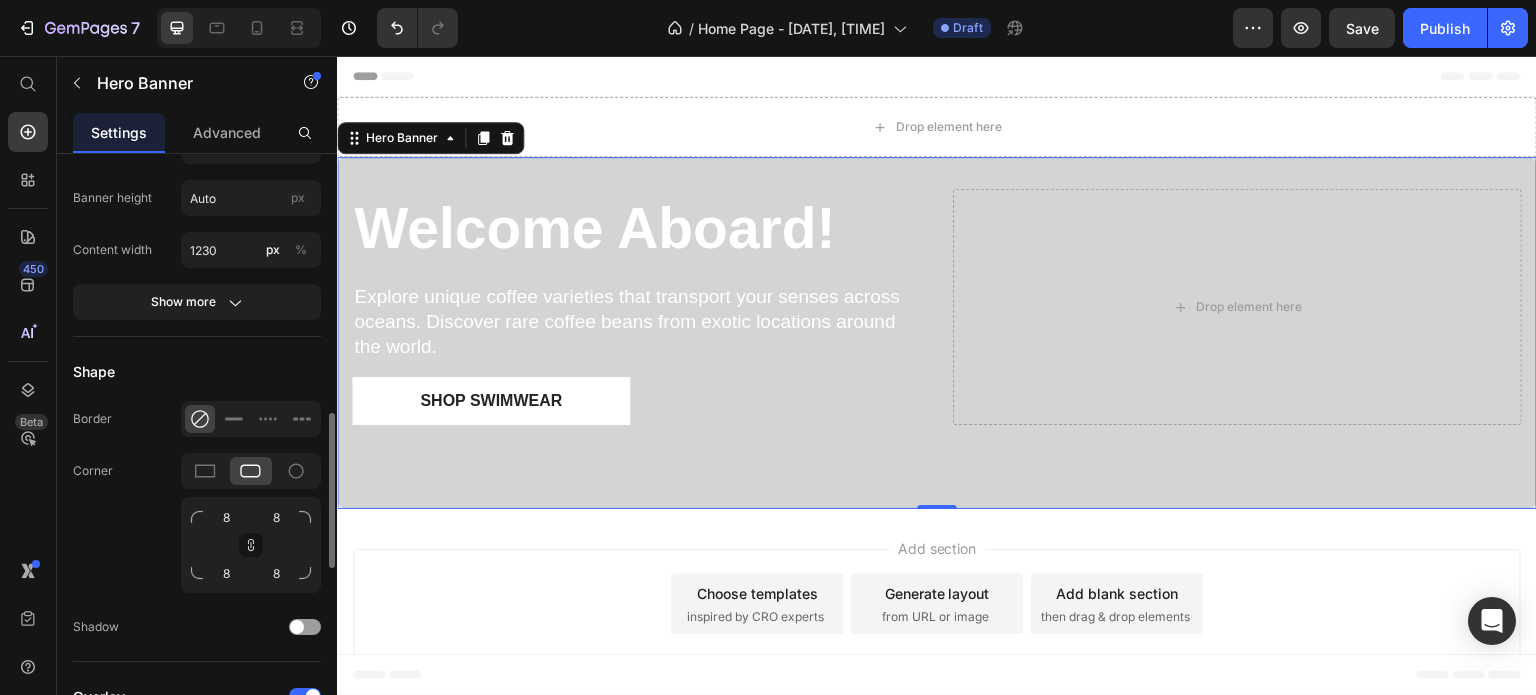 click on "Corner 8 8 8 8" 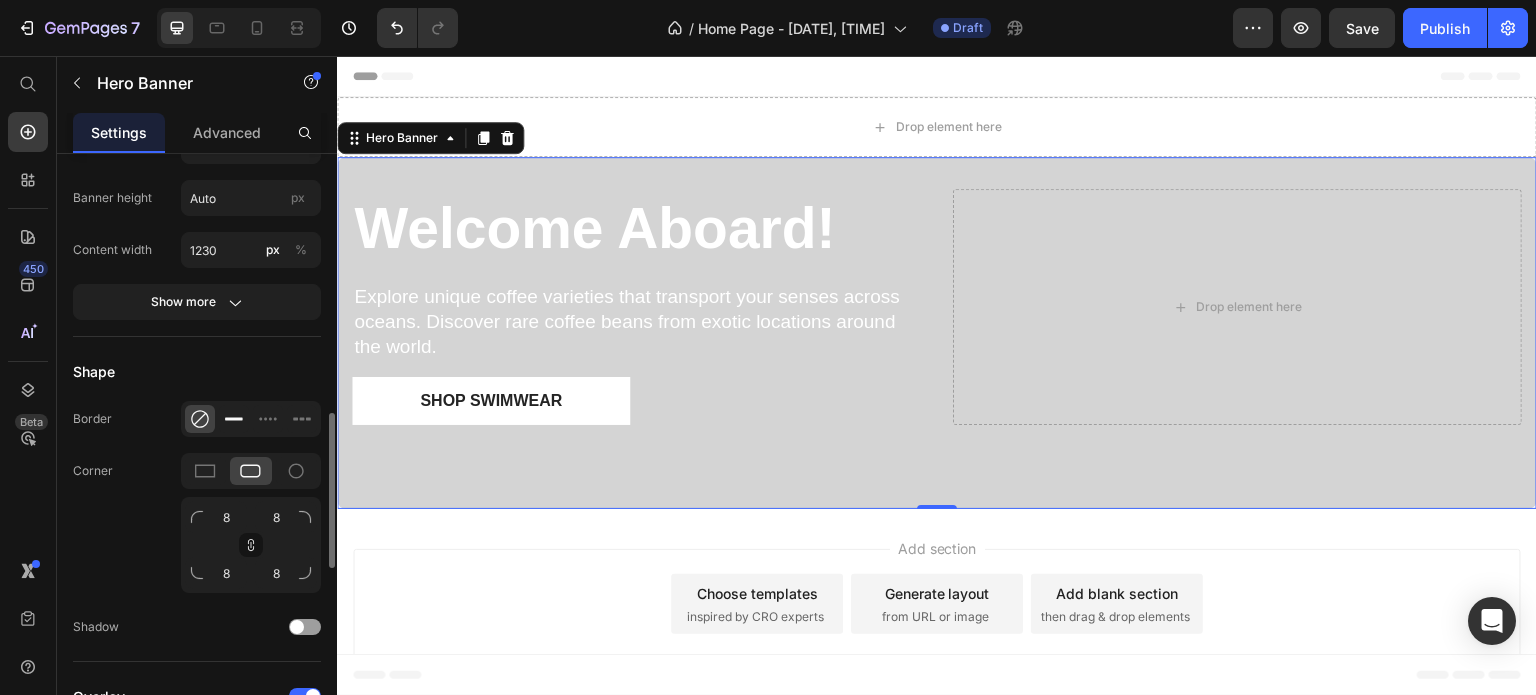 click 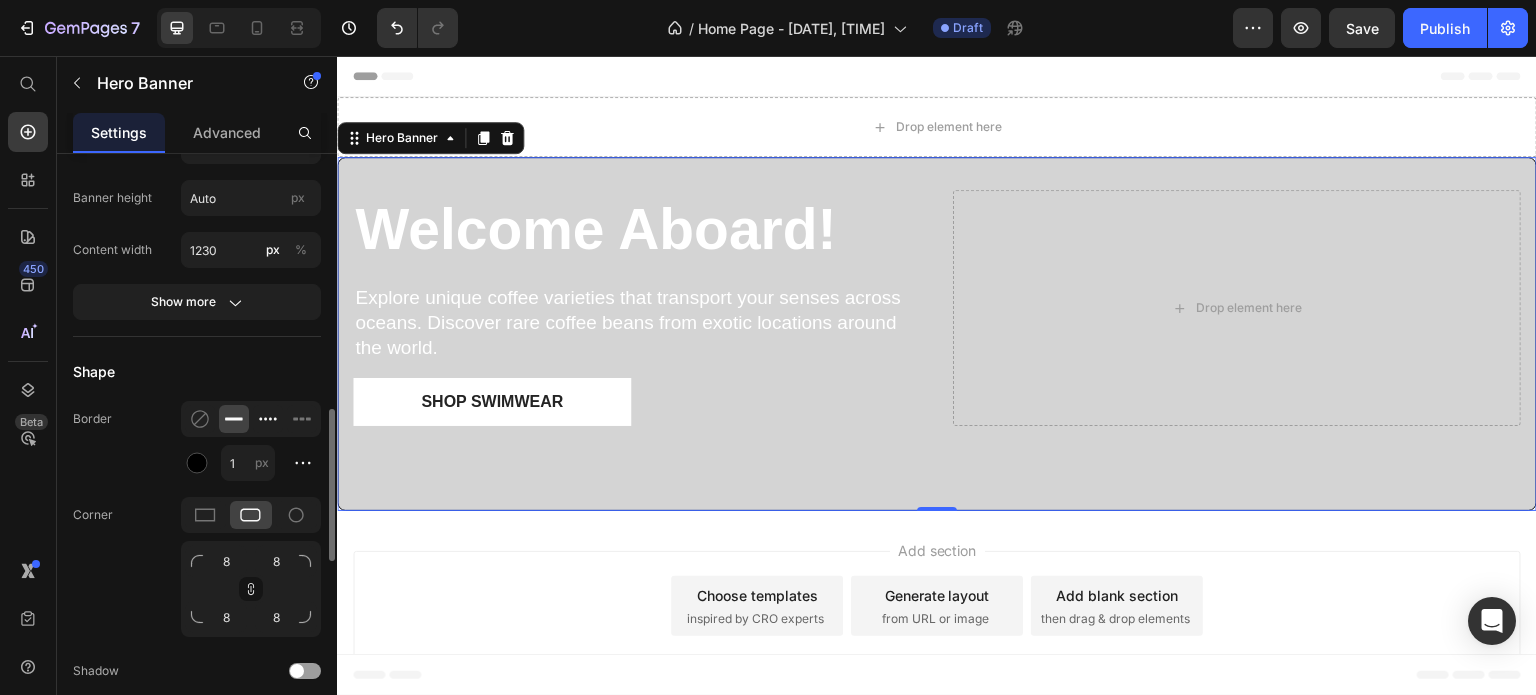 click 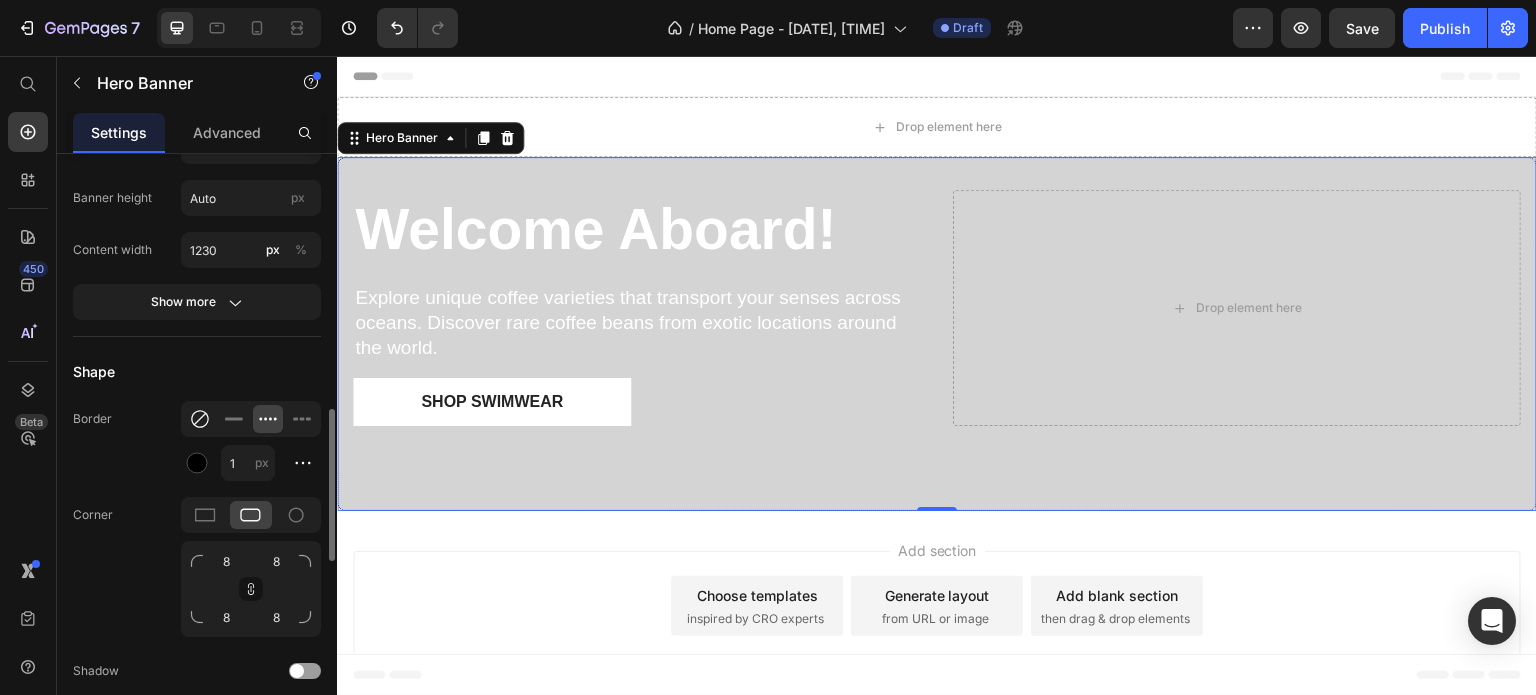 click 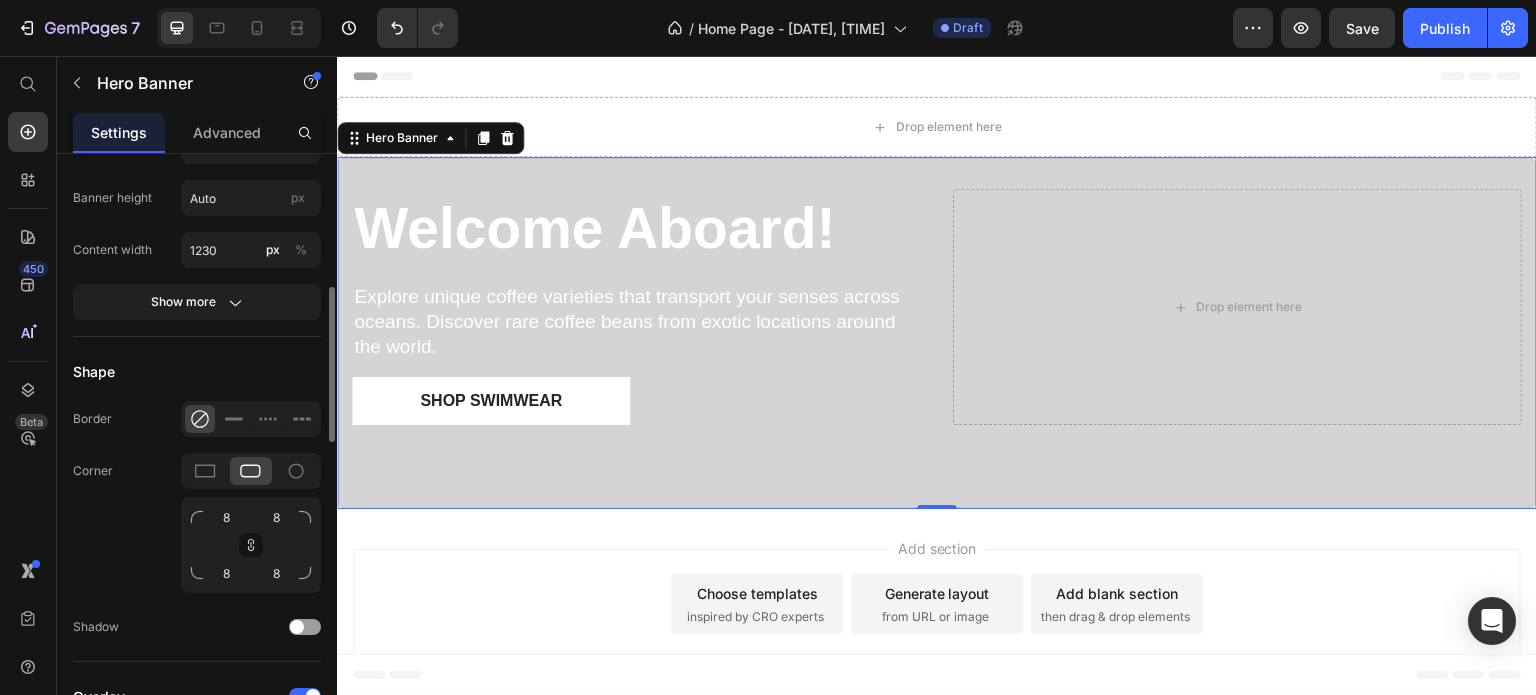 scroll, scrollTop: 701, scrollLeft: 0, axis: vertical 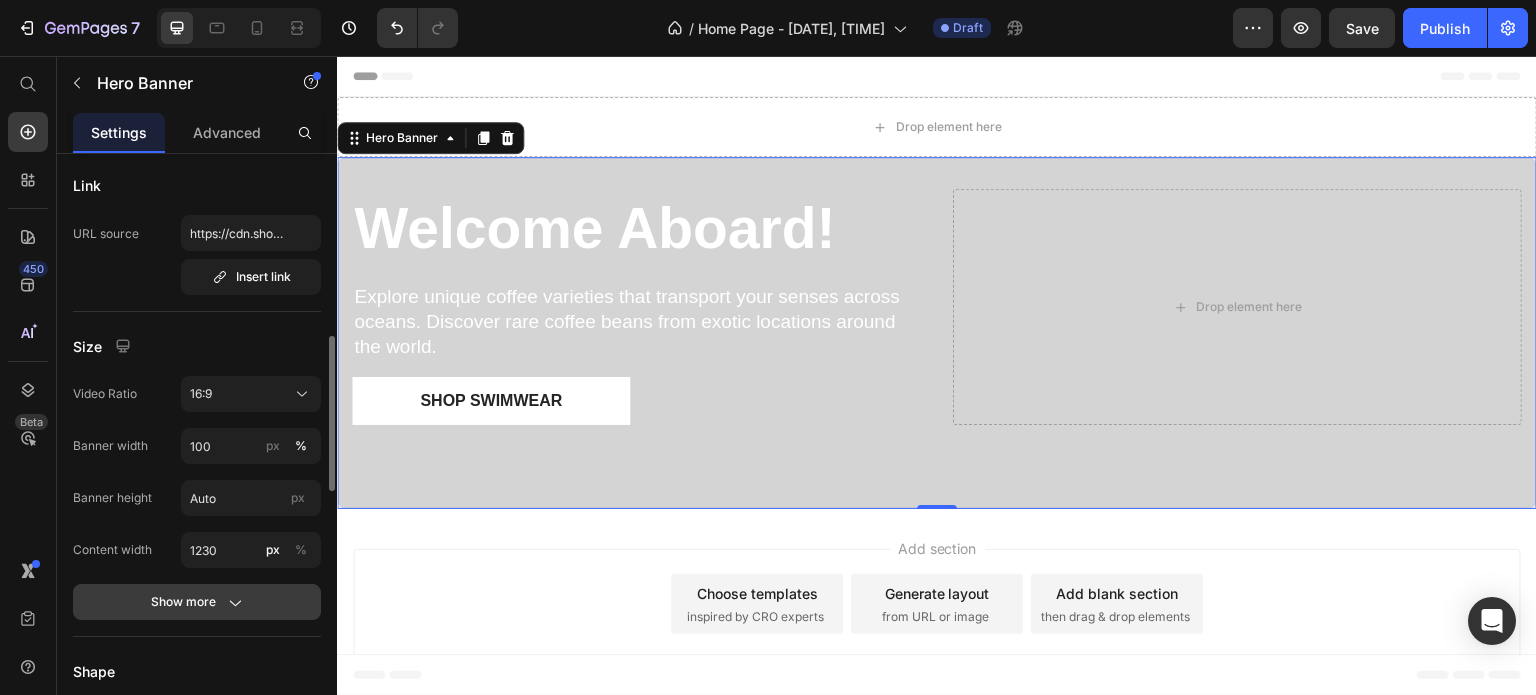 click on "Show more" at bounding box center [197, 602] 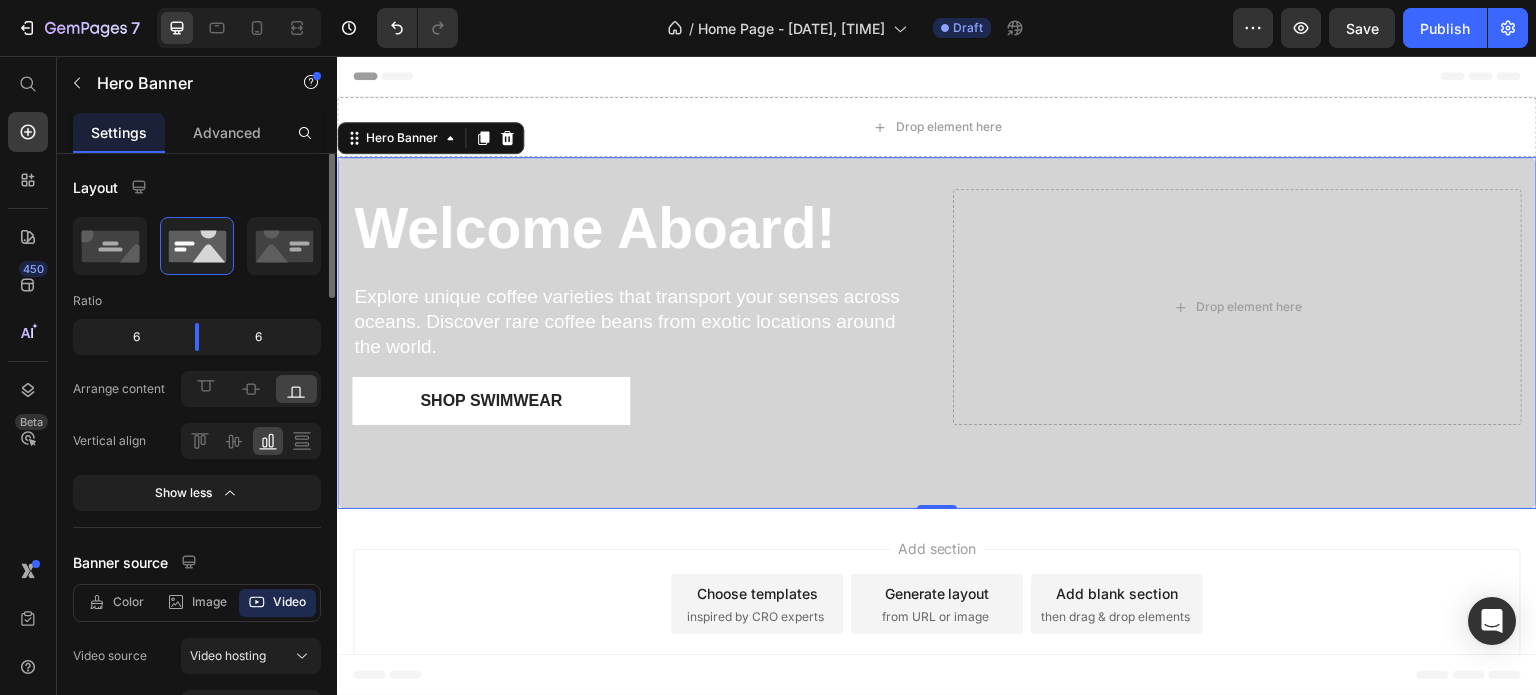 scroll, scrollTop: 0, scrollLeft: 0, axis: both 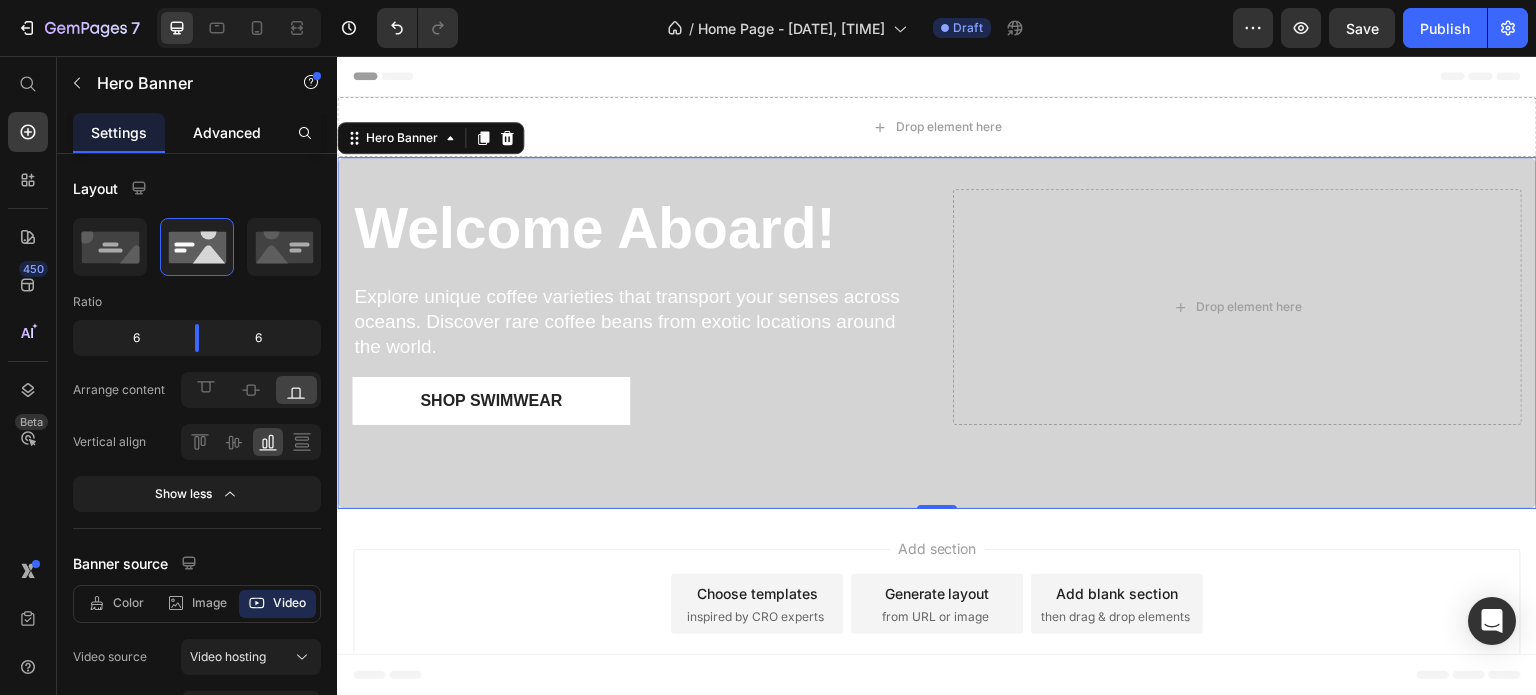 click on "Advanced" at bounding box center (227, 132) 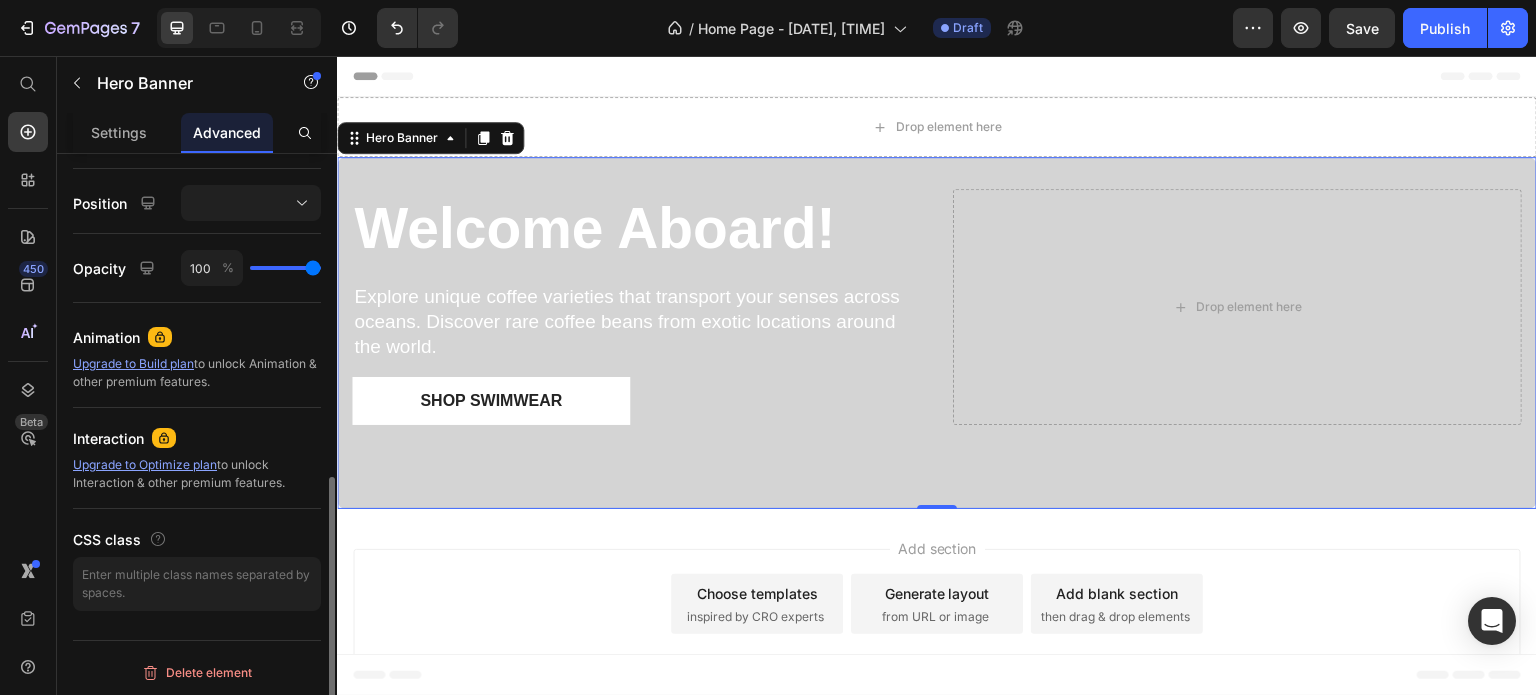 scroll, scrollTop: 404, scrollLeft: 0, axis: vertical 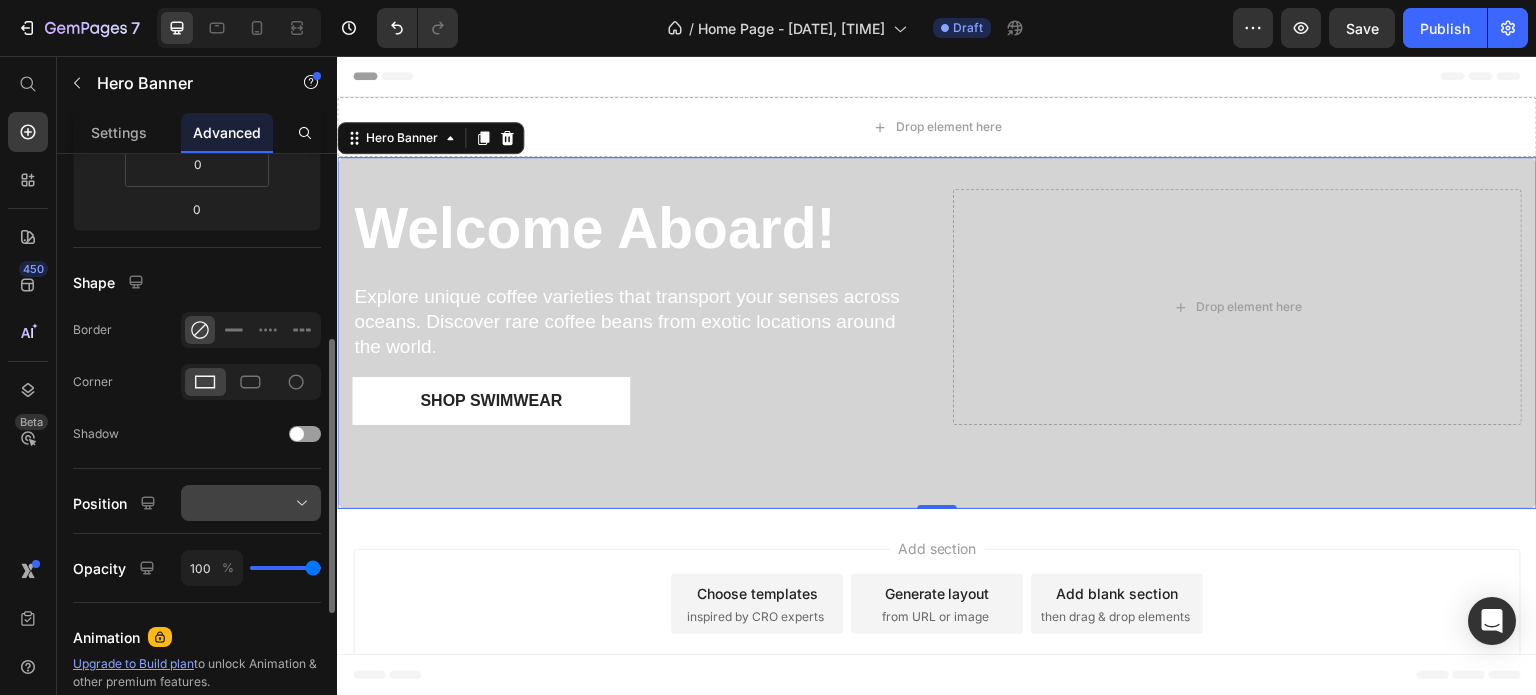 click at bounding box center (251, 503) 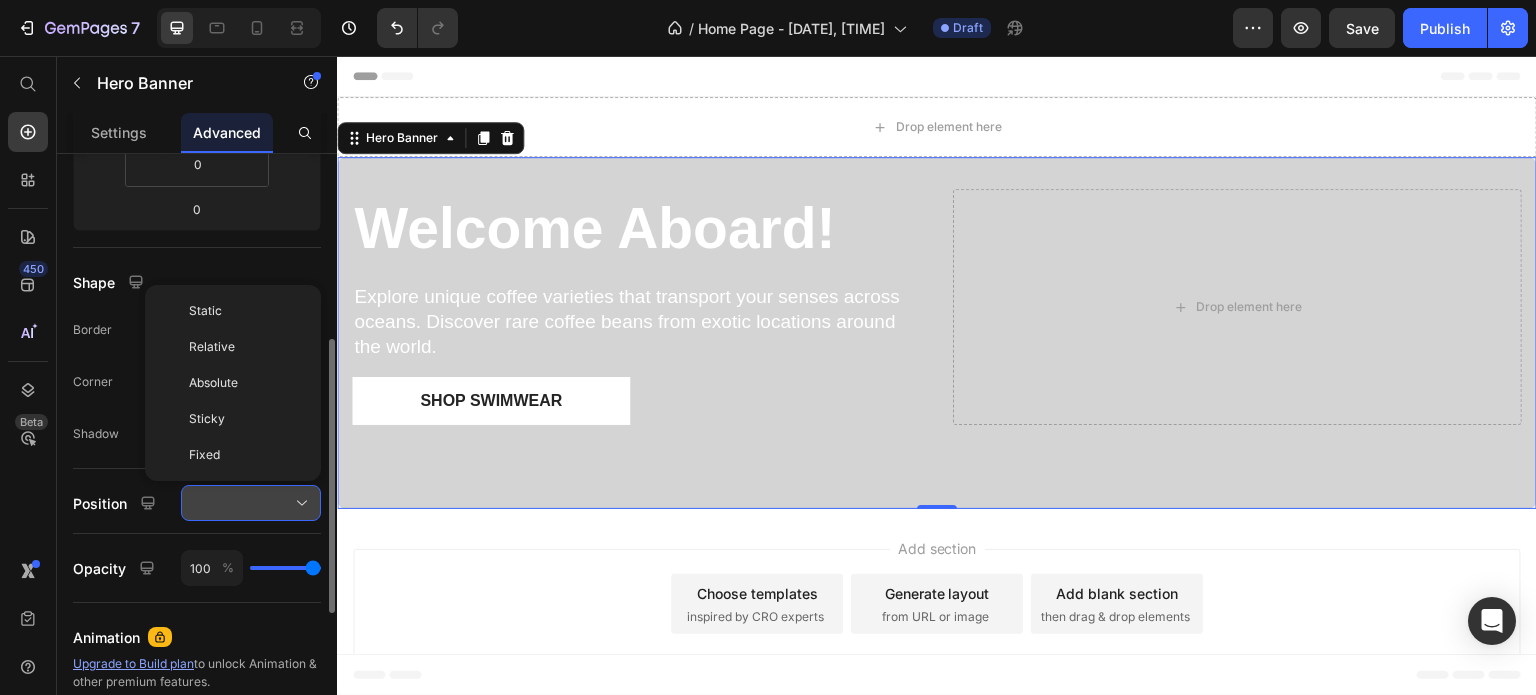 click at bounding box center [251, 503] 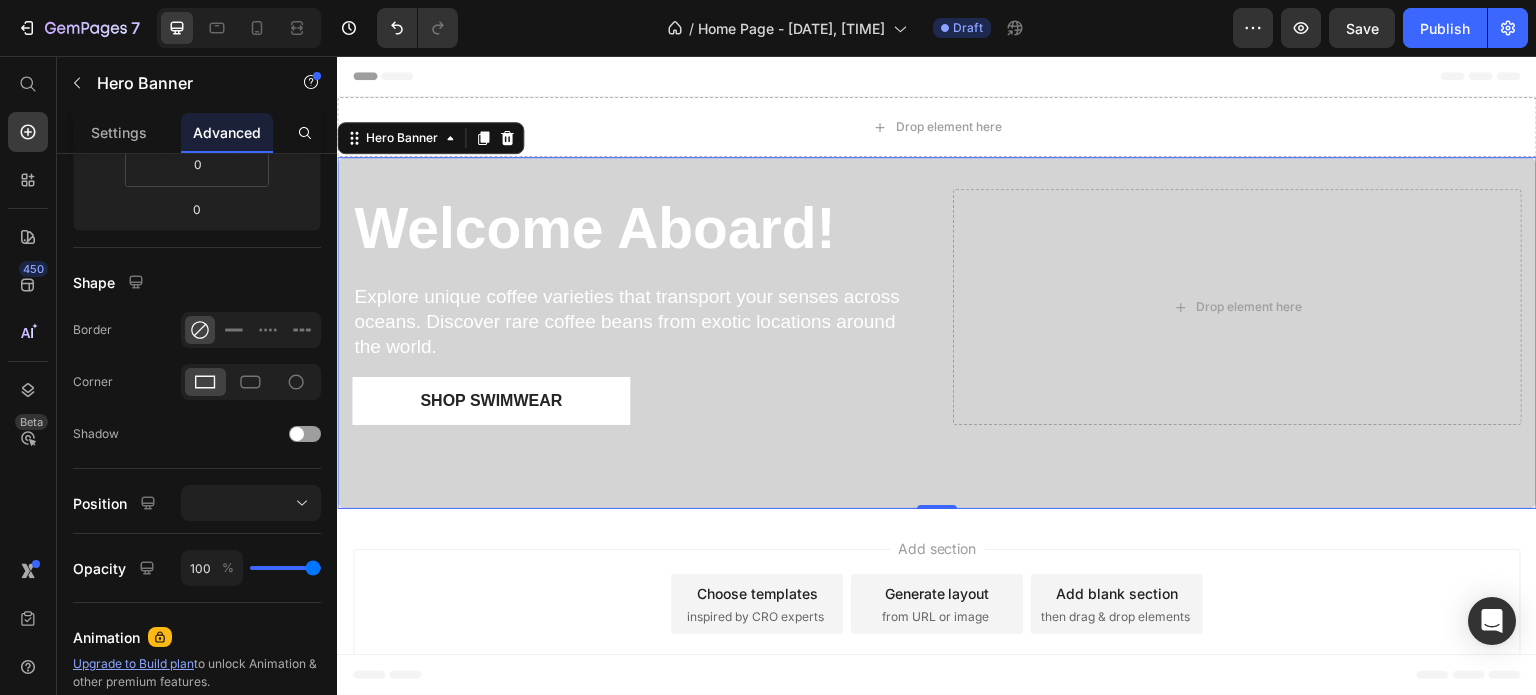 scroll, scrollTop: 0, scrollLeft: 0, axis: both 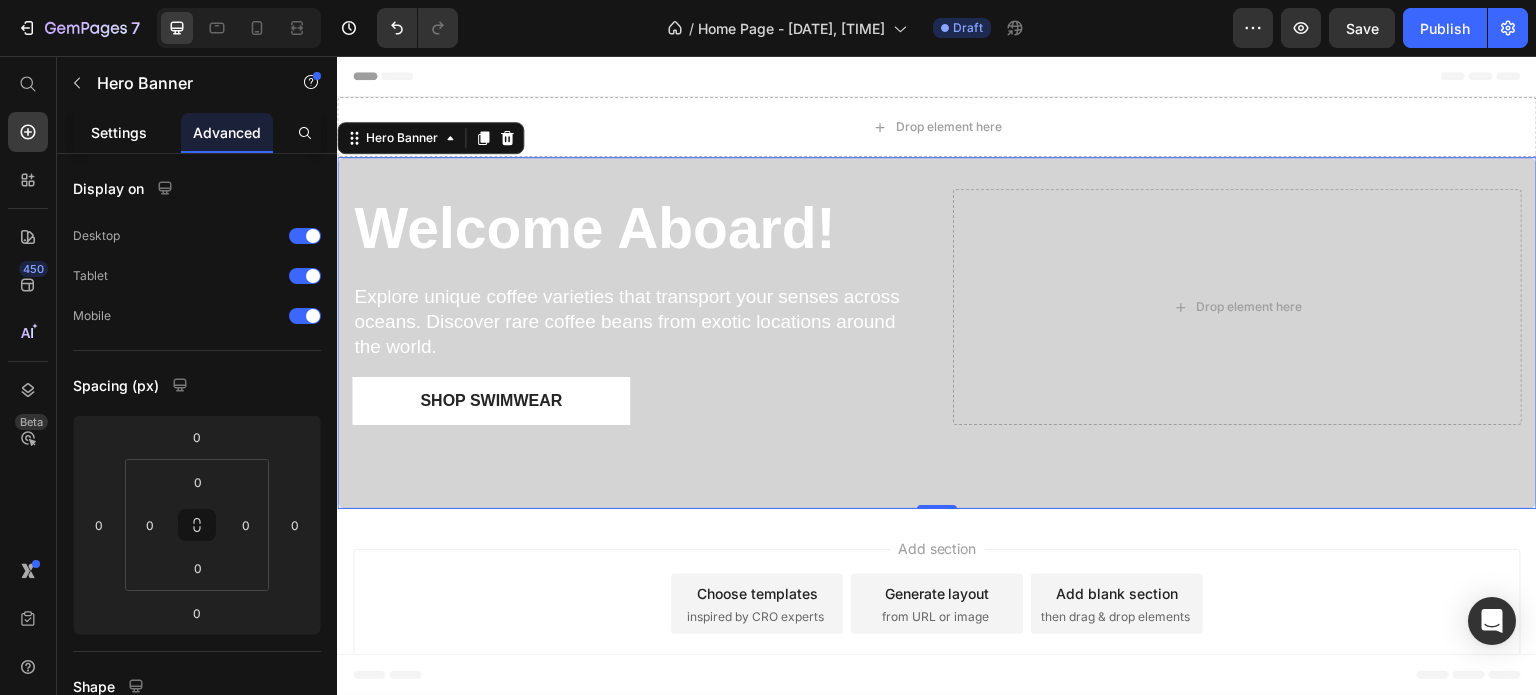 click on "Settings" at bounding box center [119, 132] 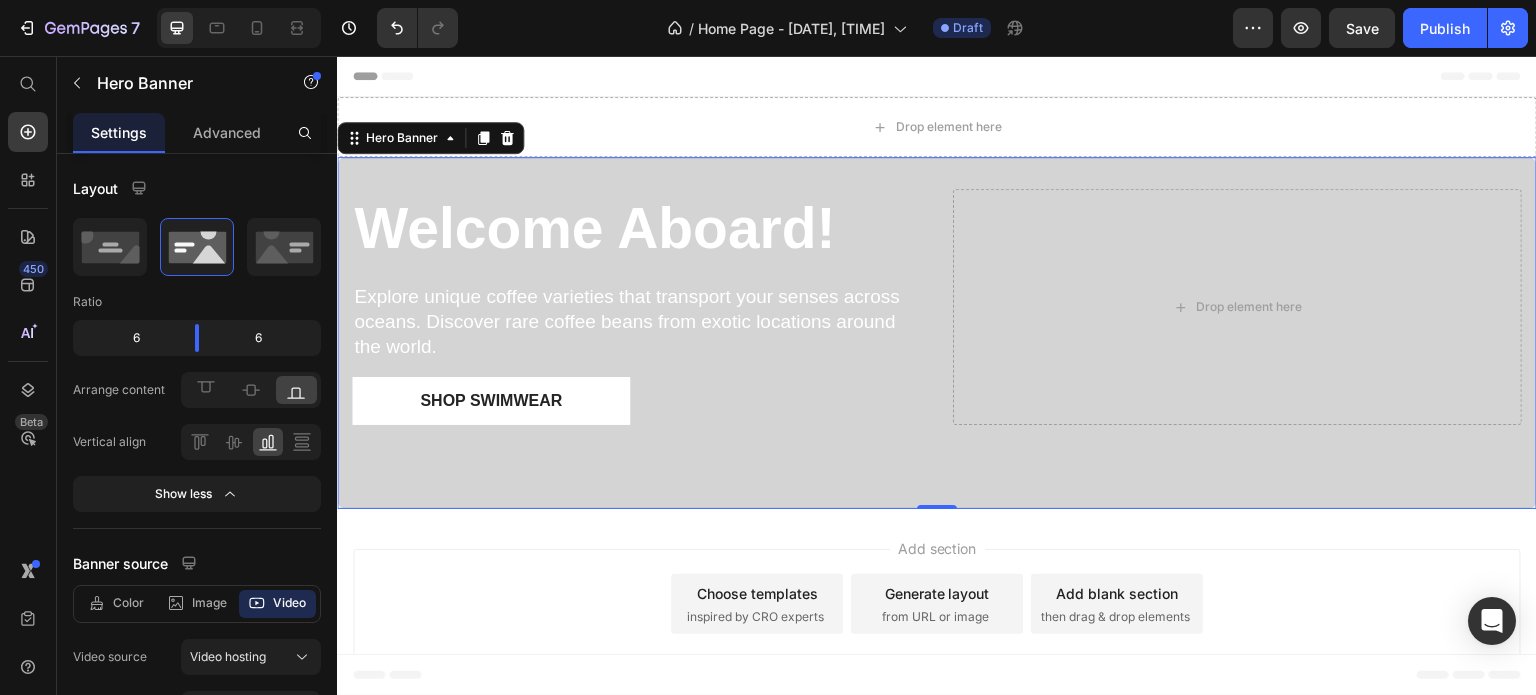 click on "Header" at bounding box center [937, 76] 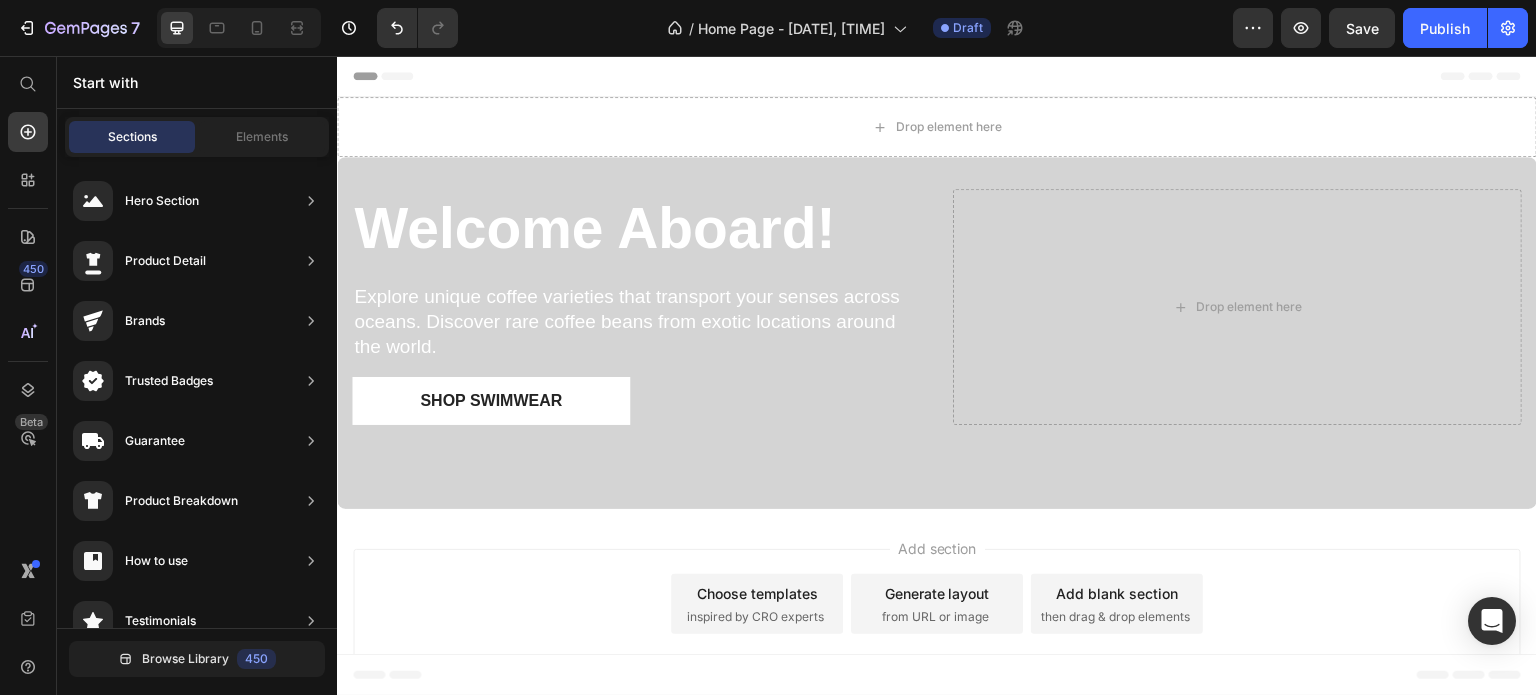 click on "Header" at bounding box center (383, 76) 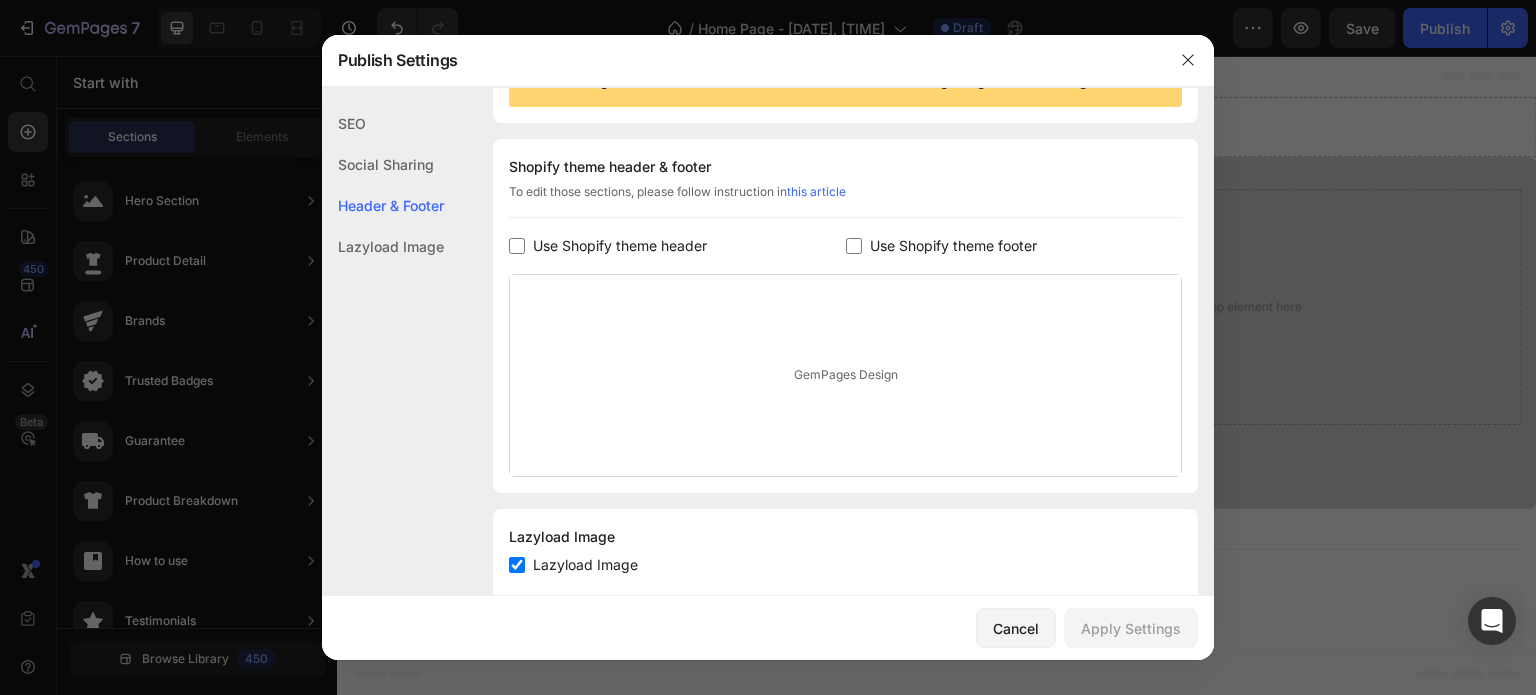 scroll, scrollTop: 270, scrollLeft: 0, axis: vertical 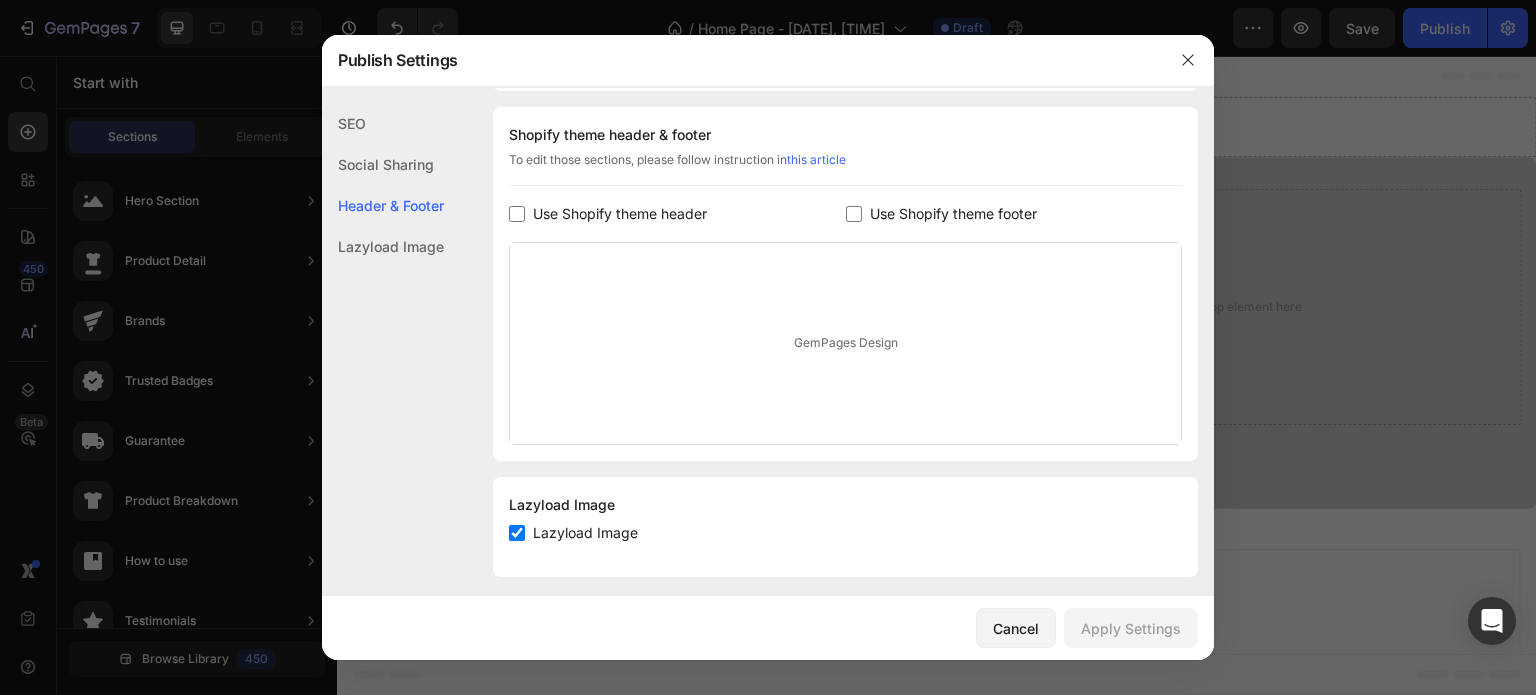 click on "Use Shopify theme header" at bounding box center [616, 214] 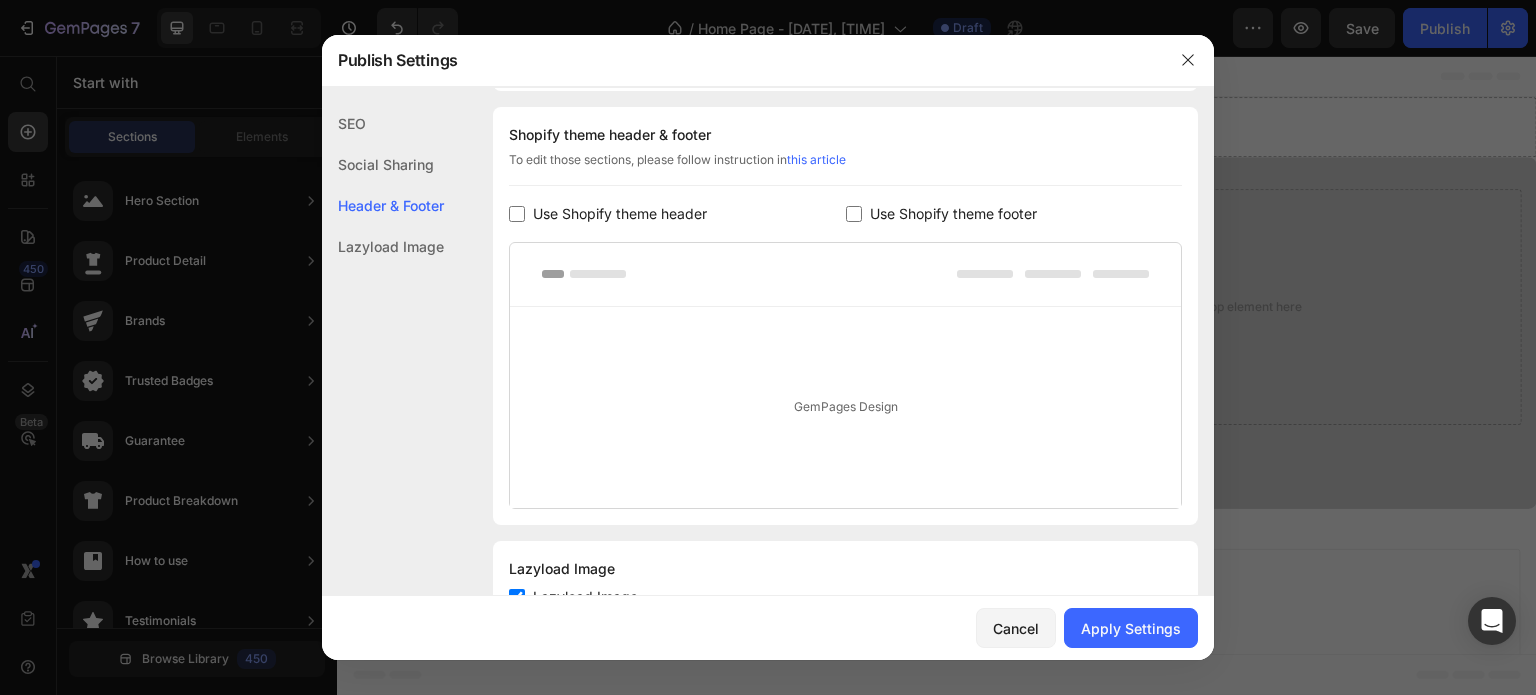 click on "Use Shopify theme header" at bounding box center [620, 214] 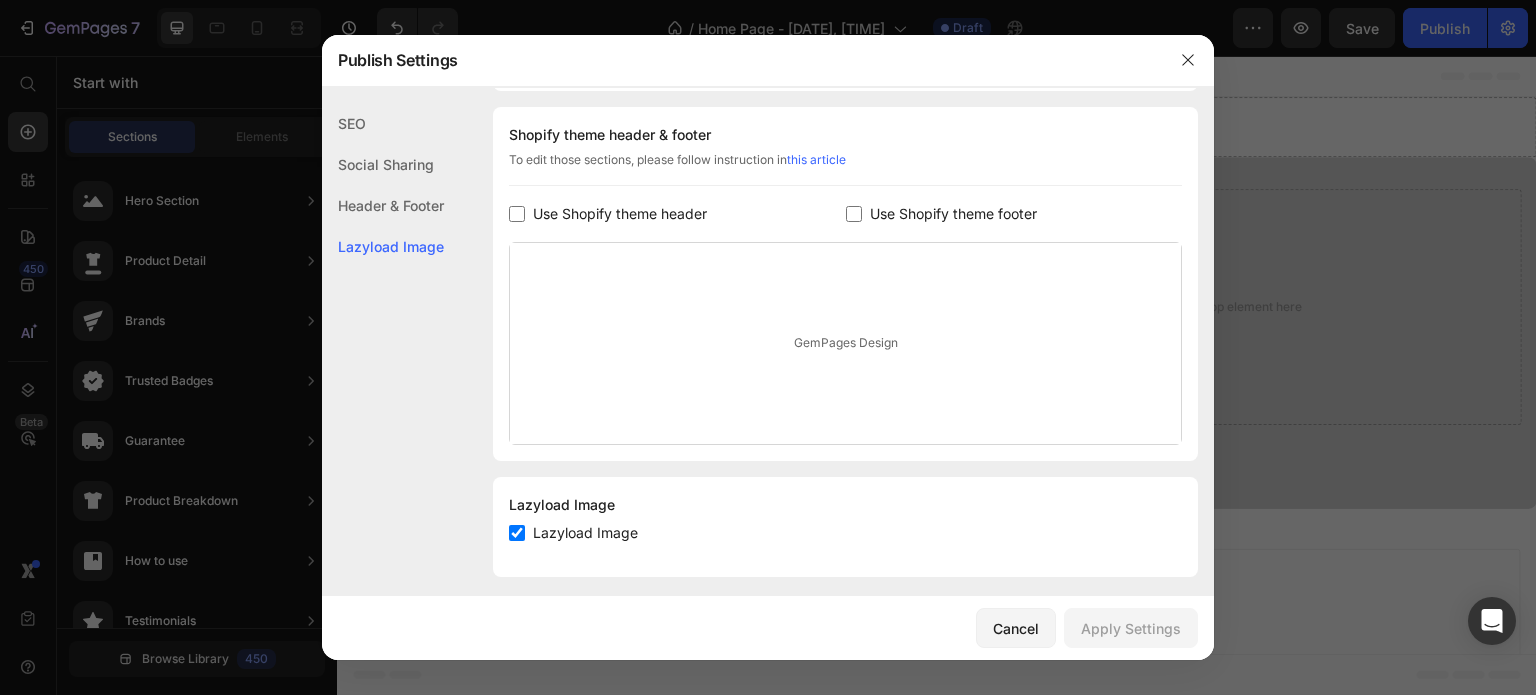 click on "Use Shopify theme header" at bounding box center (620, 214) 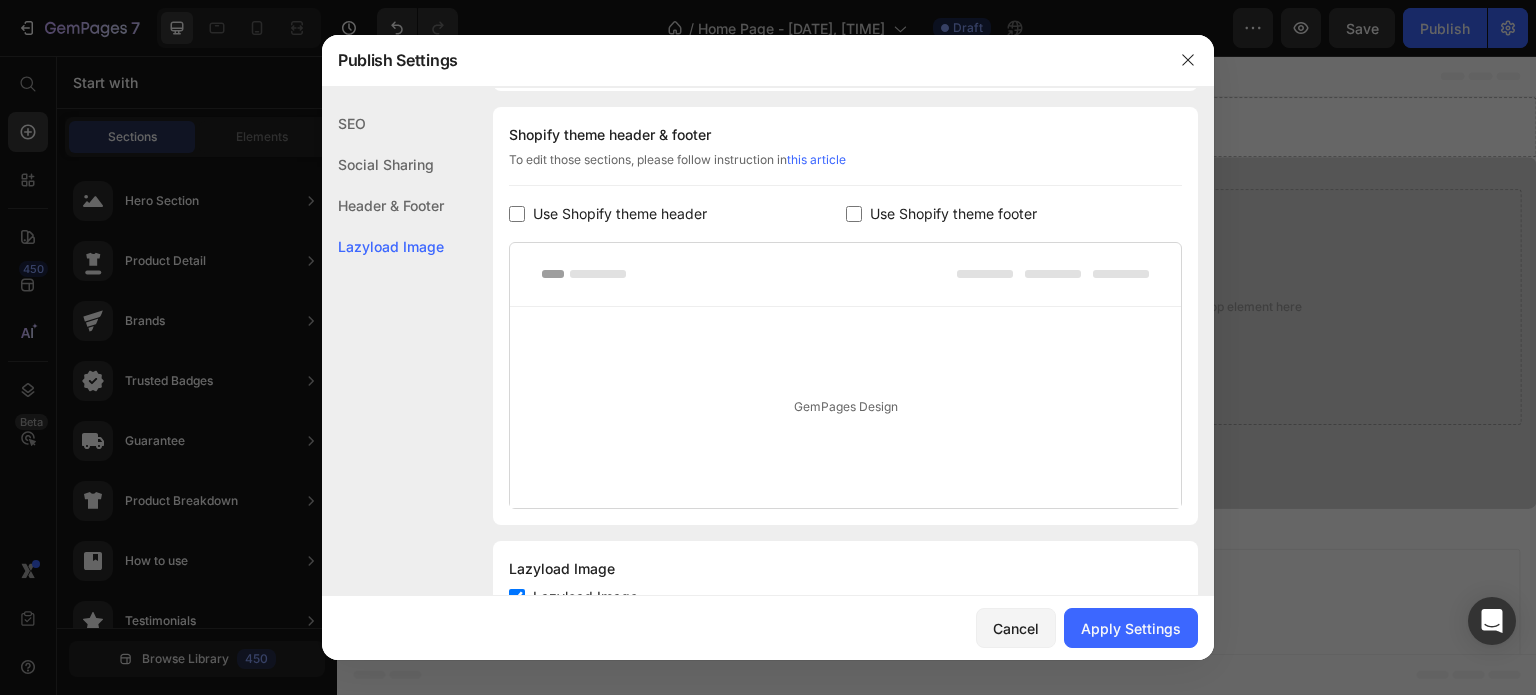 click on "Use Shopify theme footer" at bounding box center (953, 214) 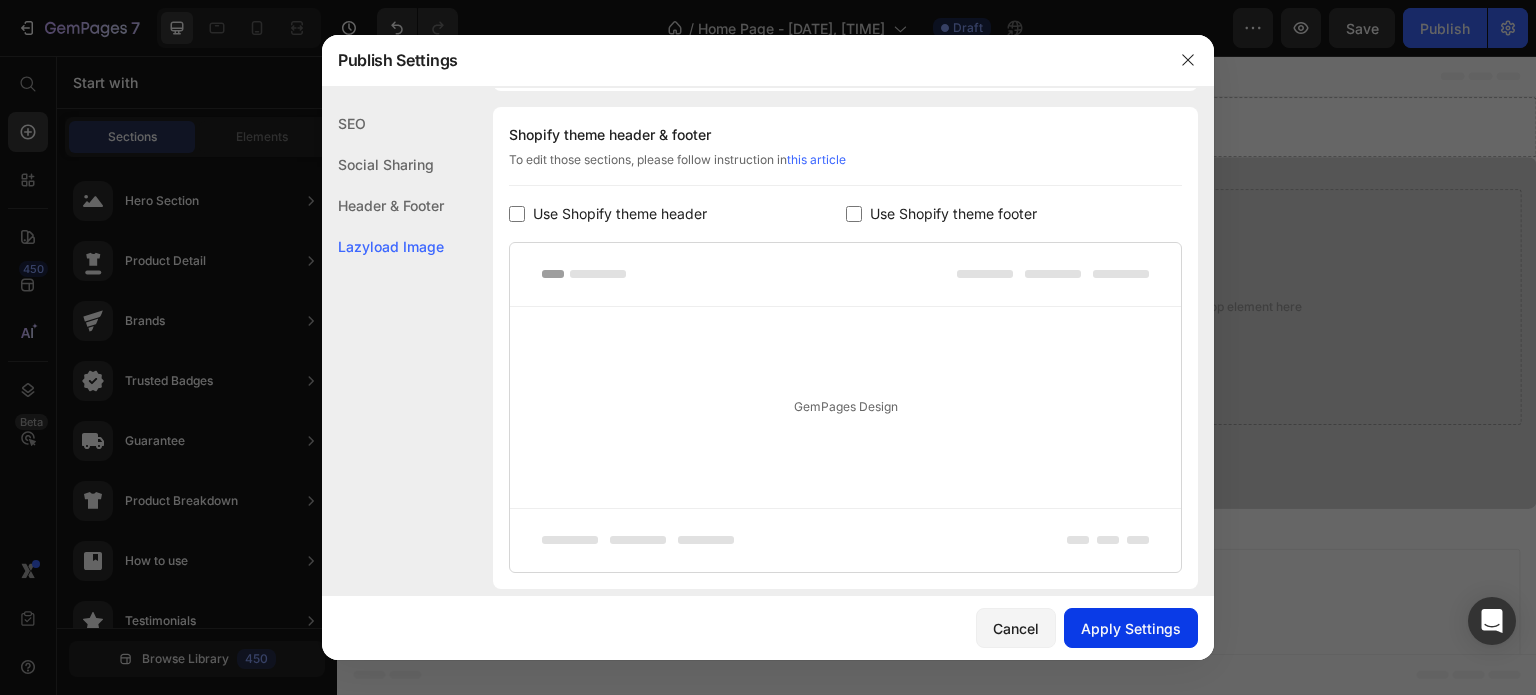 click on "Apply Settings" at bounding box center (1131, 628) 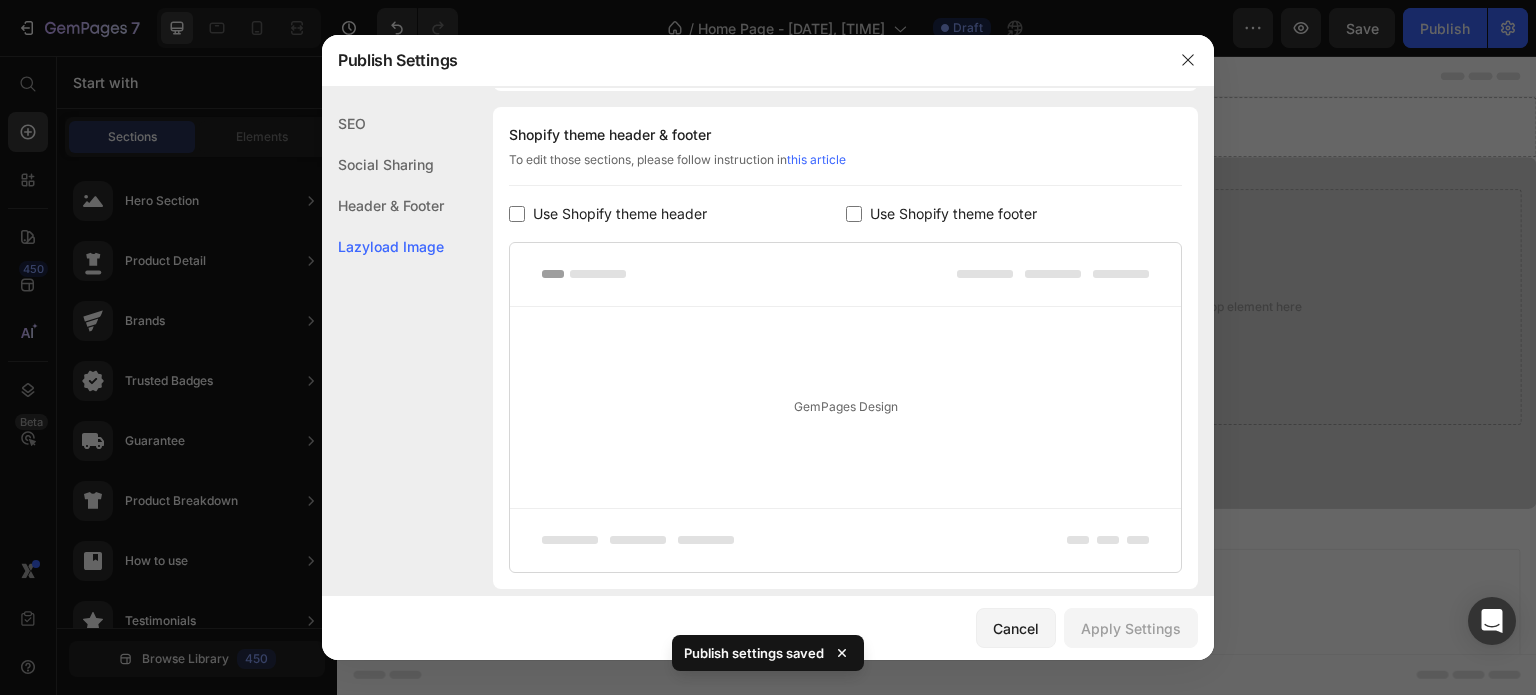 click 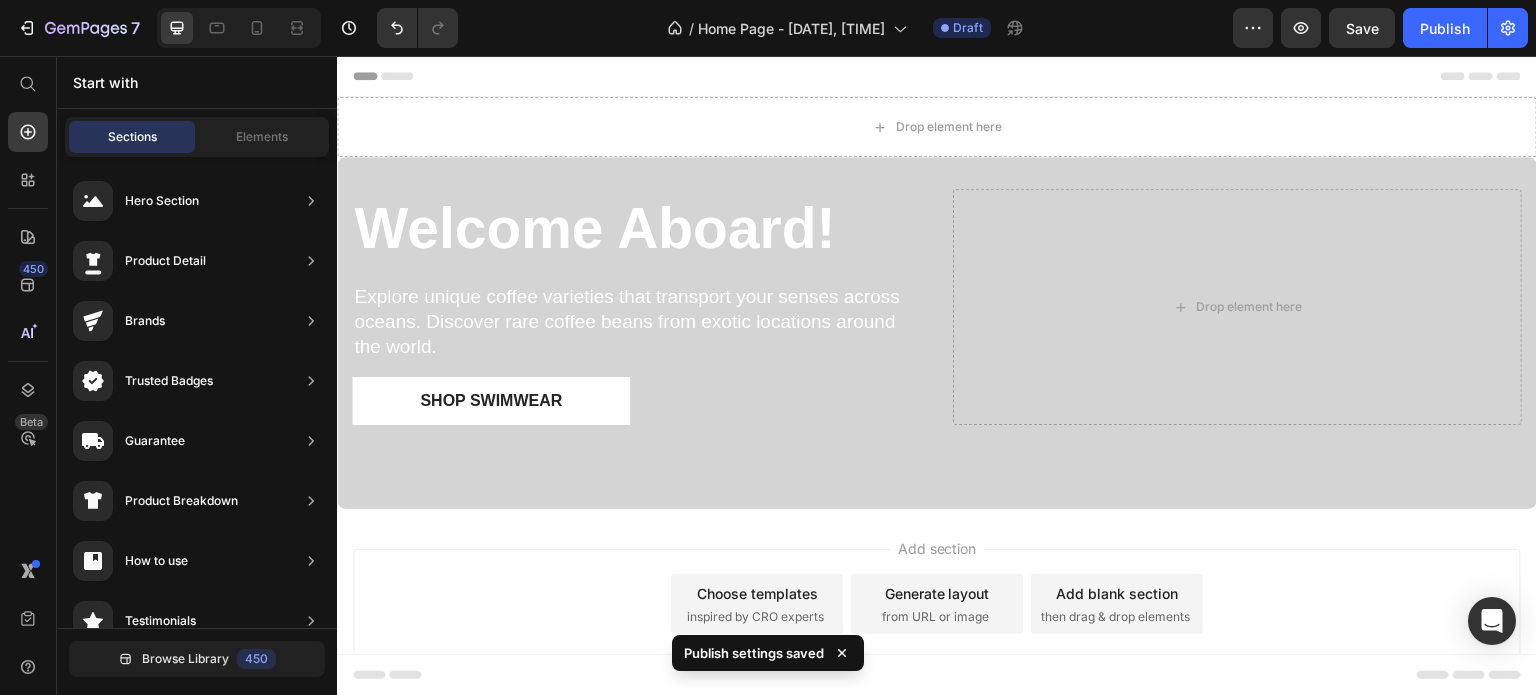 click 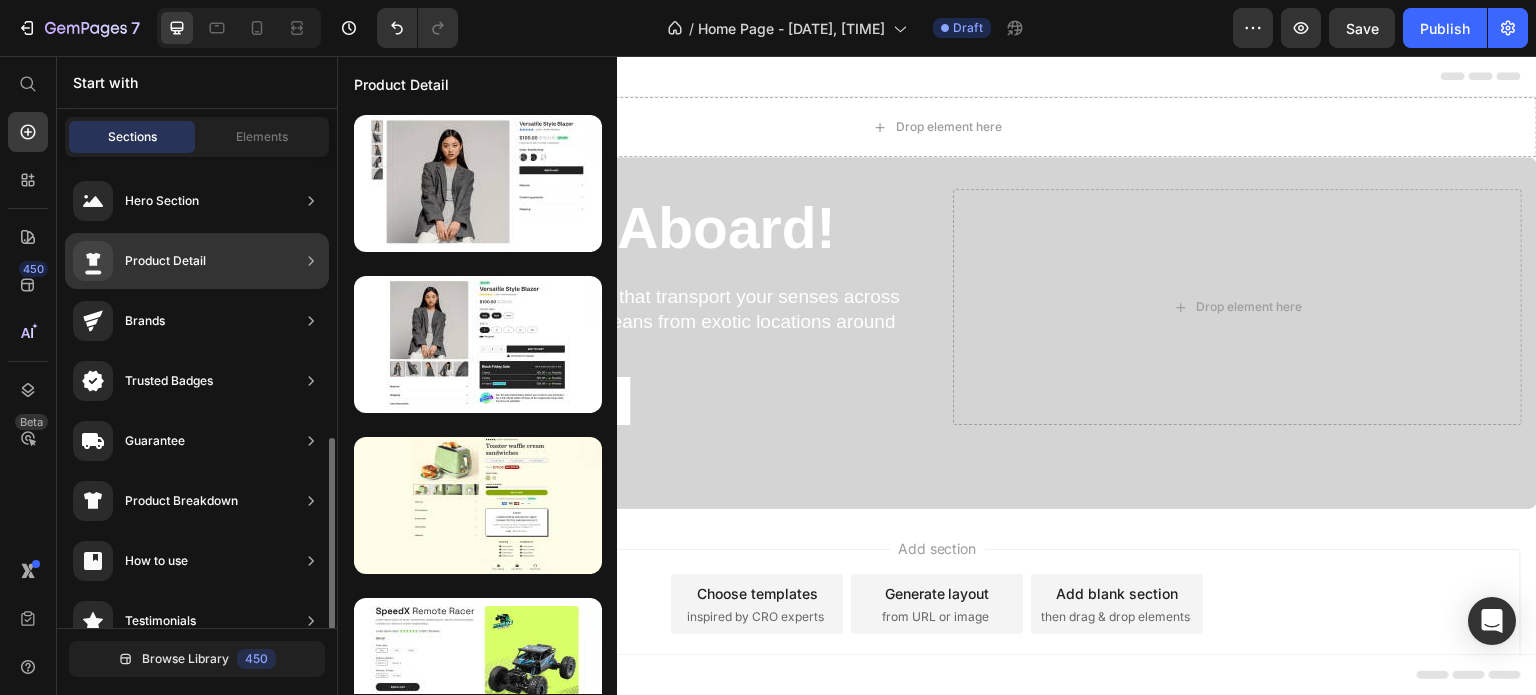 scroll, scrollTop: 400, scrollLeft: 0, axis: vertical 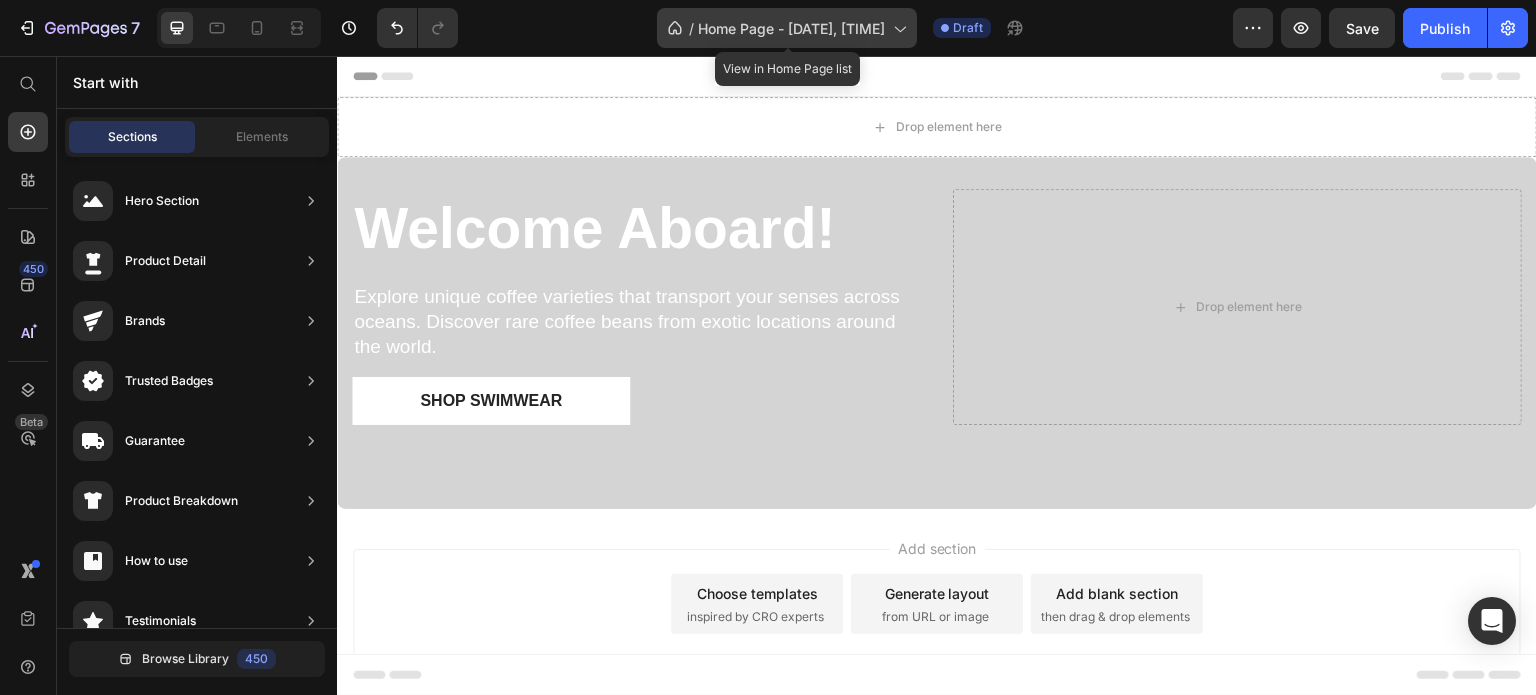 click on "Home Page - [DATE], [TIME]" at bounding box center (791, 28) 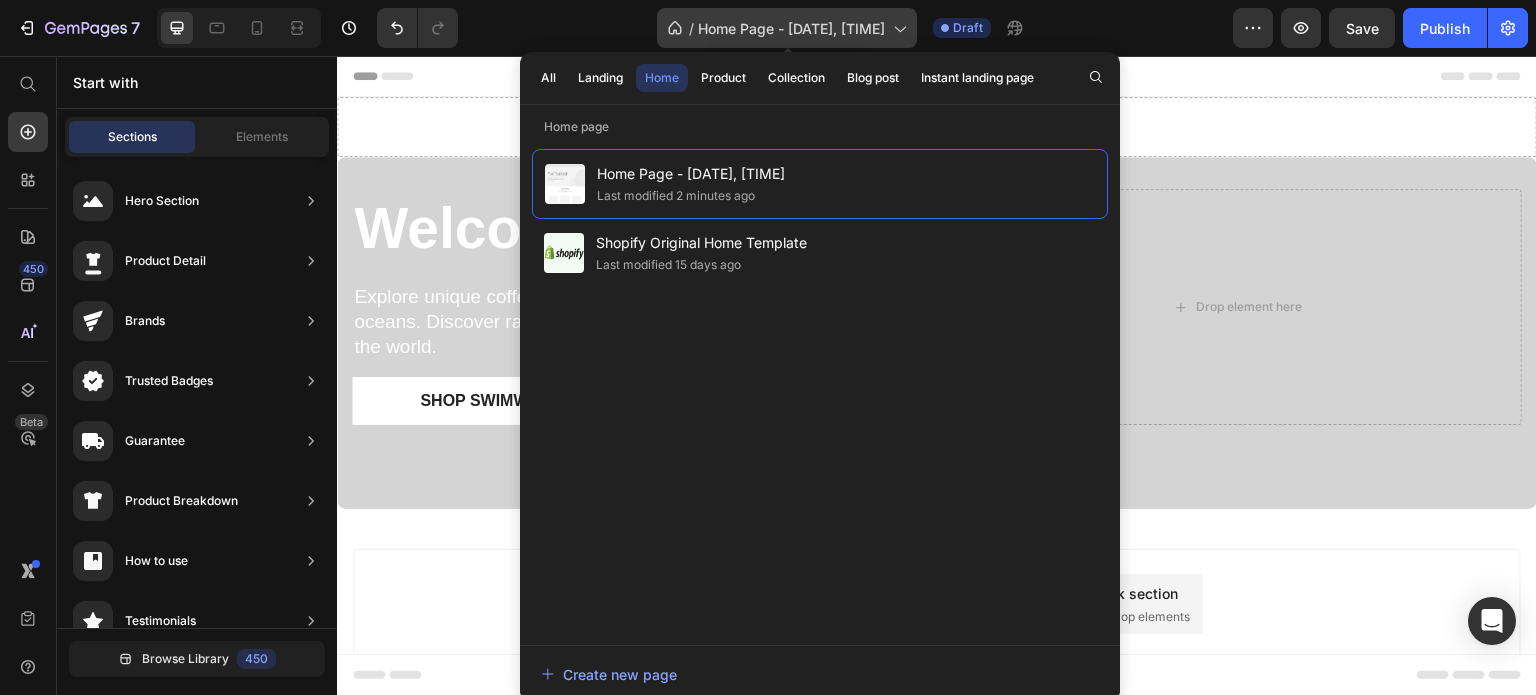 click on "Home Page - [DATE], [TIME]" at bounding box center (791, 28) 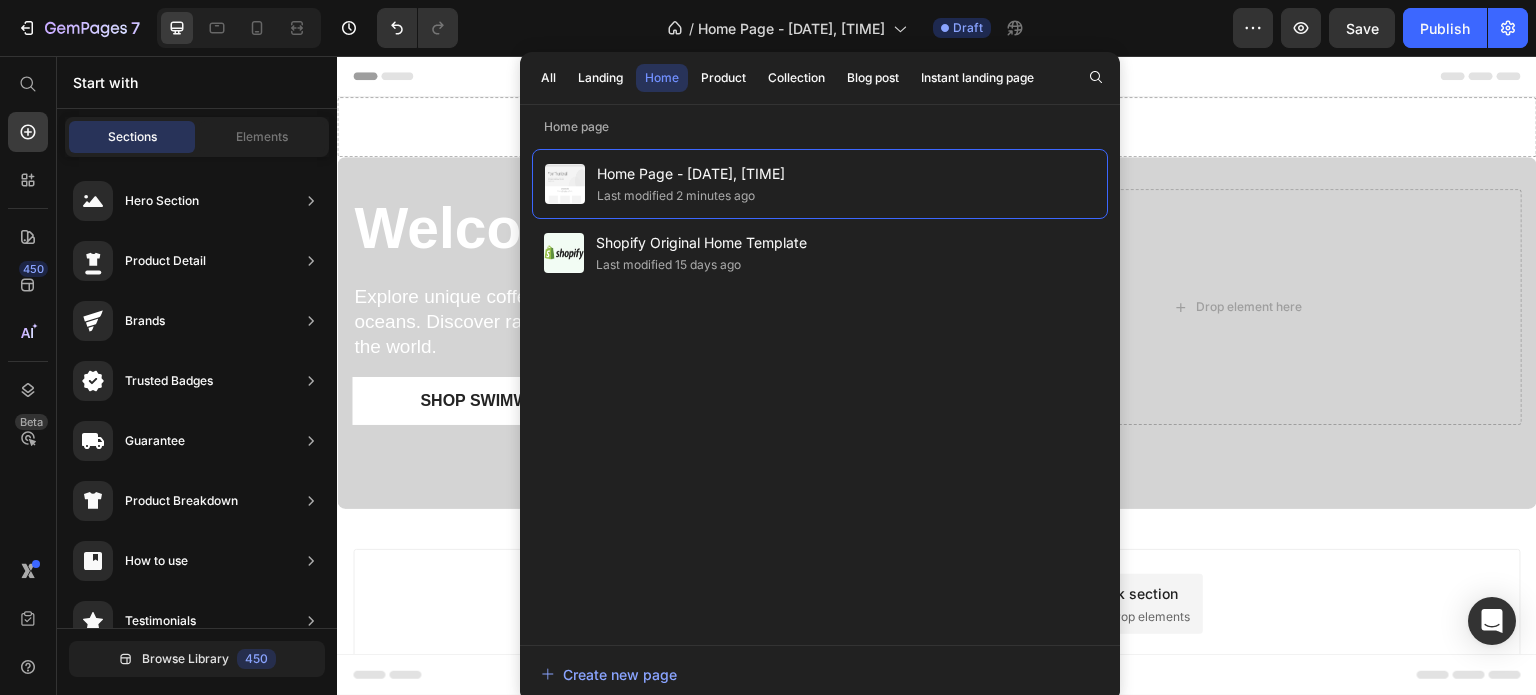 click on "Header" at bounding box center (937, 76) 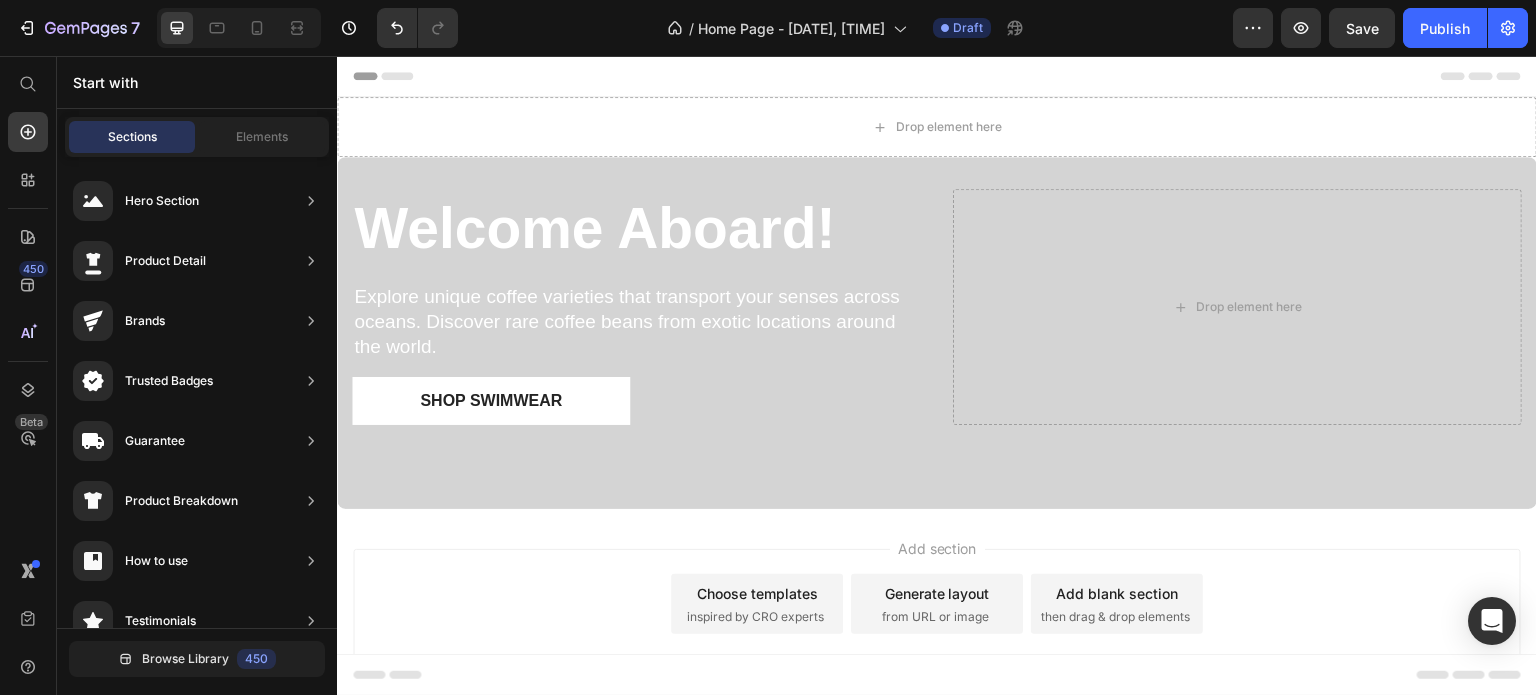 click on "Header" at bounding box center (394, 76) 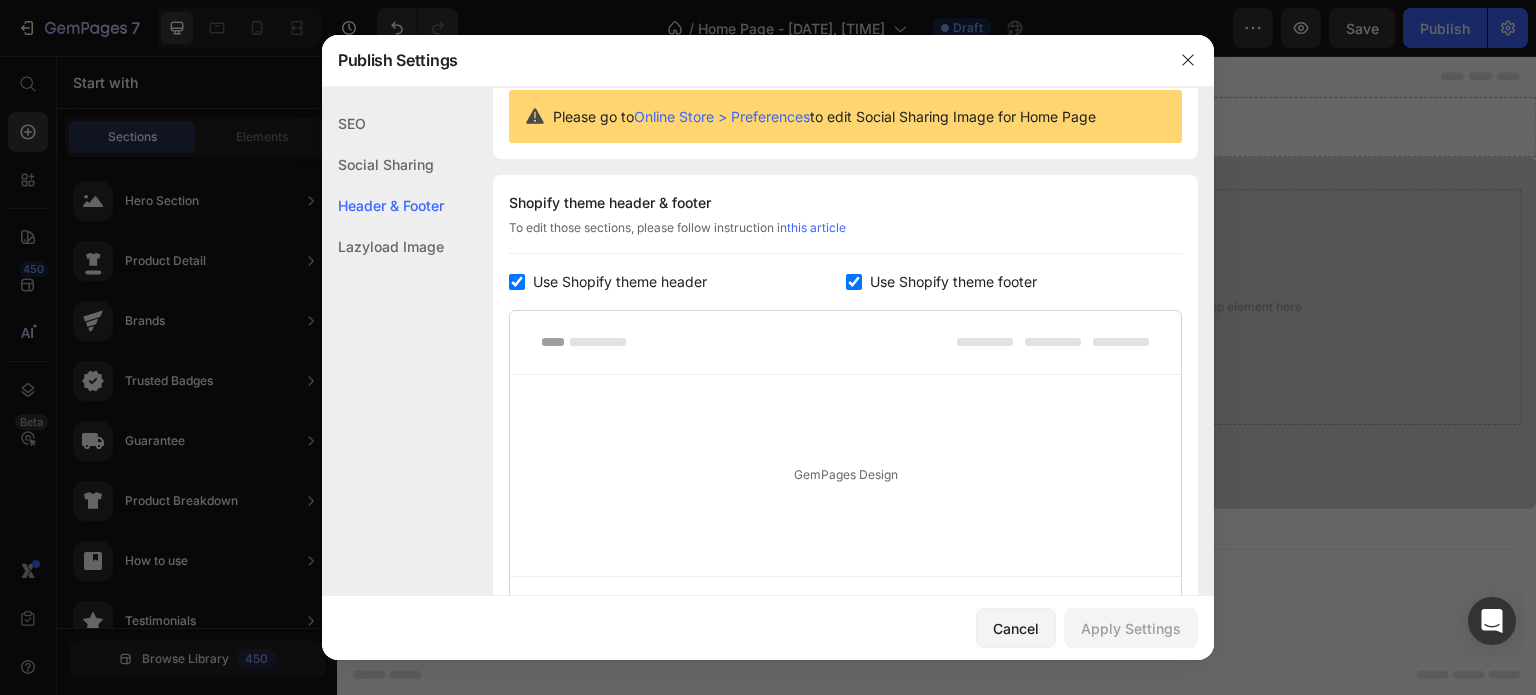 scroll, scrollTop: 270, scrollLeft: 0, axis: vertical 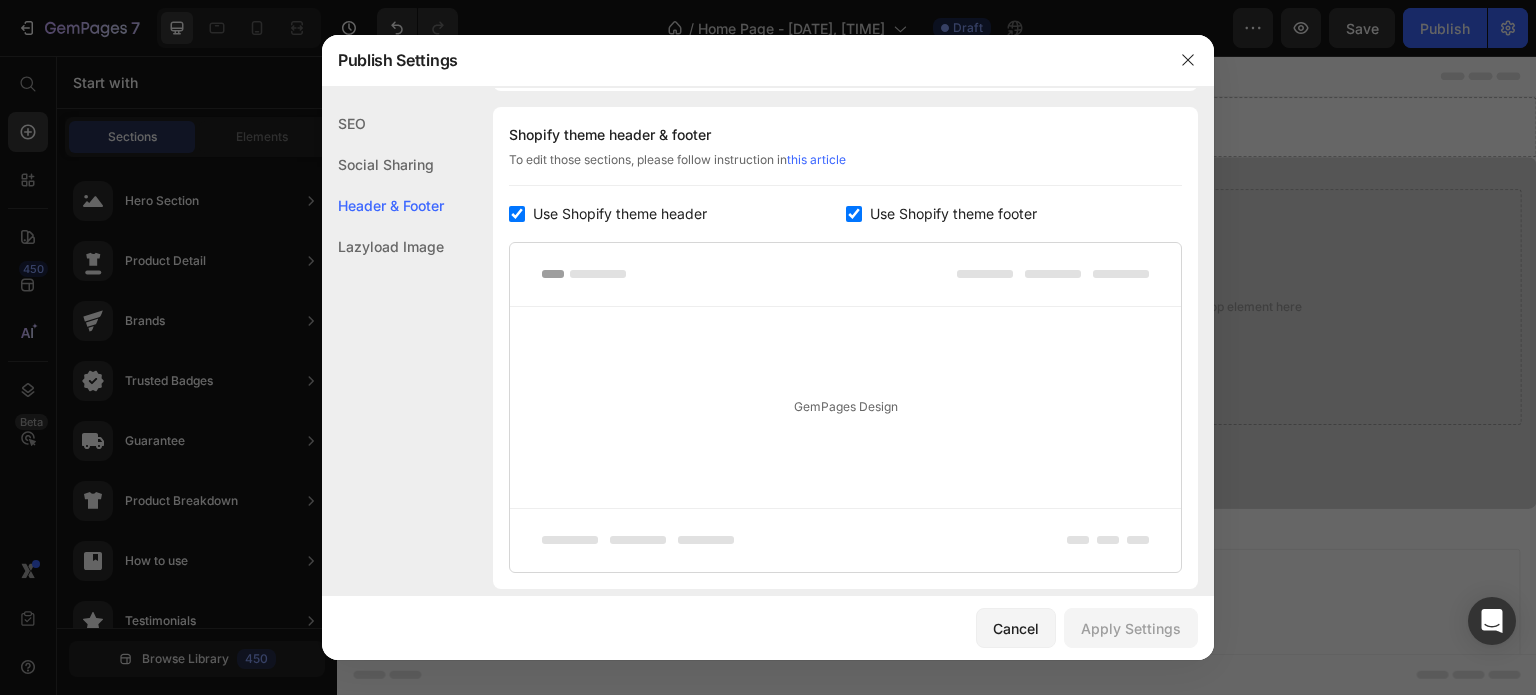click on "GemPages Design" at bounding box center [845, 407] 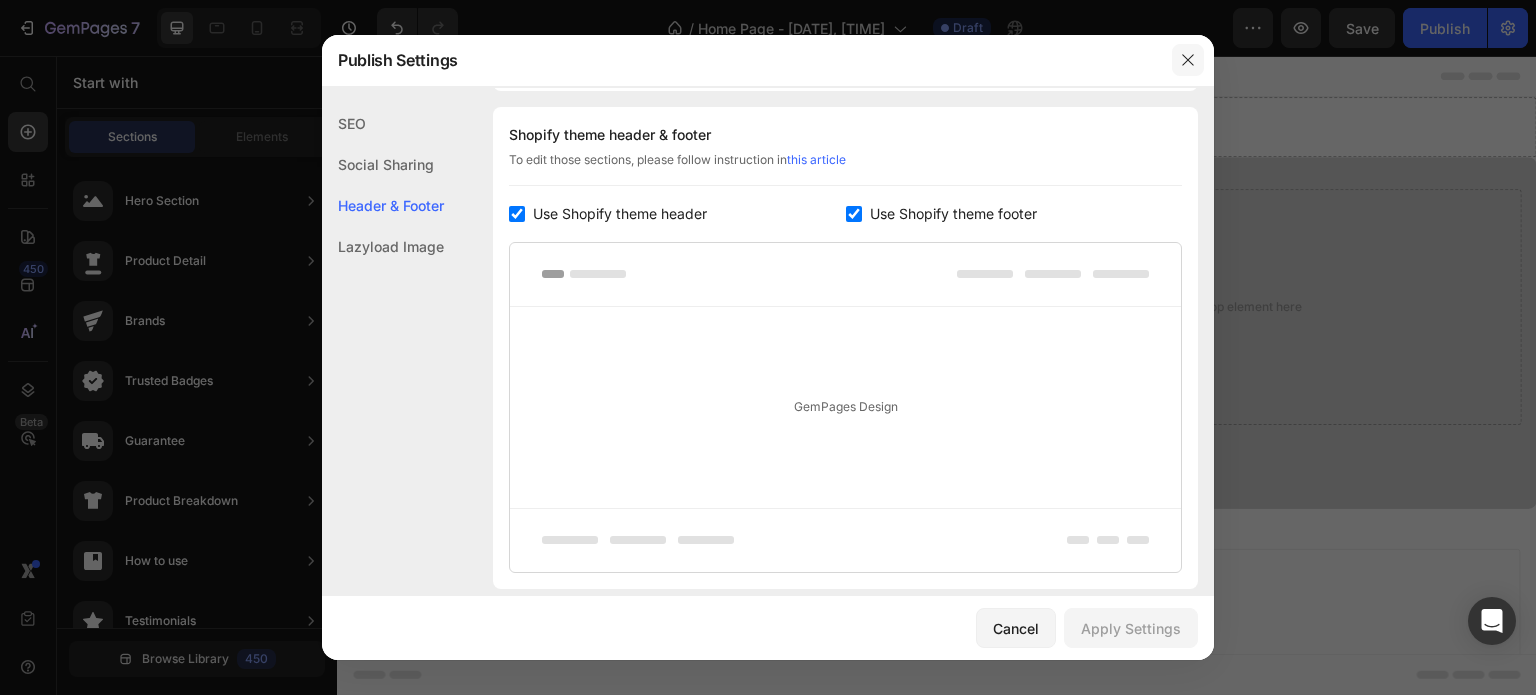 click at bounding box center (1188, 60) 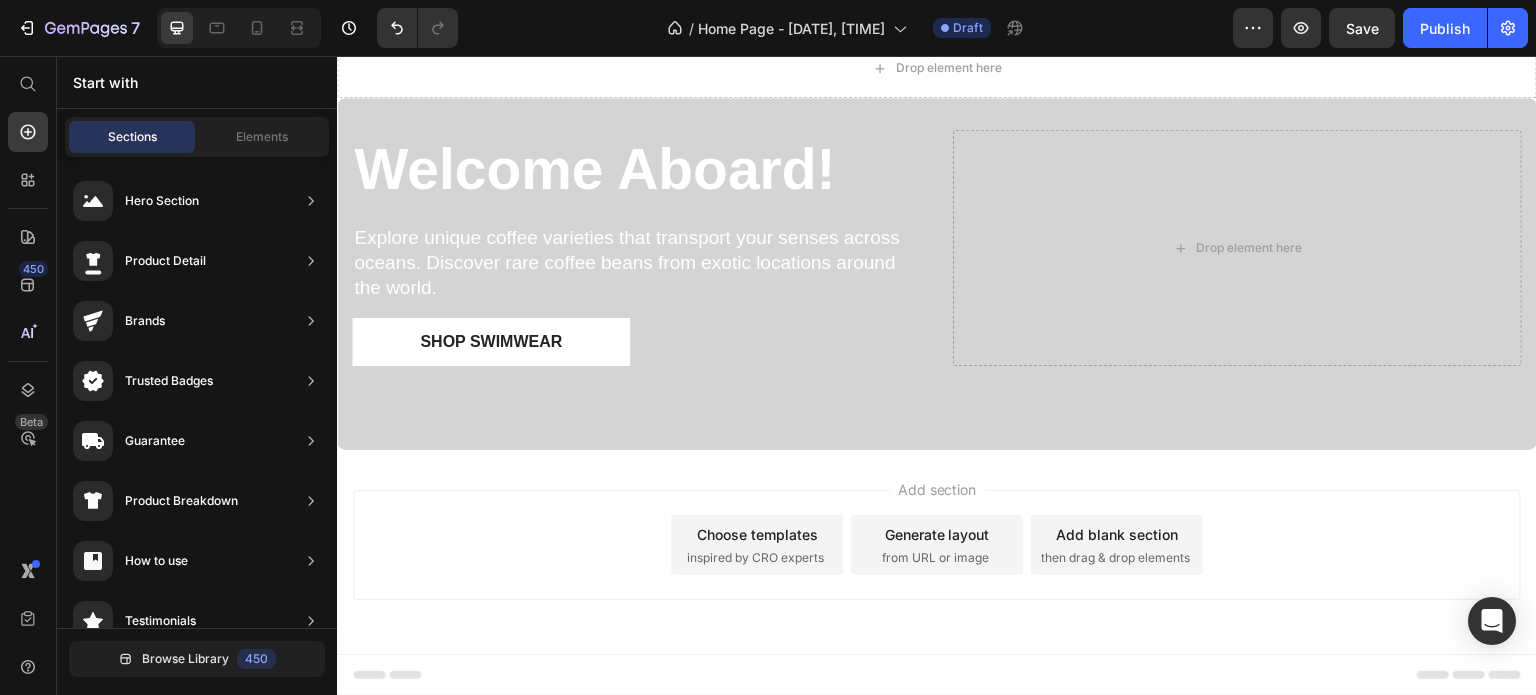 scroll, scrollTop: 0, scrollLeft: 0, axis: both 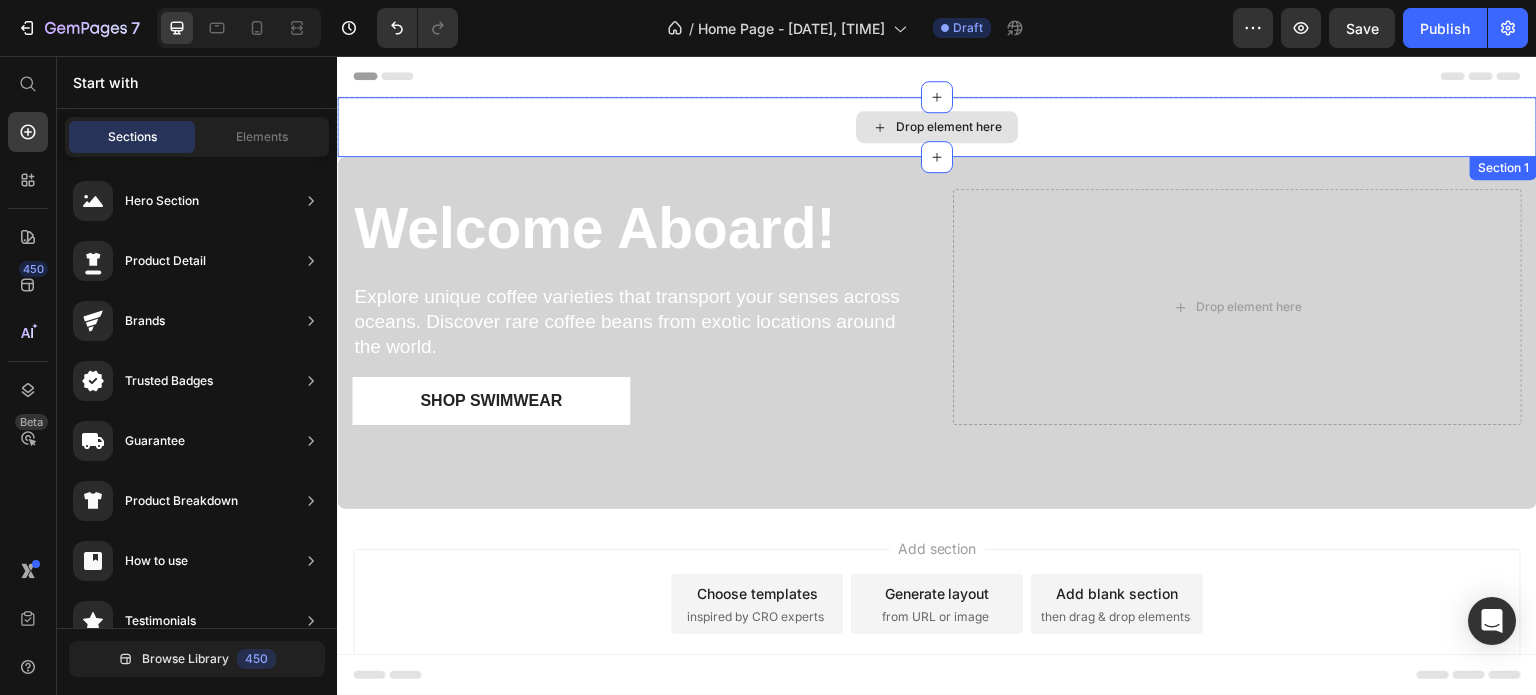 click on "Drop element here" at bounding box center [937, 127] 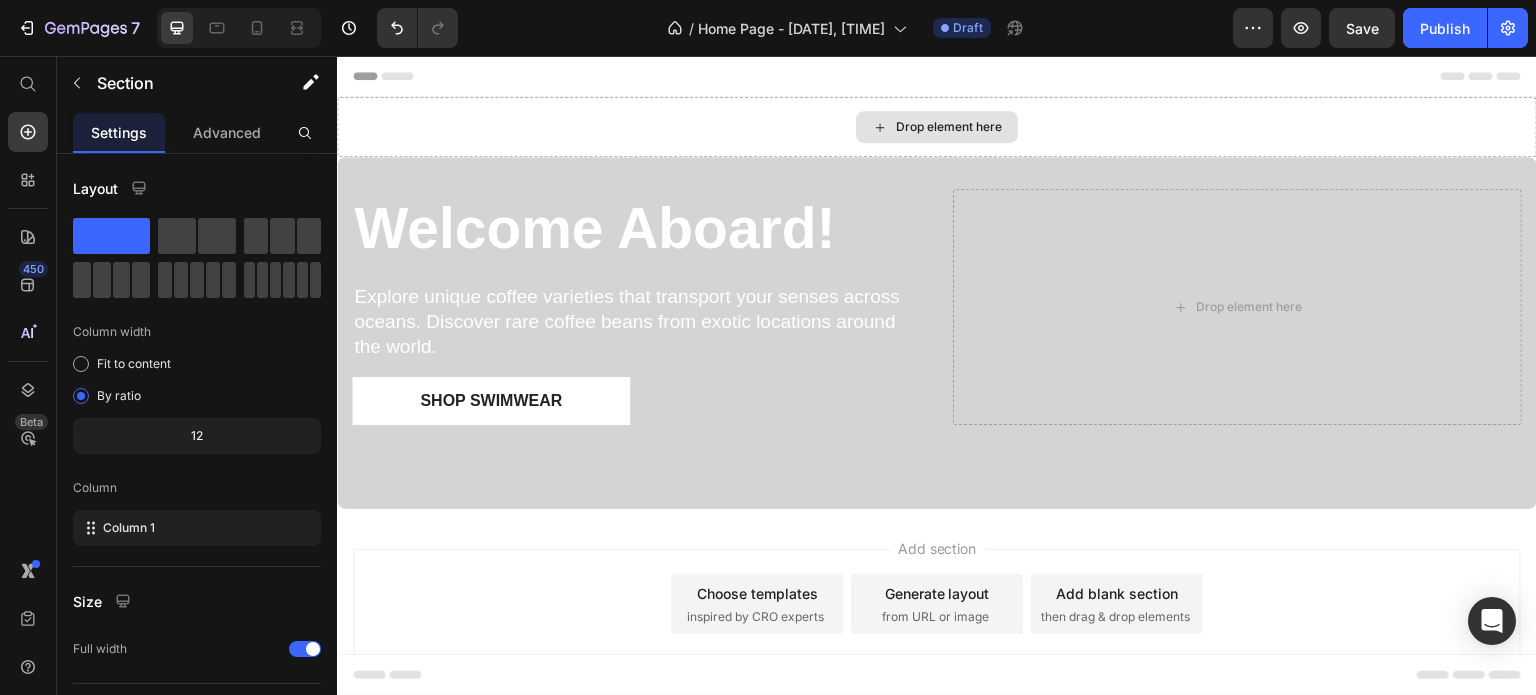 click on "Drop element here" at bounding box center [937, 127] 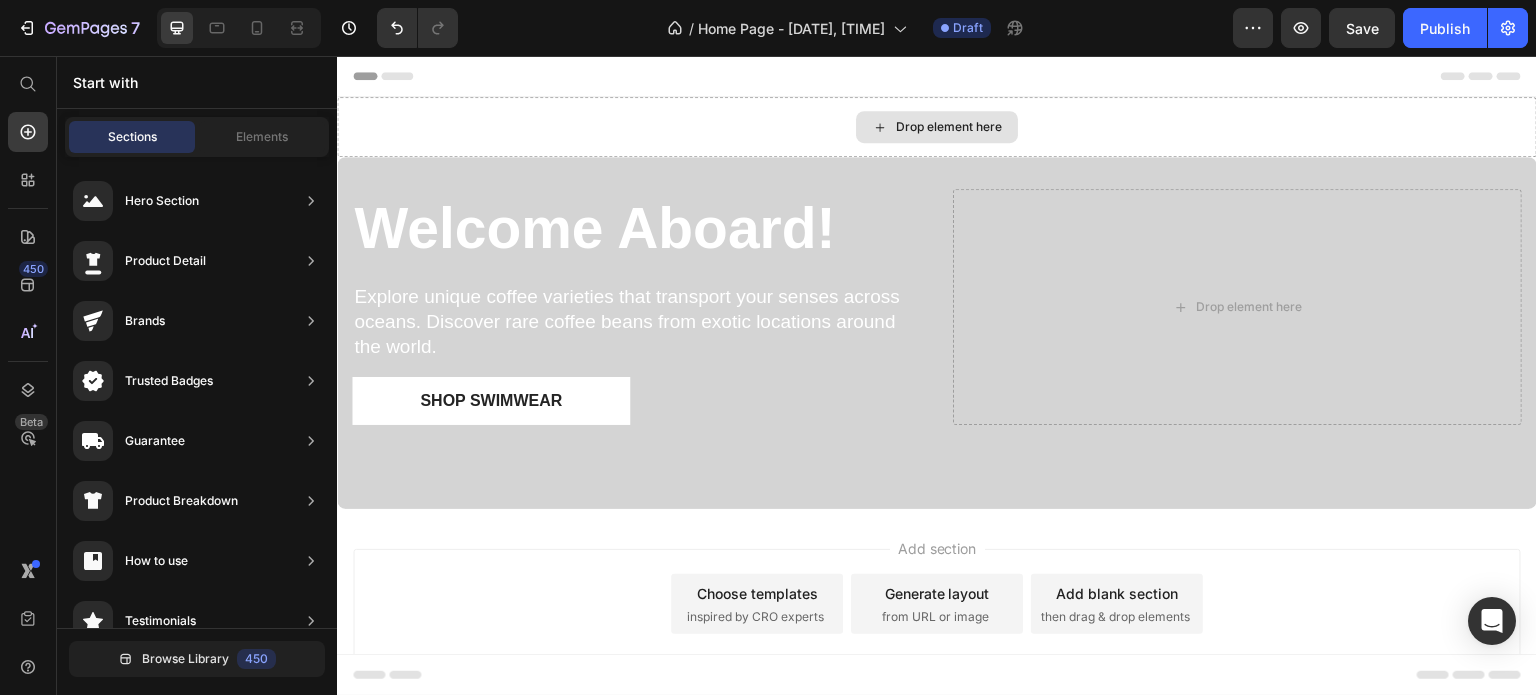 click on "Drop element here" at bounding box center [937, 127] 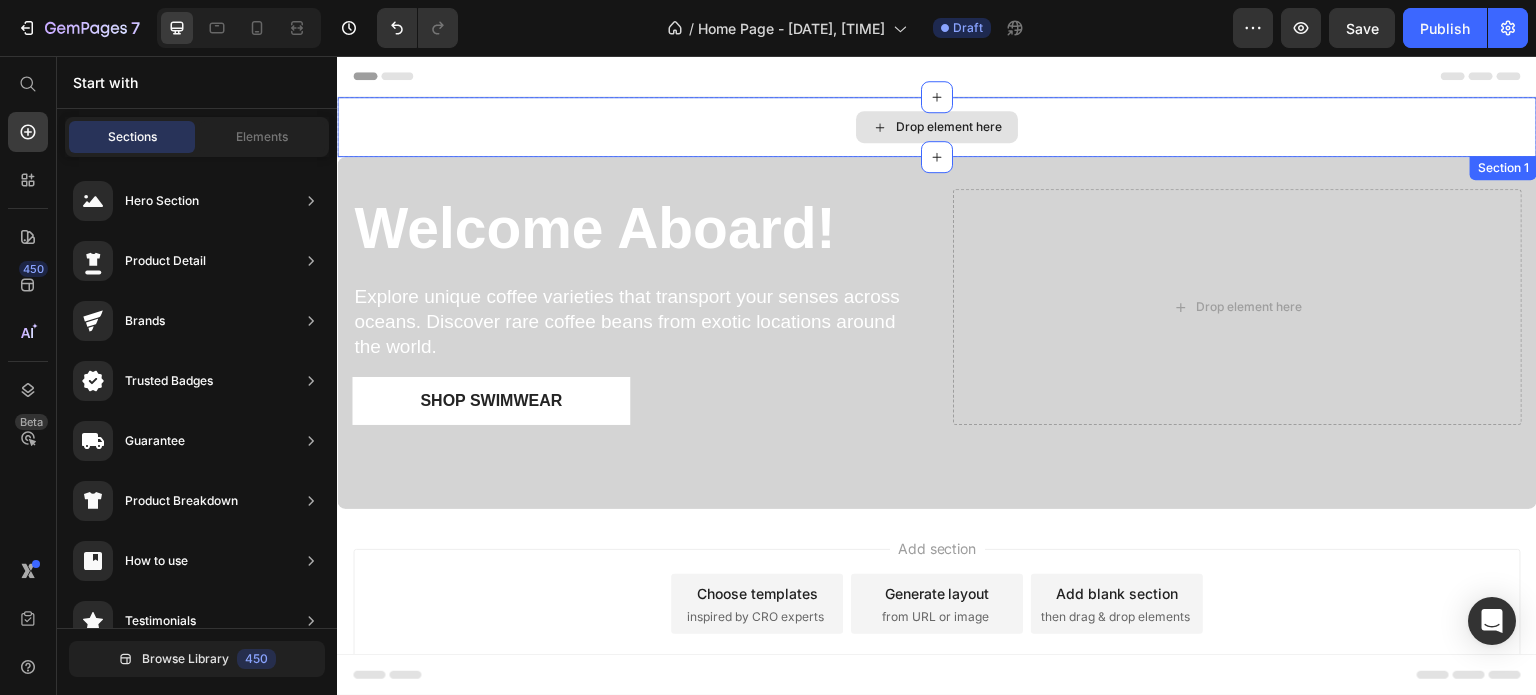 click on "Drop element here" at bounding box center [937, 127] 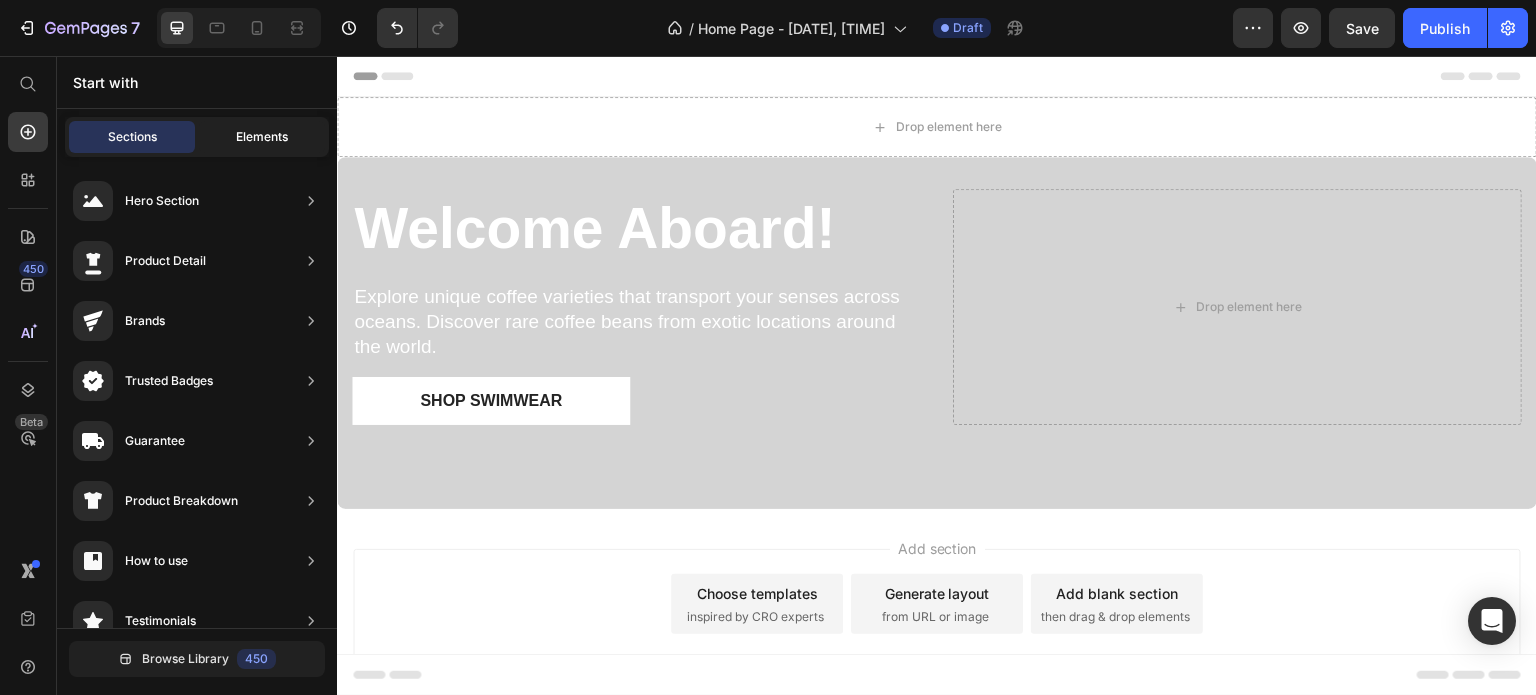 click on "Elements" at bounding box center (262, 137) 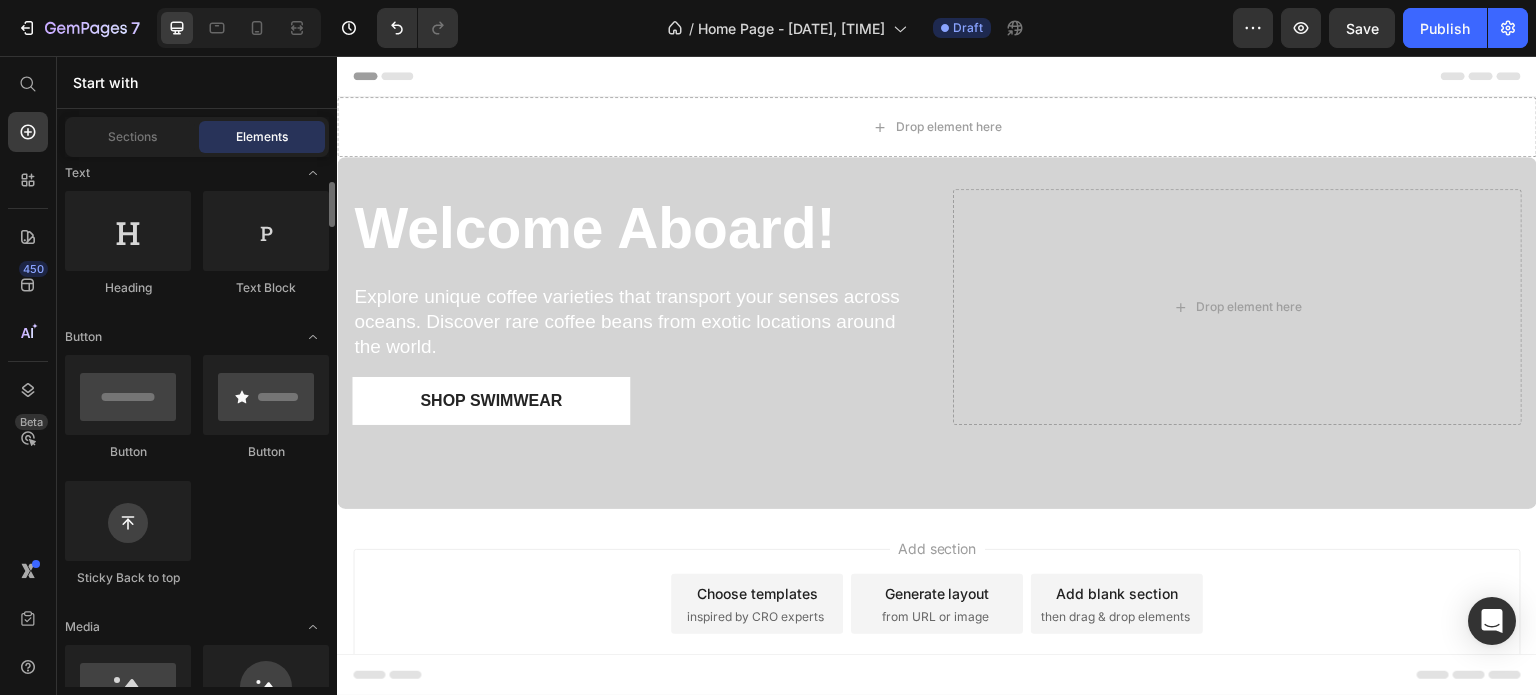 scroll, scrollTop: 0, scrollLeft: 0, axis: both 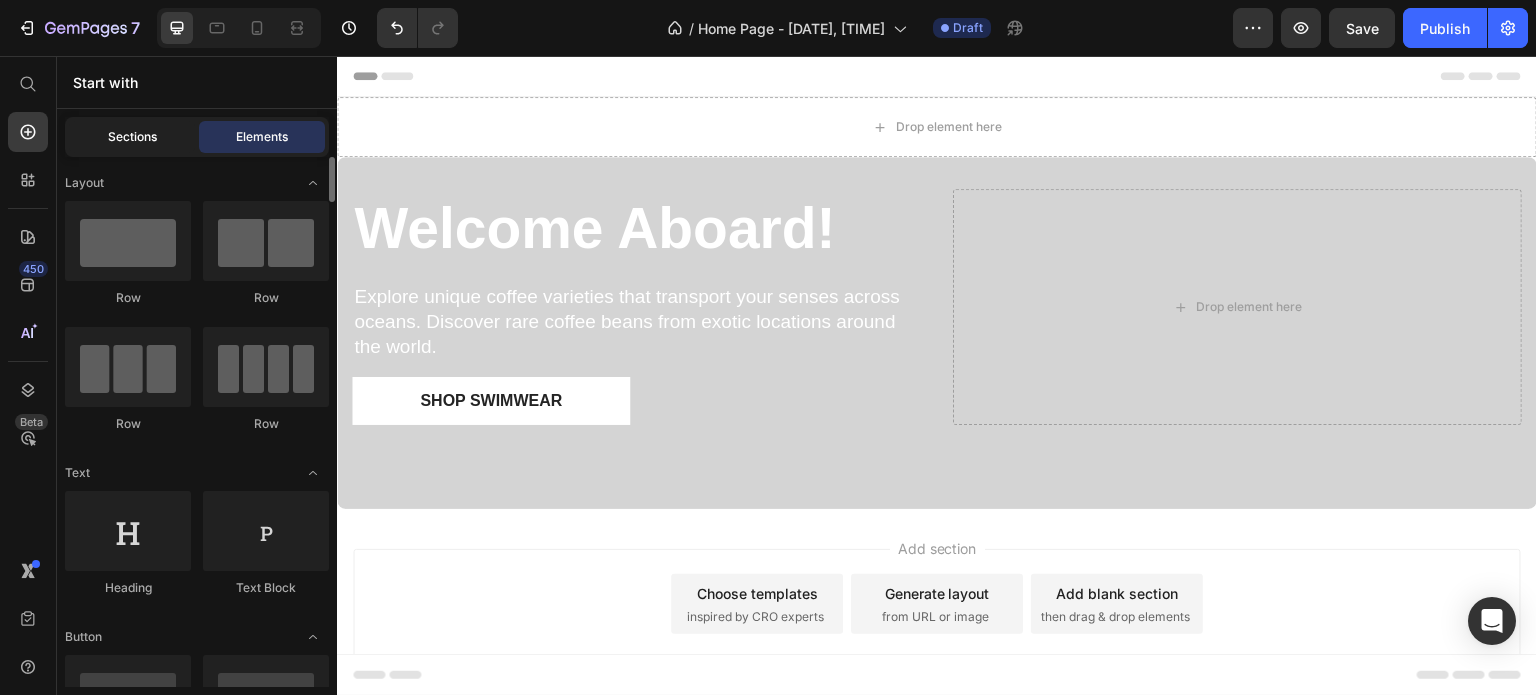 click on "Sections" 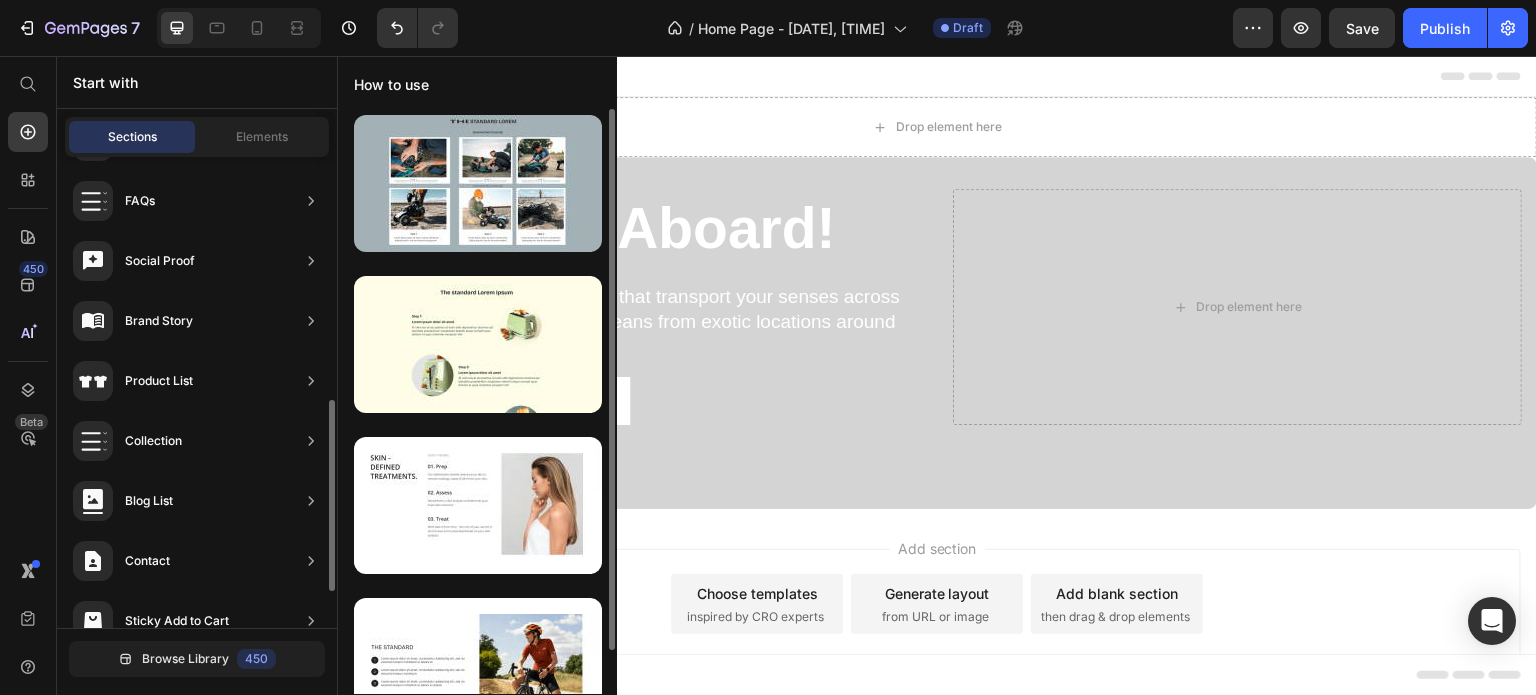 scroll, scrollTop: 688, scrollLeft: 0, axis: vertical 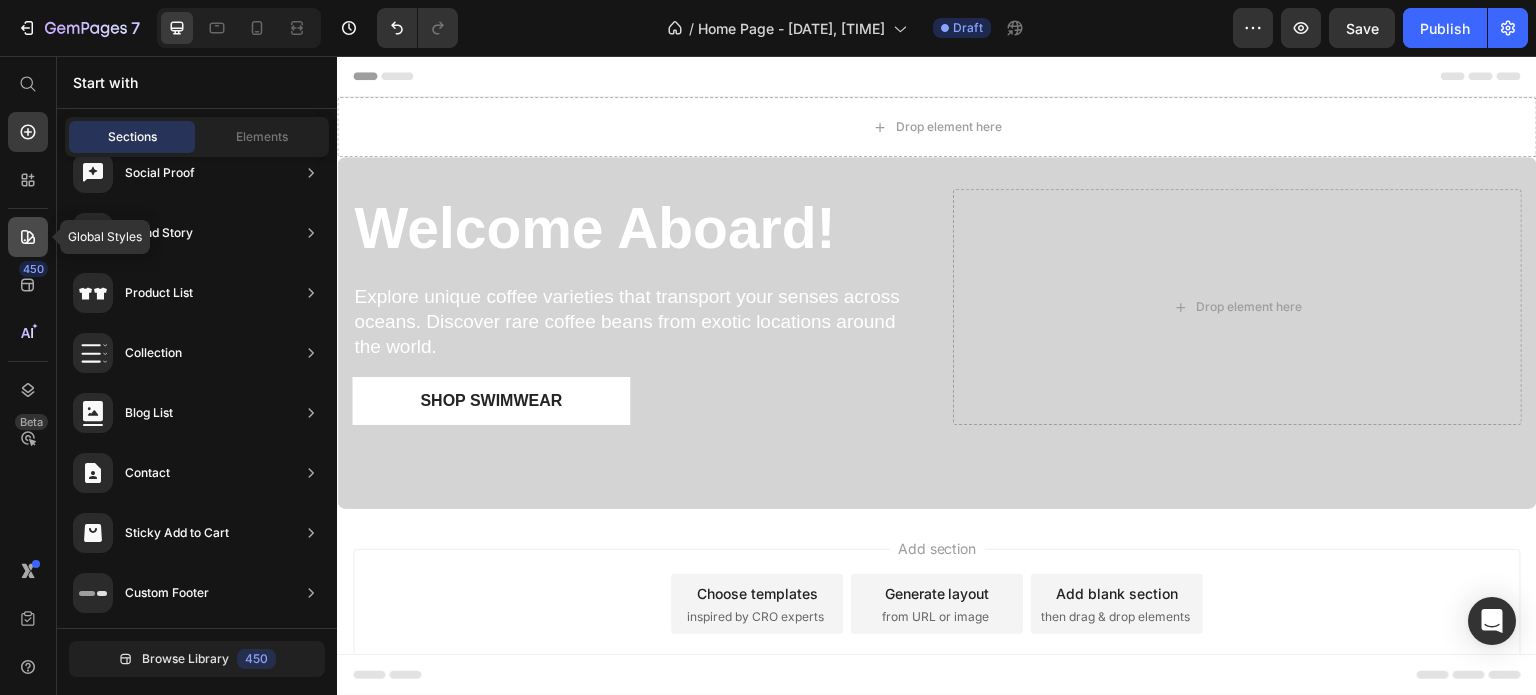 click 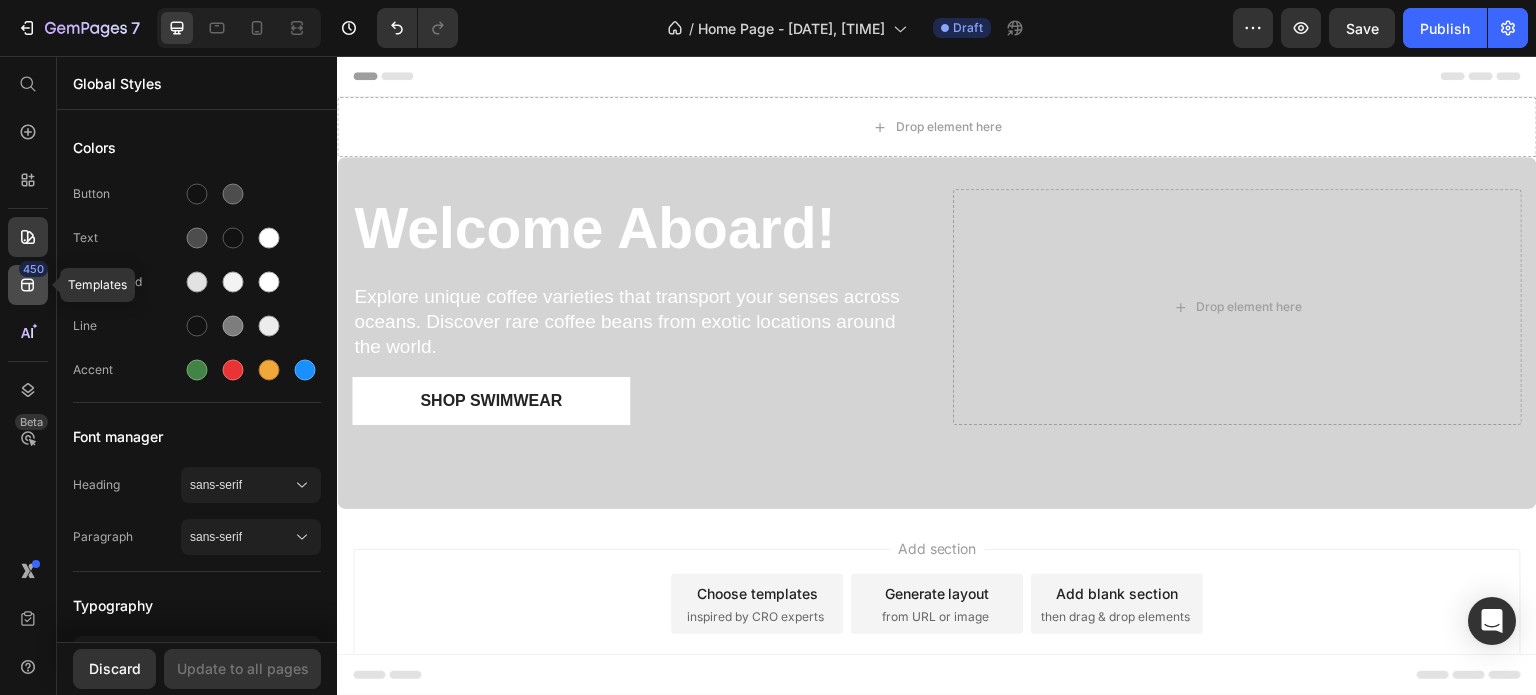click on "450" at bounding box center [33, 269] 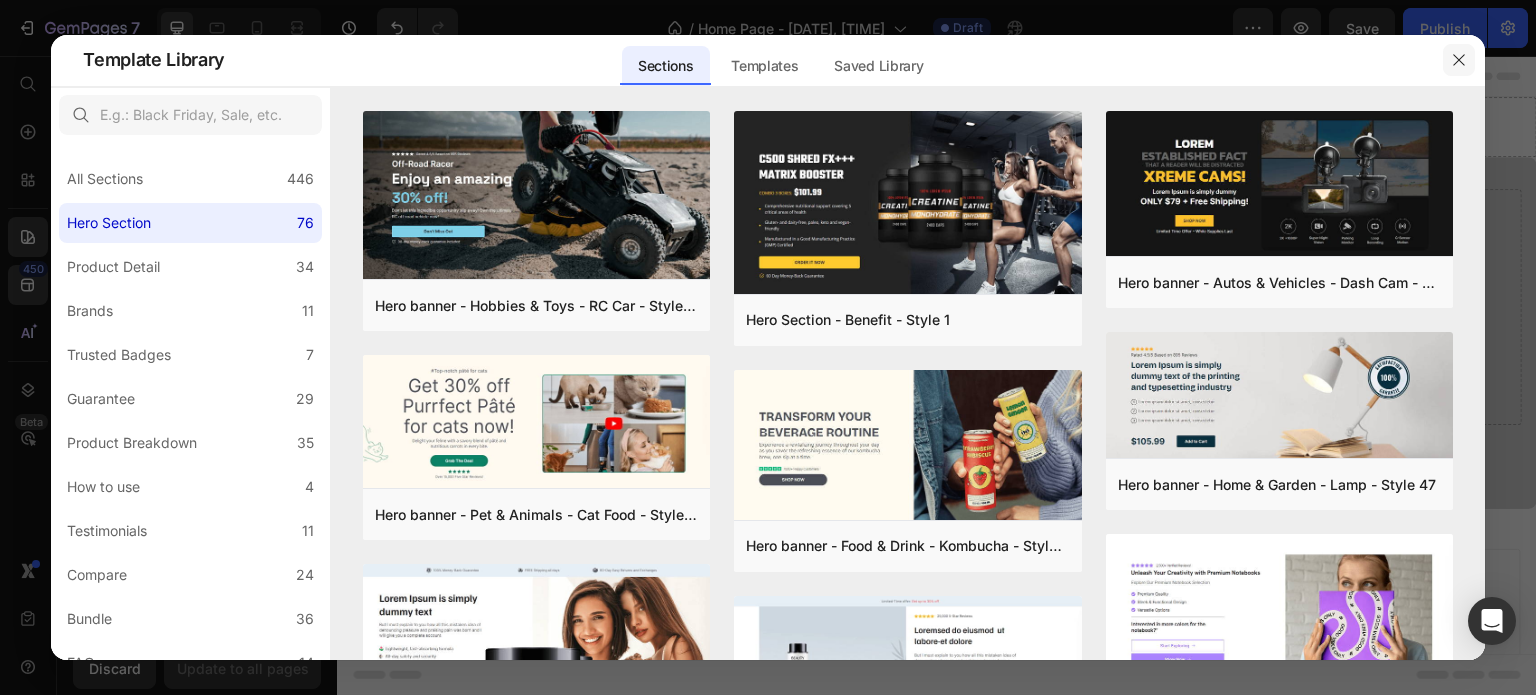 click 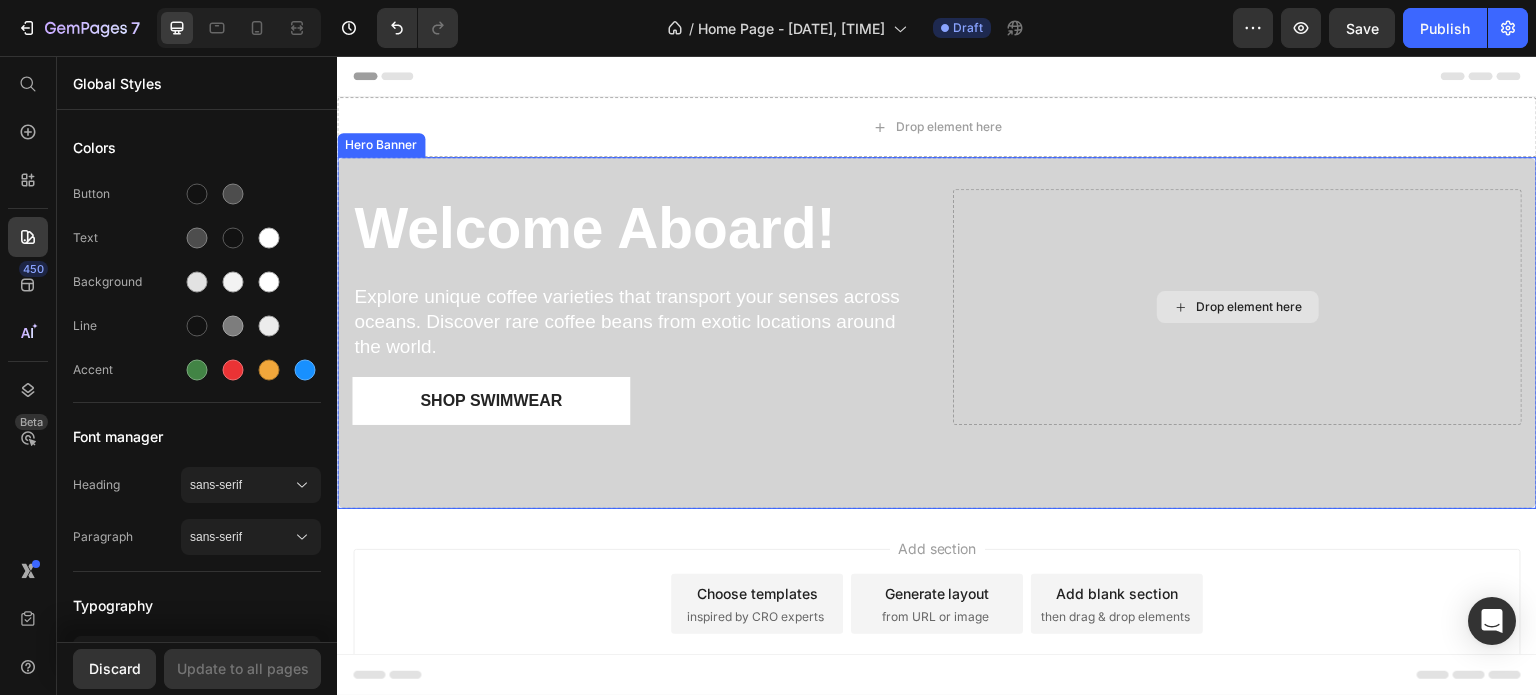 click on "Drop element here" at bounding box center [1237, 307] 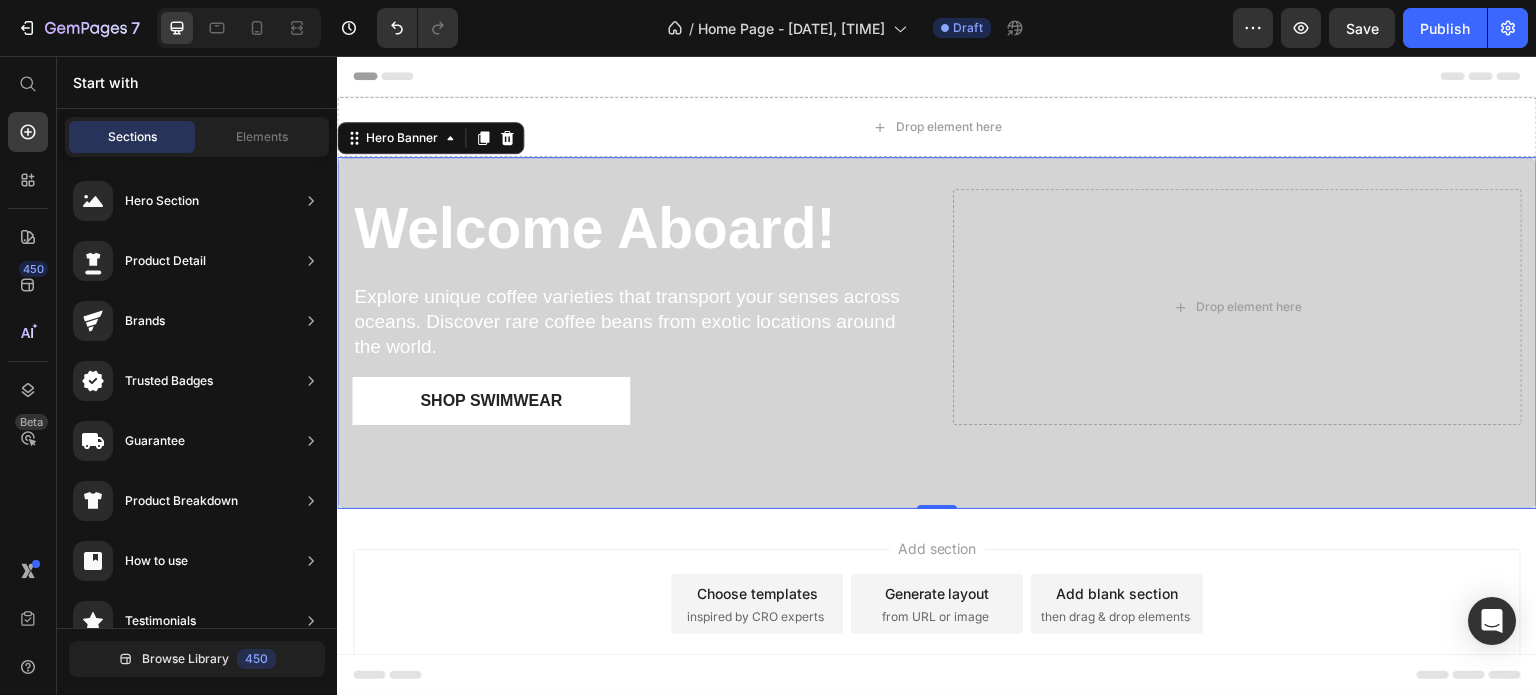 click on "Header" at bounding box center [937, 76] 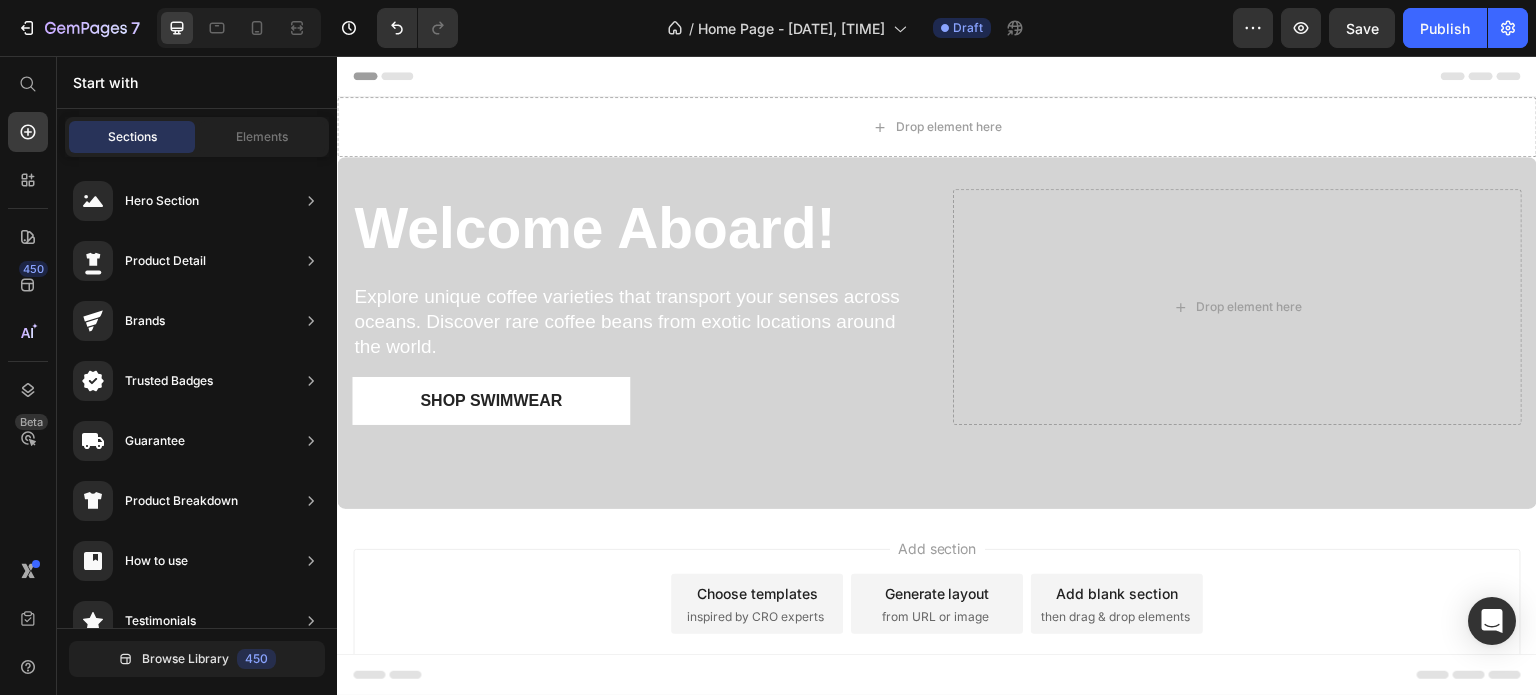 click on "Header" at bounding box center [937, 76] 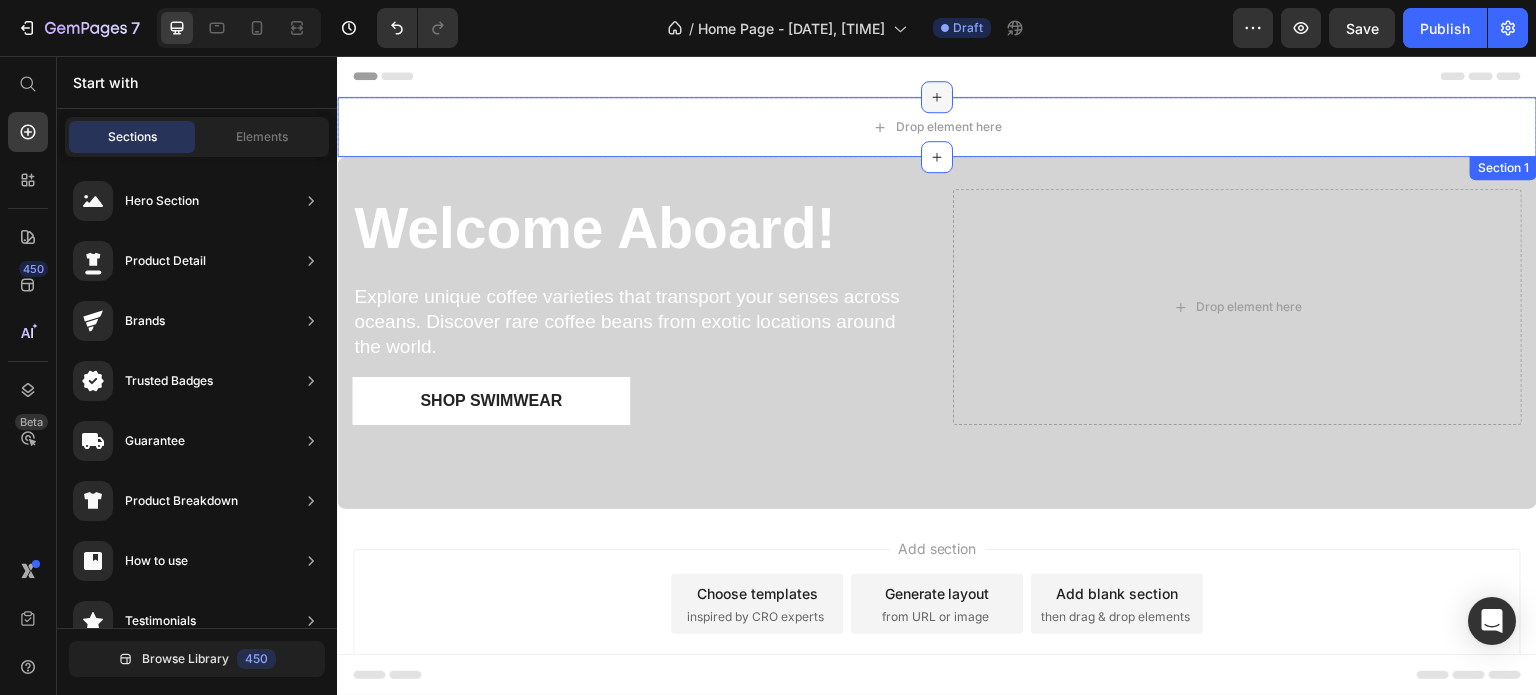 click 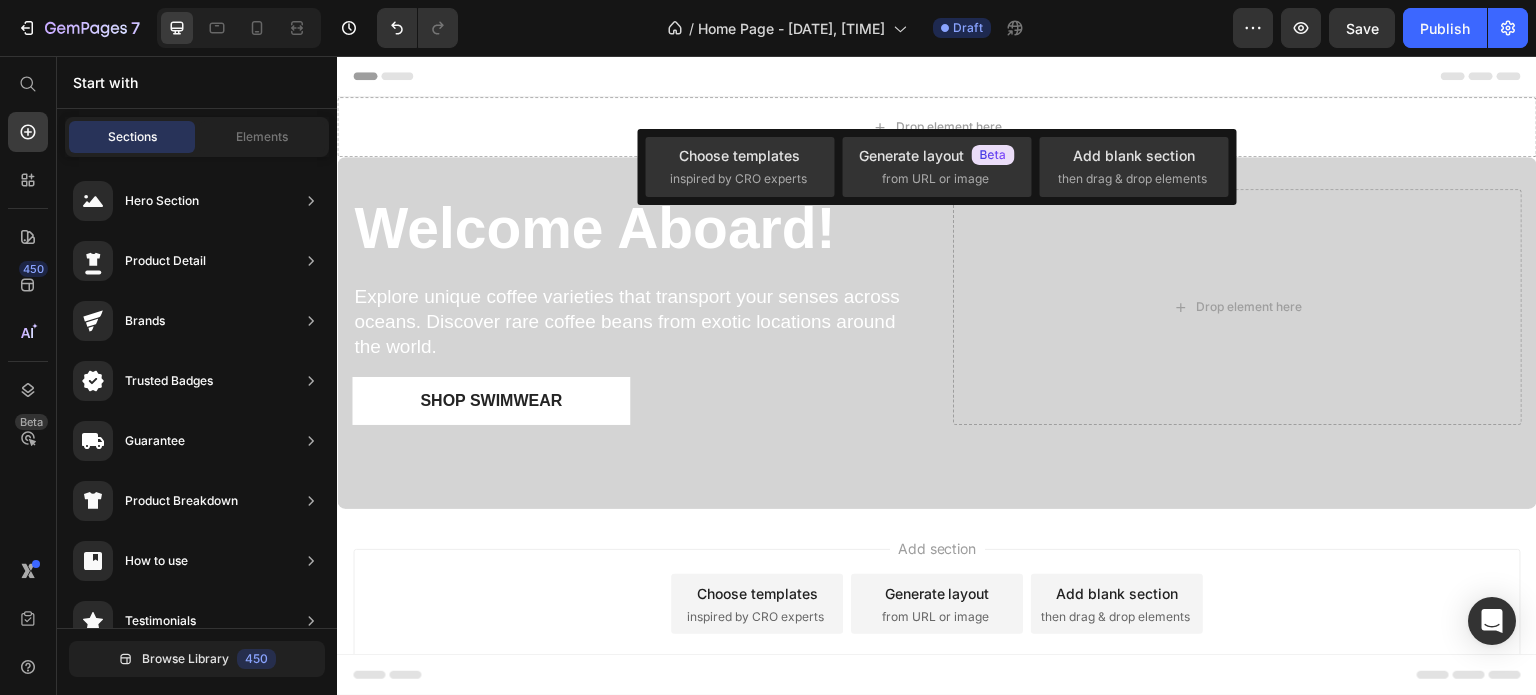 click on "Header" at bounding box center [937, 76] 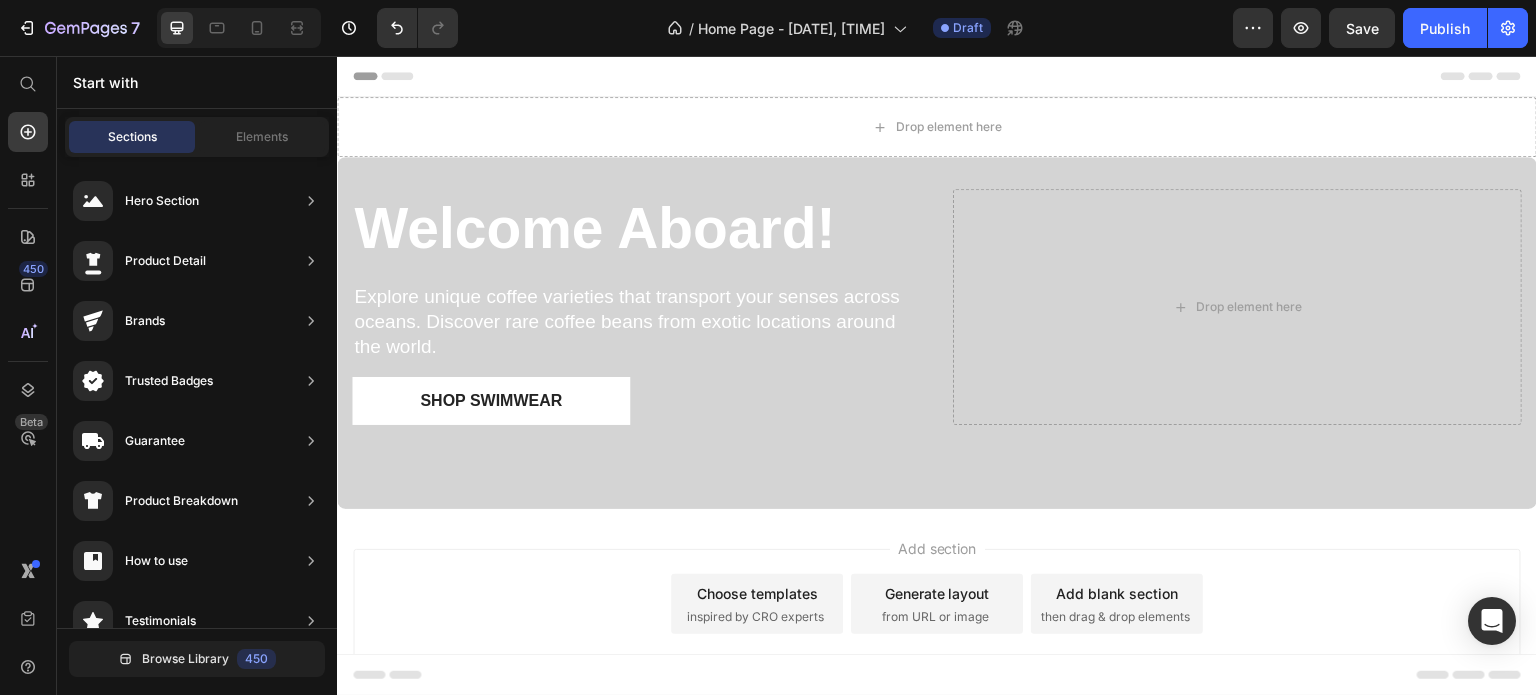 click on "Header" at bounding box center (937, 76) 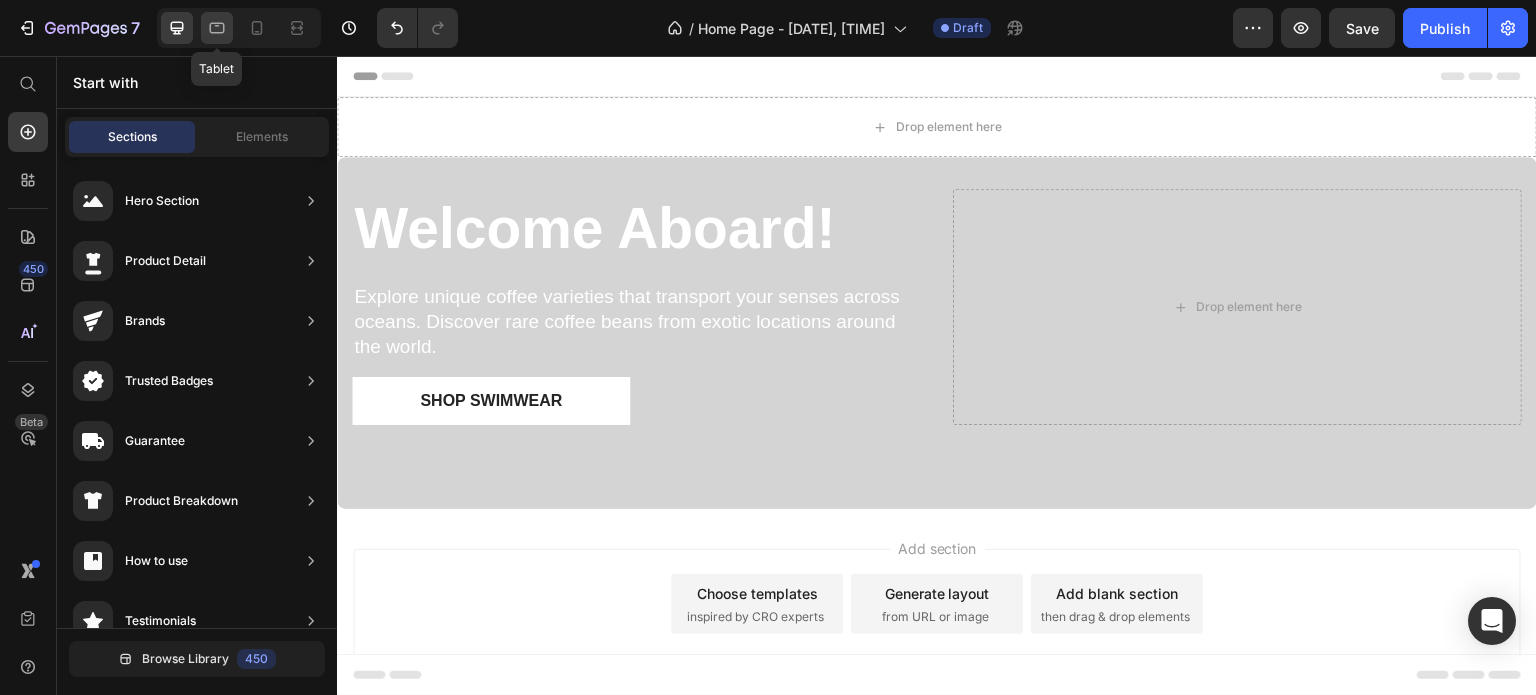 click 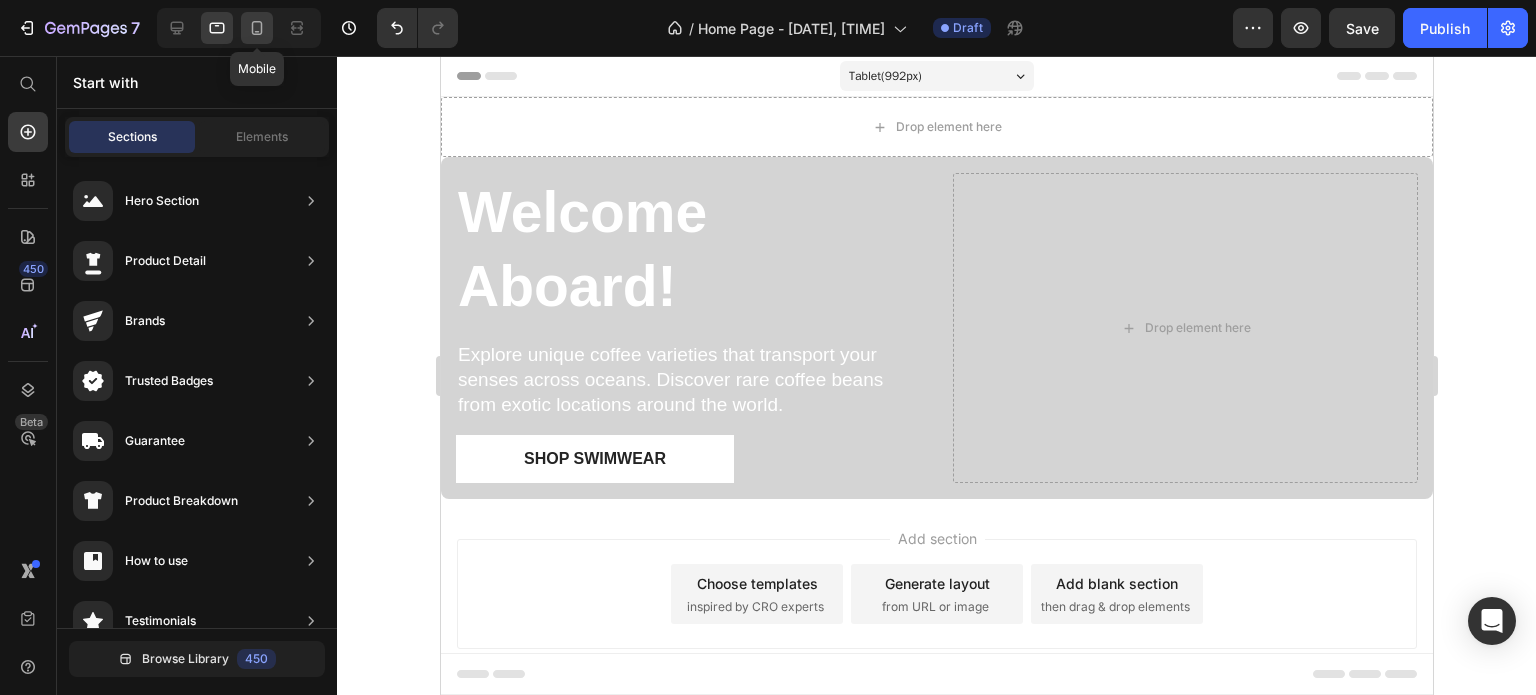 click 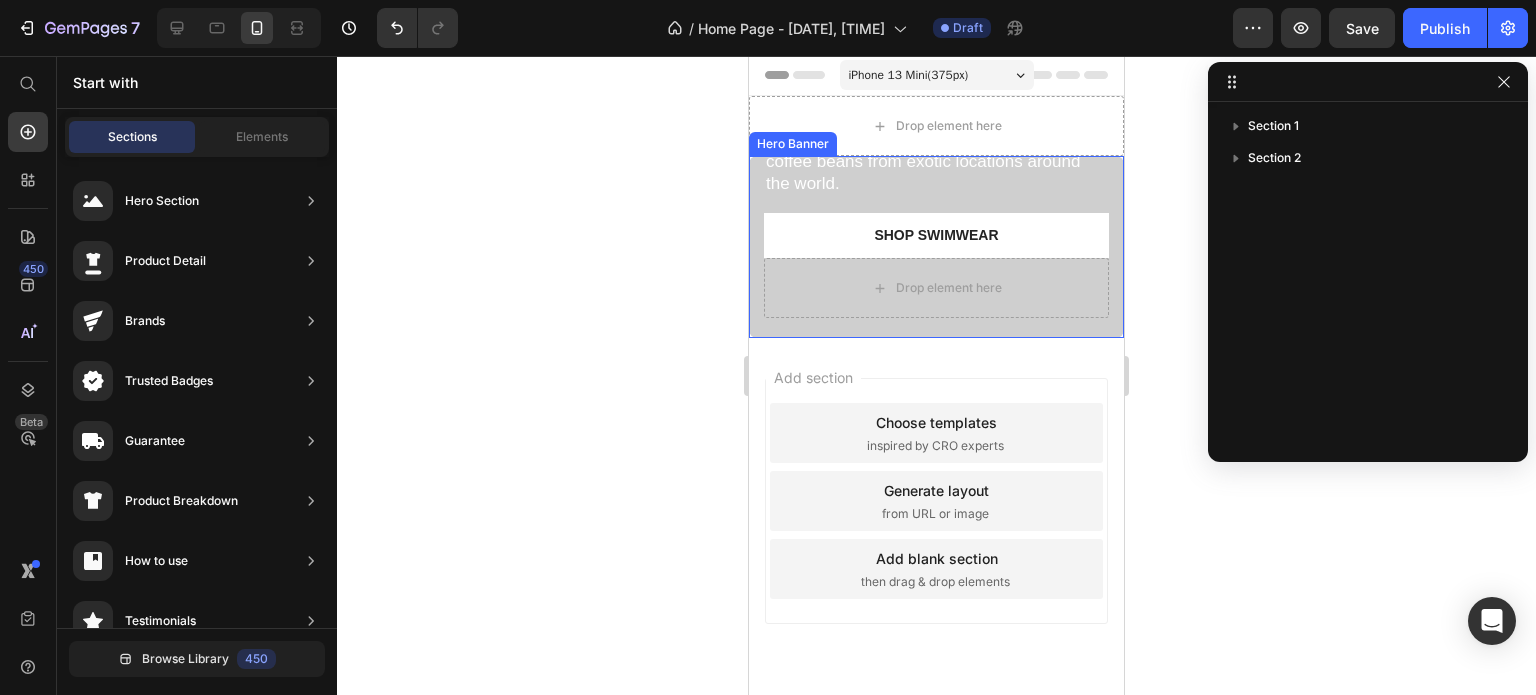 scroll, scrollTop: 0, scrollLeft: 0, axis: both 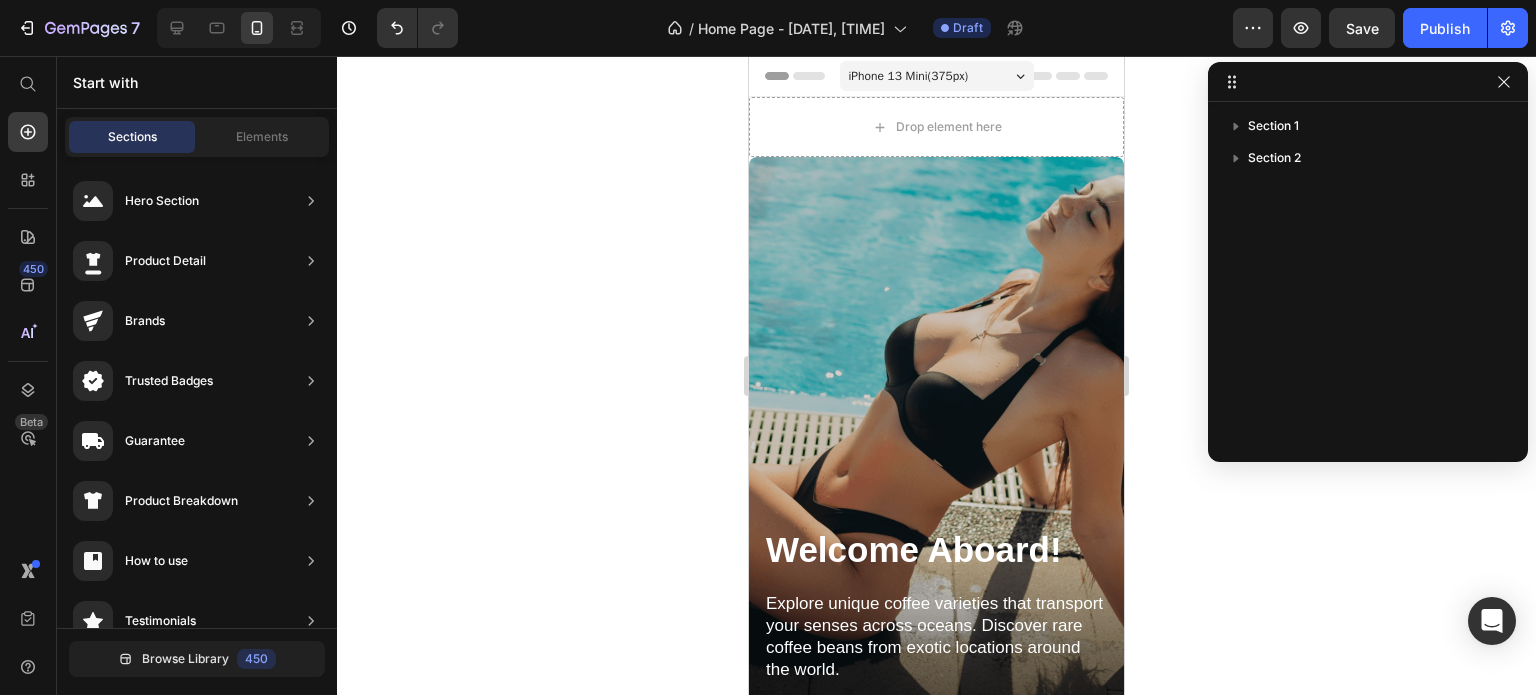 click on "iPhone 13 Mini  ( 375 px)" at bounding box center (909, 76) 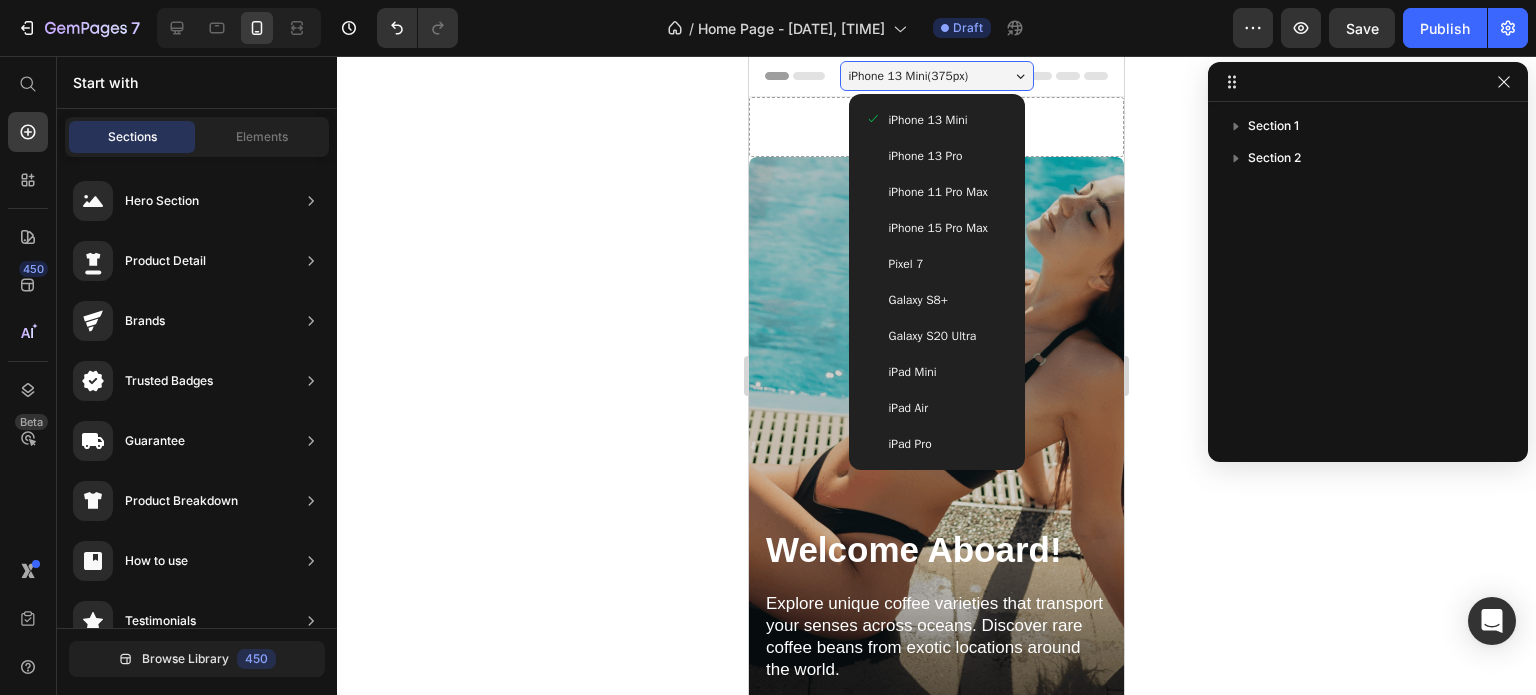 click on "iPhone 15 Pro Max" at bounding box center [938, 228] 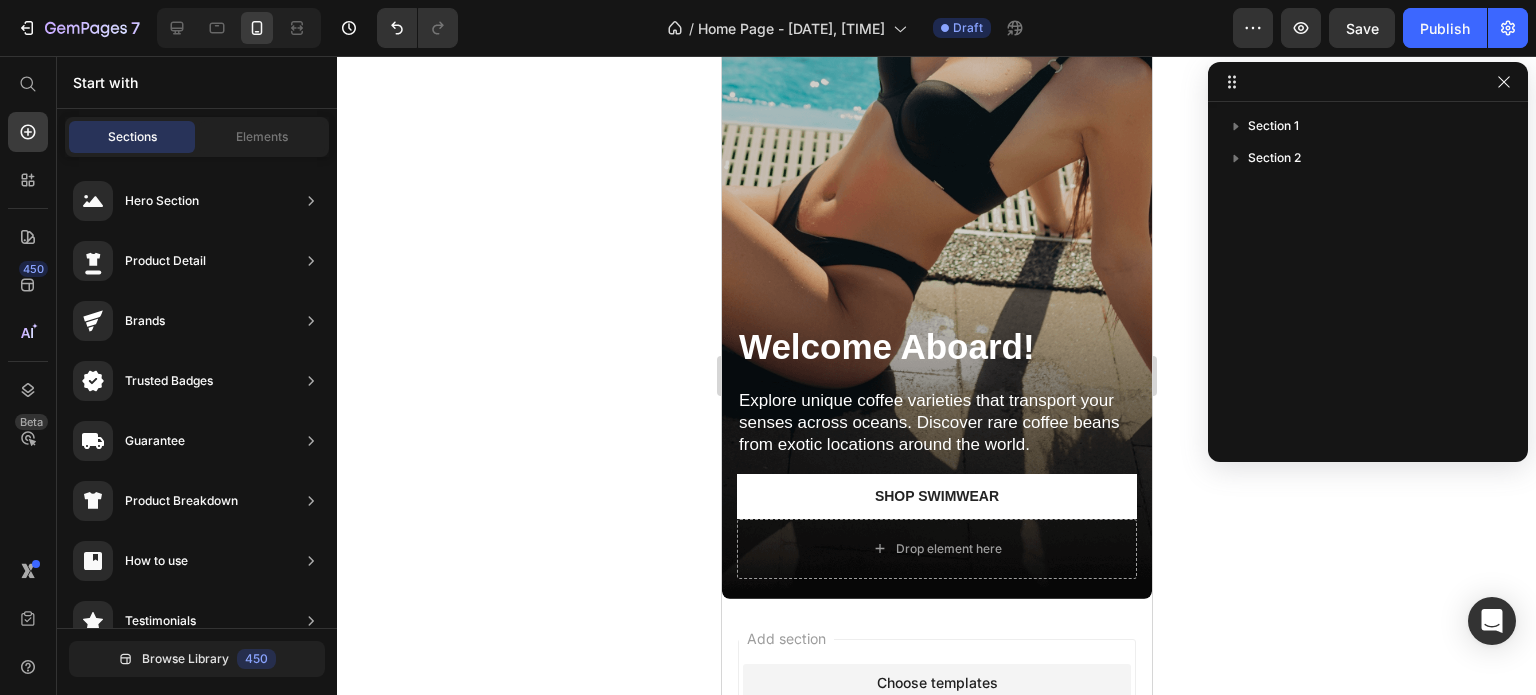 scroll, scrollTop: 0, scrollLeft: 0, axis: both 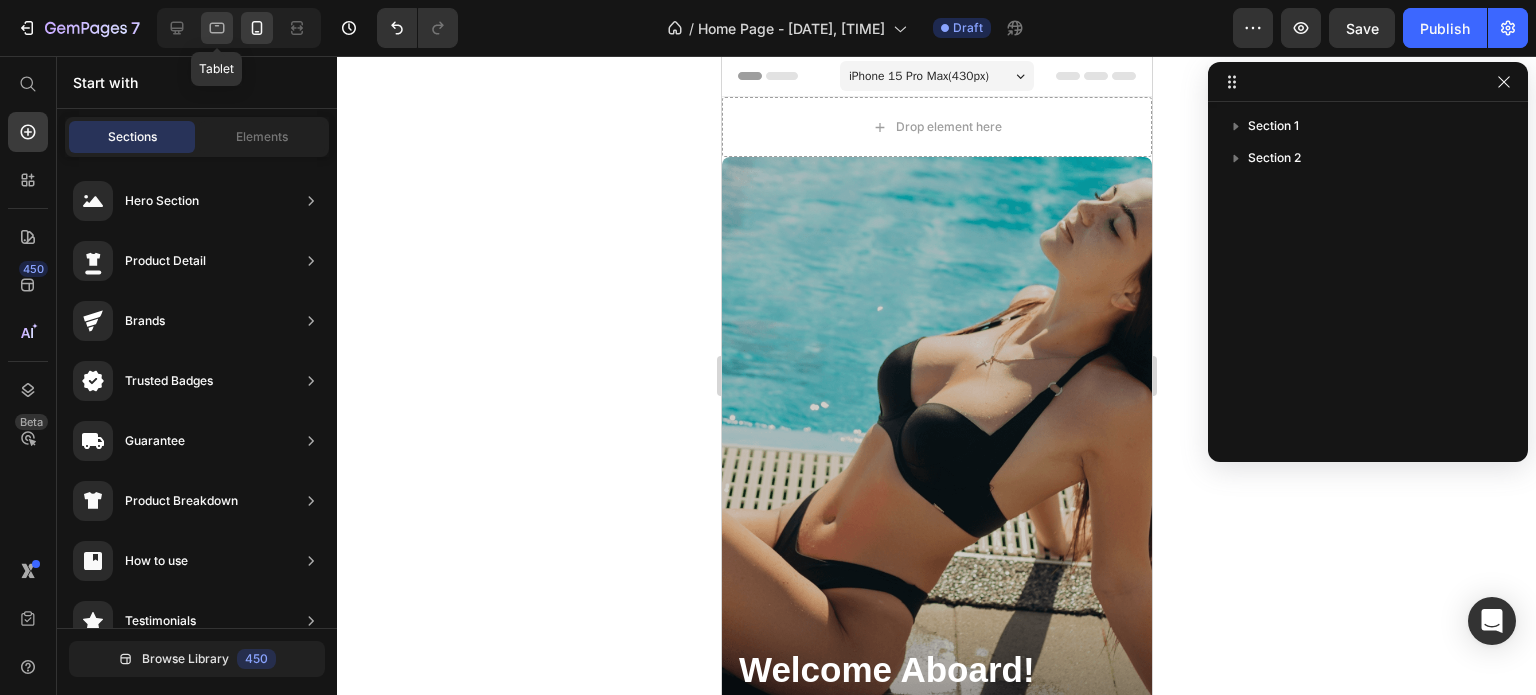click 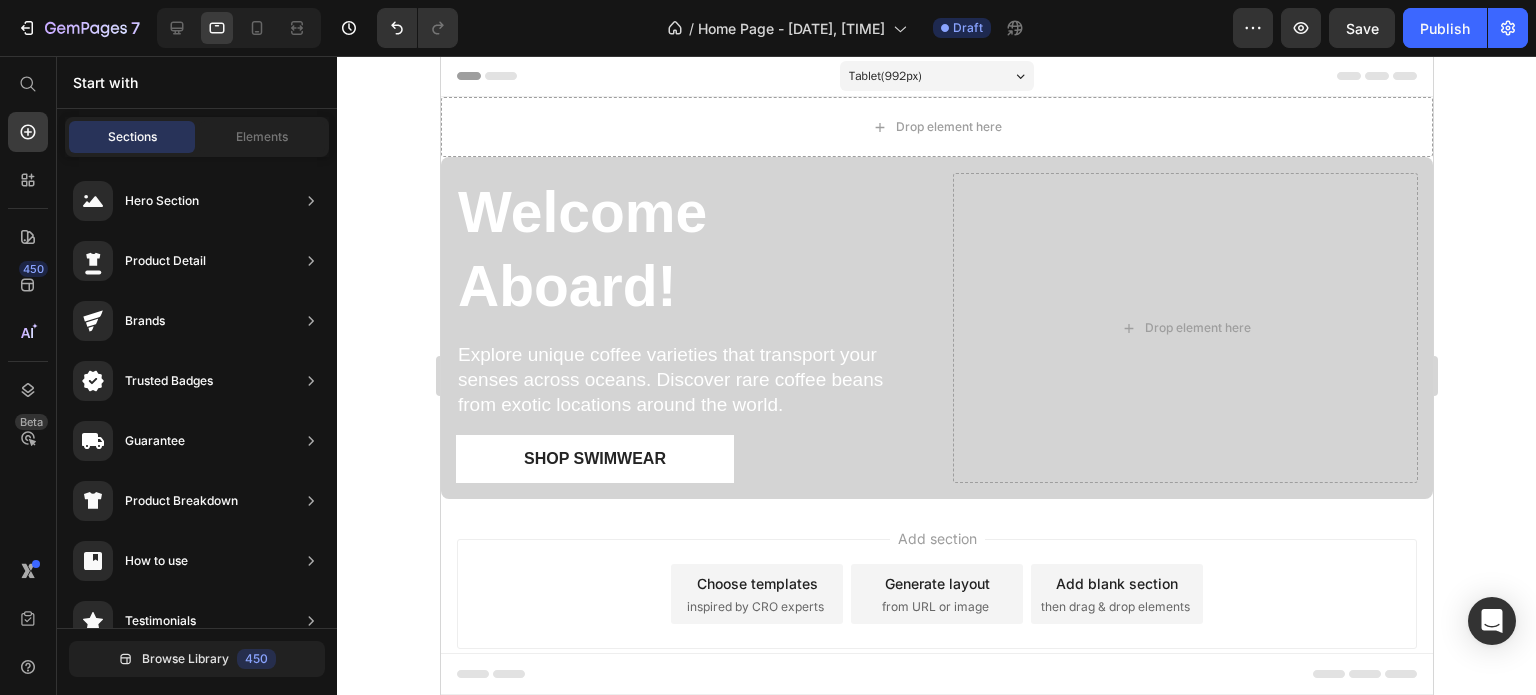 click on "Header" at bounding box center [936, 76] 